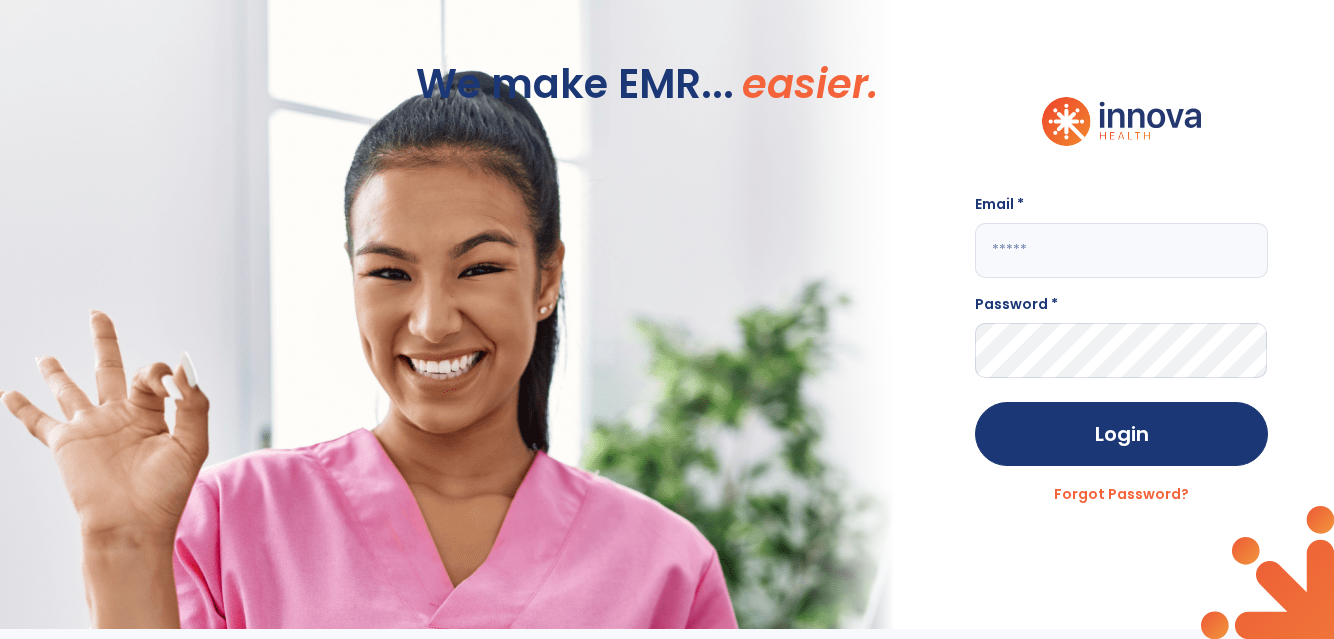 scroll, scrollTop: 0, scrollLeft: 0, axis: both 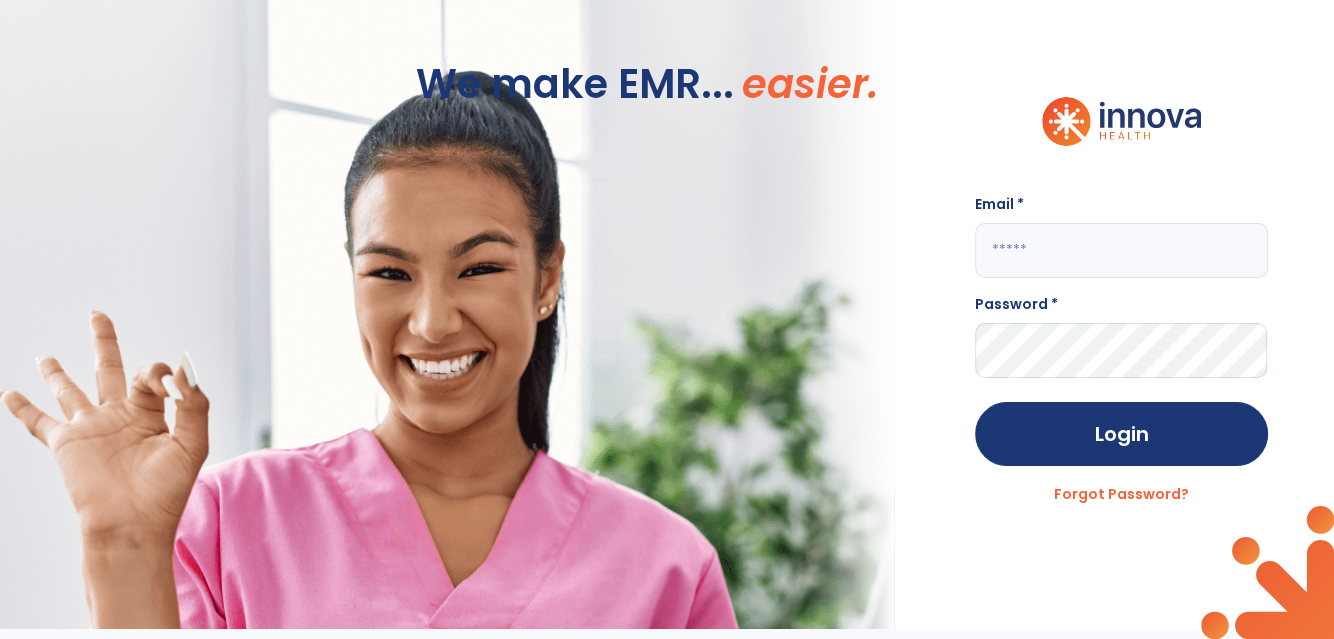 click 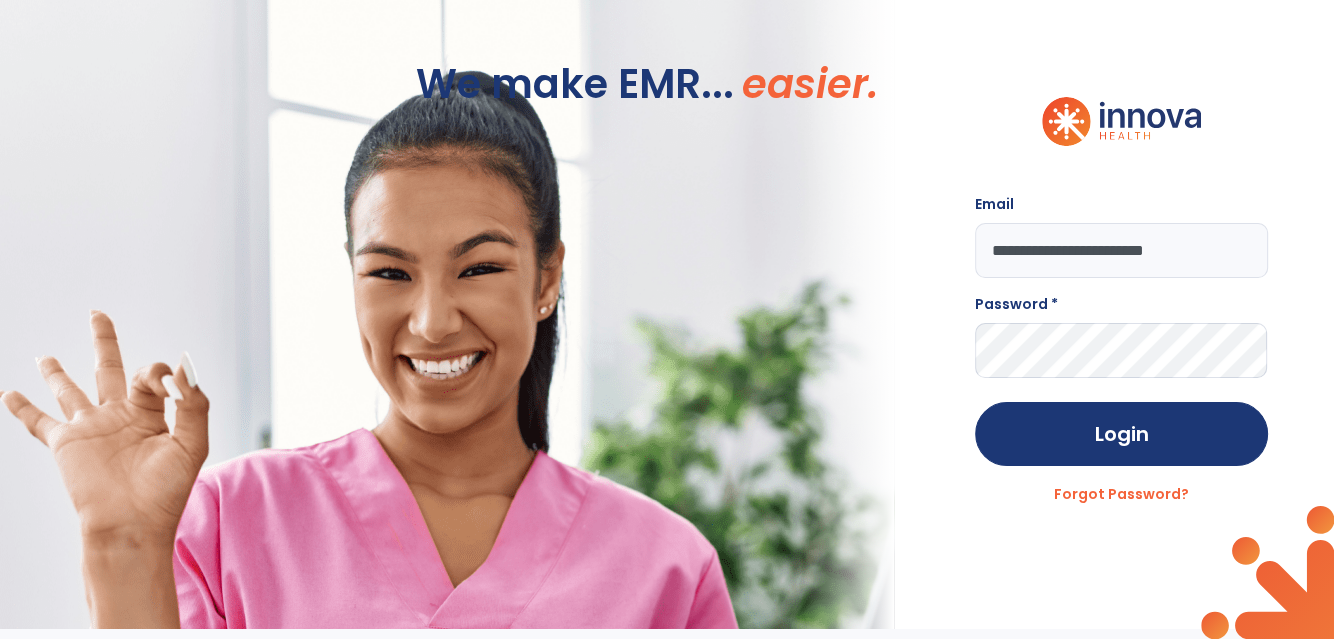 type on "**********" 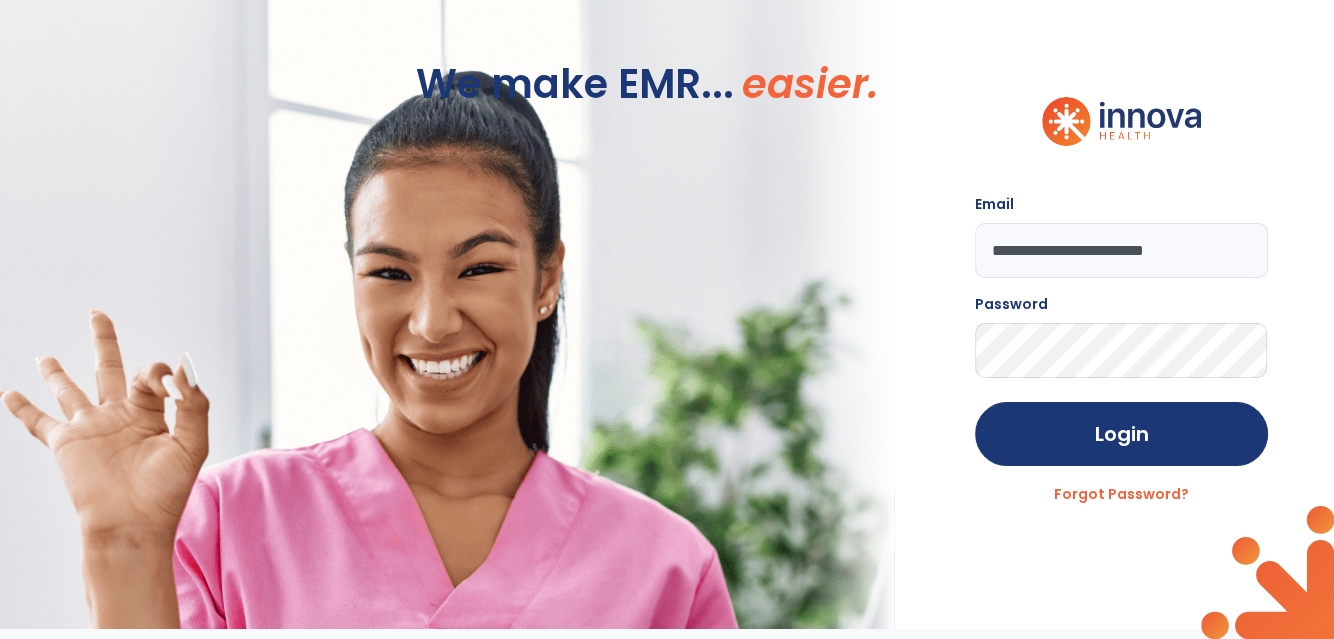 click on "Login" 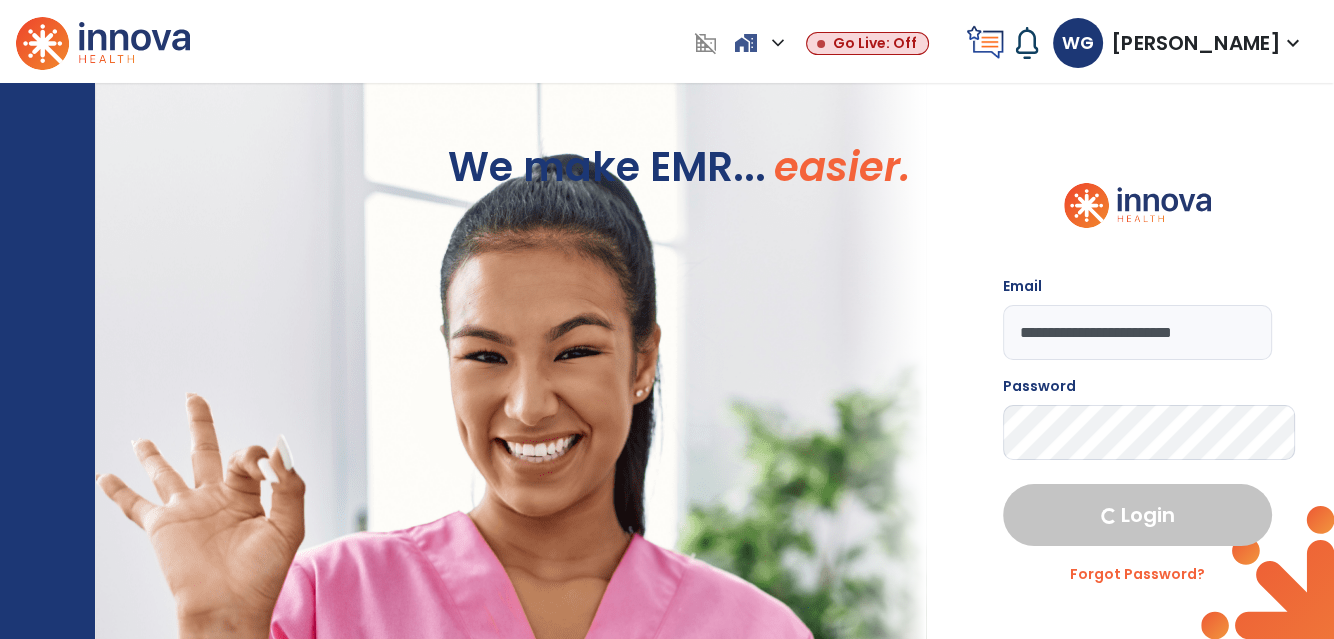 select on "****" 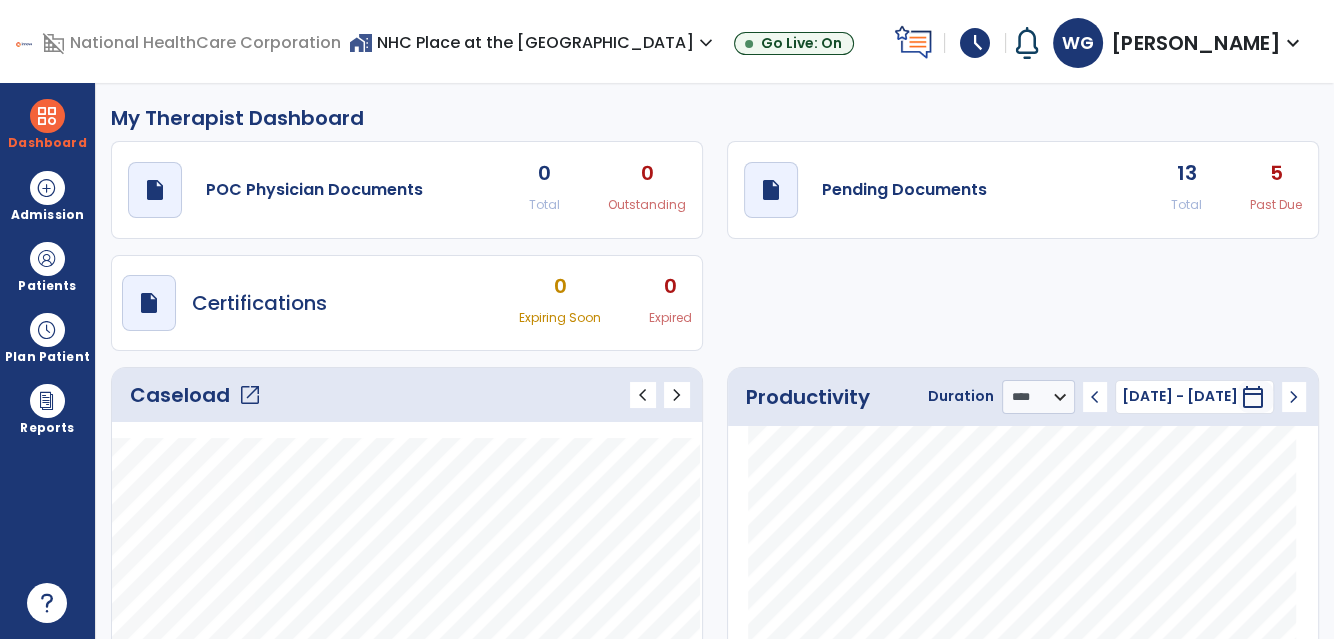 click on "open_in_new" 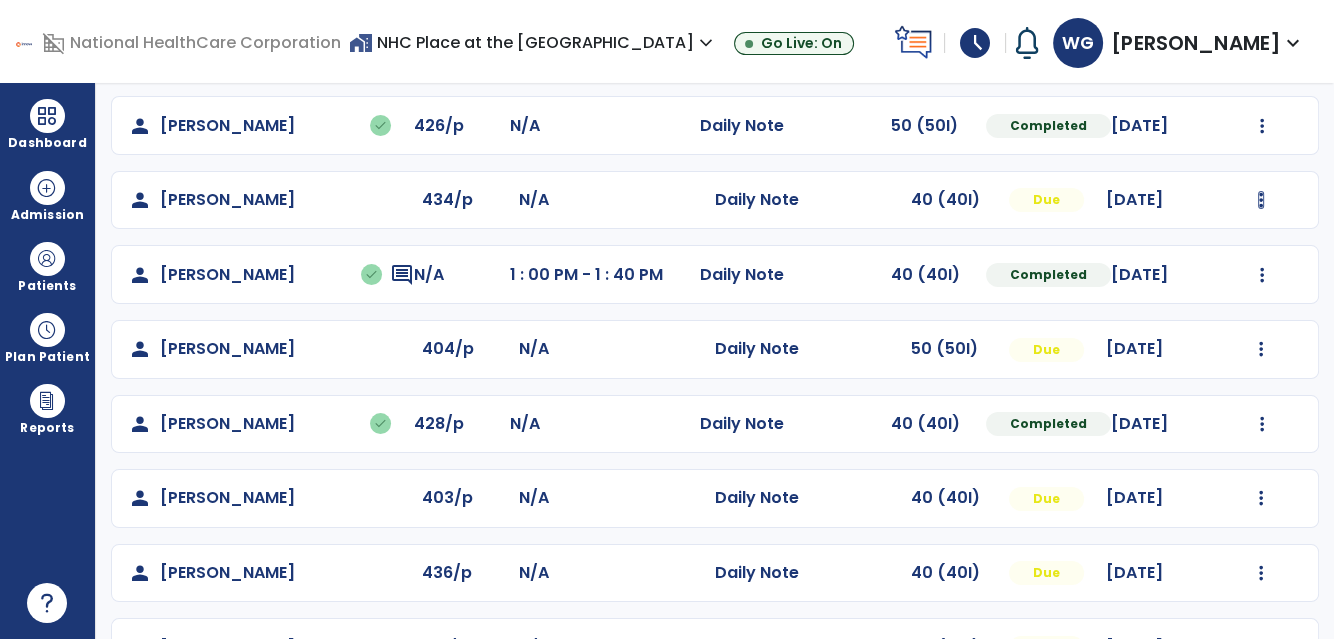 scroll, scrollTop: 273, scrollLeft: 0, axis: vertical 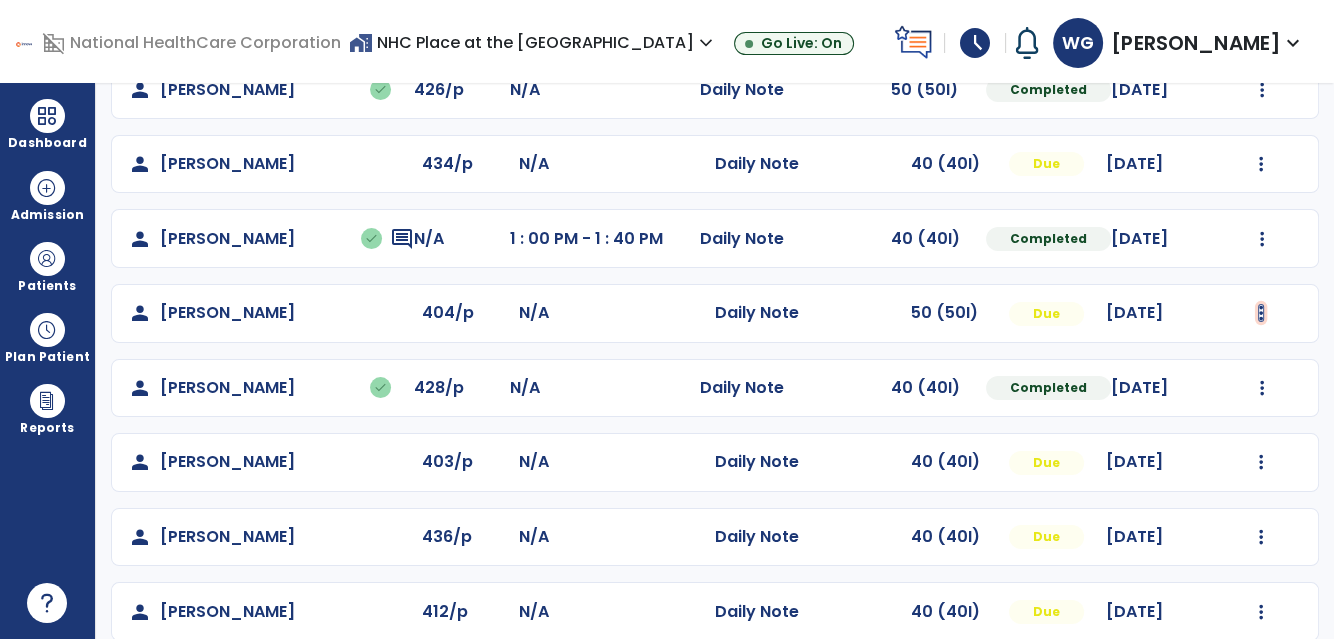 click at bounding box center [1262, 15] 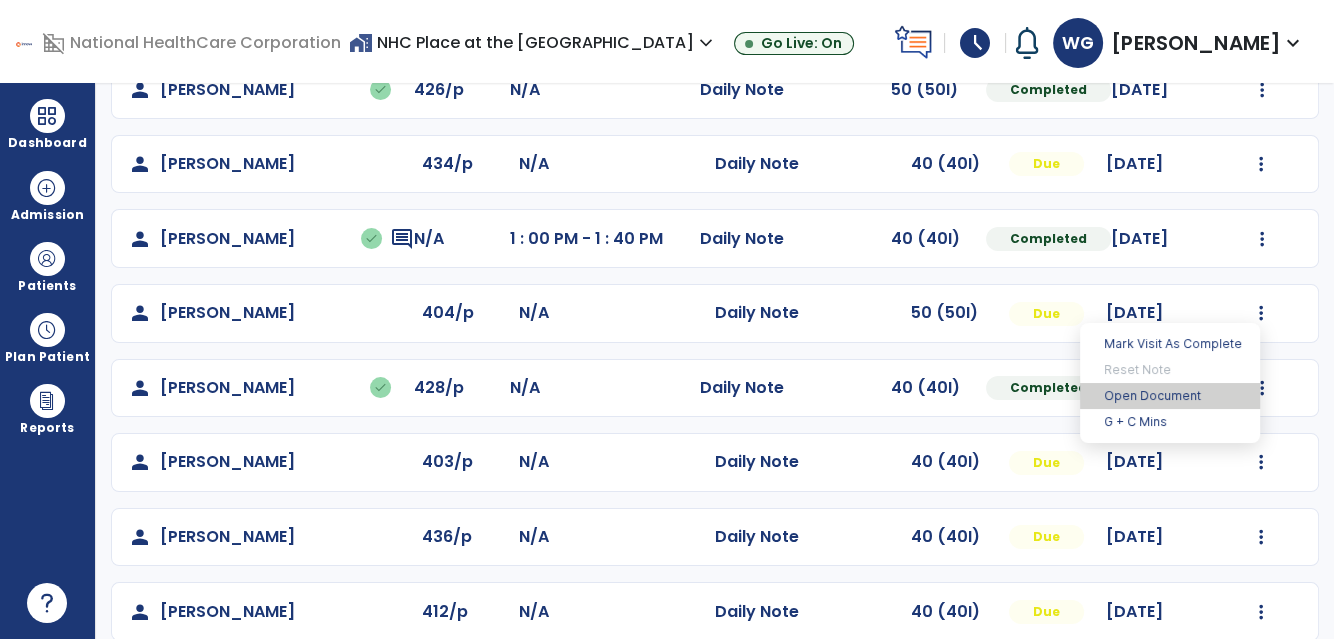 click on "Open Document" at bounding box center (1170, 396) 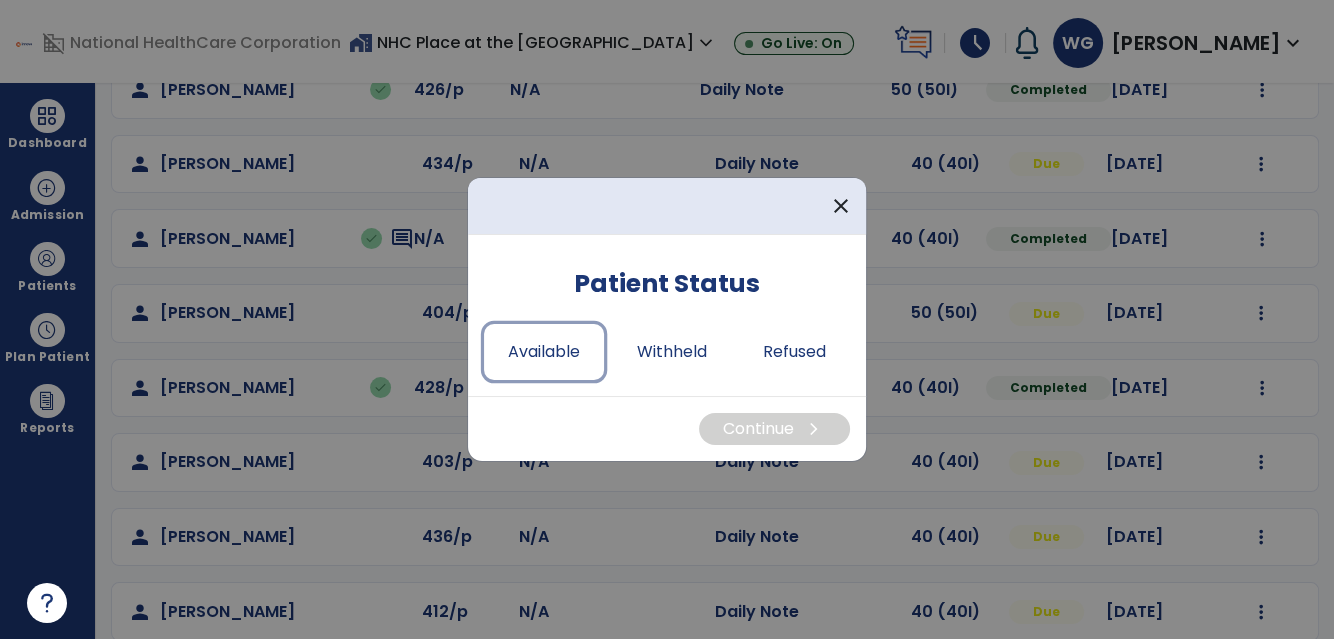 drag, startPoint x: 517, startPoint y: 344, endPoint x: 605, endPoint y: 385, distance: 97.082436 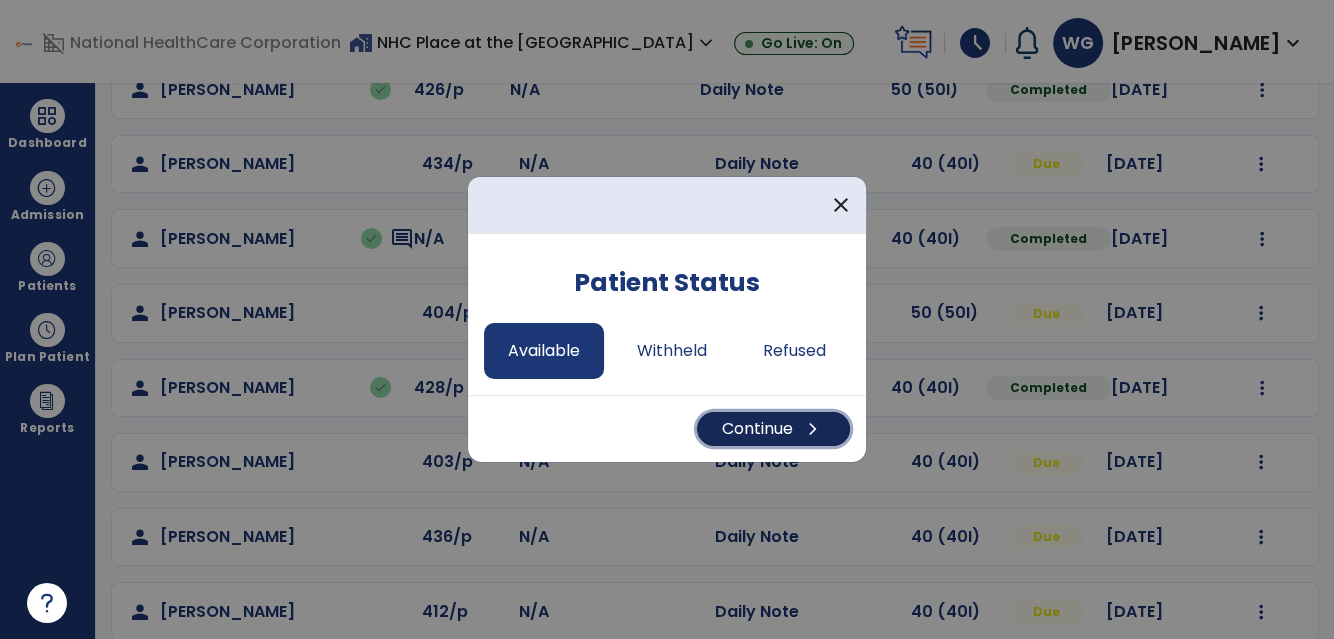 click on "Continue   chevron_right" at bounding box center (773, 429) 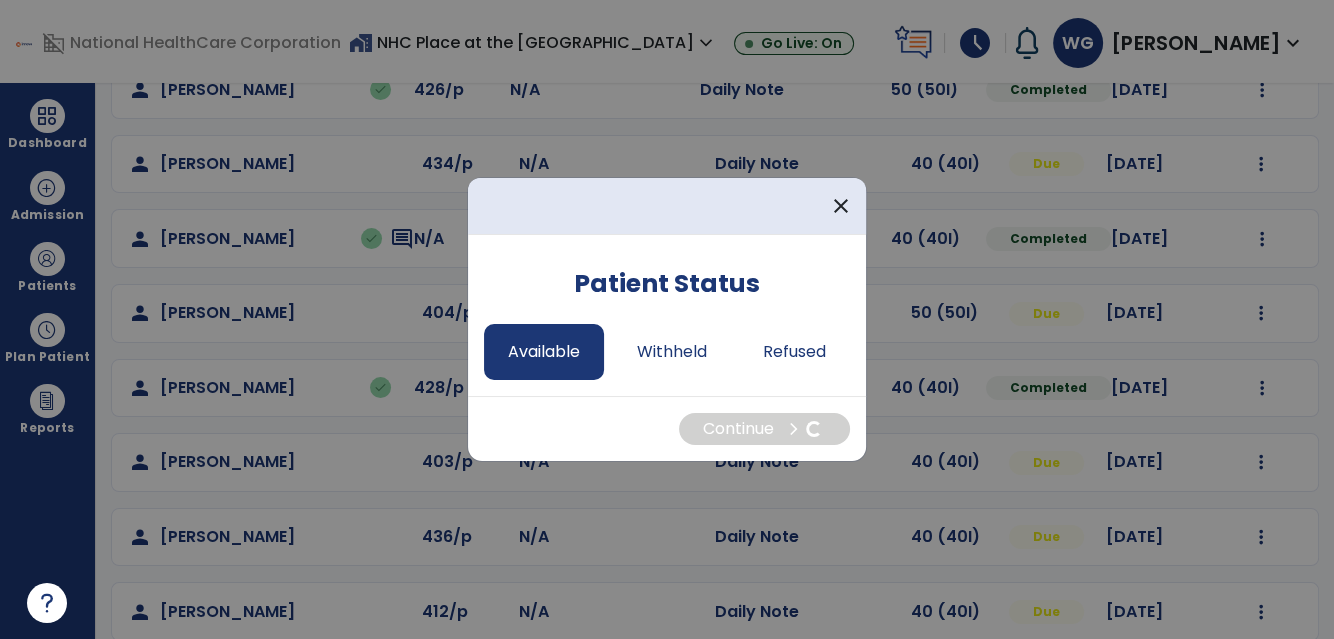 select on "*" 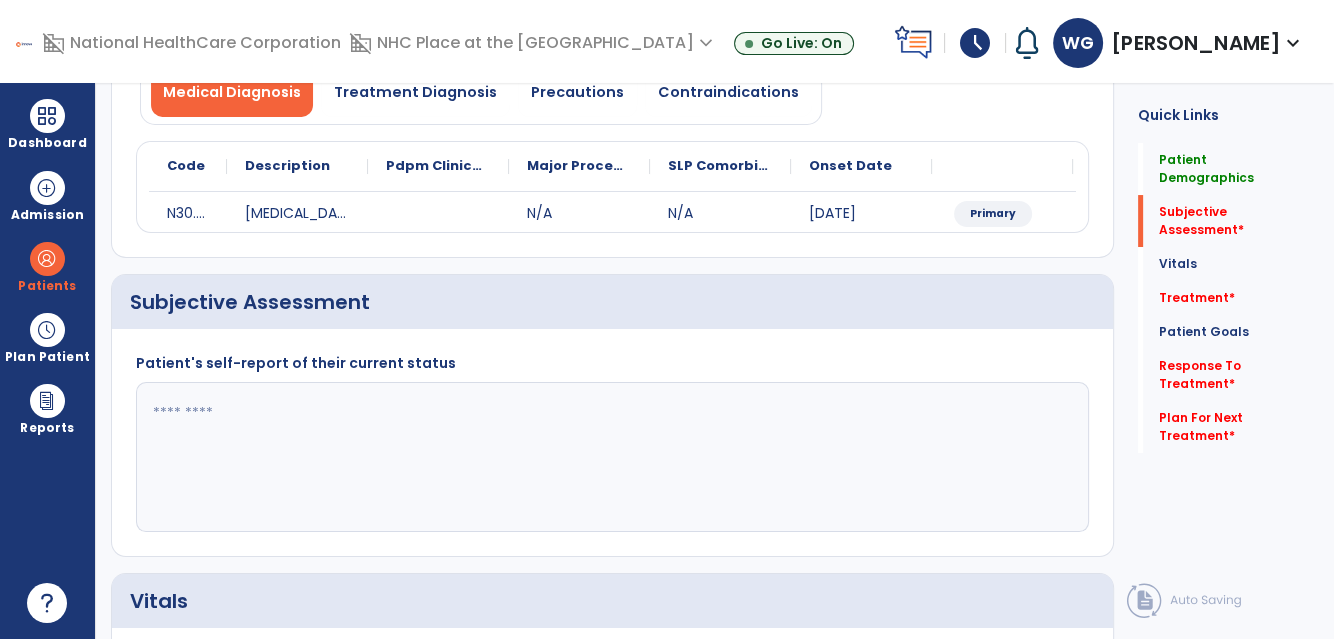 click 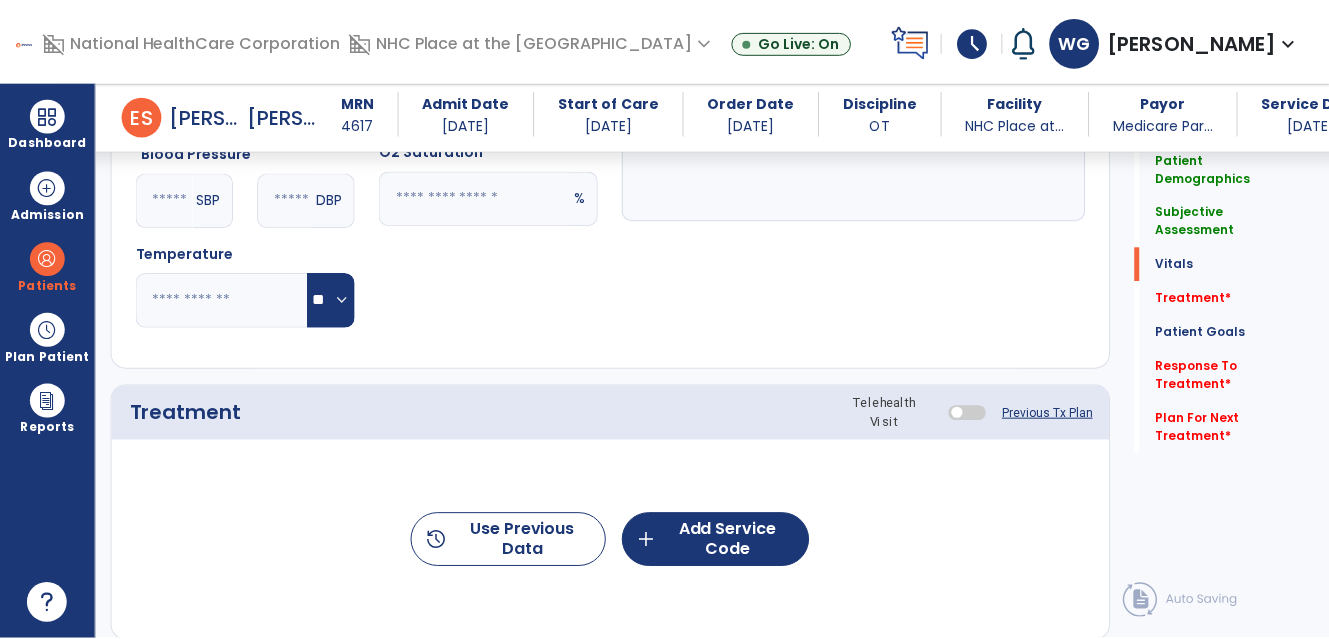 scroll, scrollTop: 1000, scrollLeft: 0, axis: vertical 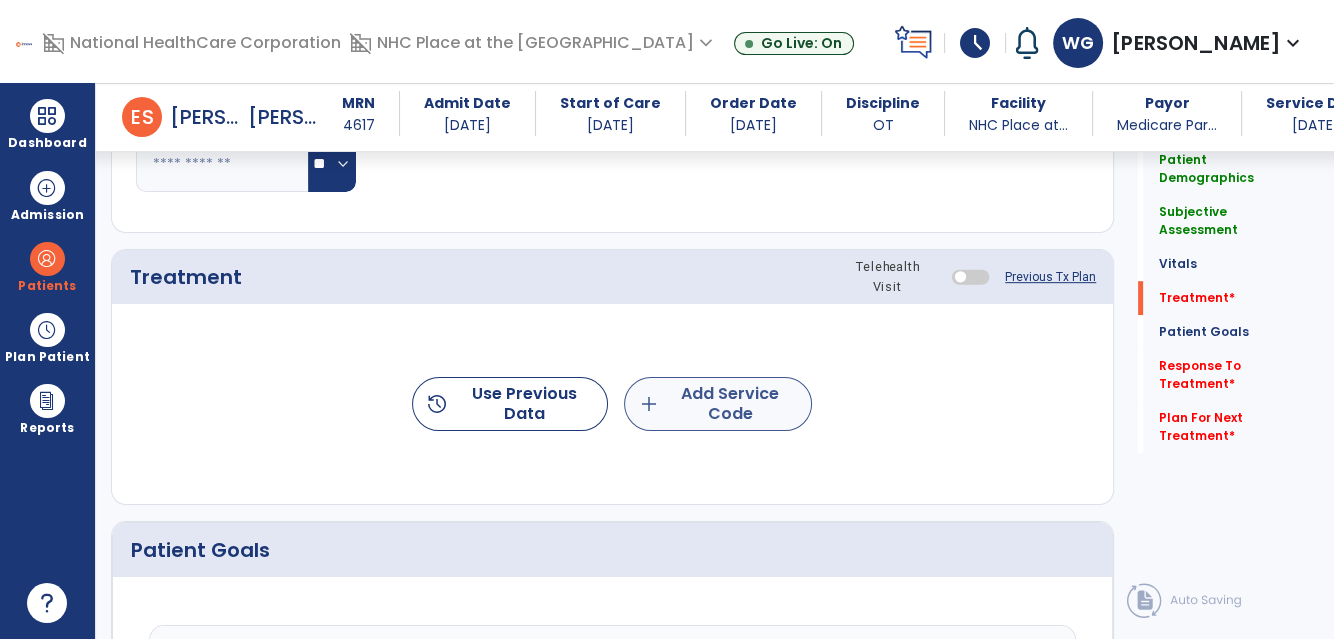 type on "**********" 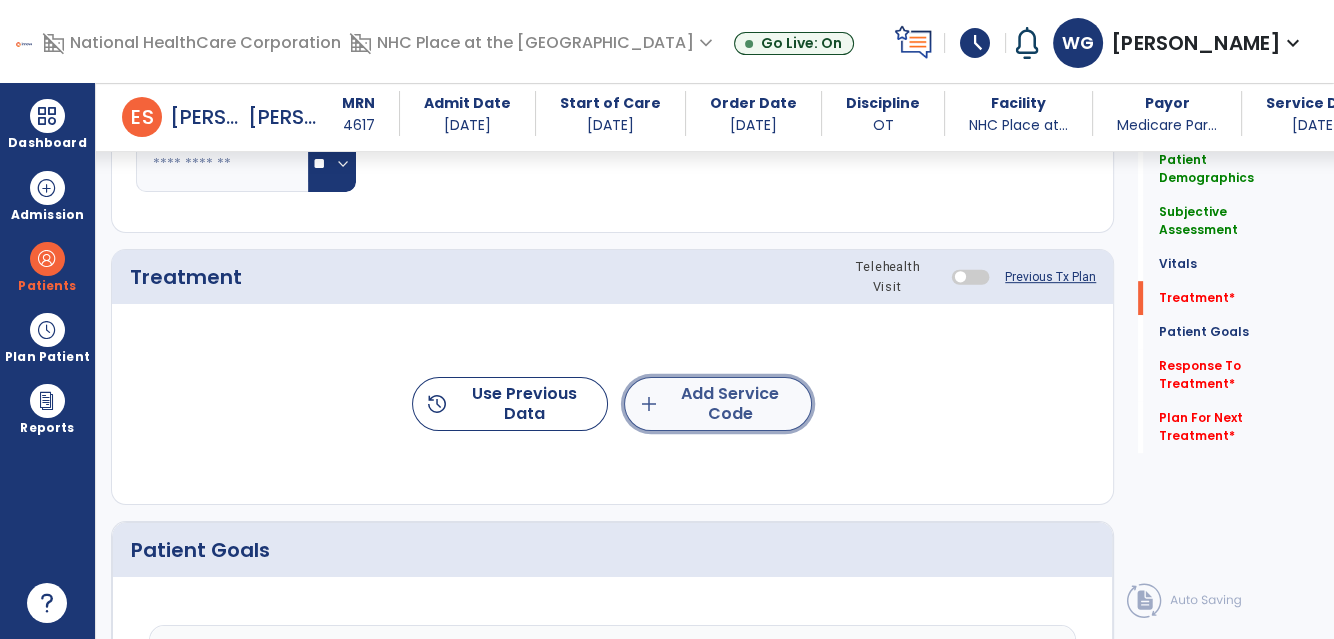 click on "add  Add Service Code" 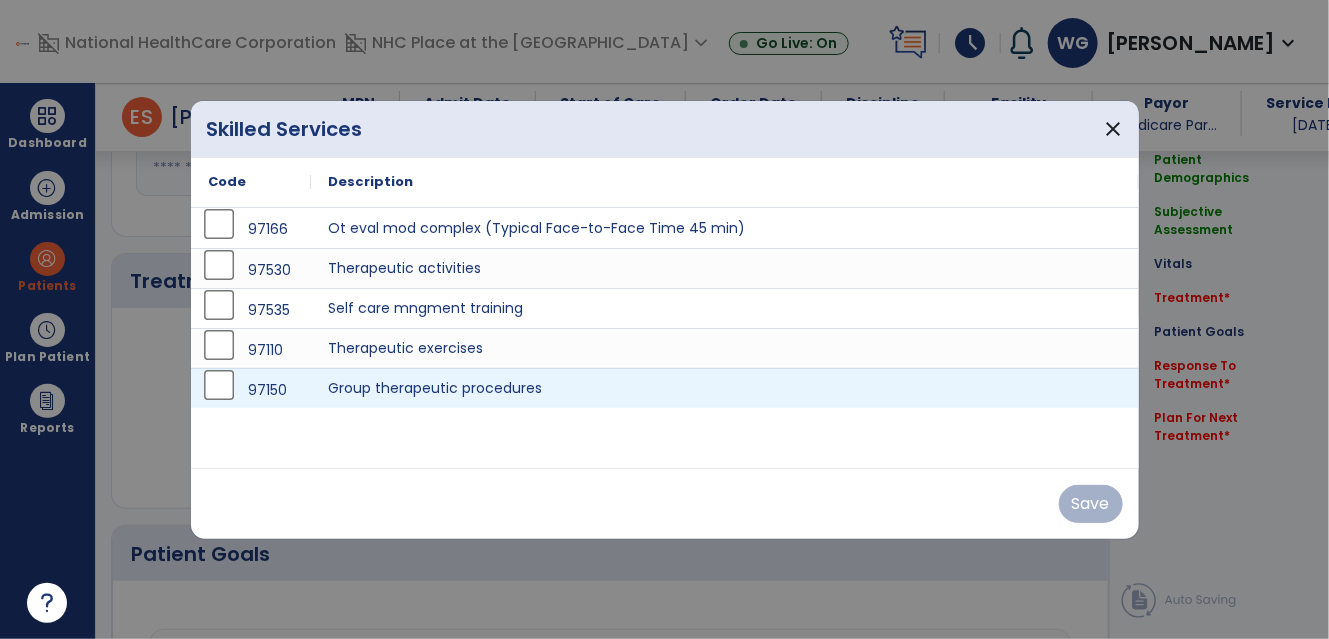 scroll, scrollTop: 1000, scrollLeft: 0, axis: vertical 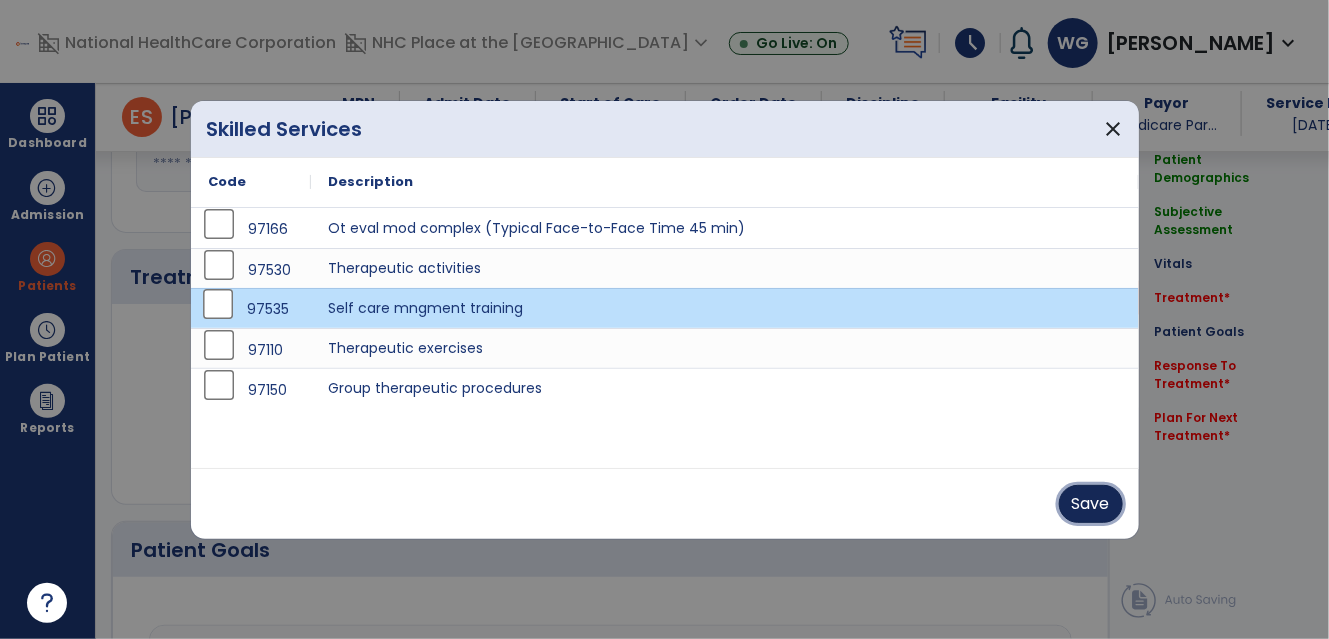 click on "Save" at bounding box center [1091, 504] 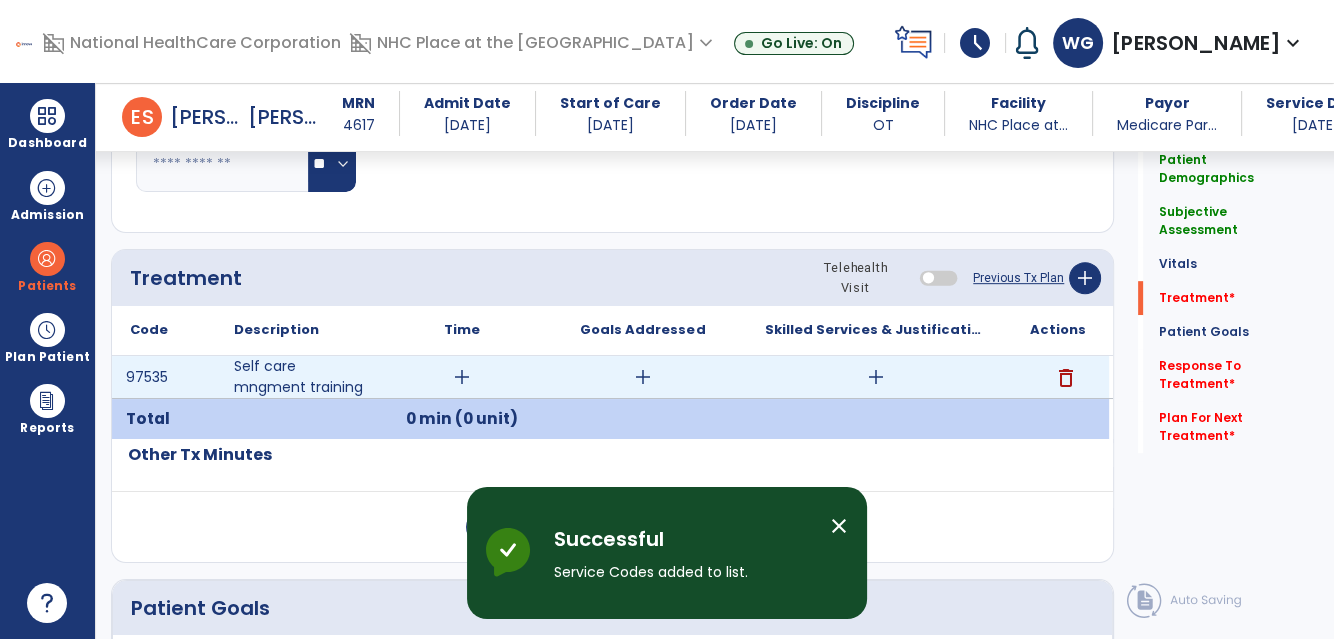 click on "add" at bounding box center [462, 377] 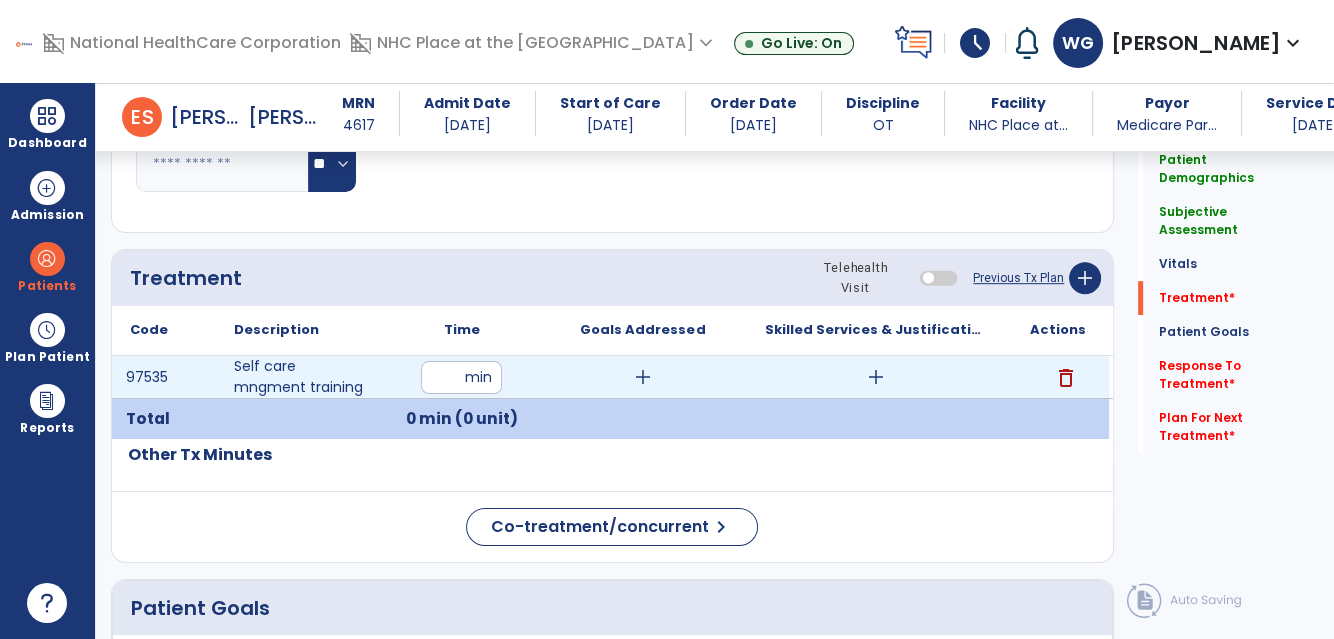 type on "**" 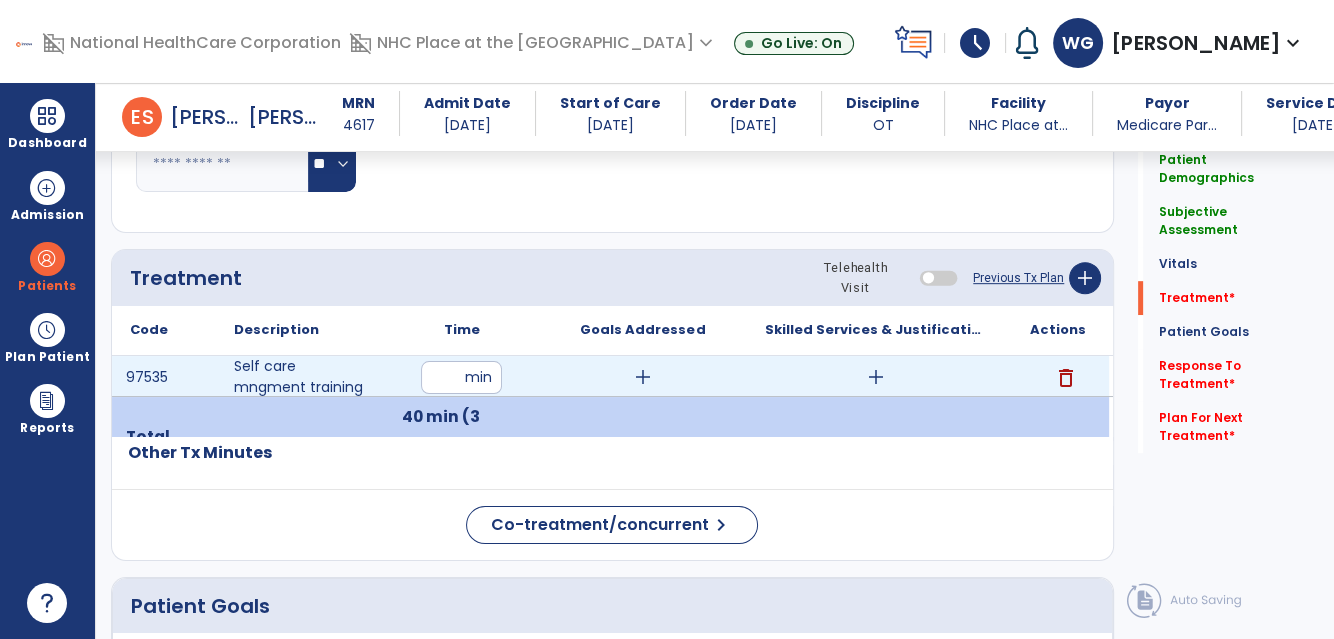click on "add" at bounding box center [643, 377] 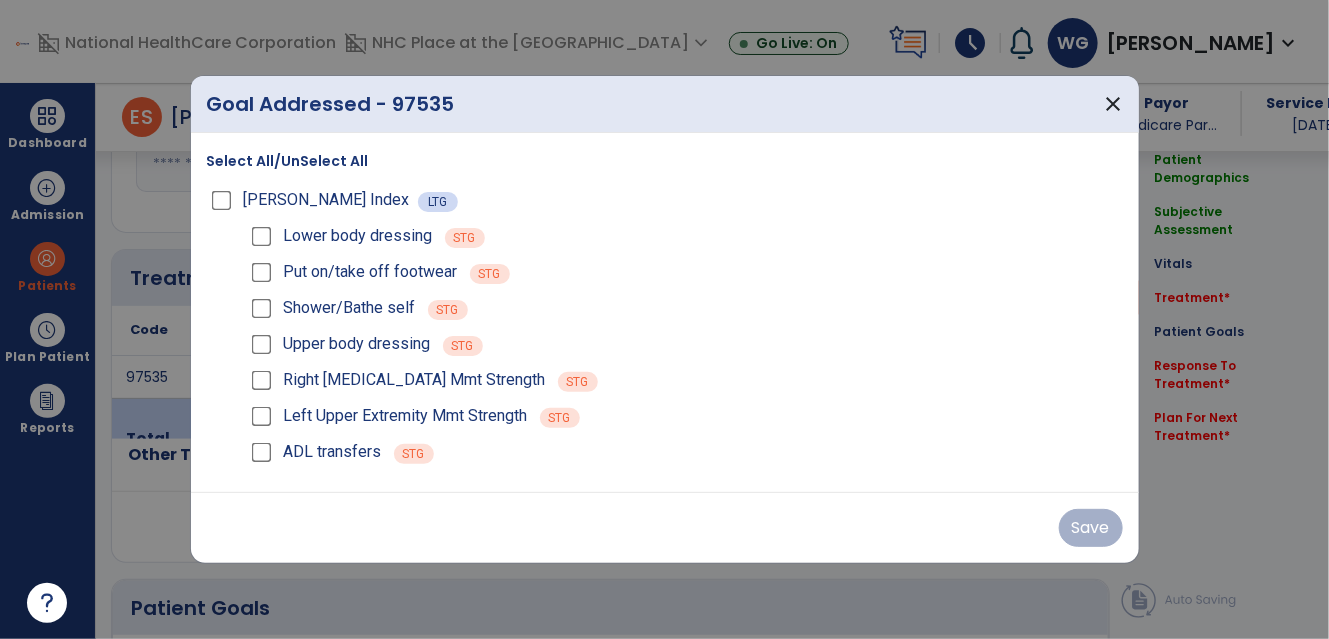 scroll, scrollTop: 1000, scrollLeft: 0, axis: vertical 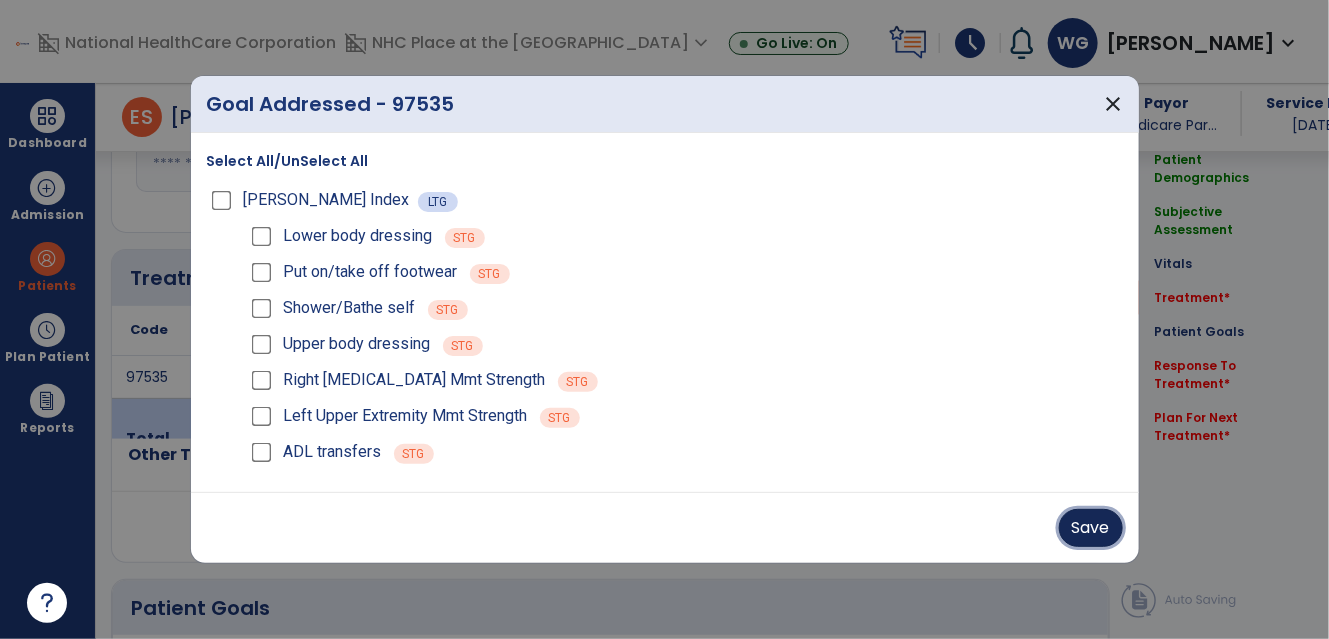 click on "Save" at bounding box center (1091, 528) 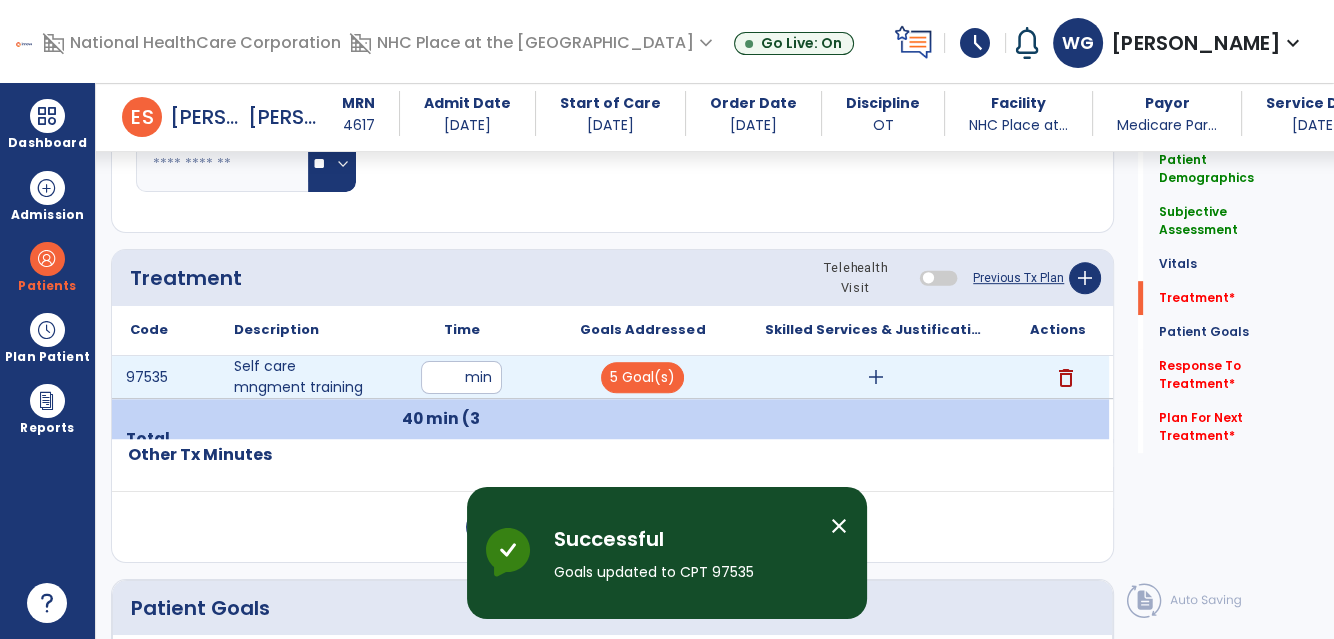click on "add" at bounding box center [876, 377] 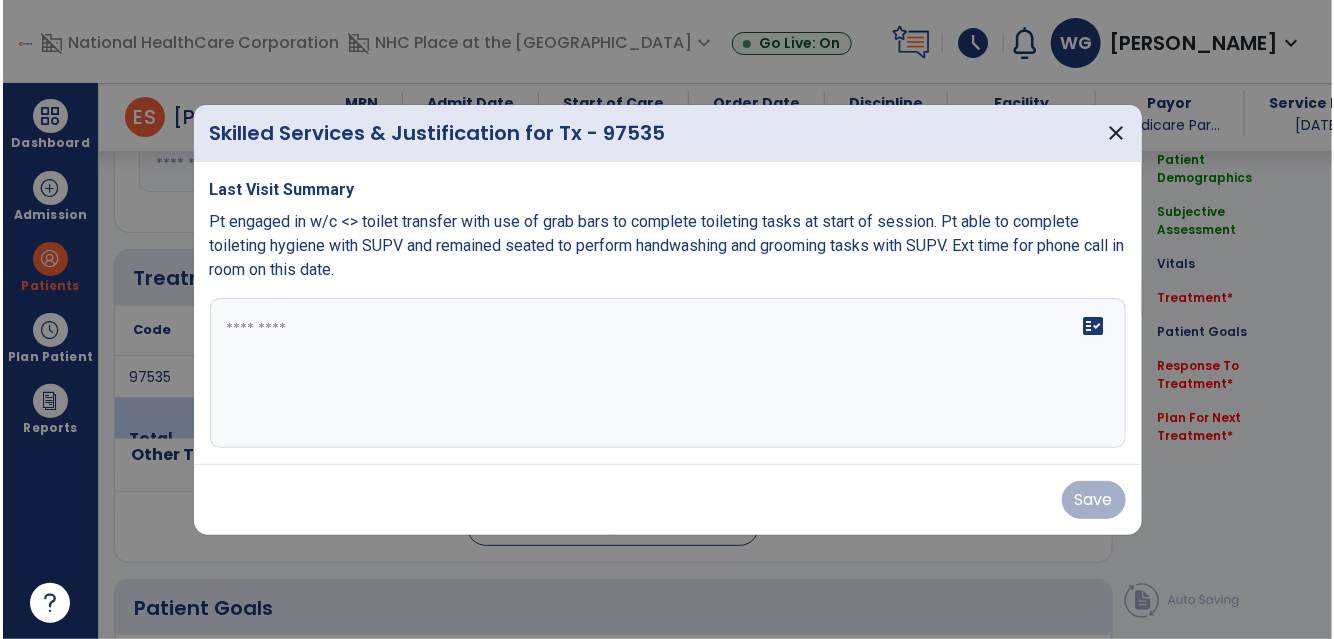 scroll, scrollTop: 1000, scrollLeft: 0, axis: vertical 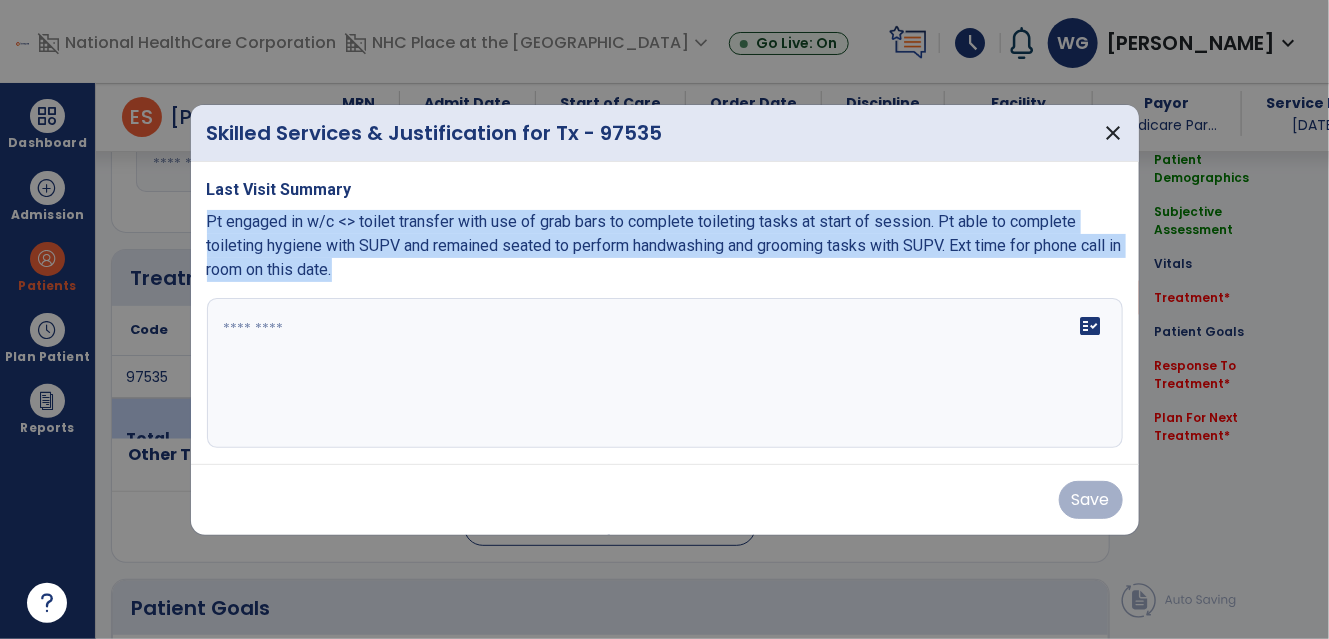 drag, startPoint x: 207, startPoint y: 219, endPoint x: 315, endPoint y: 288, distance: 128.16005 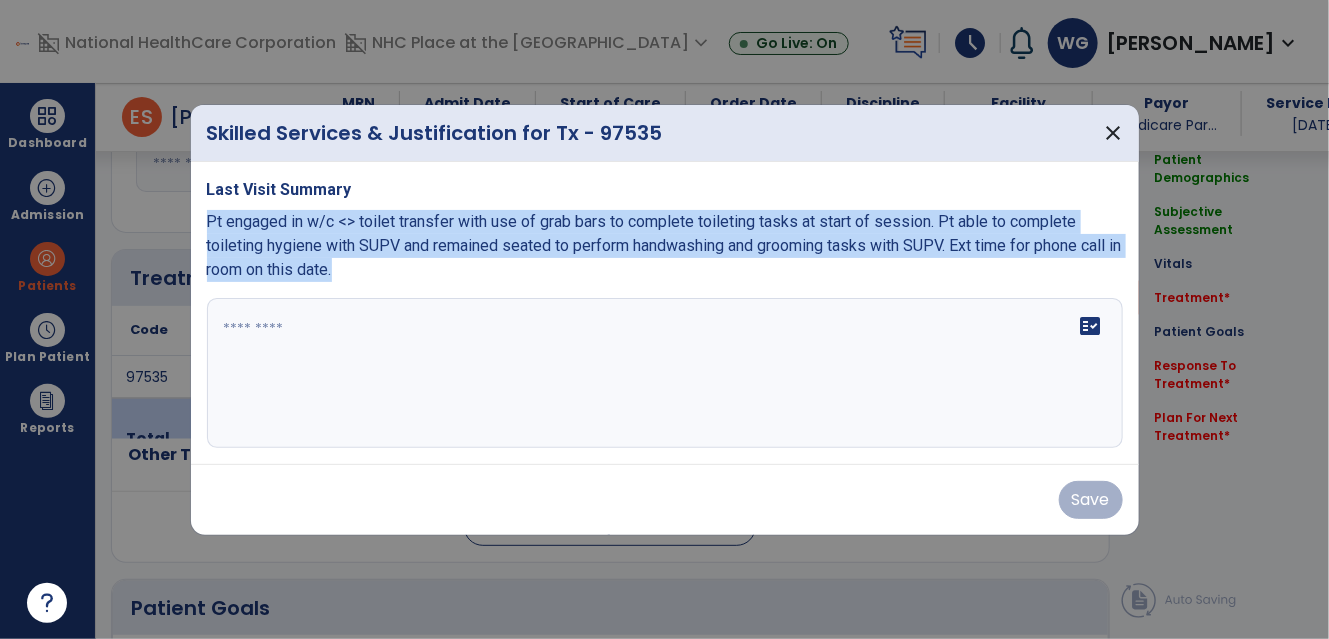 click on "Last Visit Summary Pt engaged in w/c <> toilet transfer with use of grab bars to complete toileting tasks at start of session. Pt able to complete toileting hygiene with SUPV and remained seated to perform handwashing and grooming tasks with SUPV. Ext time for phone call in room on this date.   fact_check" at bounding box center [665, 313] 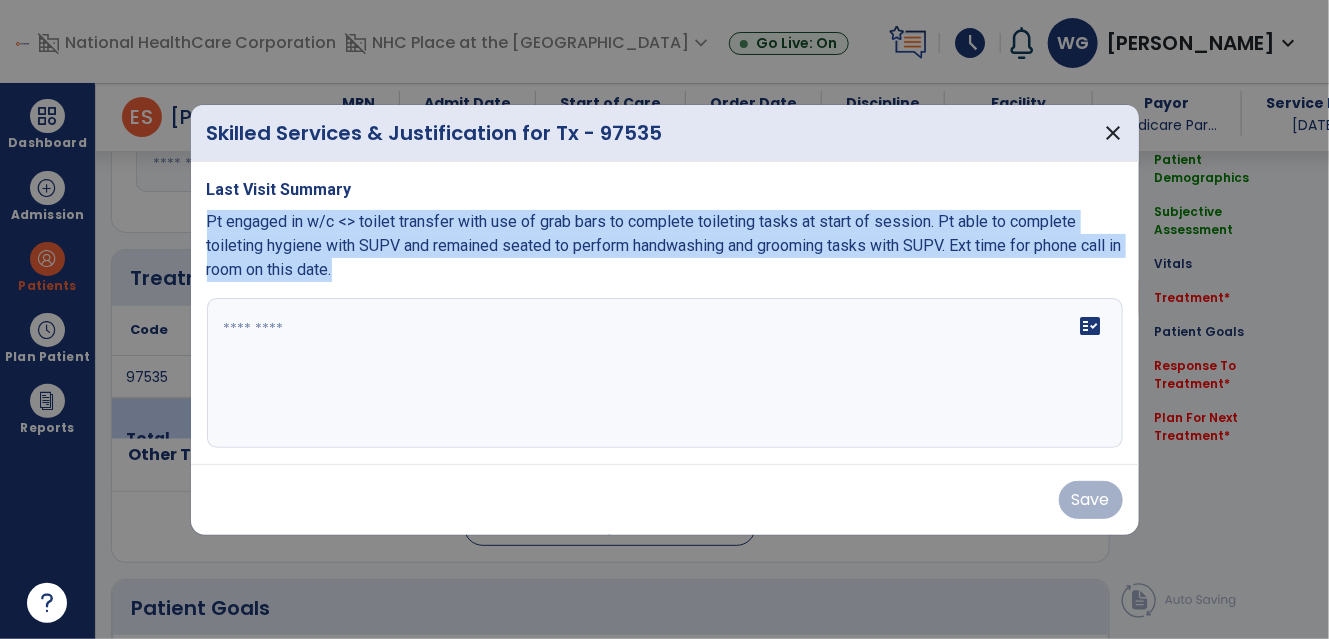 copy on "Pt engaged in w/c <> toilet transfer with use of grab bars to complete toileting tasks at start of session. Pt able to complete toileting hygiene with SUPV and remained seated to perform handwashing and grooming tasks with SUPV. Ext time for phone call in room on this date." 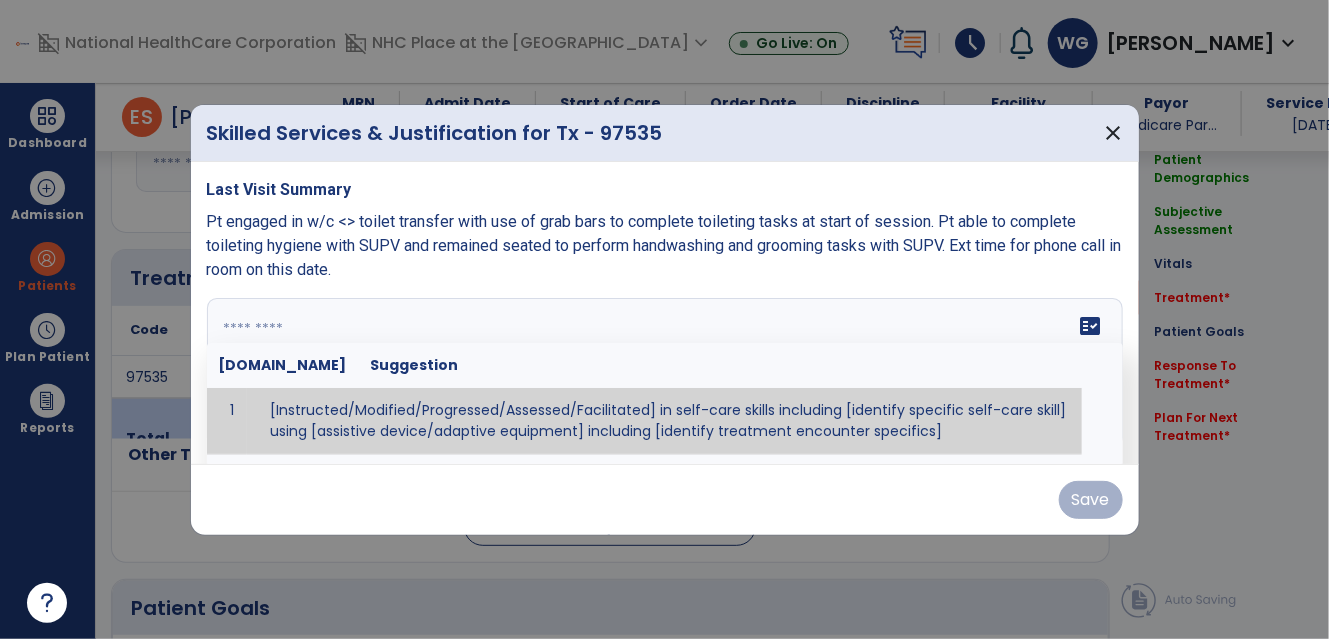 click on "fact_check  [DOMAIN_NAME] Suggestion 1 [Instructed/Modified/Progressed/Assessed/Facilitated] in self-care skills including [identify specific self-care skill] using [assistive device/adaptive equipment] including [identify treatment encounter specifics]" at bounding box center [665, 373] 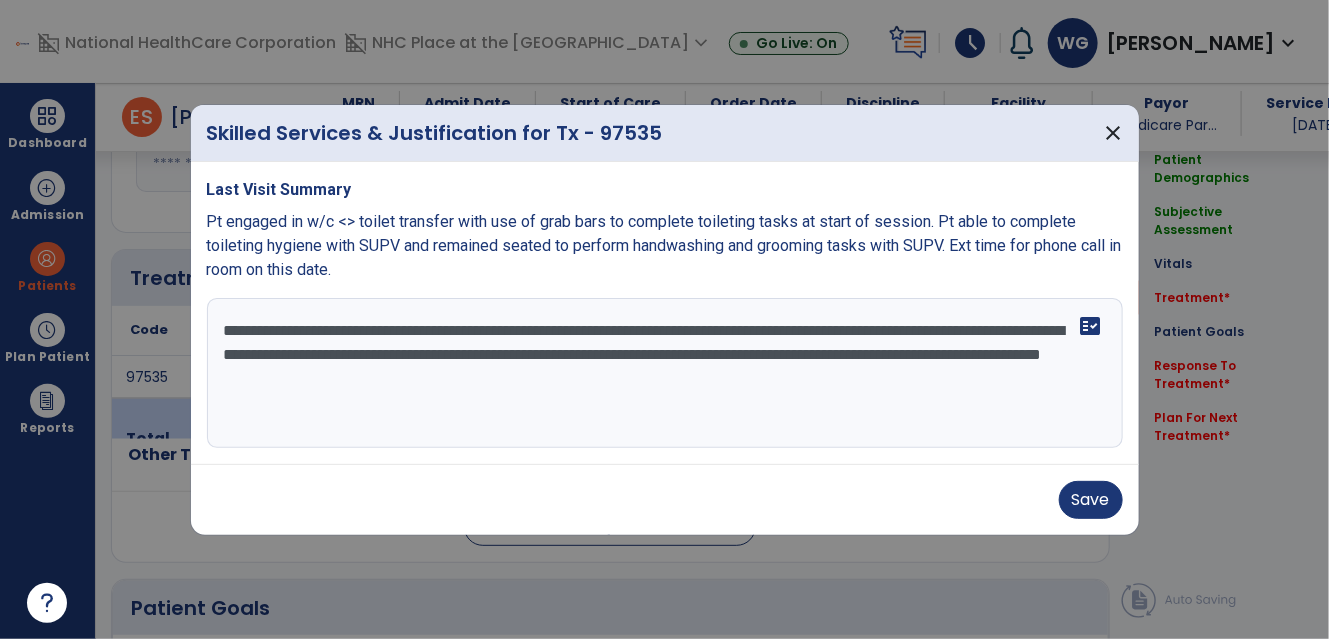 click on "**********" at bounding box center [665, 373] 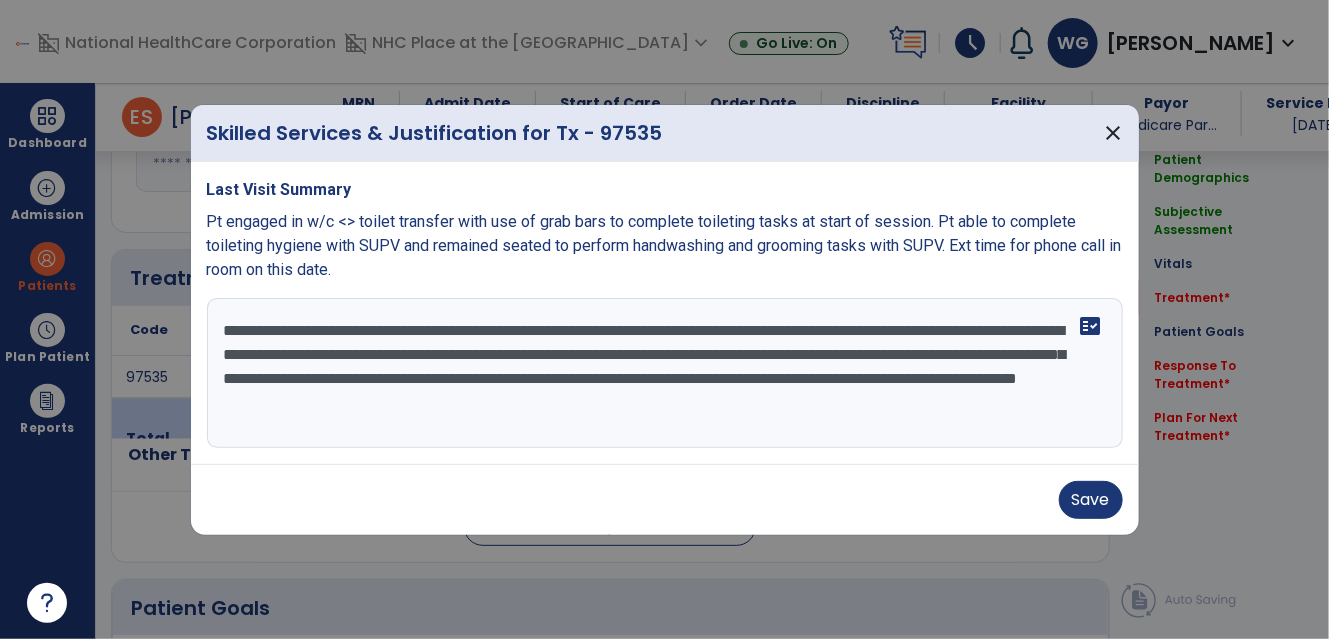 click on "**********" at bounding box center [665, 373] 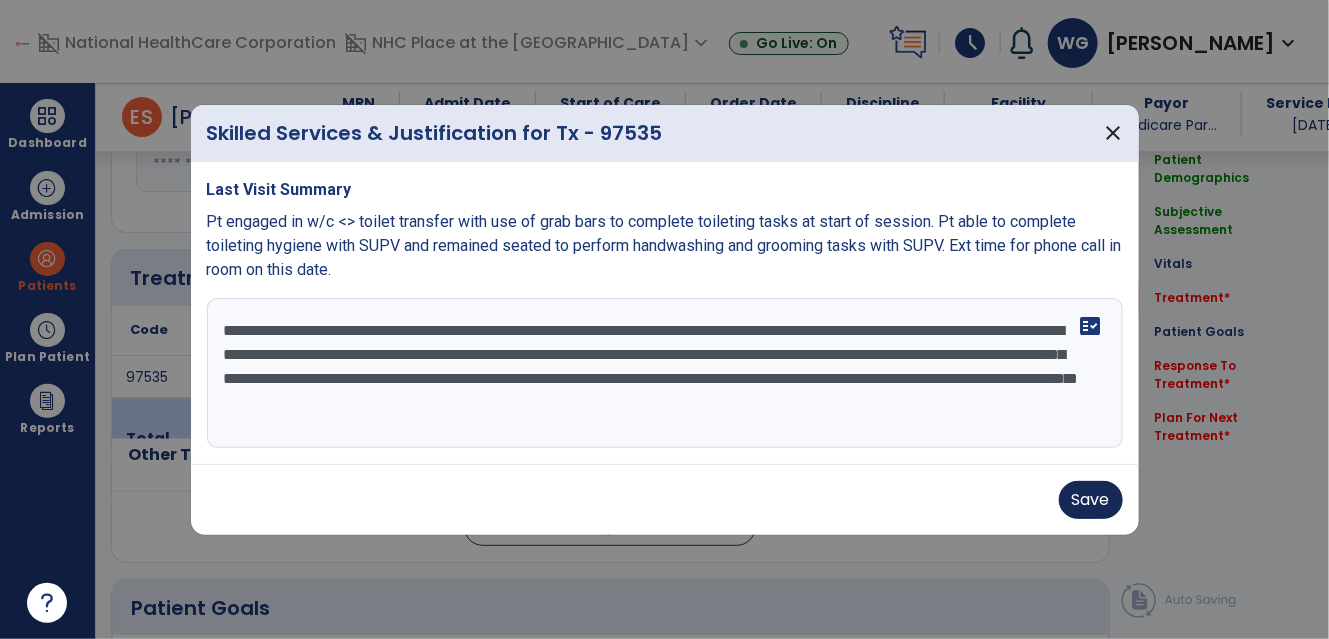 type on "**********" 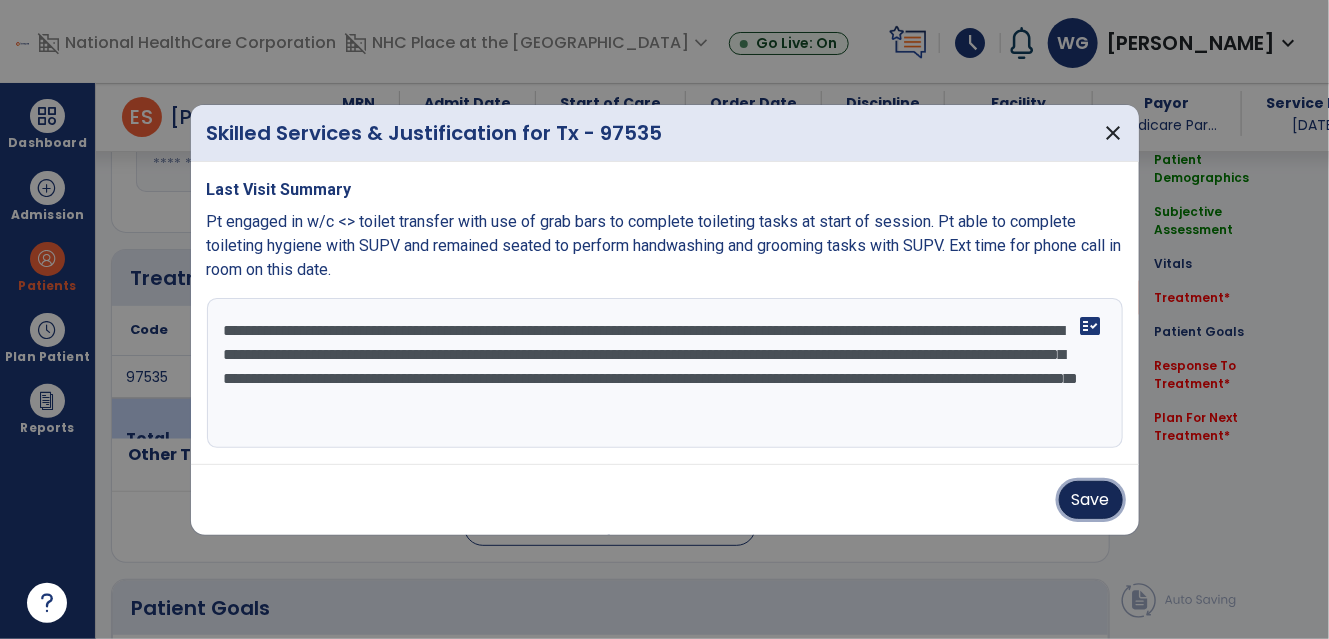 click on "Save" at bounding box center [1091, 500] 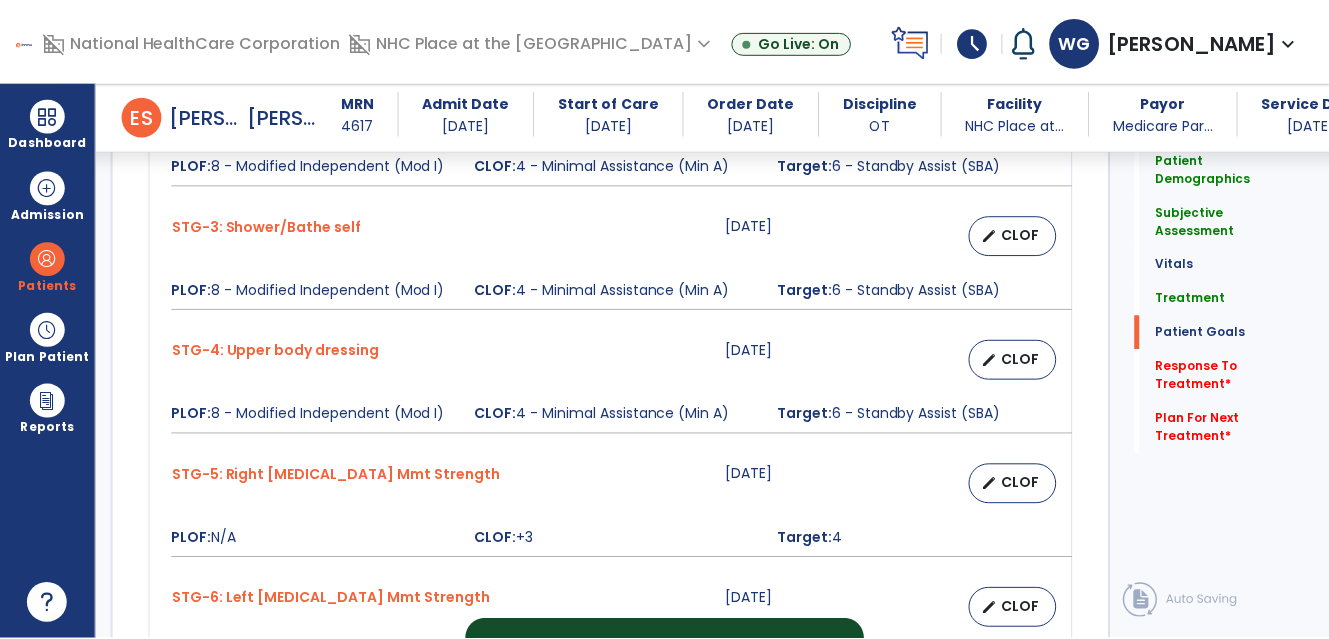 scroll, scrollTop: 1818, scrollLeft: 0, axis: vertical 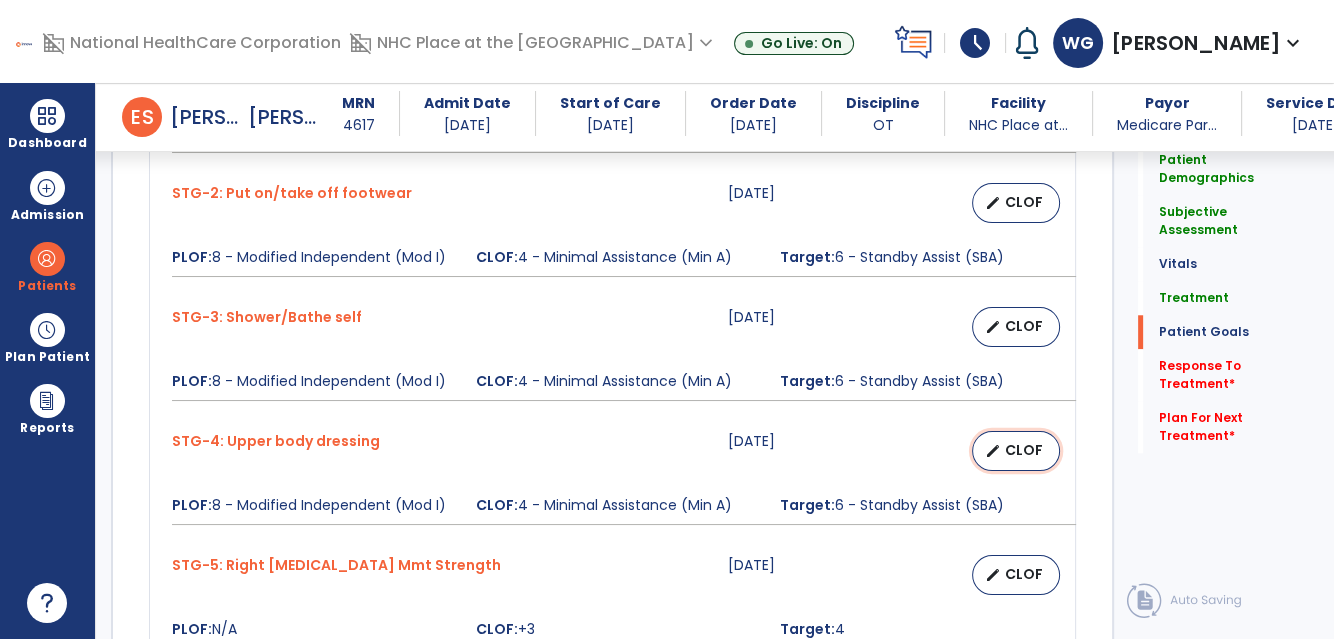 click on "edit   CLOF" at bounding box center (1016, 451) 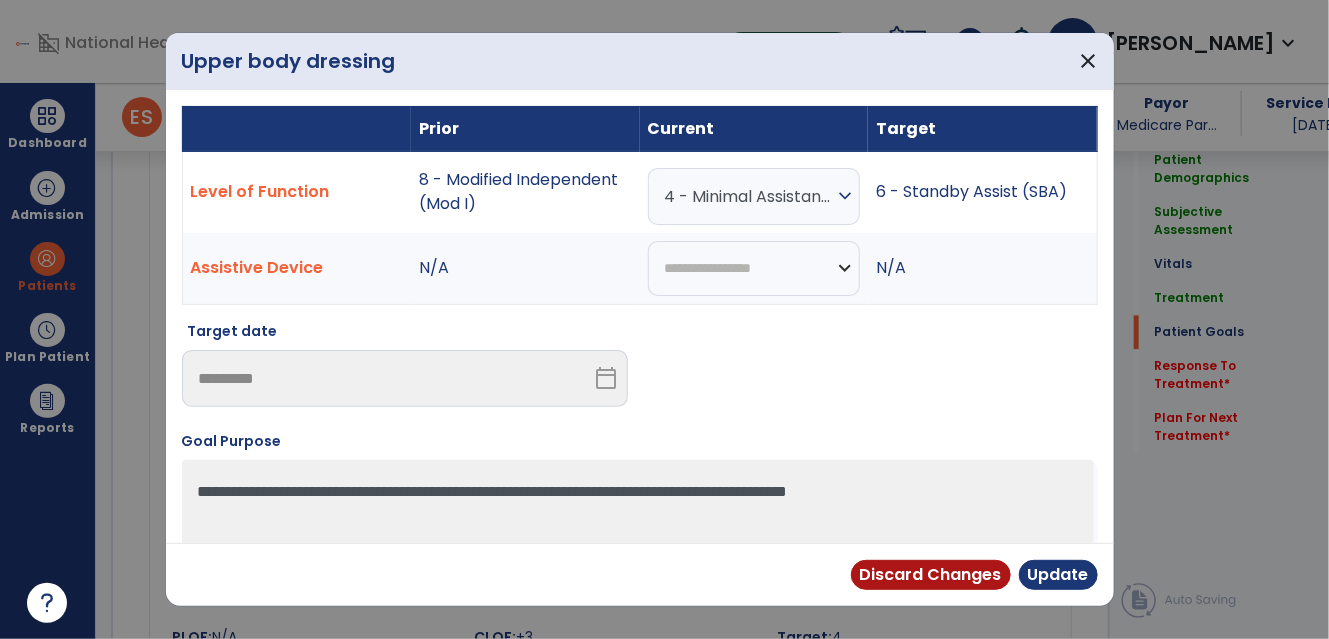 scroll, scrollTop: 1818, scrollLeft: 0, axis: vertical 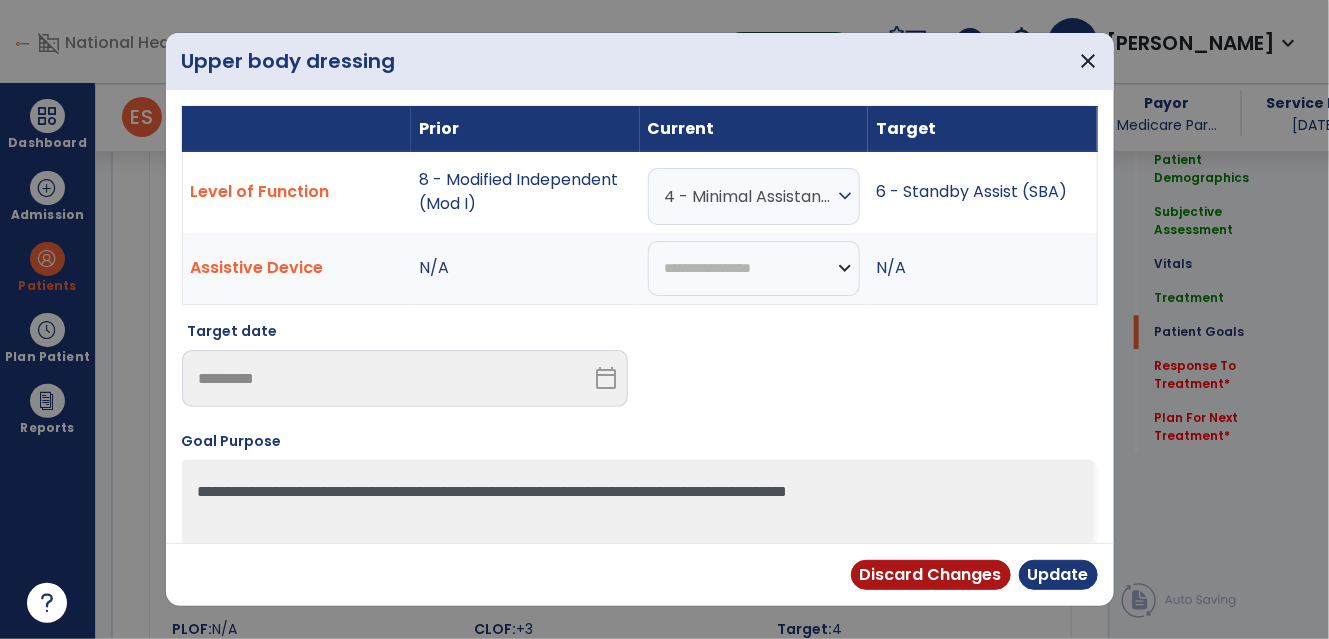click on "expand_more" at bounding box center (845, 196) 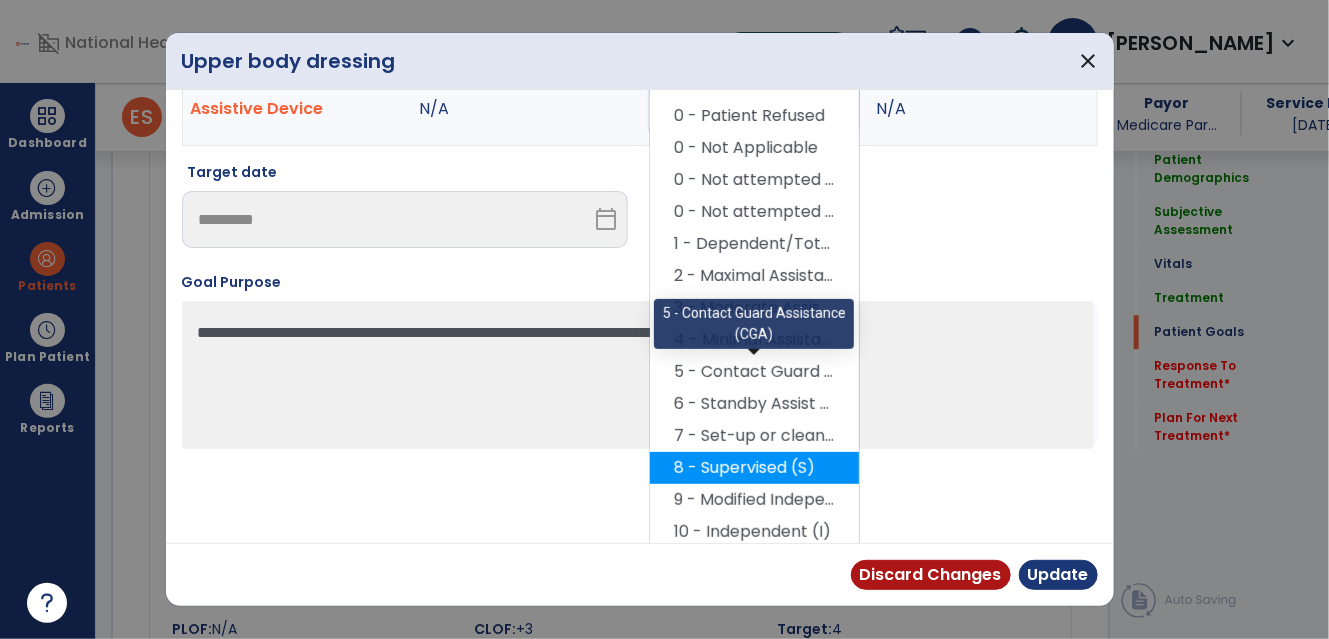 scroll, scrollTop: 161, scrollLeft: 0, axis: vertical 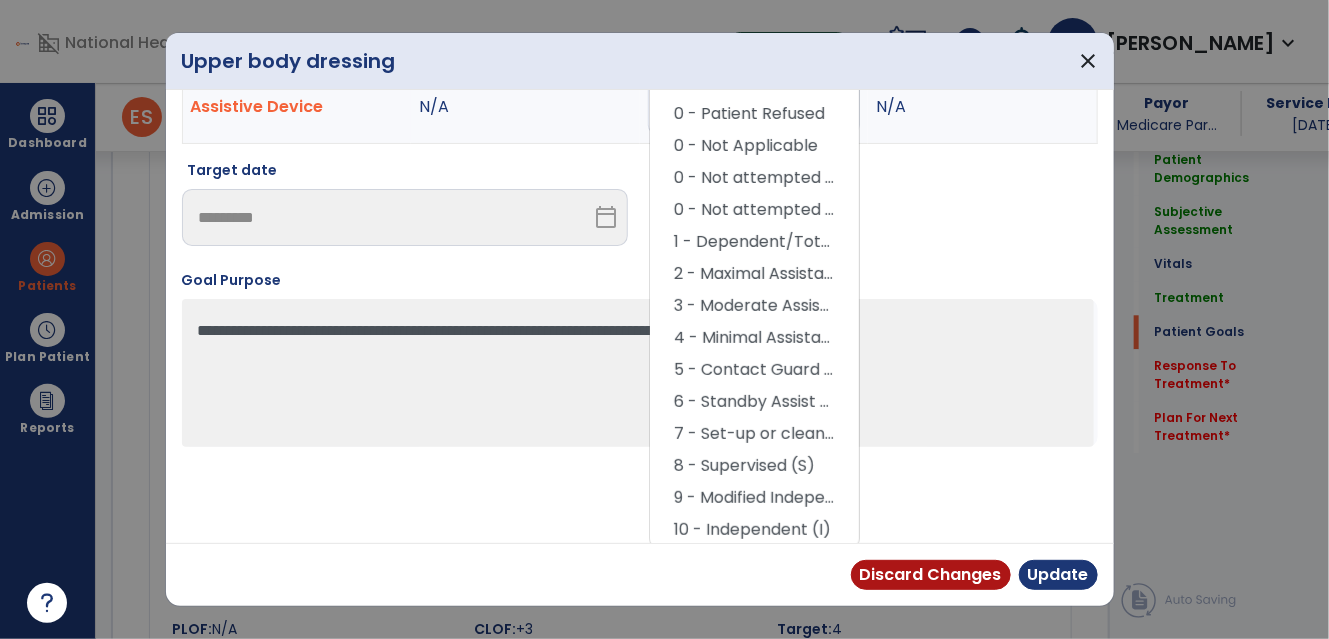 drag, startPoint x: 780, startPoint y: 473, endPoint x: 824, endPoint y: 482, distance: 44.911022 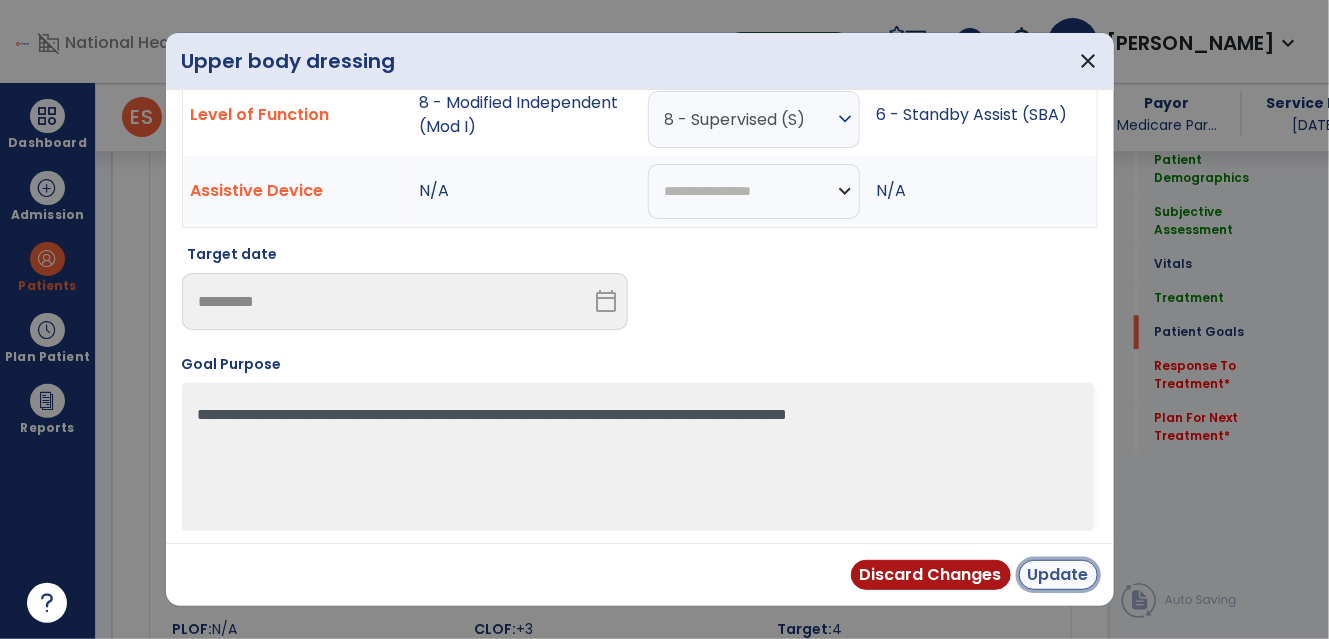 click on "Update" at bounding box center [1058, 575] 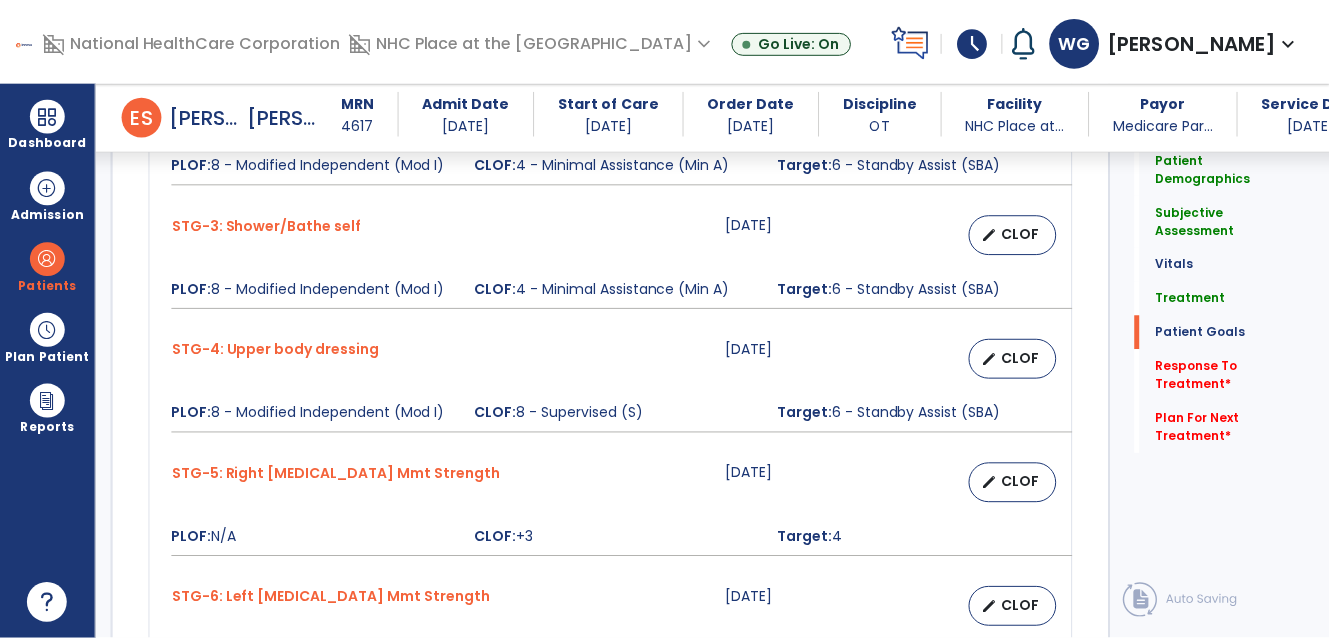 scroll, scrollTop: 2001, scrollLeft: 0, axis: vertical 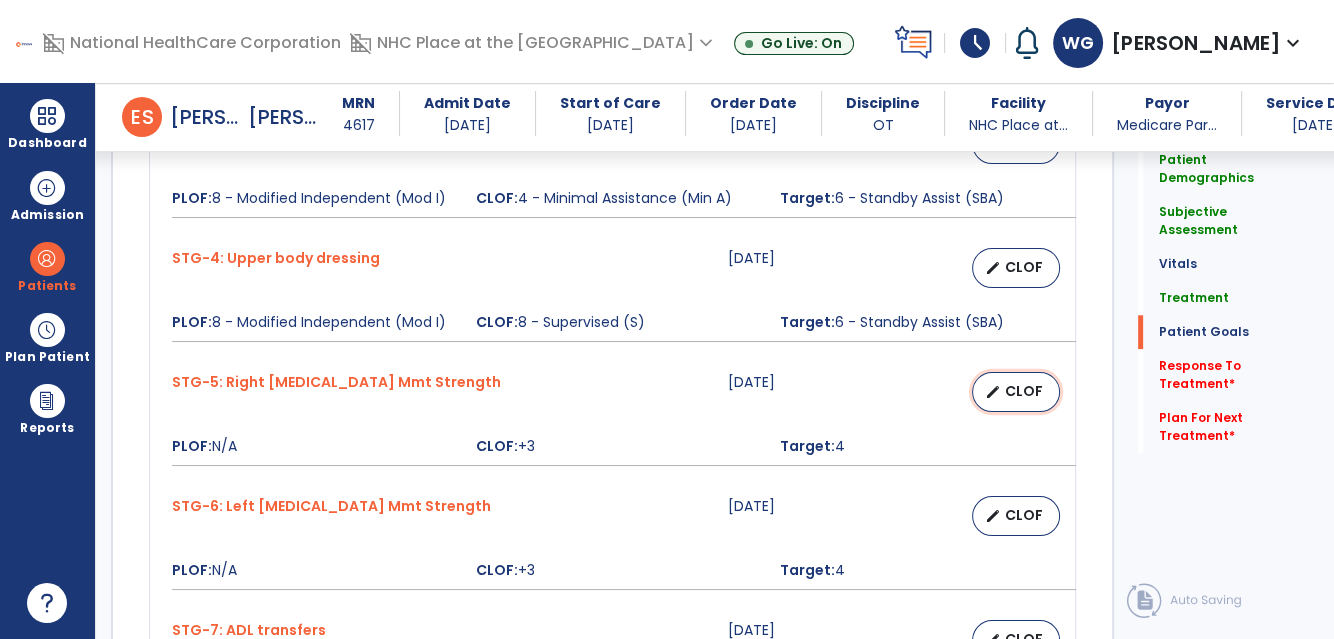 click on "CLOF" at bounding box center [1024, 391] 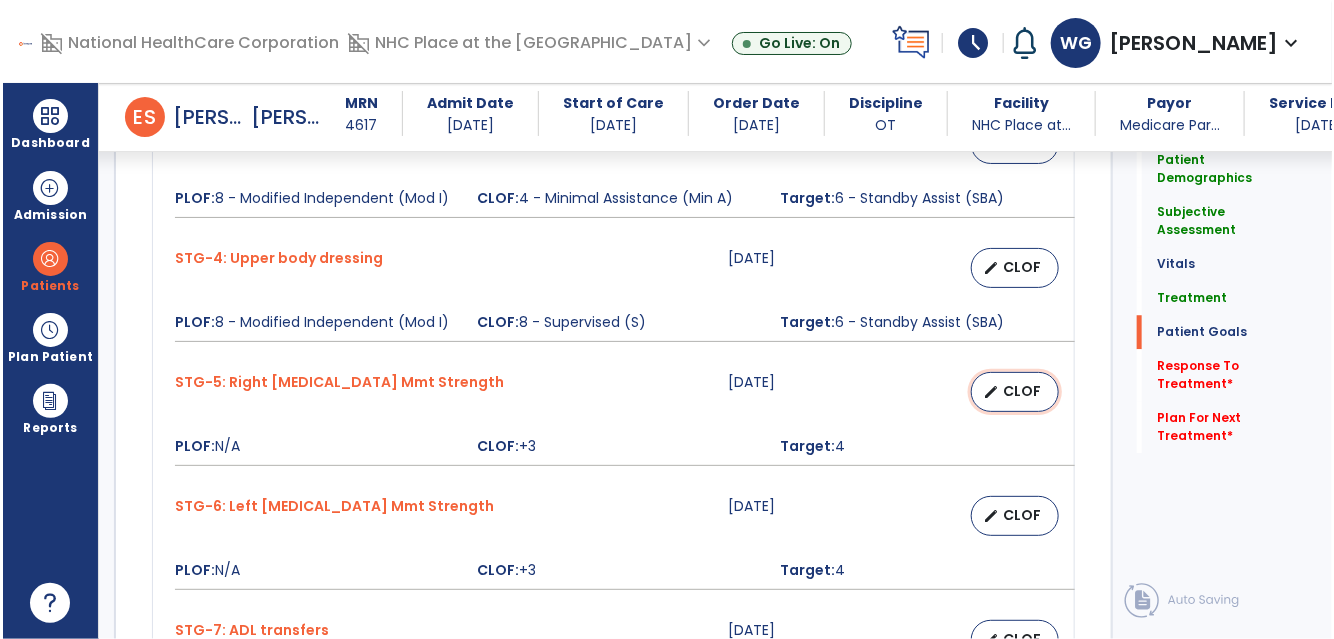 scroll, scrollTop: 2001, scrollLeft: 0, axis: vertical 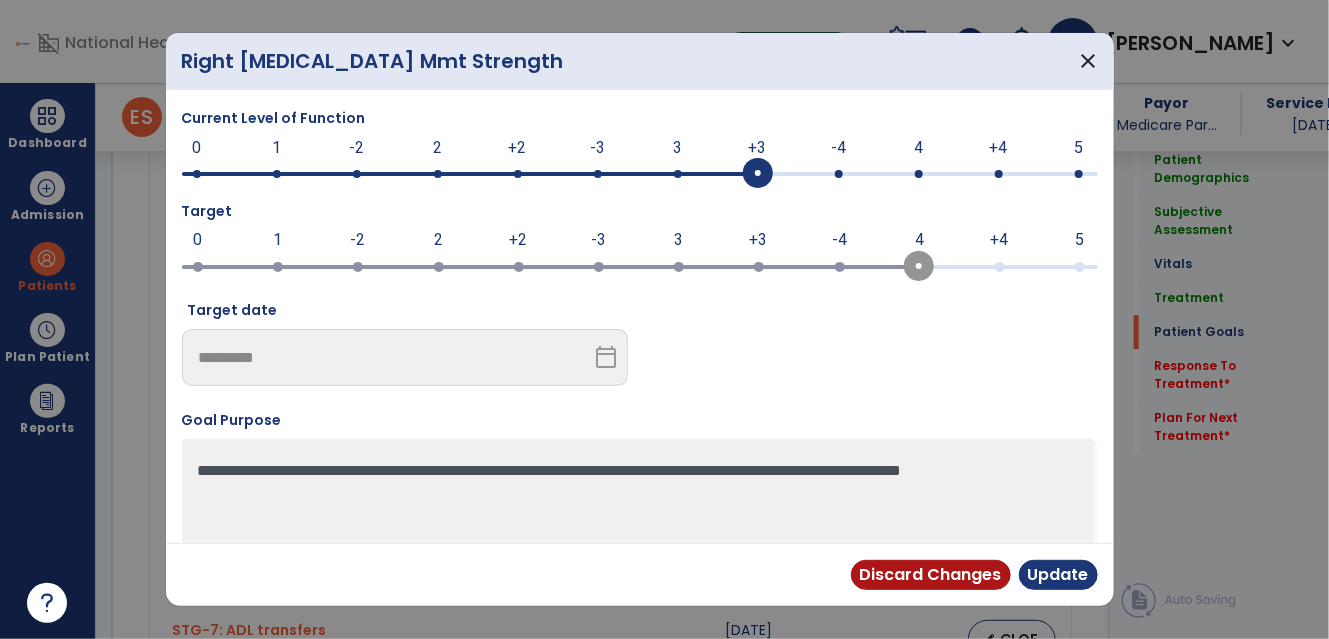 click at bounding box center (839, 174) 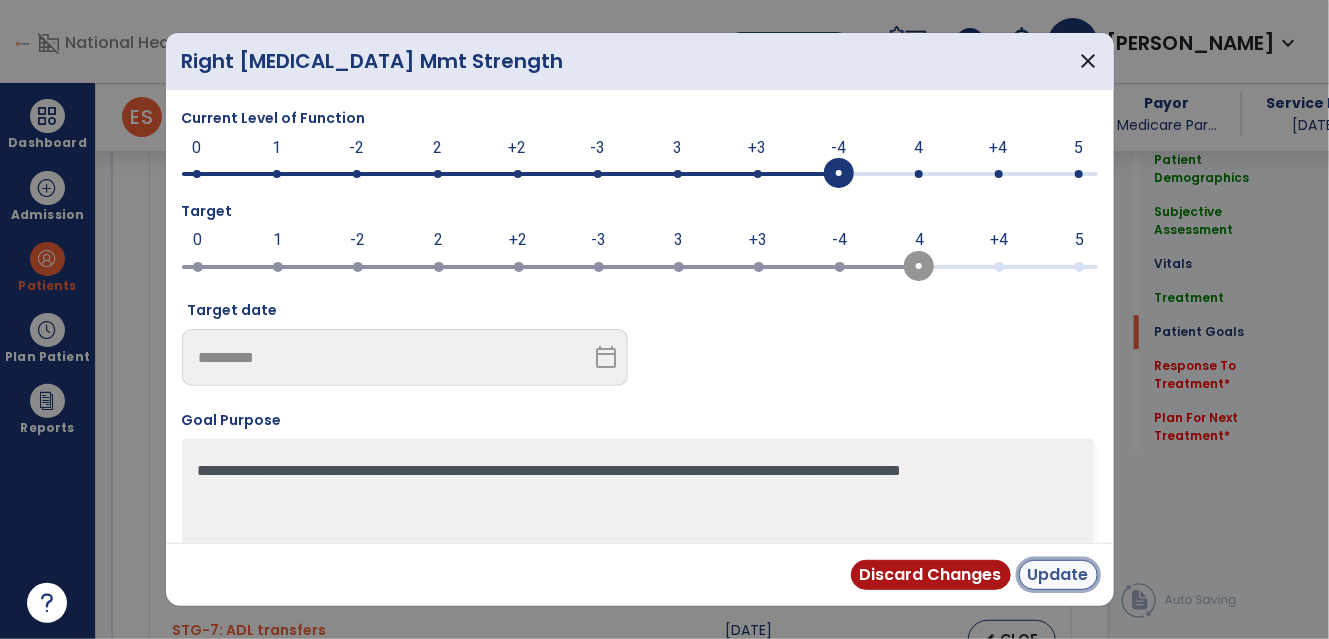 click on "Update" at bounding box center (1058, 575) 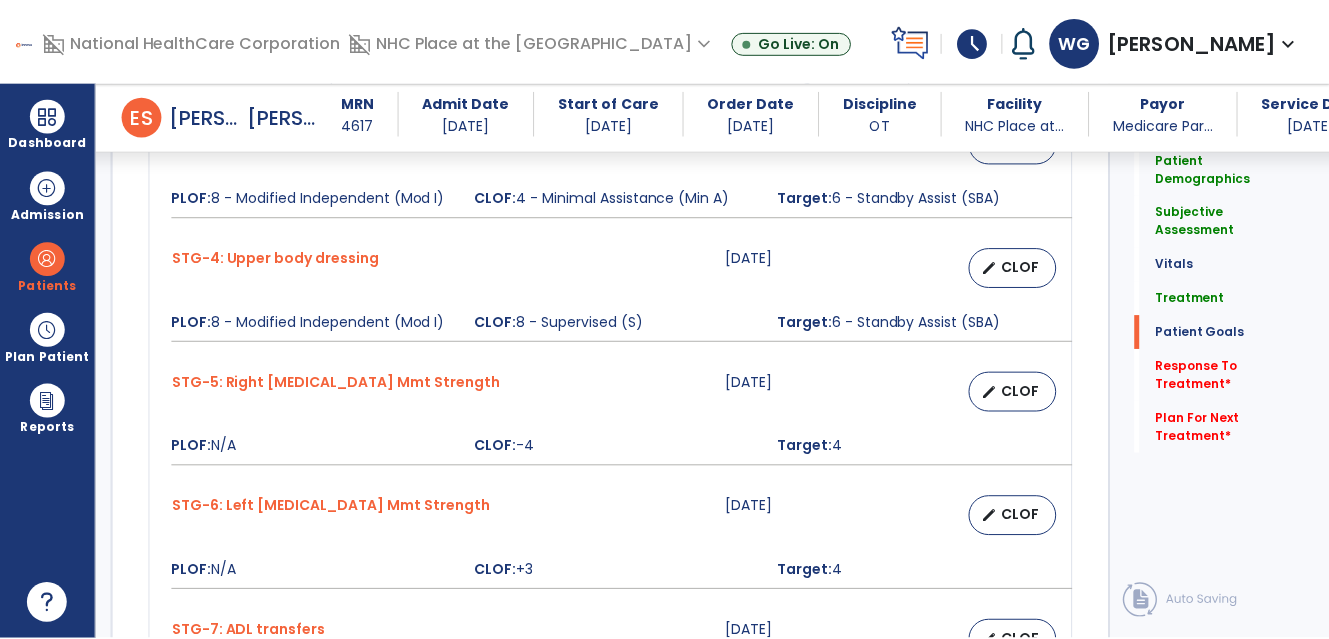 scroll, scrollTop: 2002, scrollLeft: 0, axis: vertical 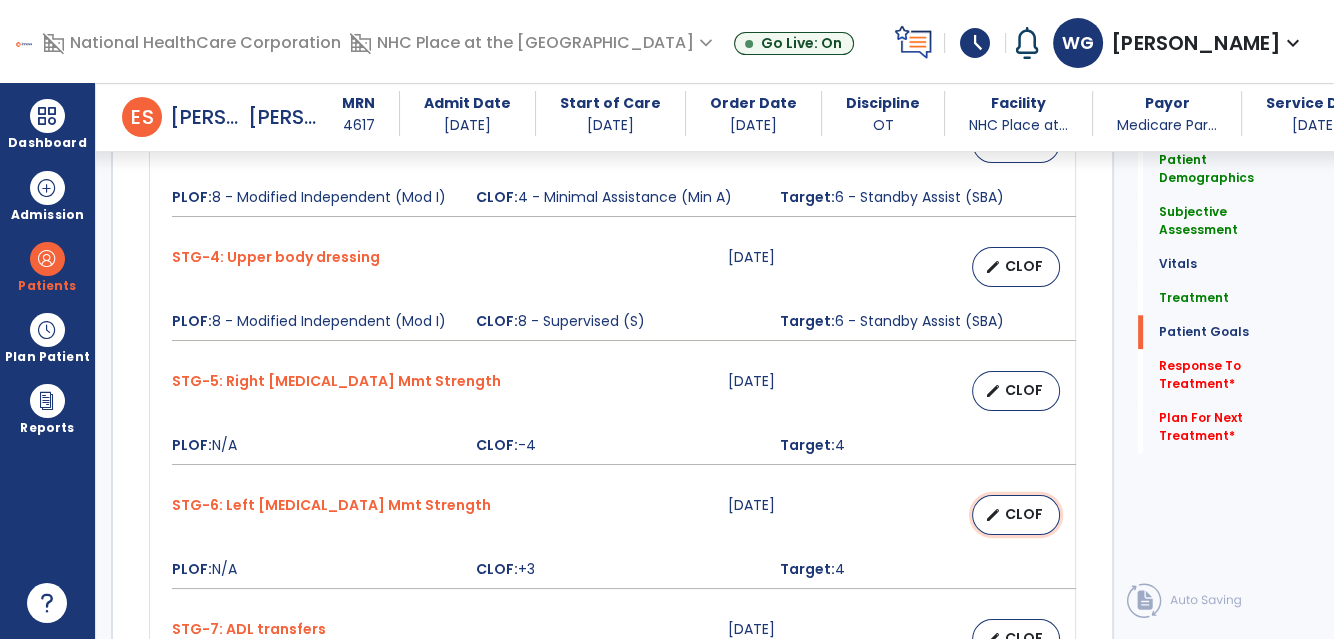 click on "CLOF" at bounding box center [1024, 514] 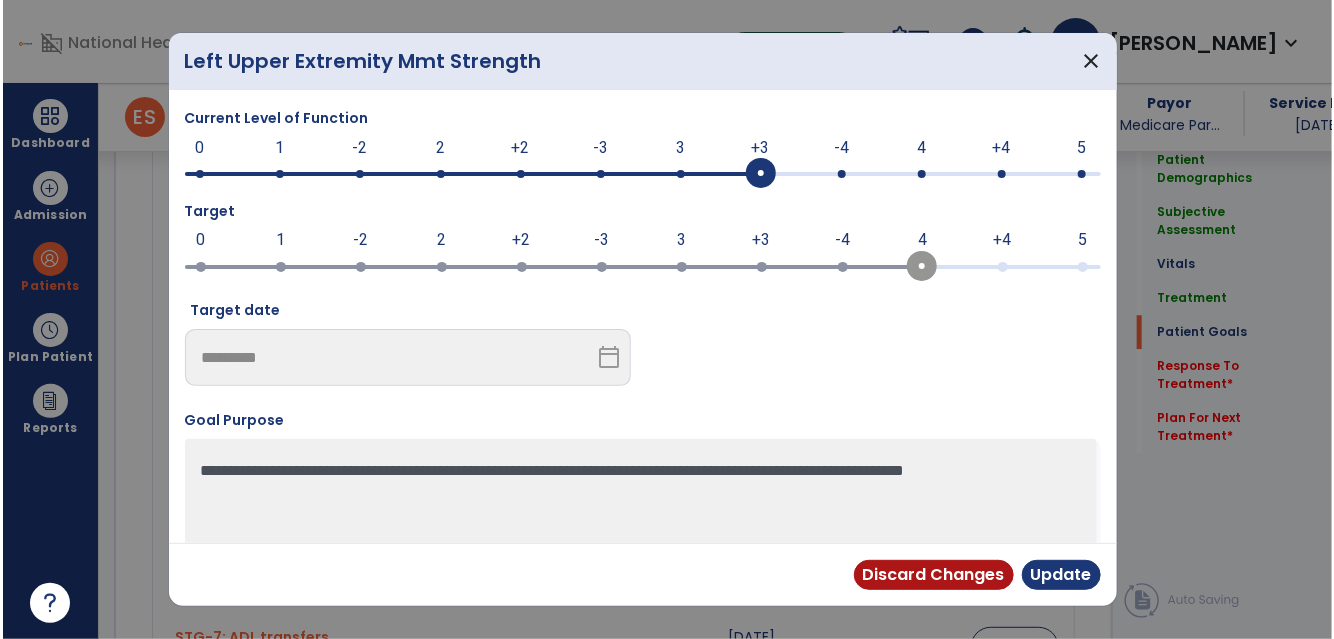 scroll, scrollTop: 2002, scrollLeft: 0, axis: vertical 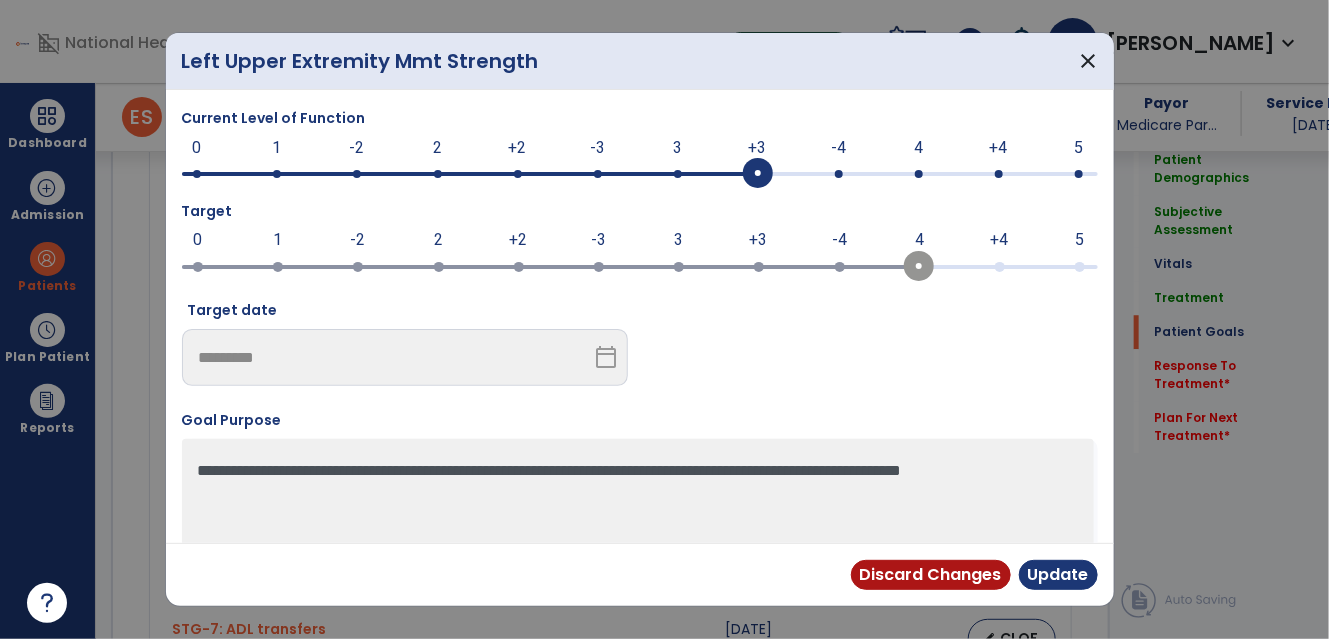 click at bounding box center [839, 174] 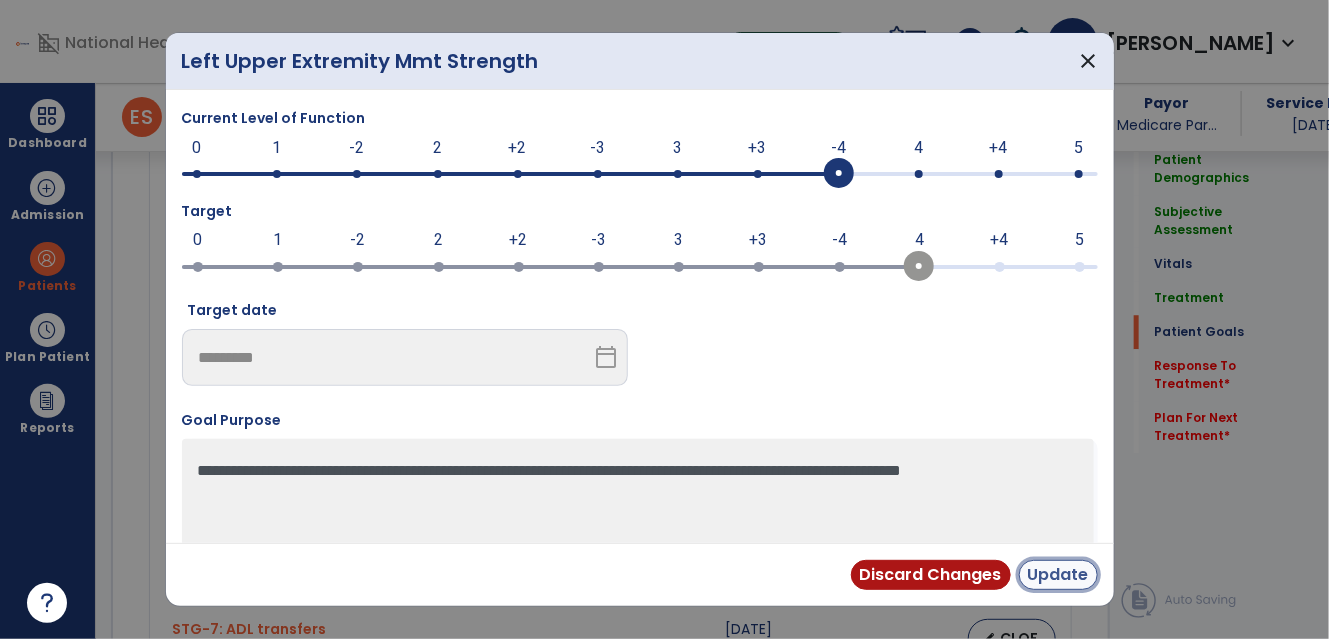 click on "Update" at bounding box center [1058, 575] 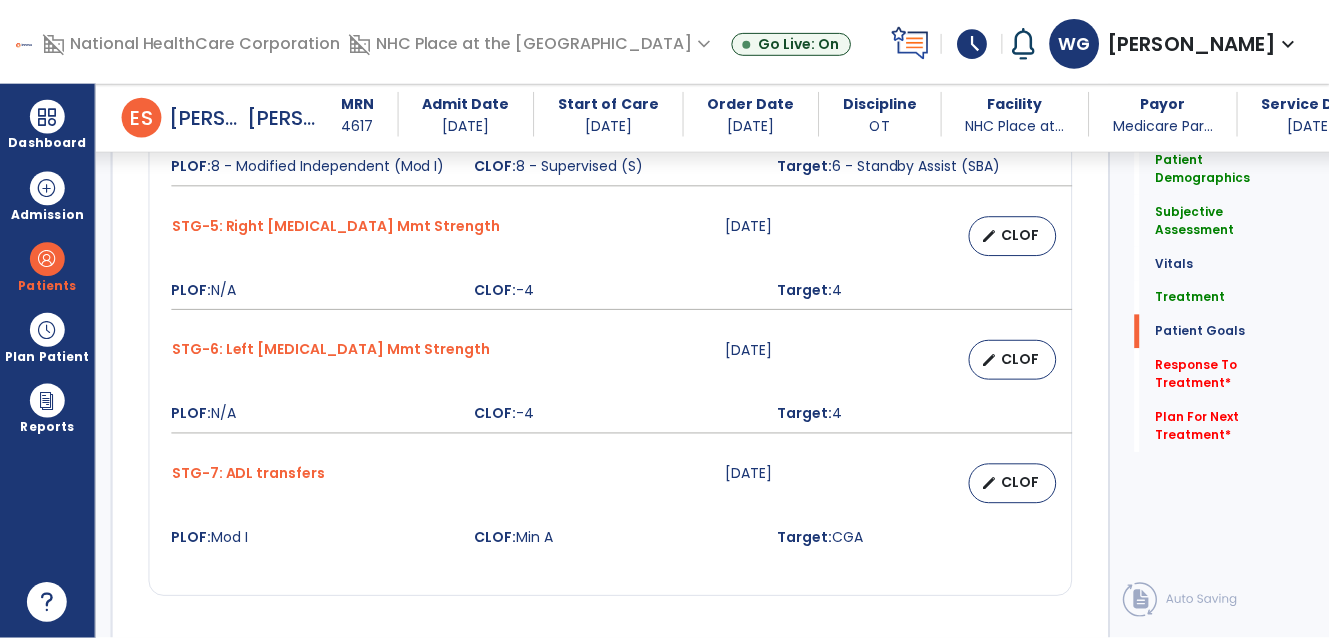 scroll, scrollTop: 2184, scrollLeft: 0, axis: vertical 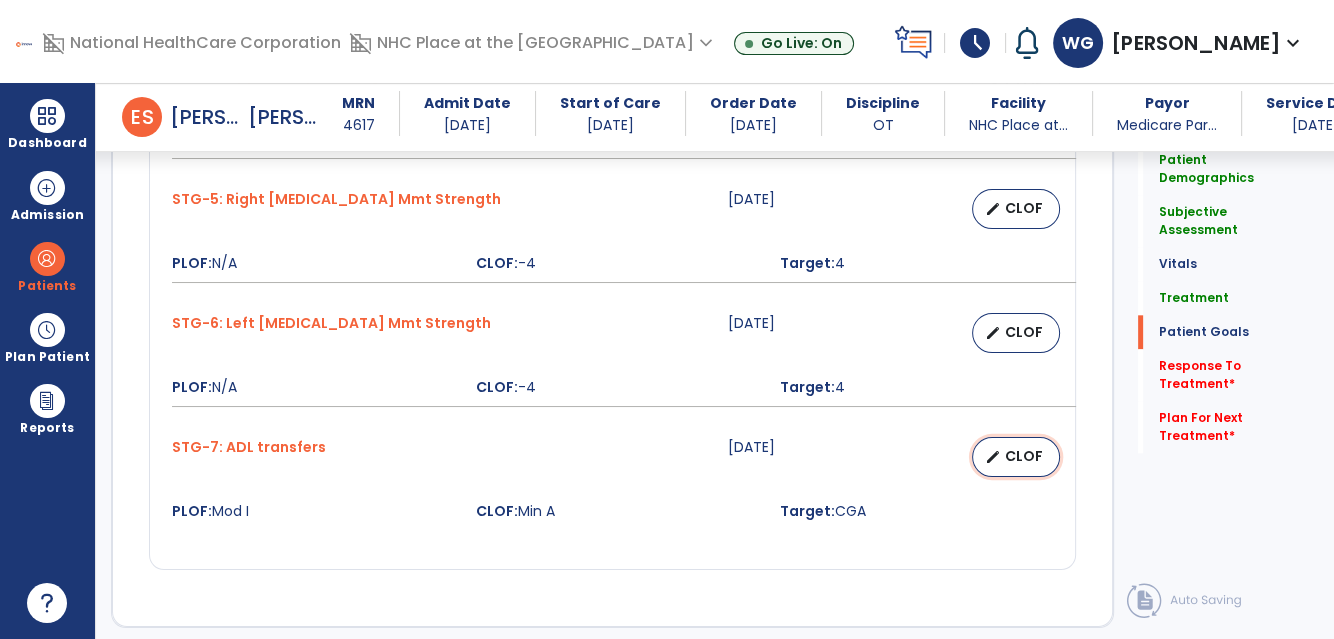click on "CLOF" at bounding box center (1024, 456) 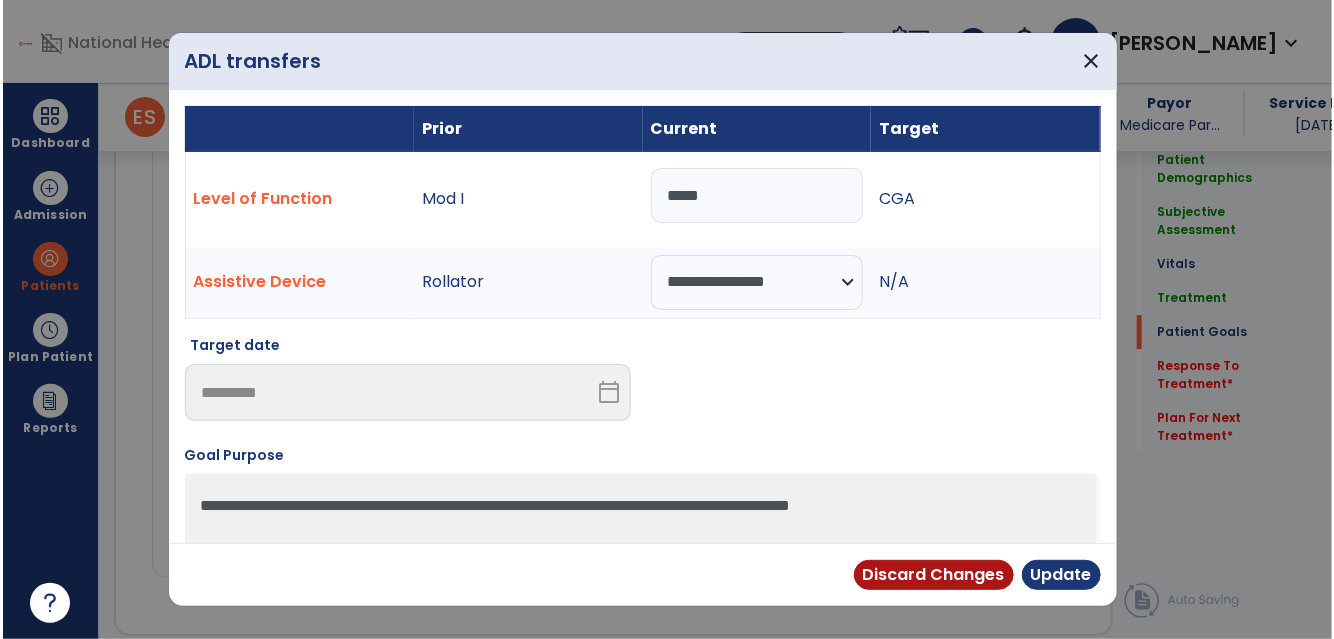 scroll, scrollTop: 2184, scrollLeft: 0, axis: vertical 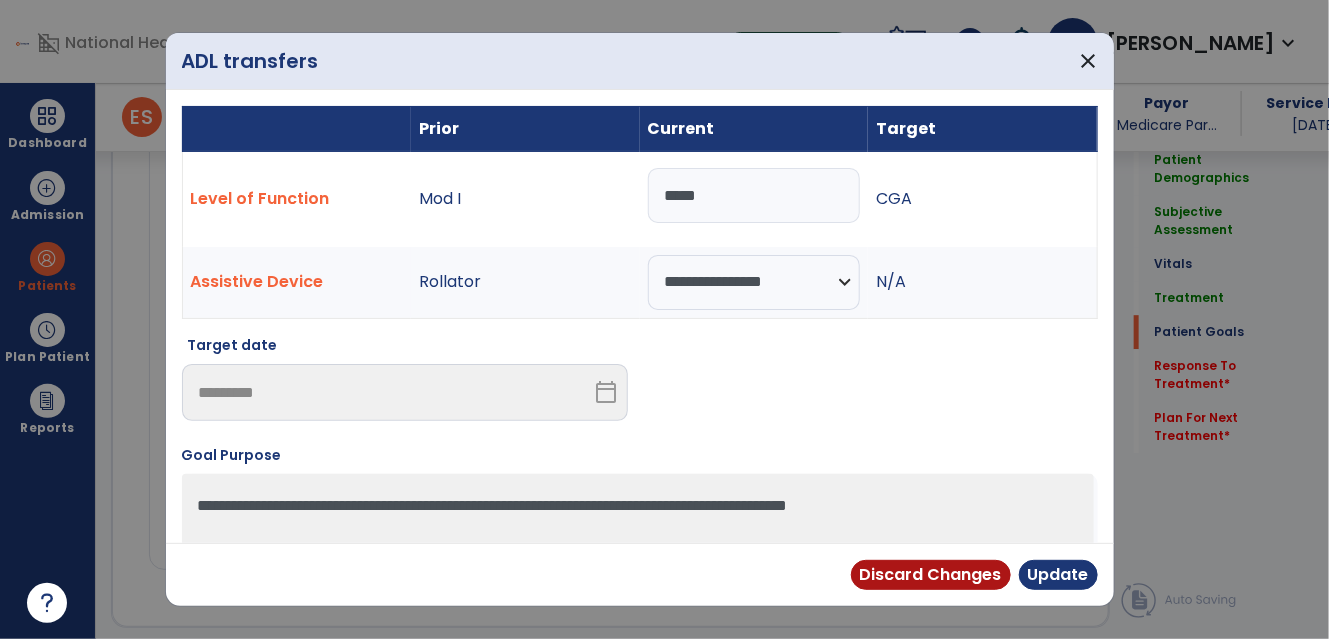 click on "*****" at bounding box center (754, 195) 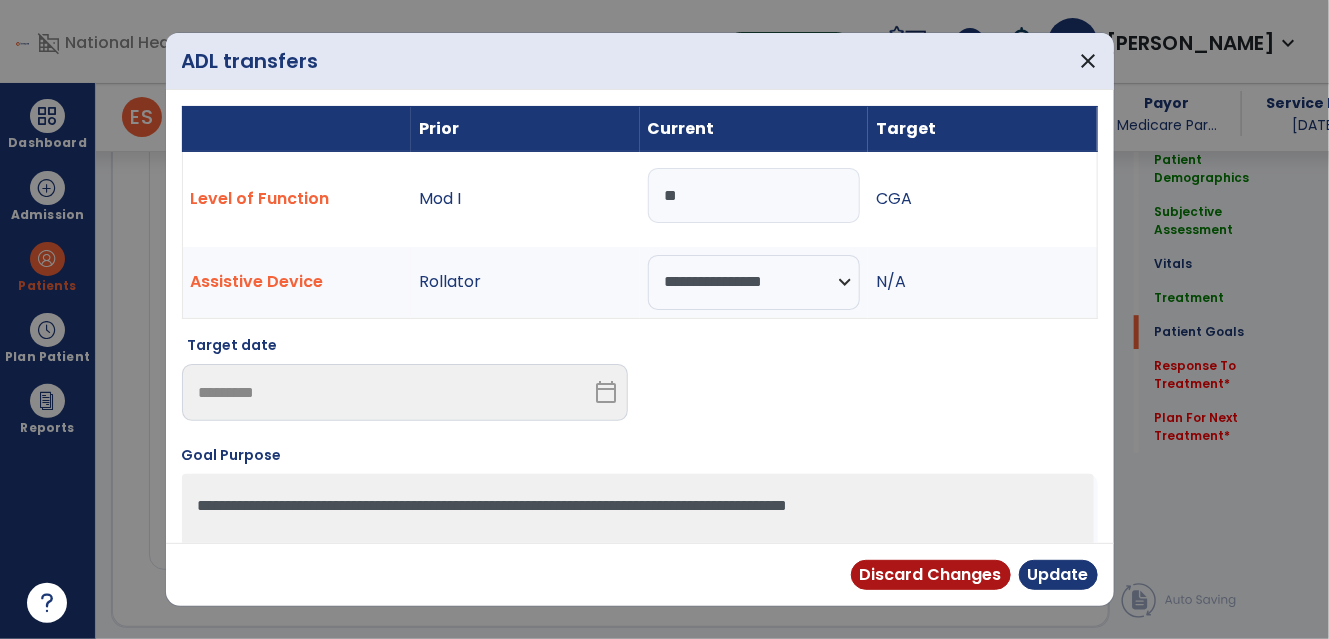 type on "*" 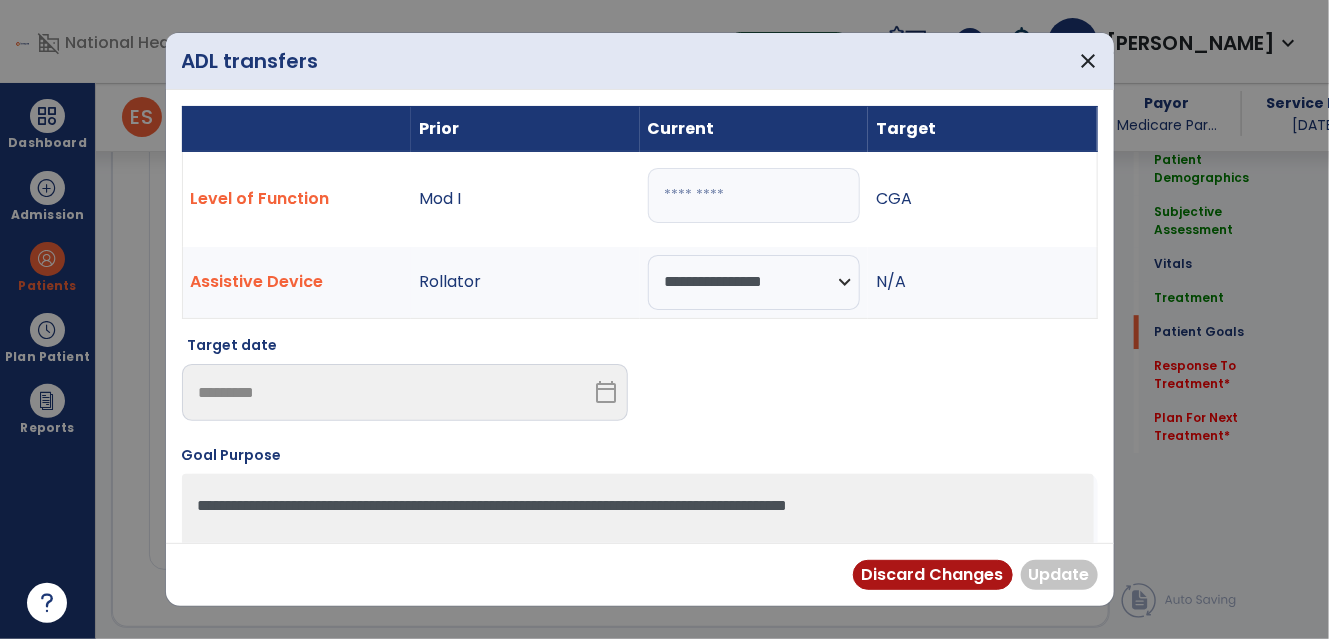 type on "*" 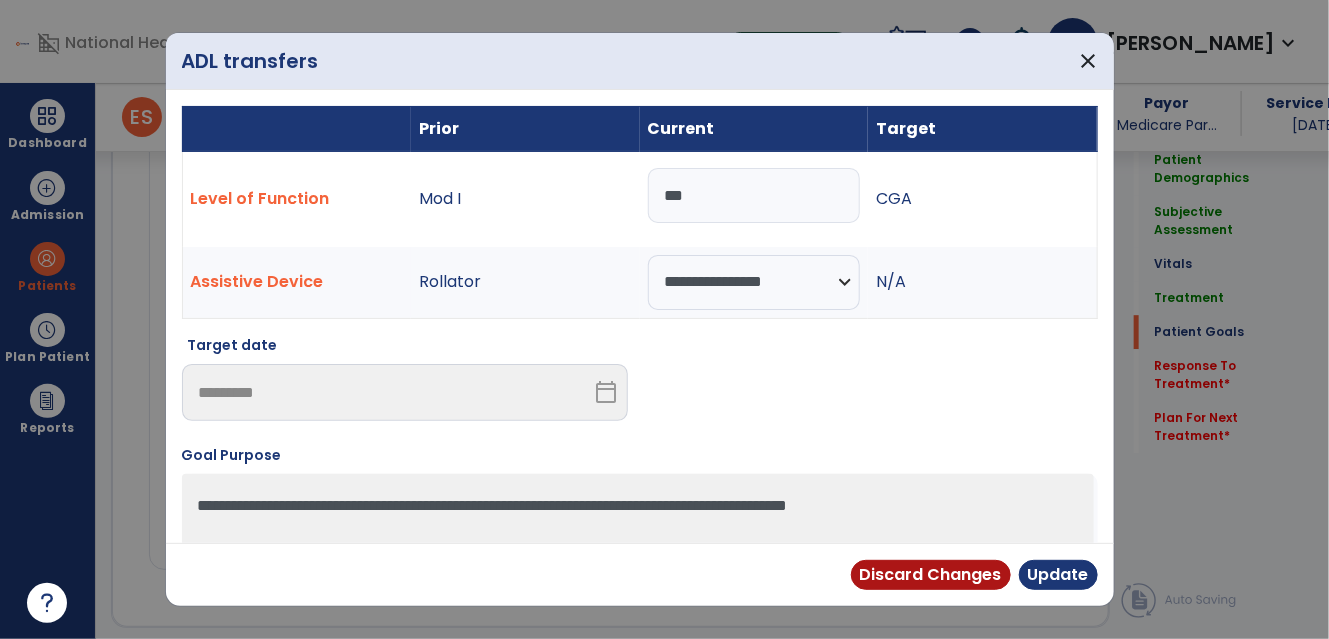 type on "***" 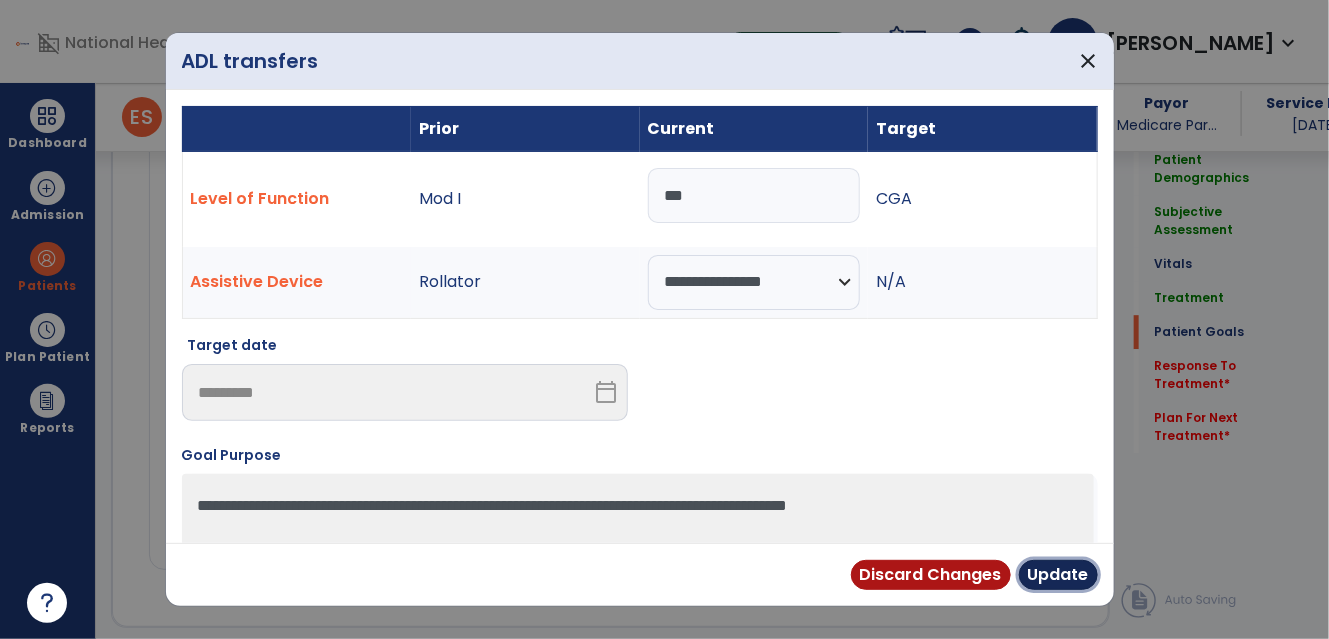 drag, startPoint x: 1064, startPoint y: 590, endPoint x: 1064, endPoint y: 576, distance: 14 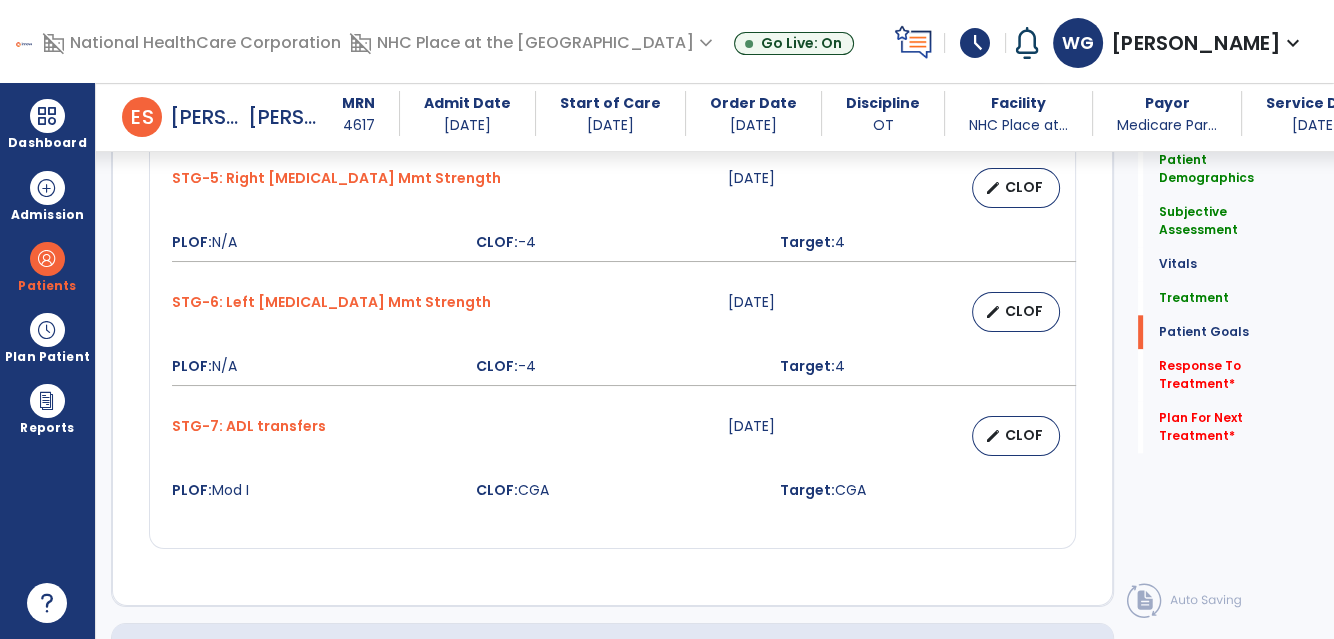 click on "[PERSON_NAME] Index  [DATE]   edit   CLOF PLOF:    N/A CLOF:    60 Target:    85 STG-1: Lower body dressing  [DATE]   edit   CLOF PLOF:  8 - Modified Independent (Mod I)  CLOF:  3 - Moderate Assistance (Mod A)  Target:  5 - Contact Guard Assistance (CGA)  STG-2: Put on/take off footwear  [DATE]   edit   CLOF PLOF:  8 - Modified Independent (Mod I)  CLOF:  4 - Minimal Assistance (Min A)  Target:  6 - Standby Assist (SBA)  STG-3: Shower/Bathe self  [DATE]   edit   CLOF PLOF:  8 - Modified Independent (Mod I)  CLOF:  4 - Minimal Assistance (Min A)  Target:  6 - Standby Assist (SBA)  STG-4: Upper body dressing  [DATE]   edit   CLOF PLOF:  8 - Modified Independent (Mod I)  CLOF:  8 - Supervised (S)  Target:  6 - Standby Assist (SBA)  STG-5: Right [MEDICAL_DATA] Mmt Strength  [DATE]   edit   CLOF PLOF:  N/A  CLOF:  -4  Target:  4  STG-6: Left [MEDICAL_DATA] Mmt Strength  [DATE]   edit   CLOF PLOF:  N/A  CLOF:  -4  Target:  4  STG-7: ADL transfers  [DATE]" 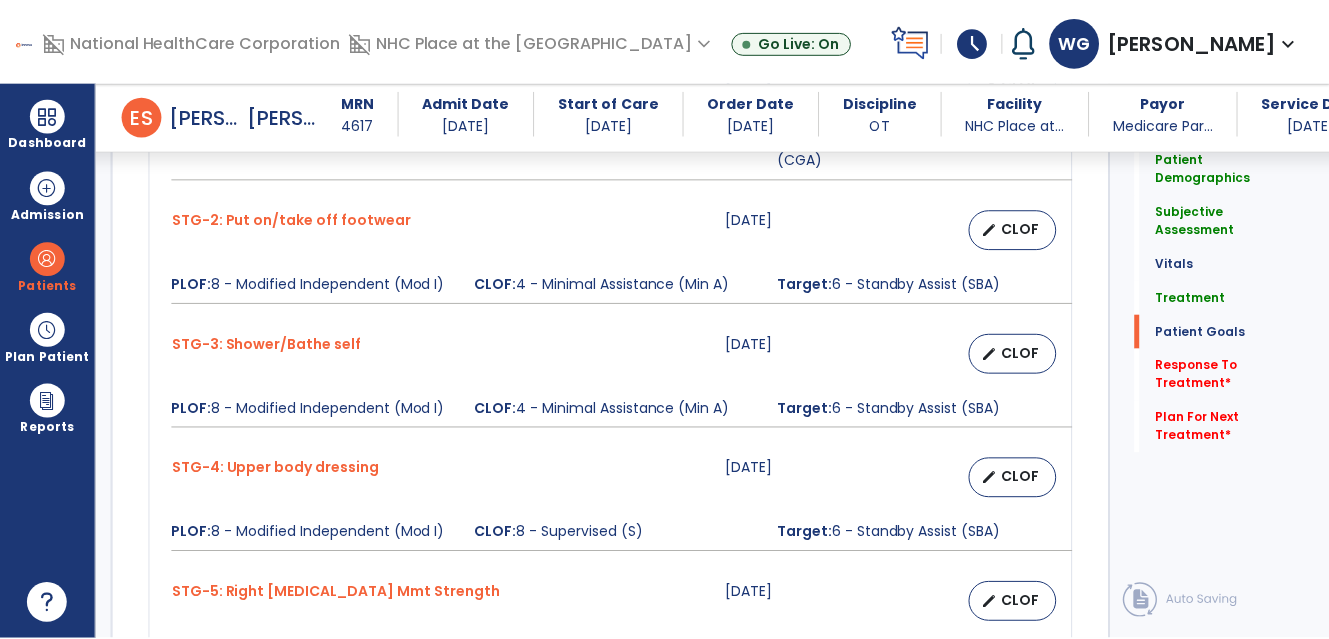 scroll, scrollTop: 1821, scrollLeft: 0, axis: vertical 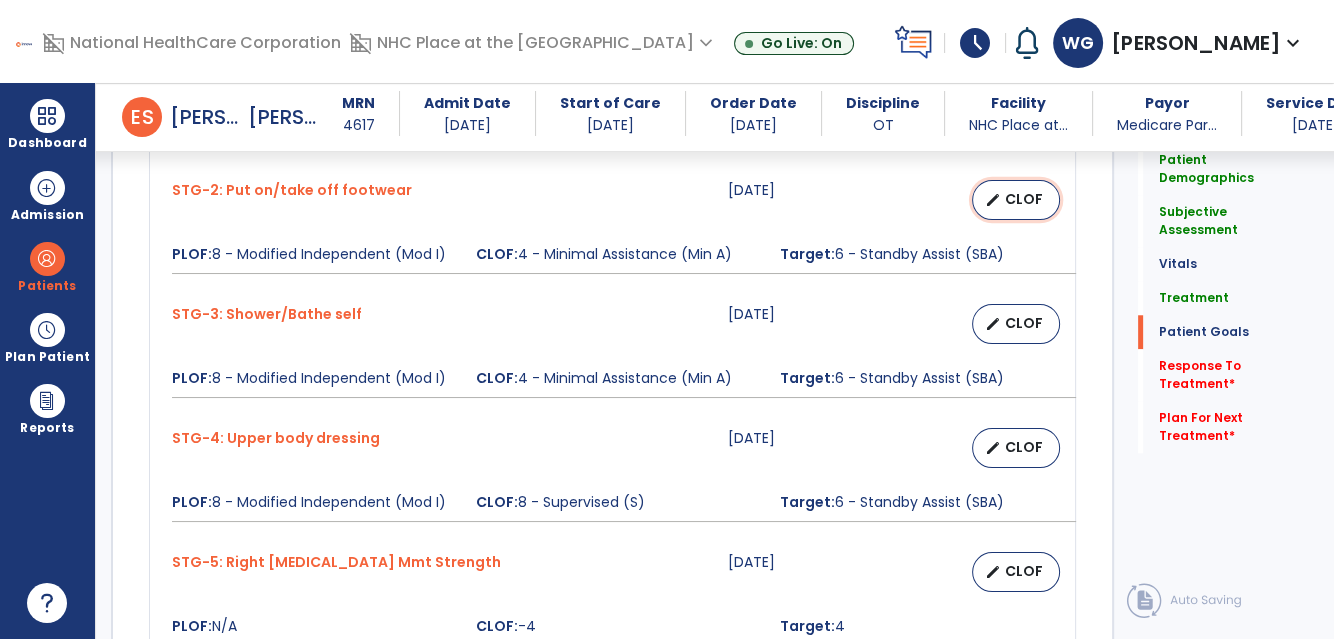 click on "edit" at bounding box center (993, 200) 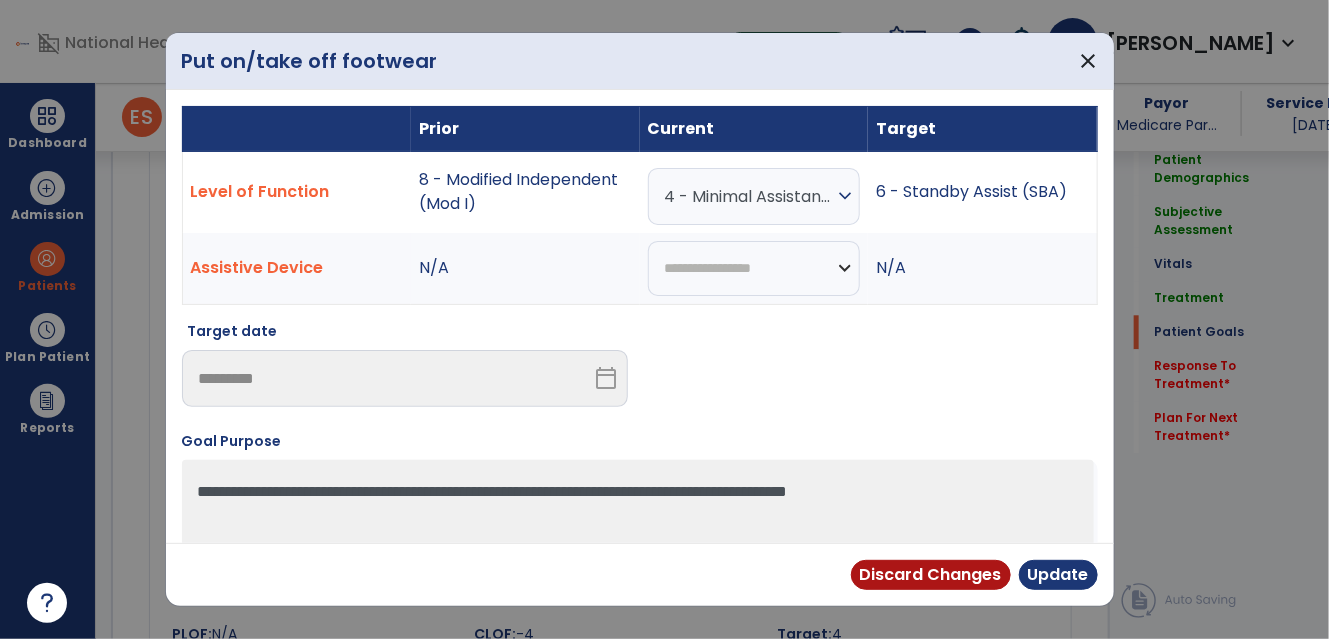 scroll, scrollTop: 1821, scrollLeft: 0, axis: vertical 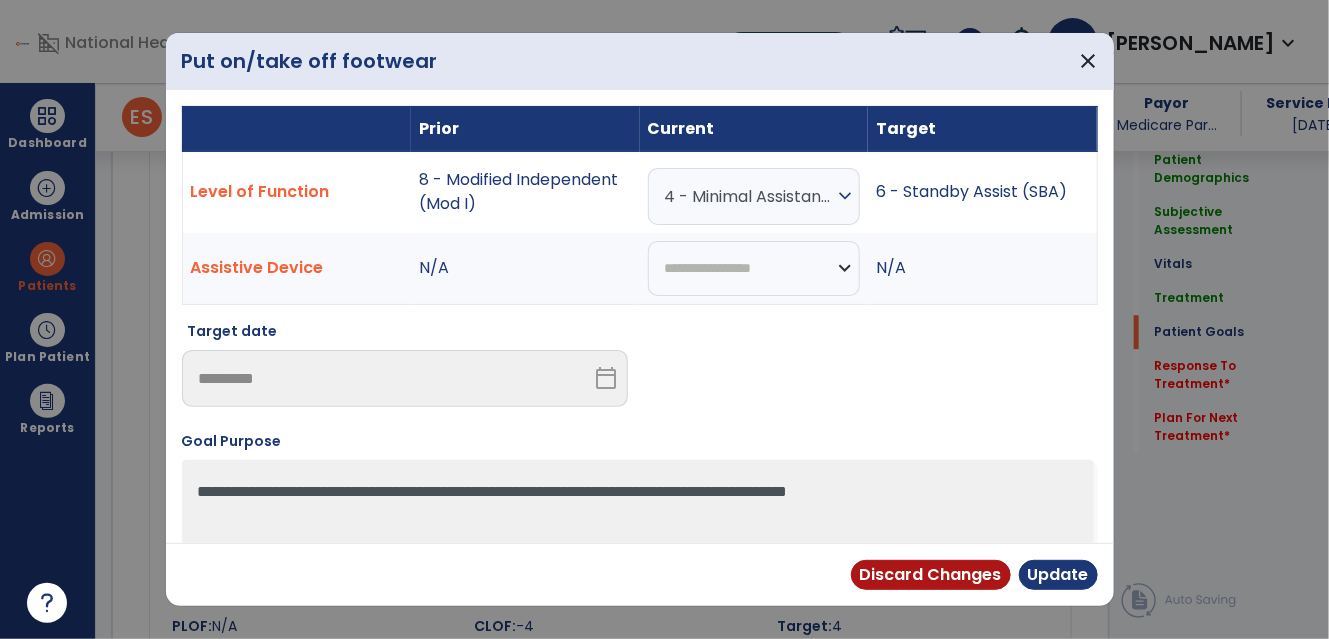 click on "expand_more" at bounding box center (845, 196) 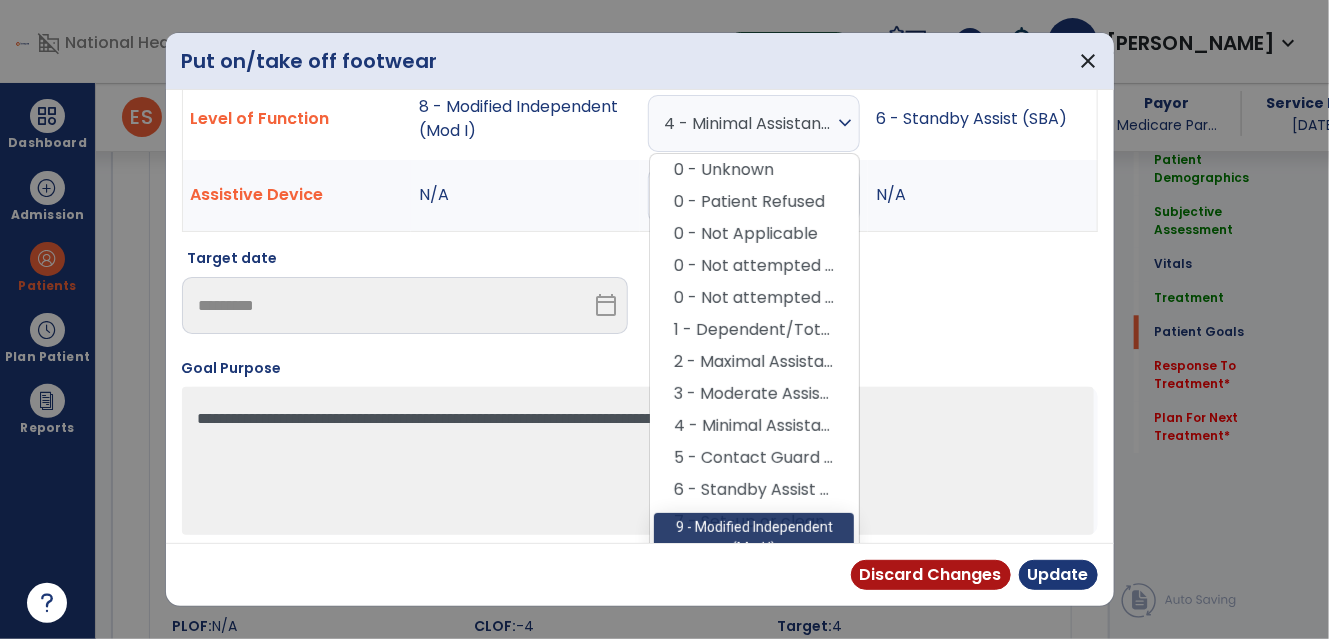scroll, scrollTop: 161, scrollLeft: 0, axis: vertical 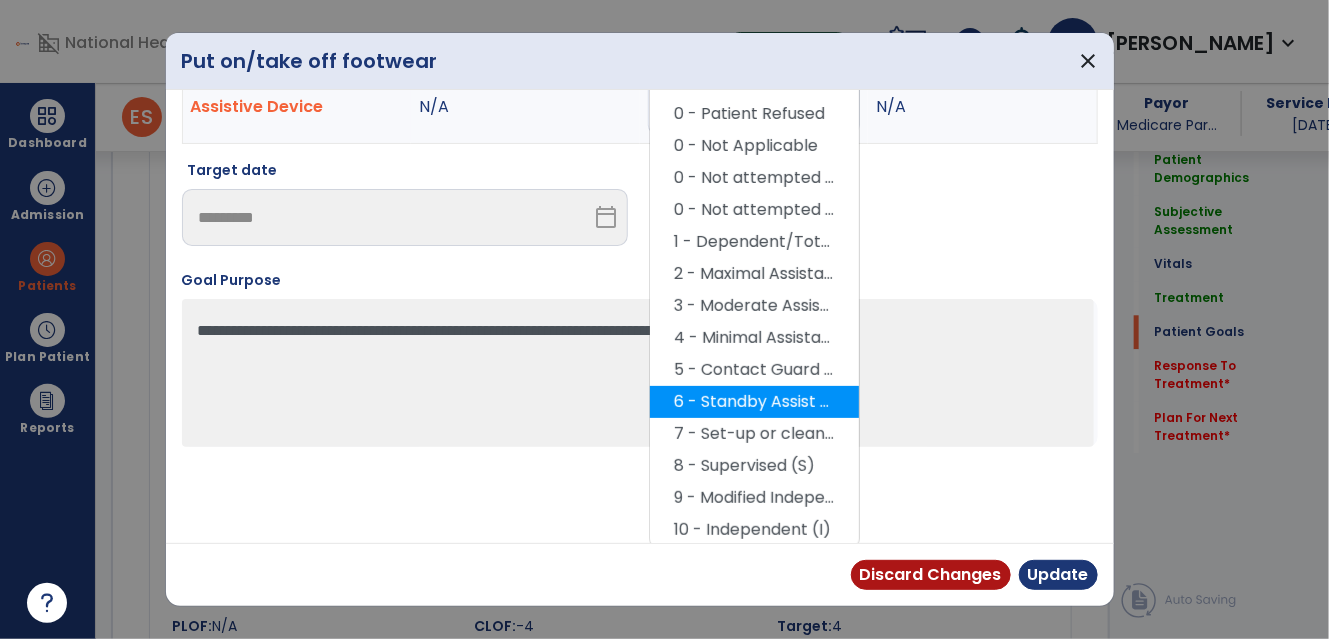 click on "6 - Standby Assist (SBA)" at bounding box center [754, 402] 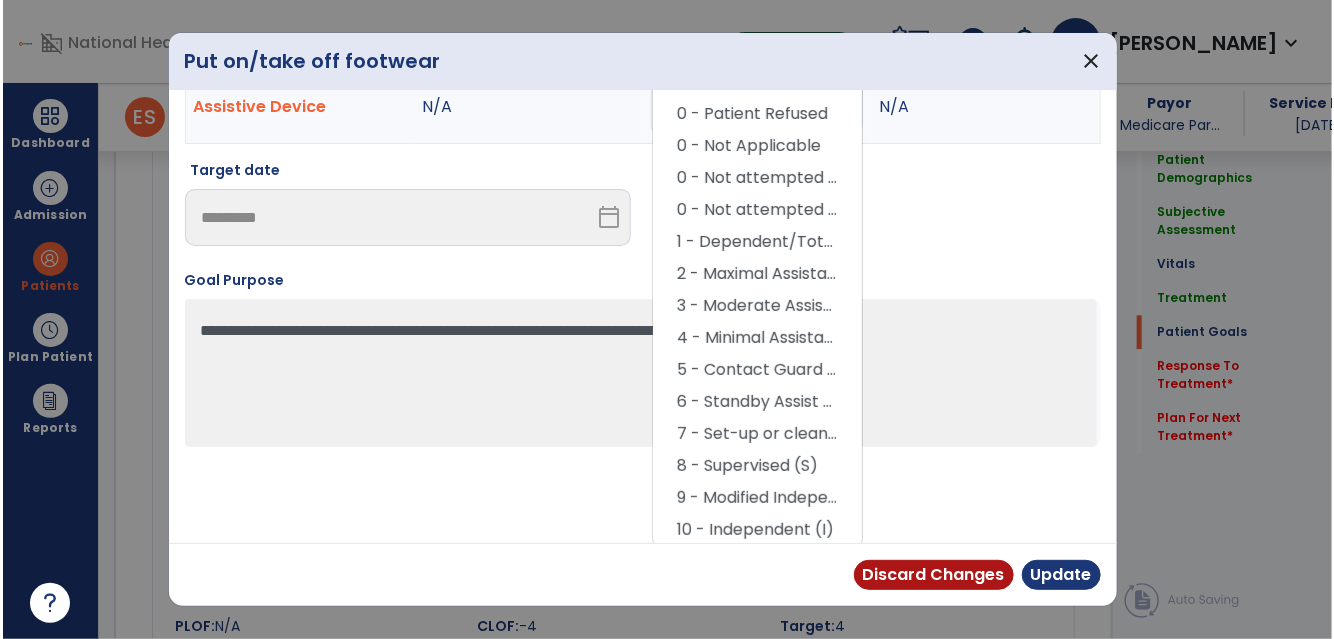 scroll, scrollTop: 77, scrollLeft: 0, axis: vertical 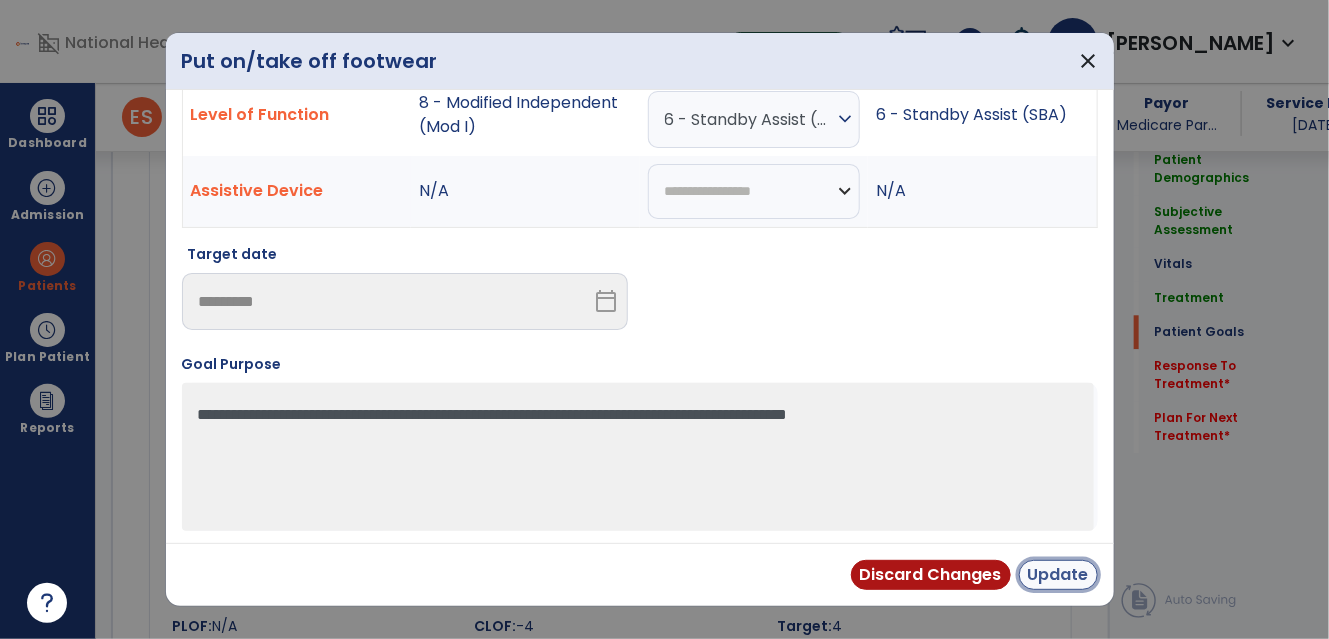 click on "Update" at bounding box center (1058, 575) 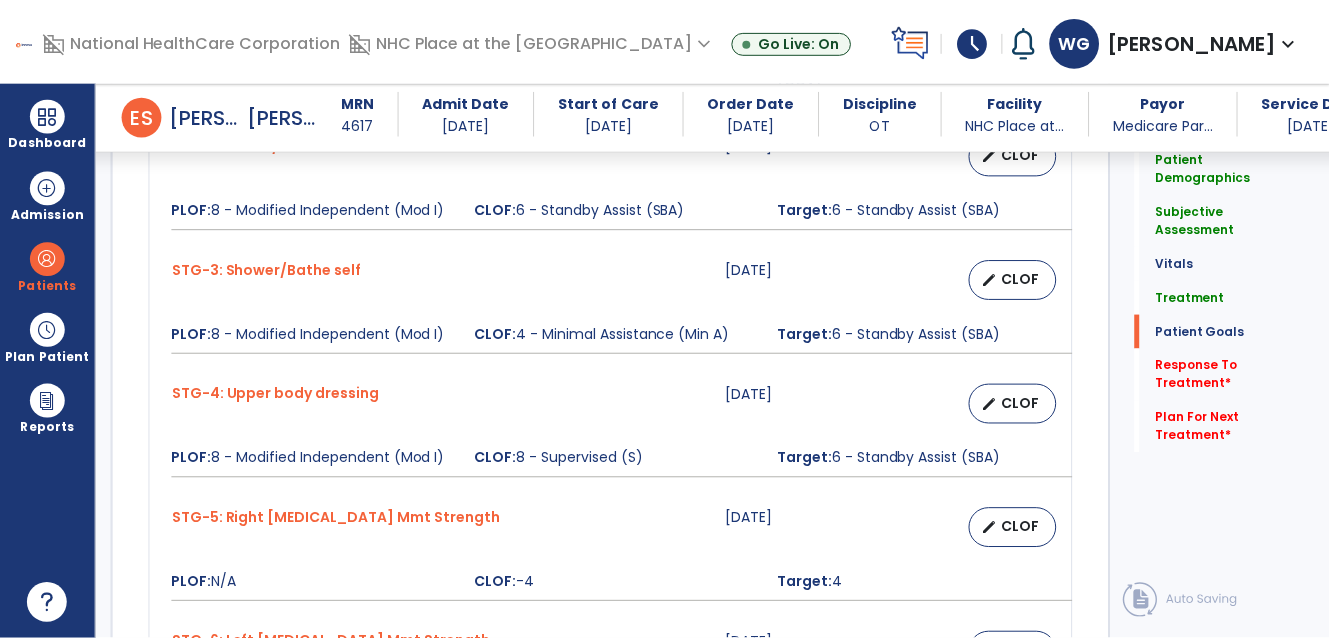 scroll, scrollTop: 1821, scrollLeft: 0, axis: vertical 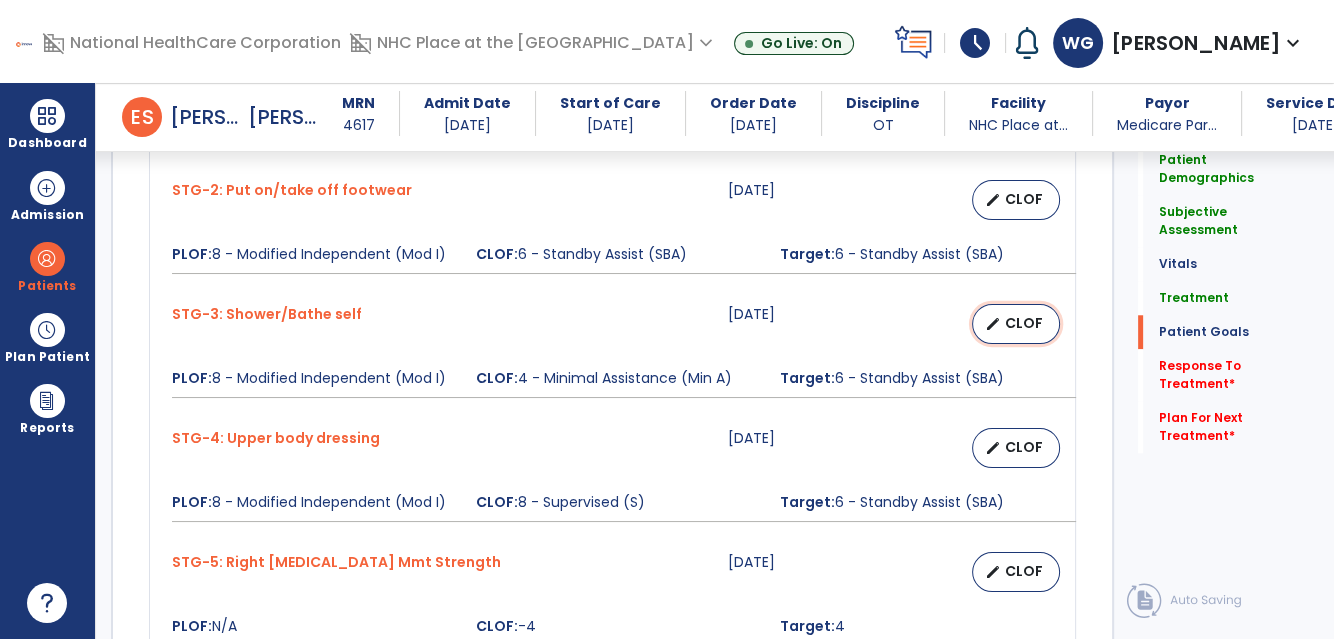 click on "edit" at bounding box center [993, 324] 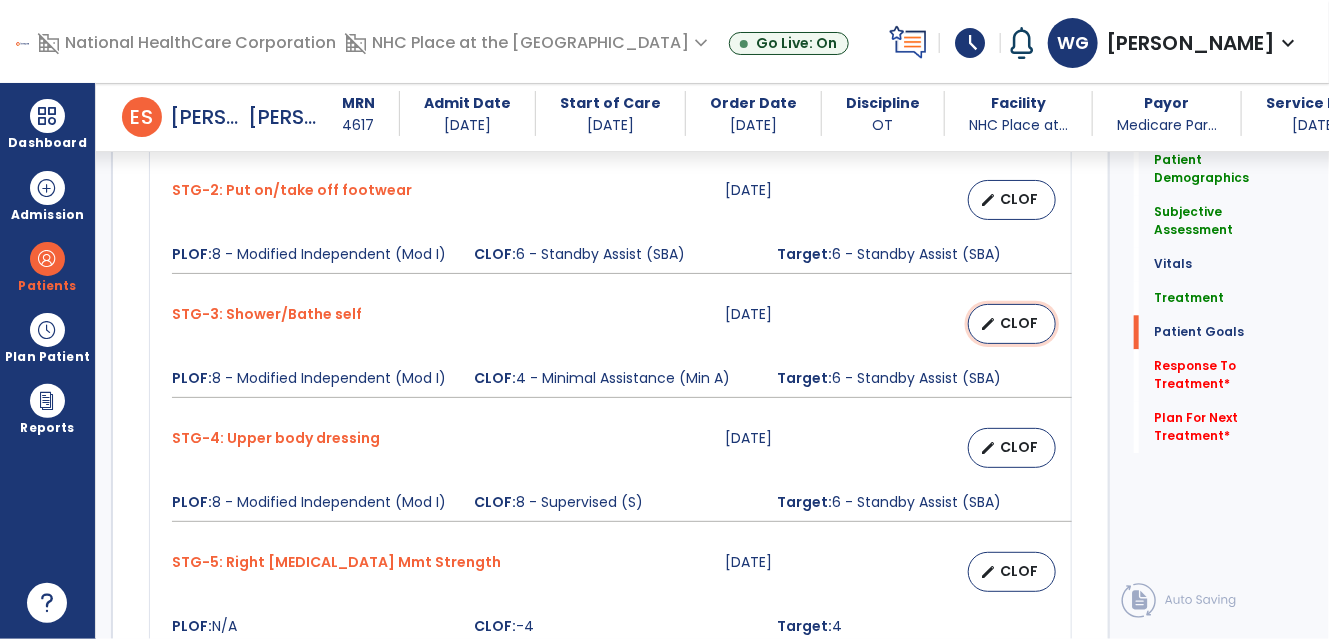 scroll, scrollTop: 1821, scrollLeft: 0, axis: vertical 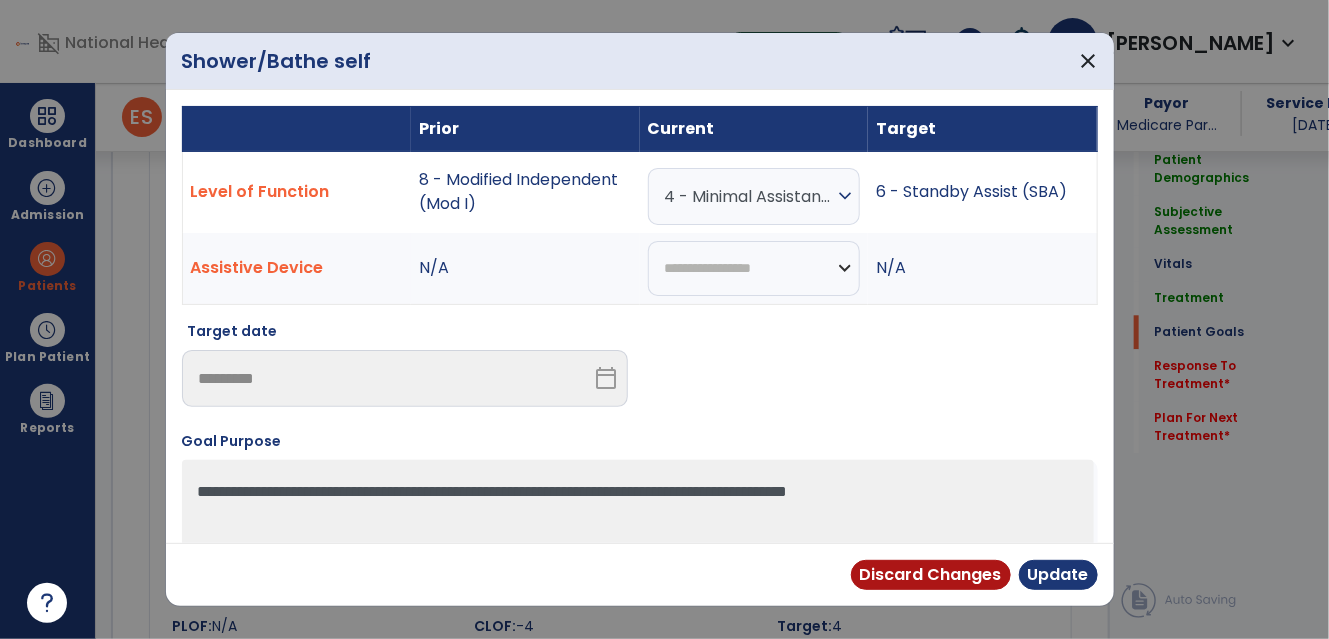 click on "expand_more" at bounding box center [845, 196] 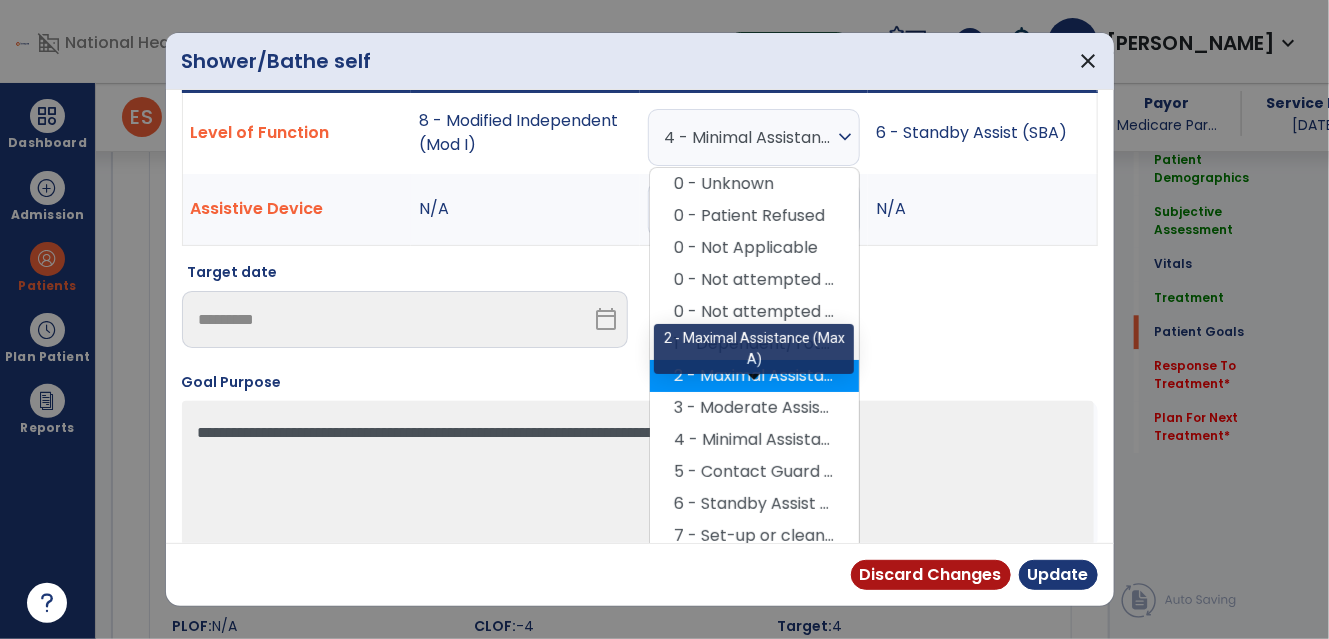 scroll, scrollTop: 90, scrollLeft: 0, axis: vertical 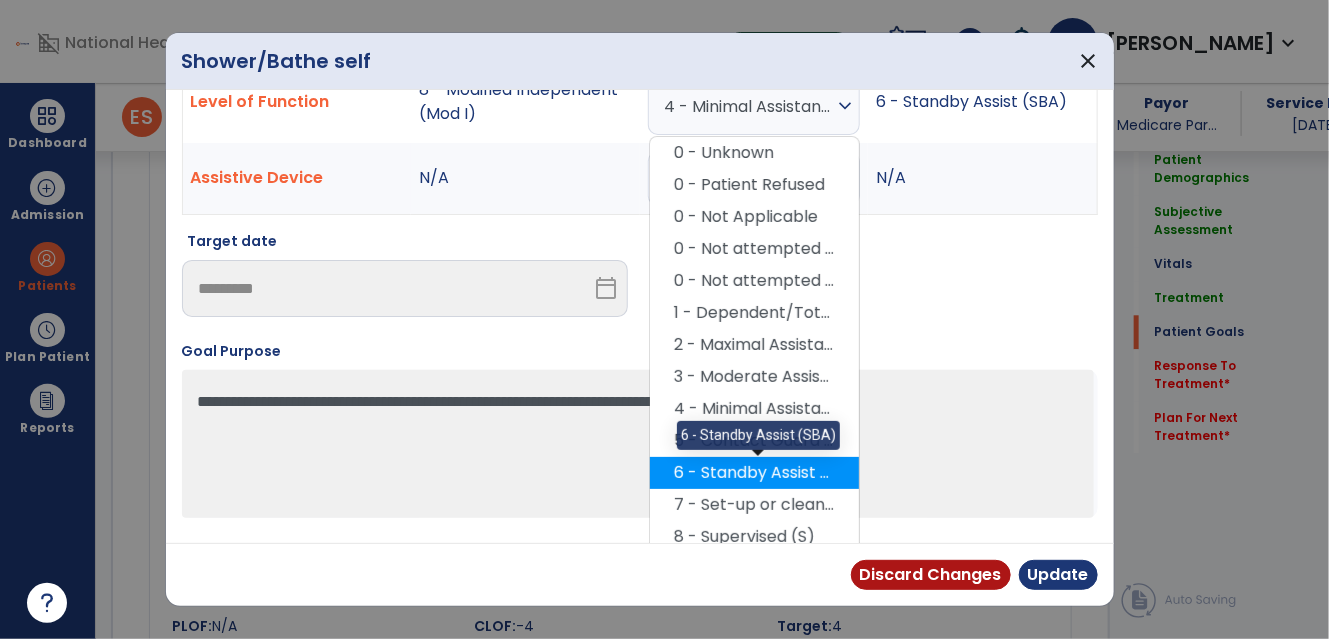 click on "6 - Standby Assist (SBA)" at bounding box center [754, 473] 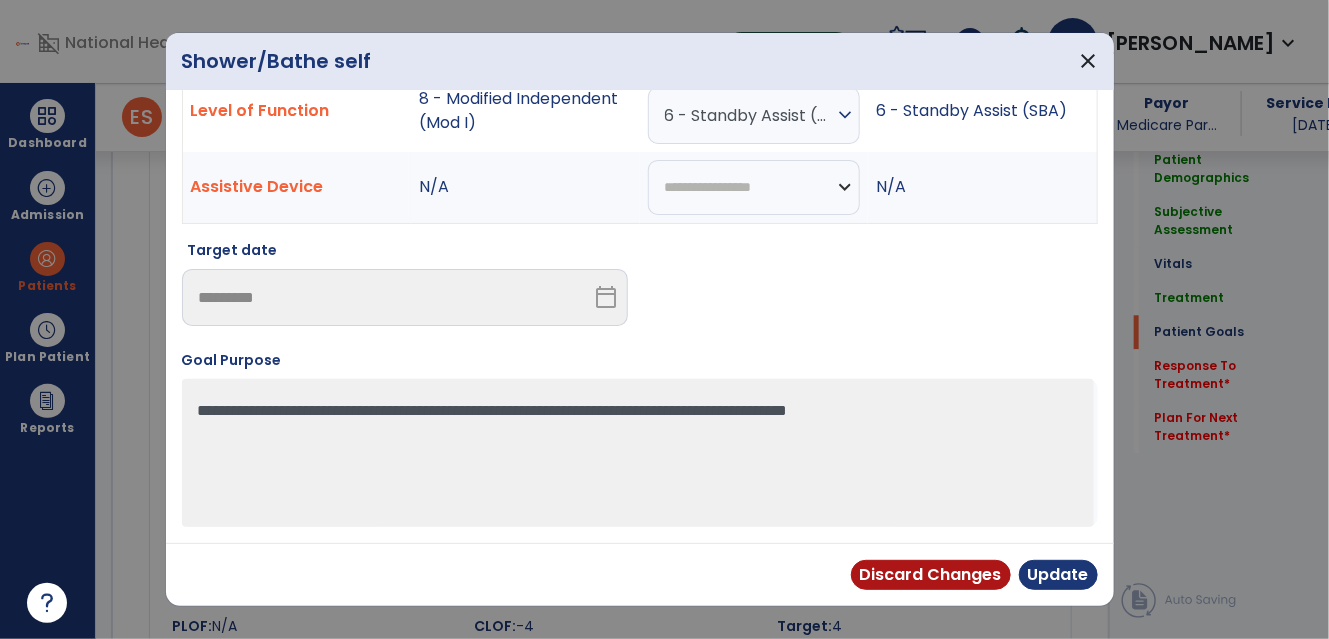 scroll, scrollTop: 77, scrollLeft: 0, axis: vertical 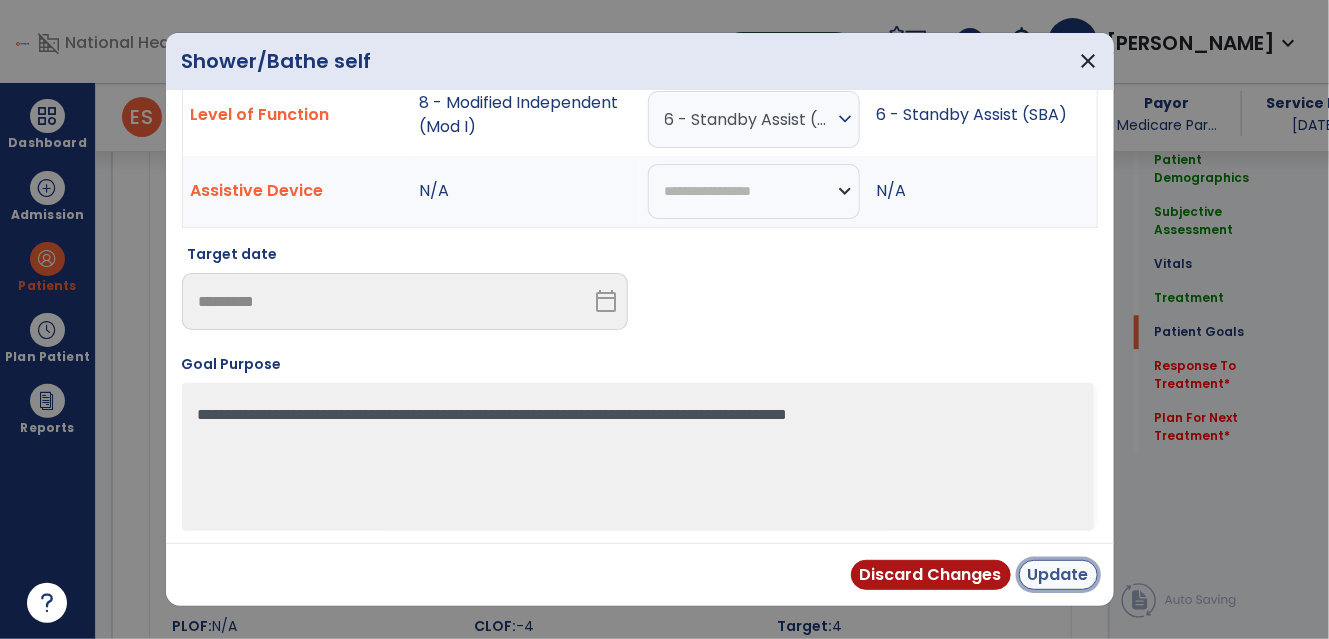 click on "Update" at bounding box center [1058, 575] 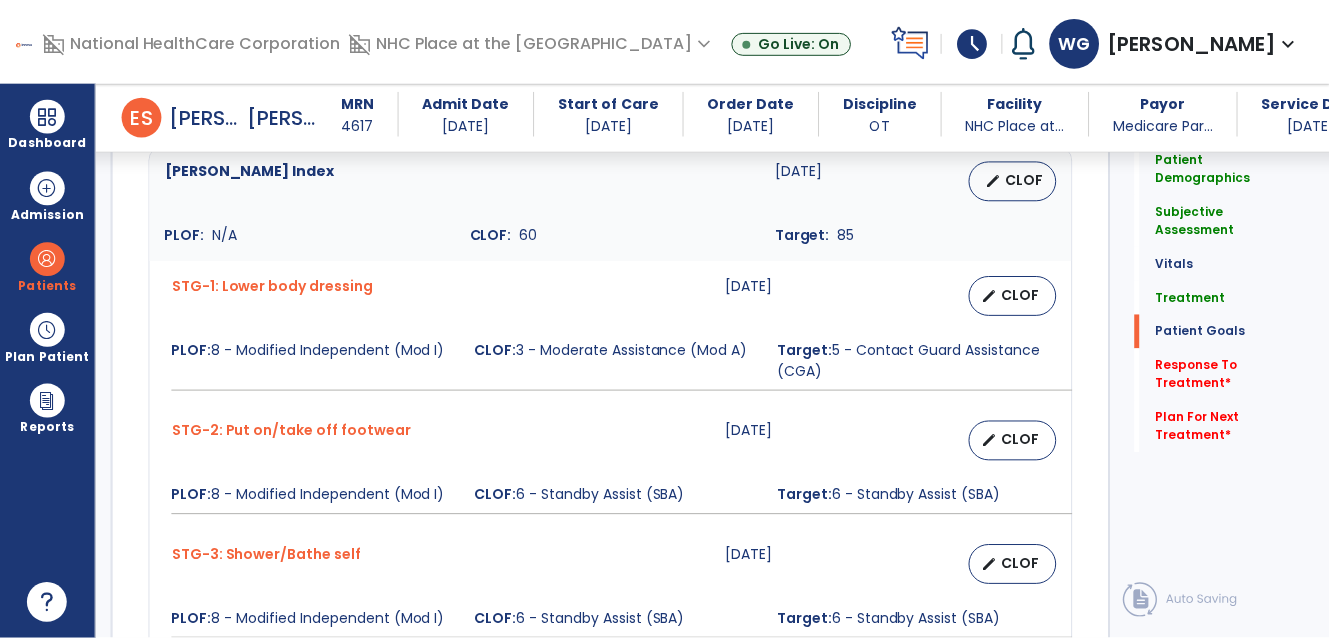 scroll, scrollTop: 1549, scrollLeft: 0, axis: vertical 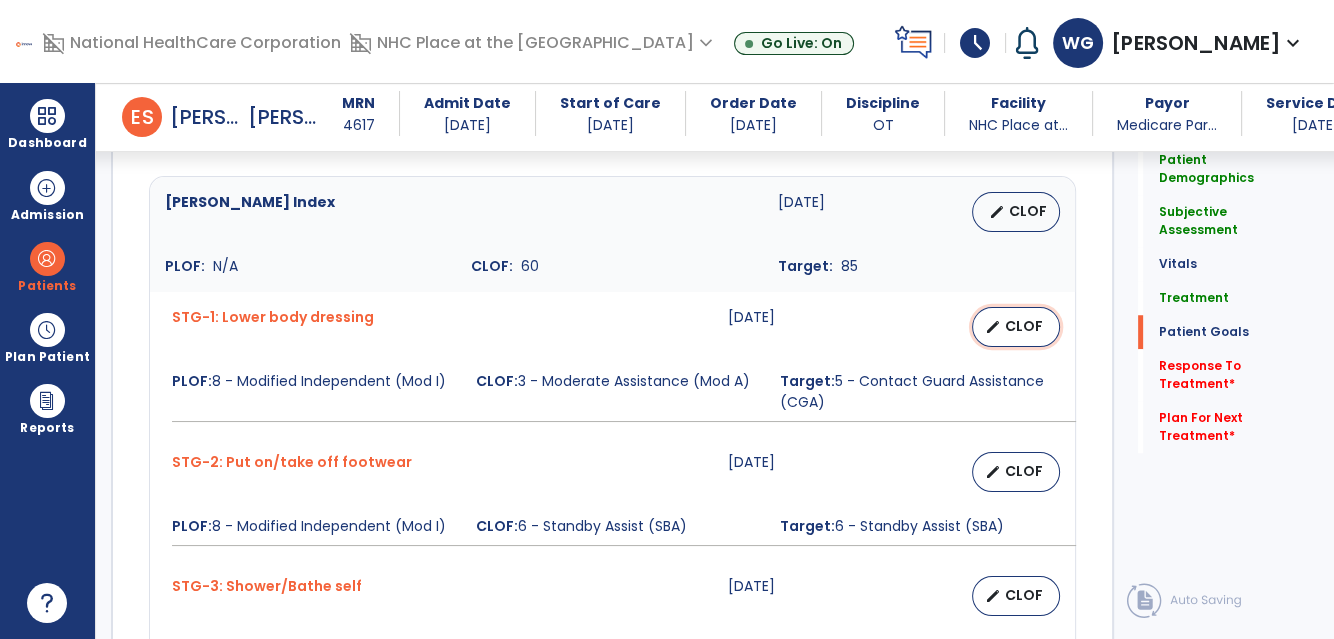 click on "edit" at bounding box center (993, 327) 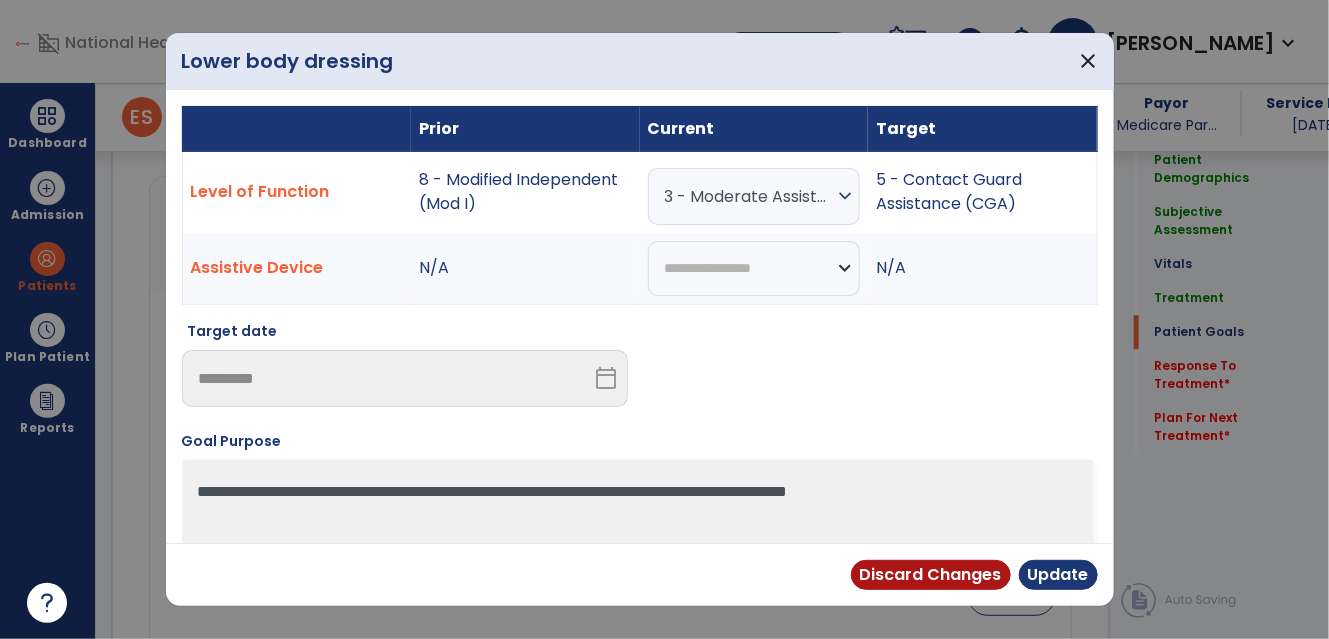 scroll, scrollTop: 1549, scrollLeft: 0, axis: vertical 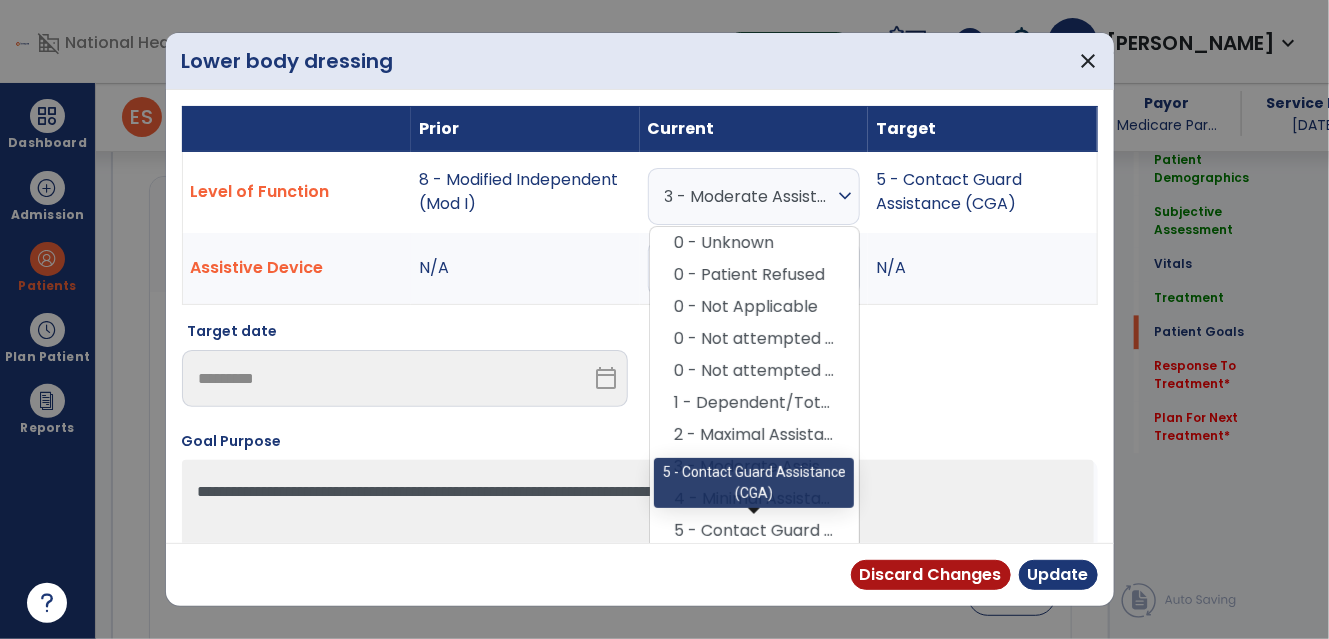 drag, startPoint x: 808, startPoint y: 541, endPoint x: 818, endPoint y: 545, distance: 10.770329 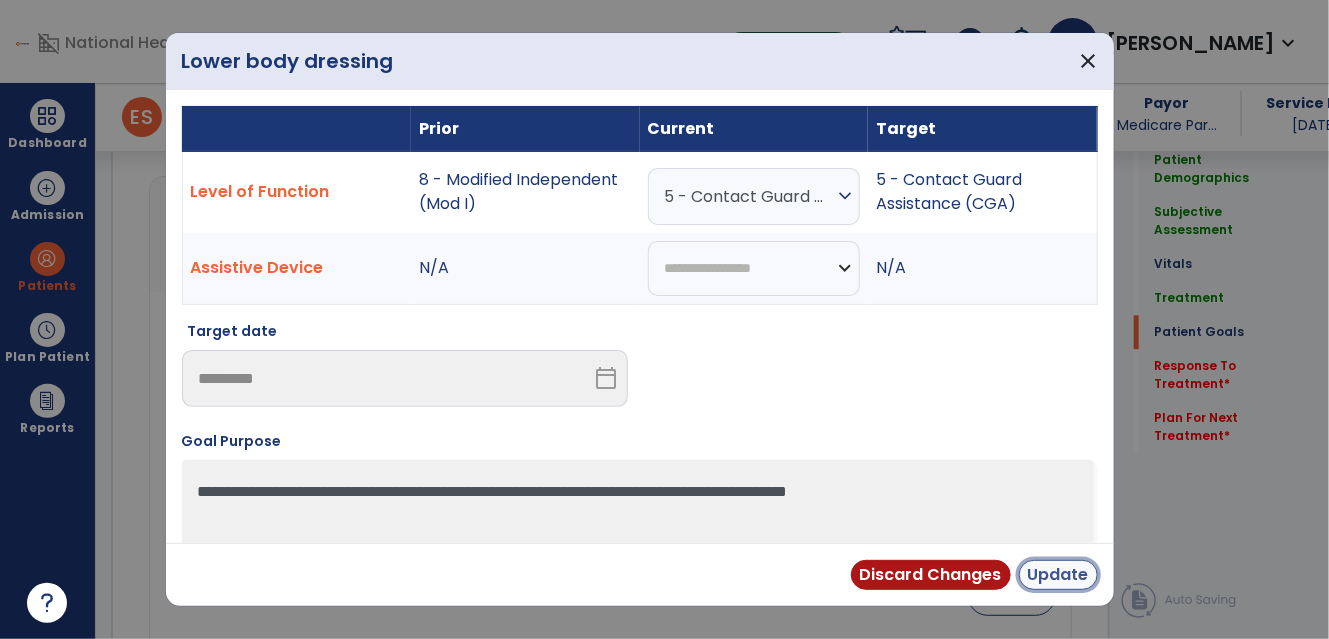 click on "Update" at bounding box center [1058, 575] 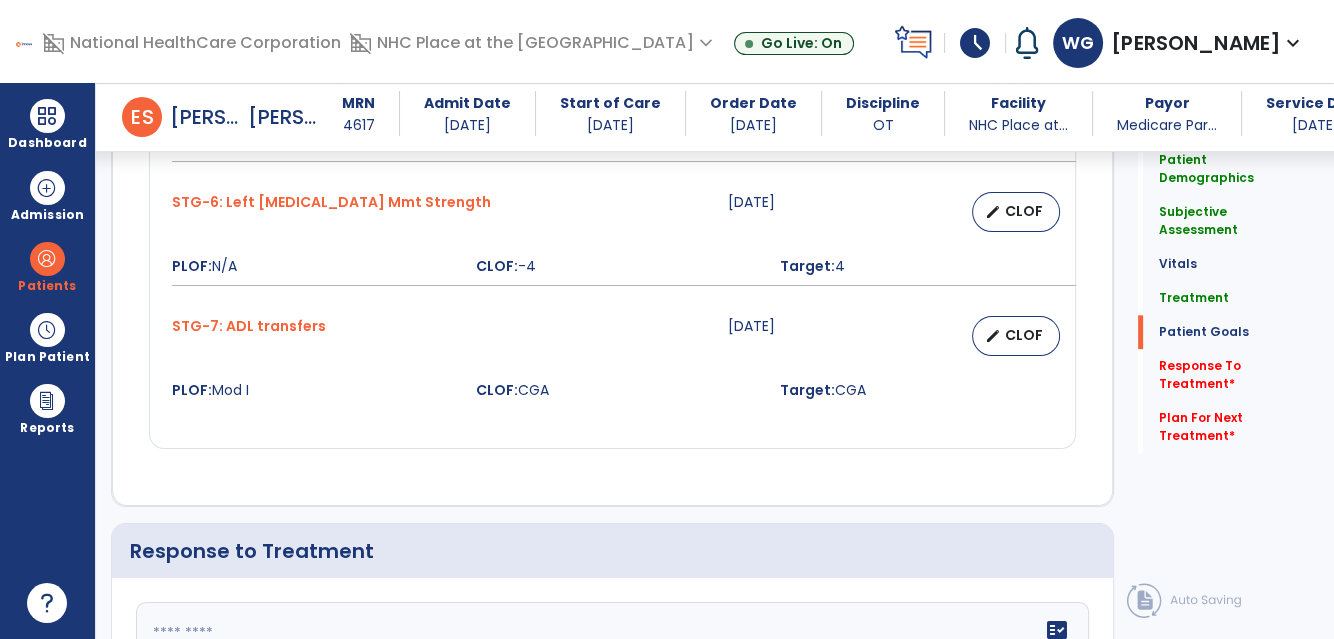 scroll, scrollTop: 2549, scrollLeft: 0, axis: vertical 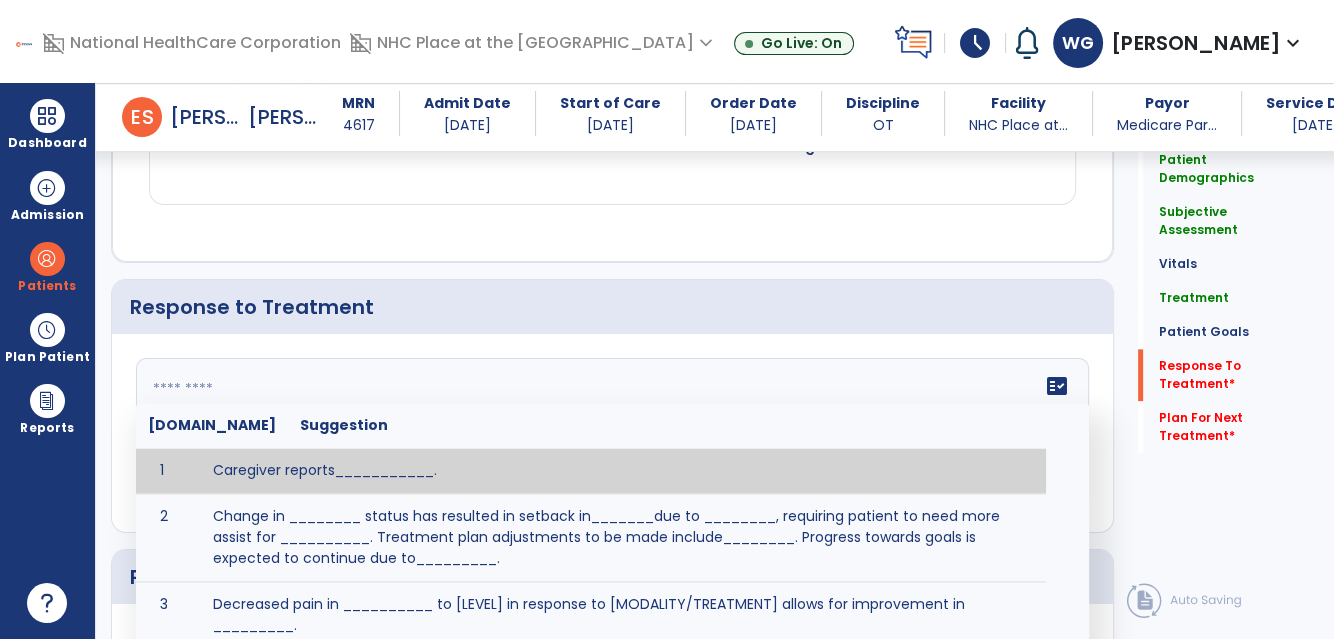 drag, startPoint x: 545, startPoint y: 403, endPoint x: 562, endPoint y: 374, distance: 33.61547 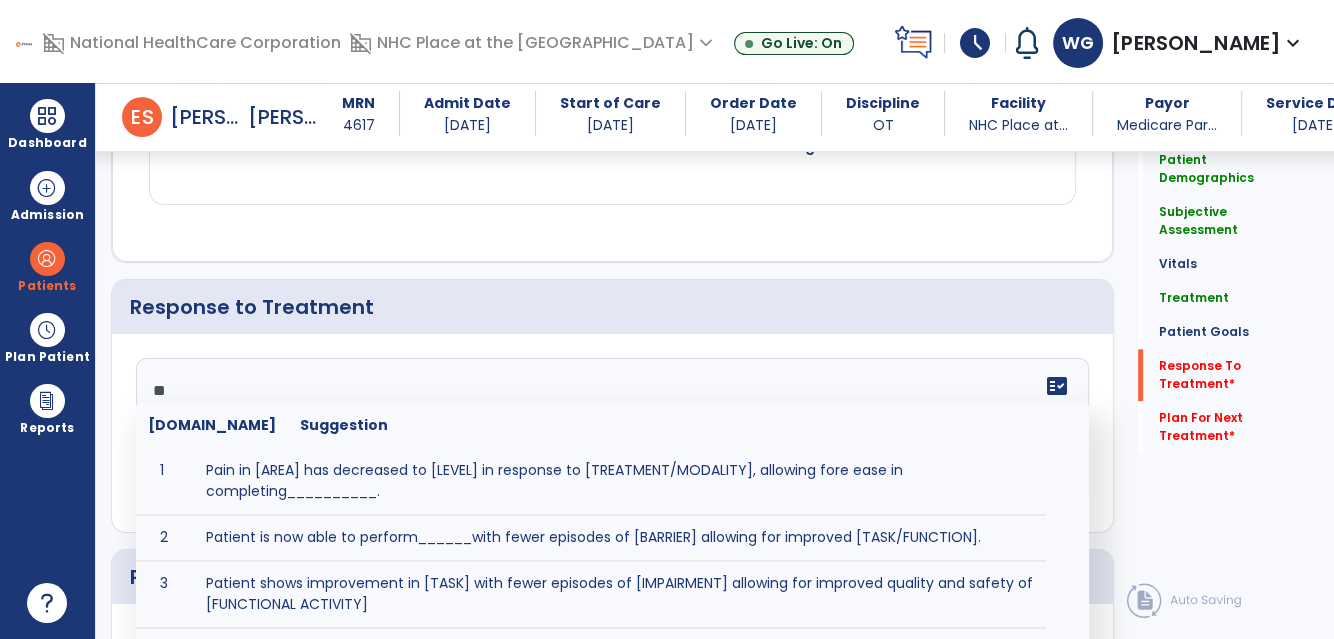 type on "*" 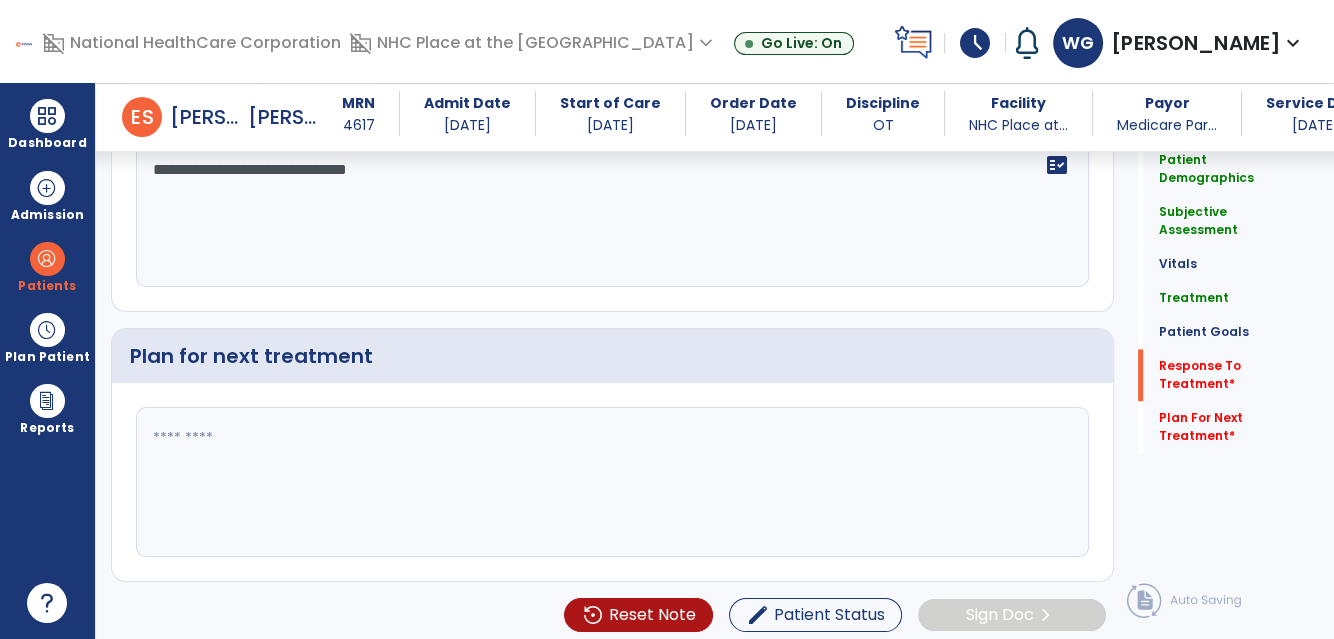 type on "**********" 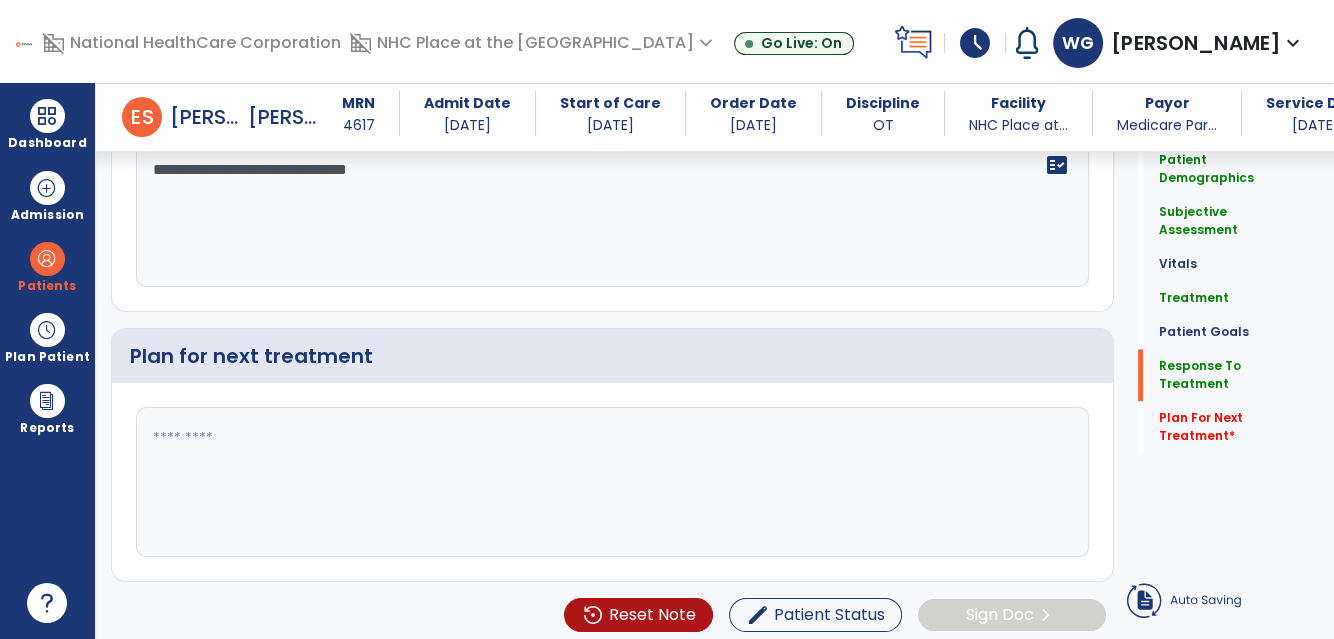 drag, startPoint x: 404, startPoint y: 414, endPoint x: 398, endPoint y: 390, distance: 24.738634 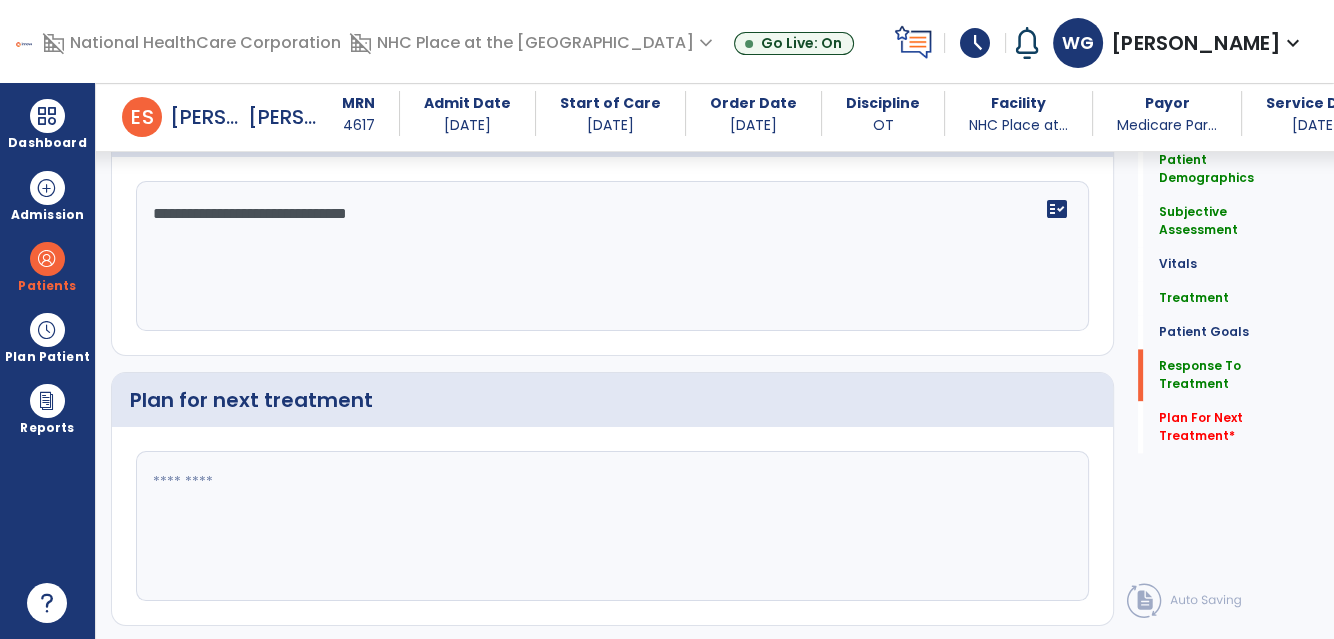 scroll, scrollTop: 2770, scrollLeft: 0, axis: vertical 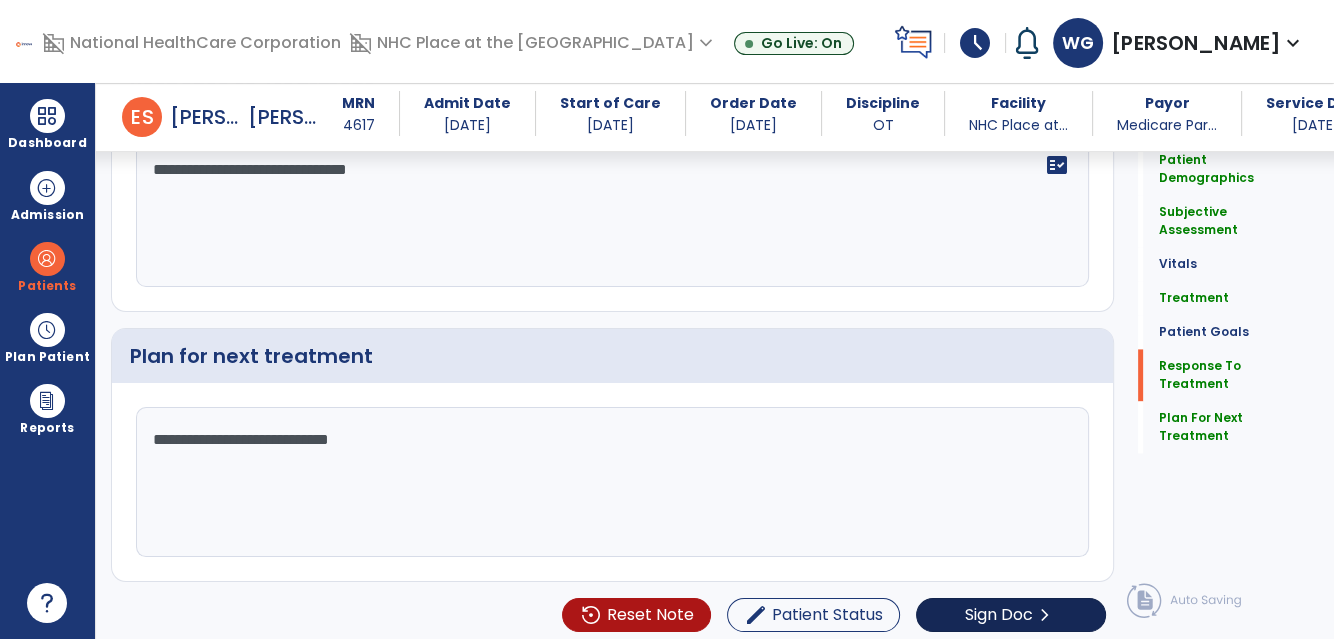 type on "**********" 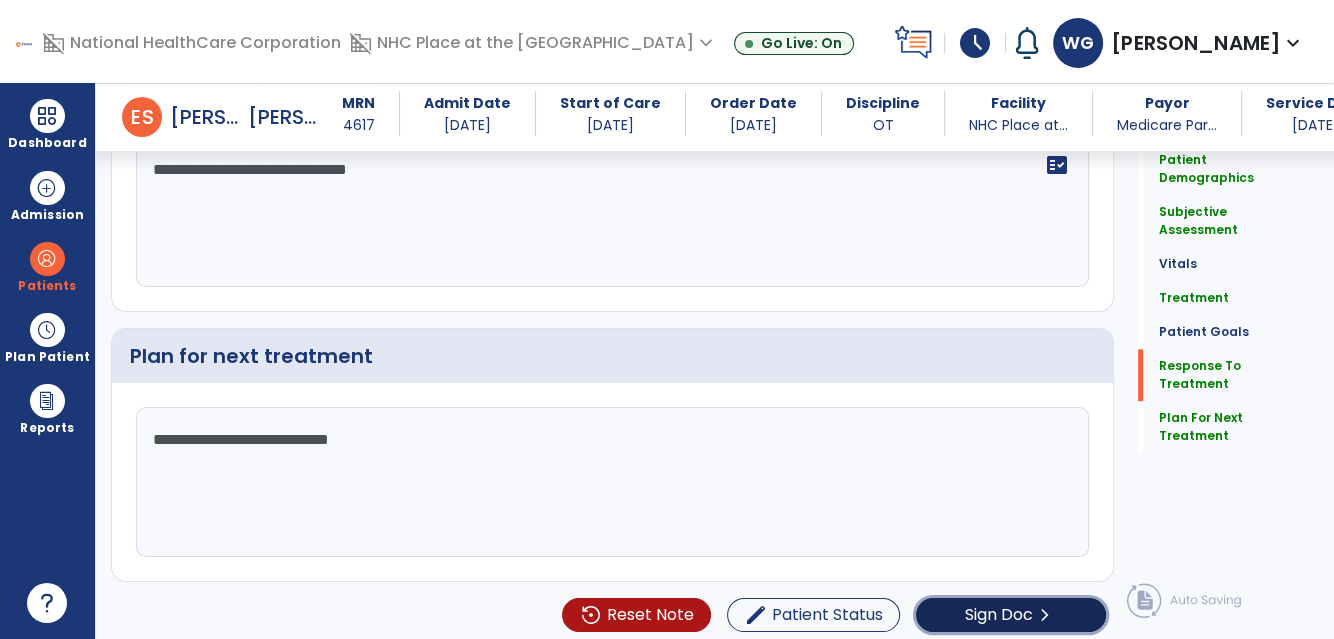 click on "Sign Doc  chevron_right" 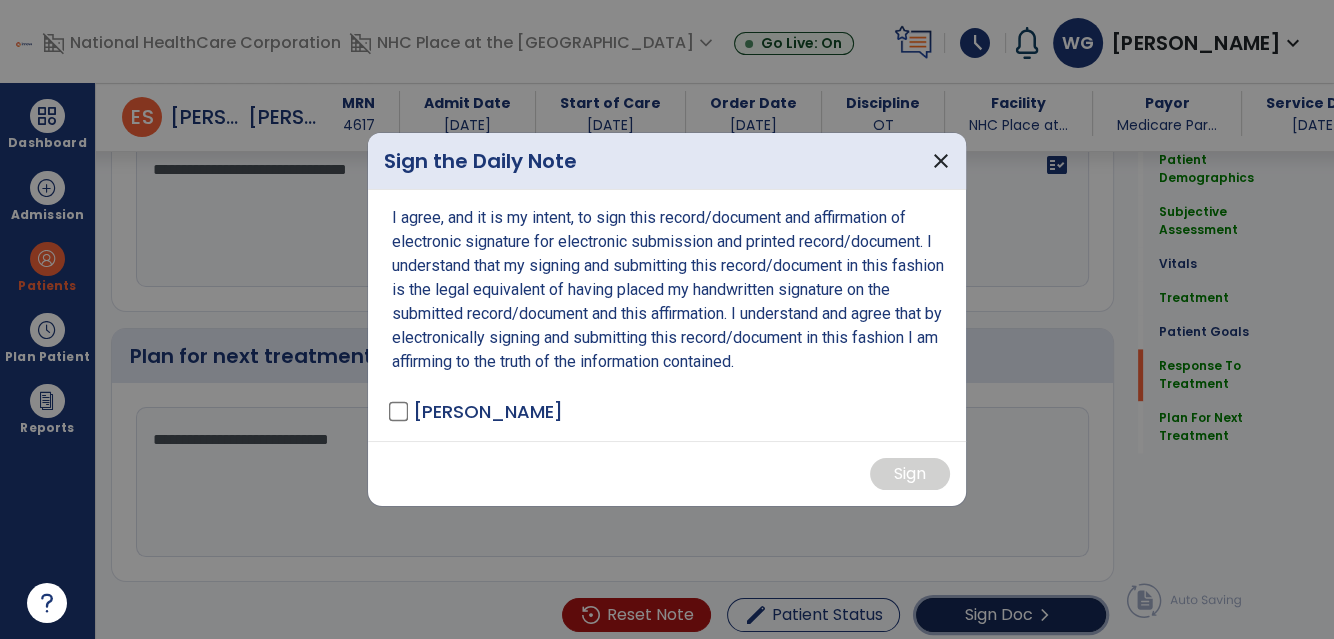 scroll, scrollTop: 2770, scrollLeft: 0, axis: vertical 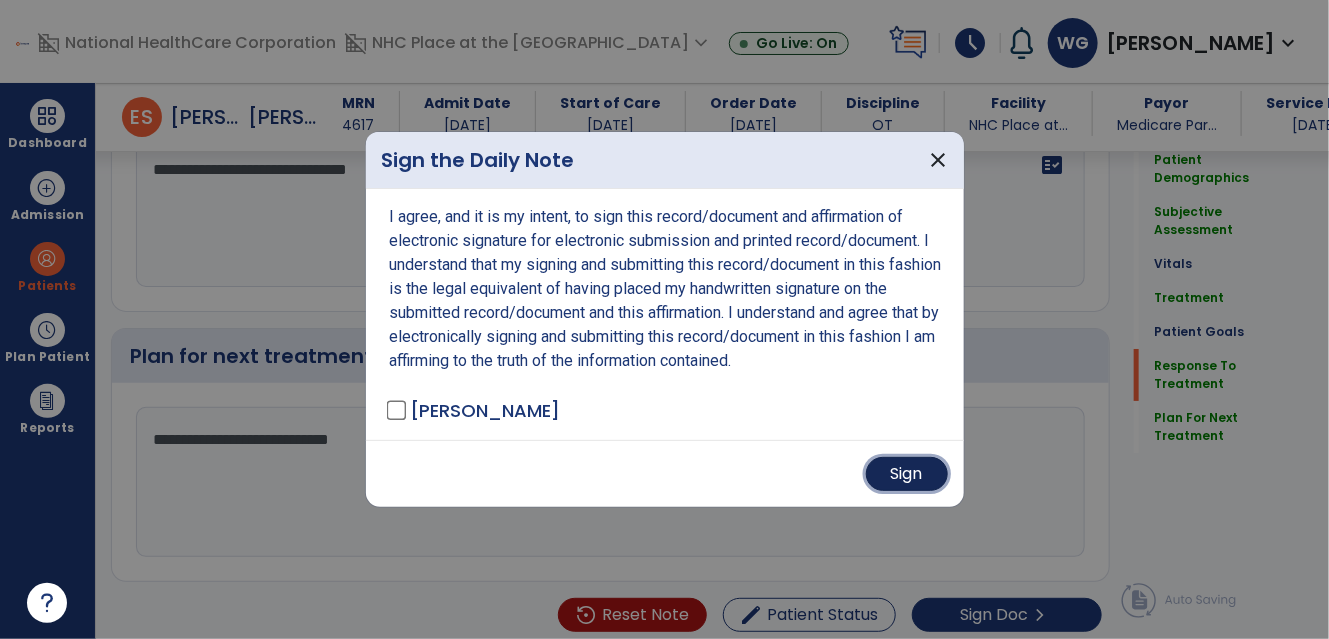 click on "Sign" at bounding box center [907, 474] 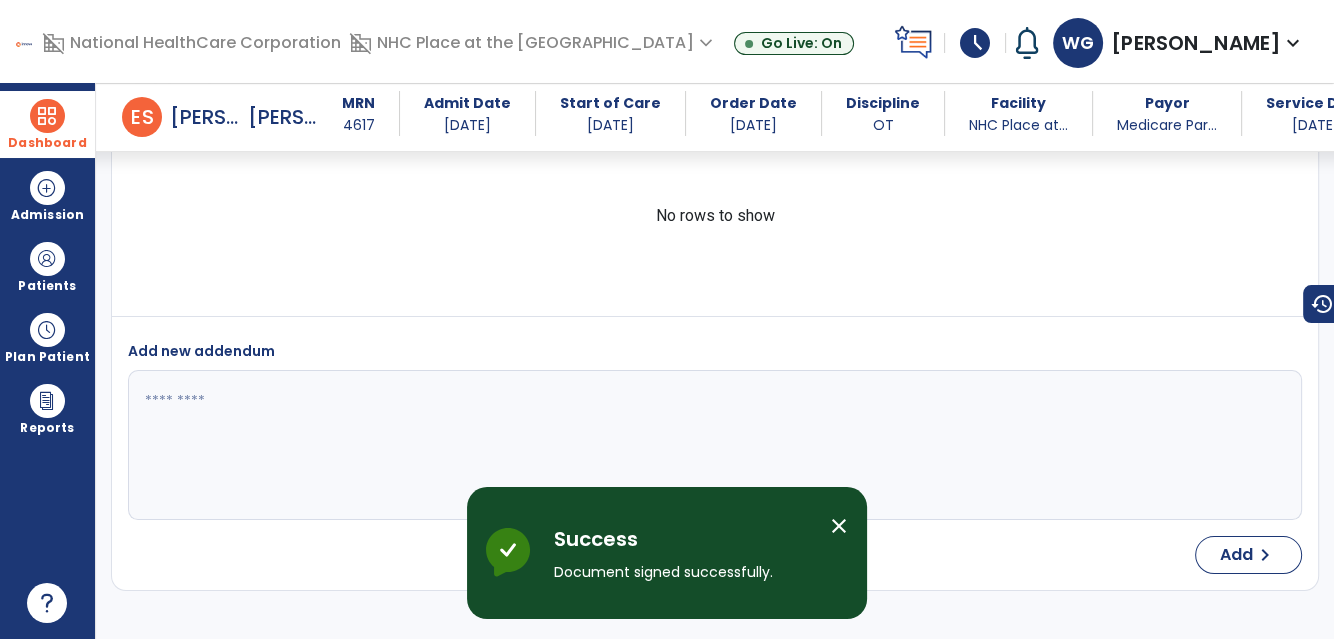 scroll, scrollTop: 4328, scrollLeft: 0, axis: vertical 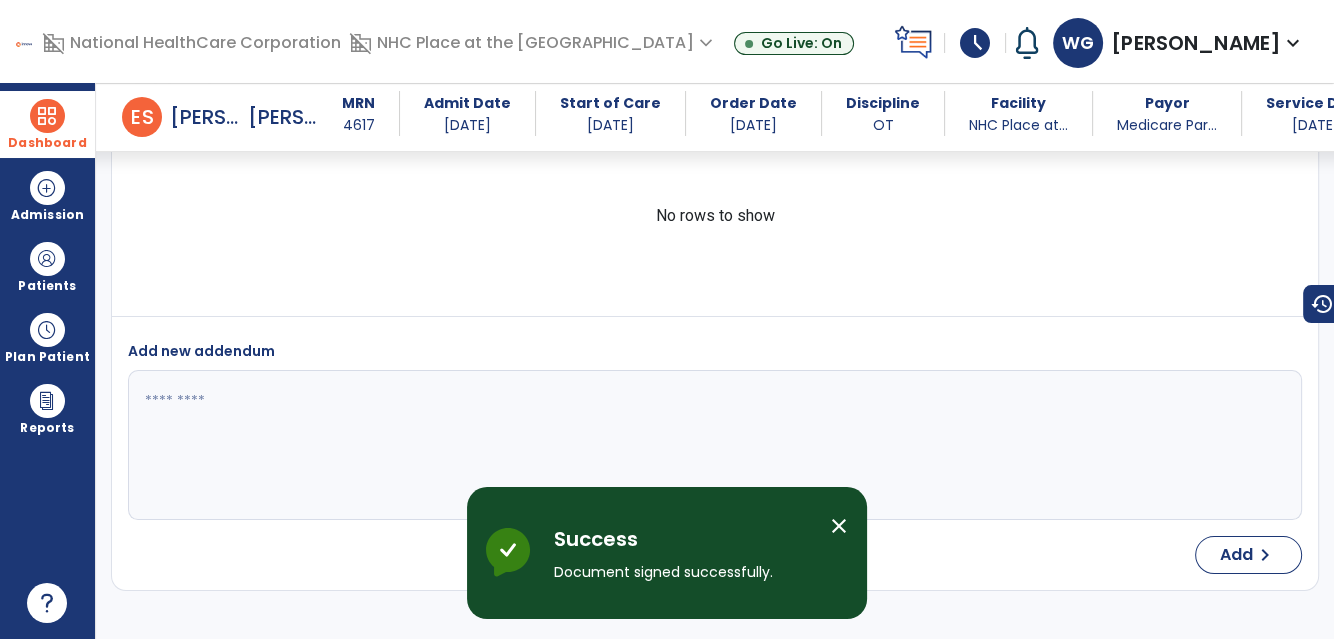 click on "Dashboard" at bounding box center (47, 124) 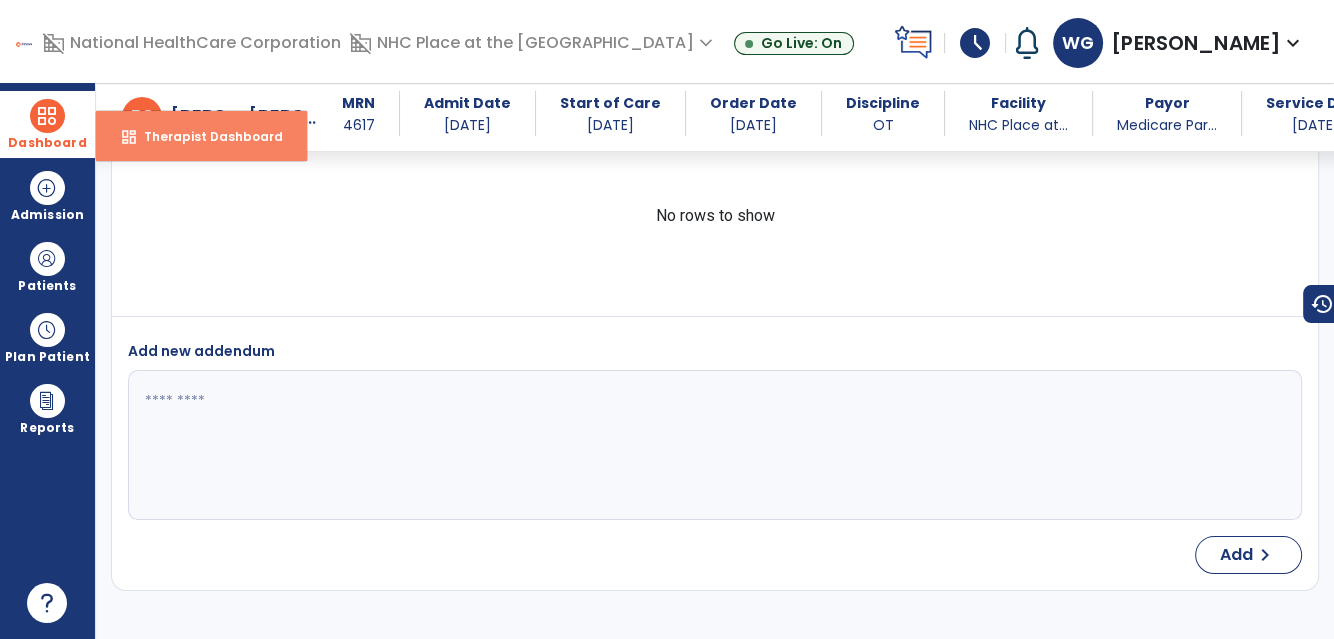 click on "Therapist Dashboard" at bounding box center (205, 136) 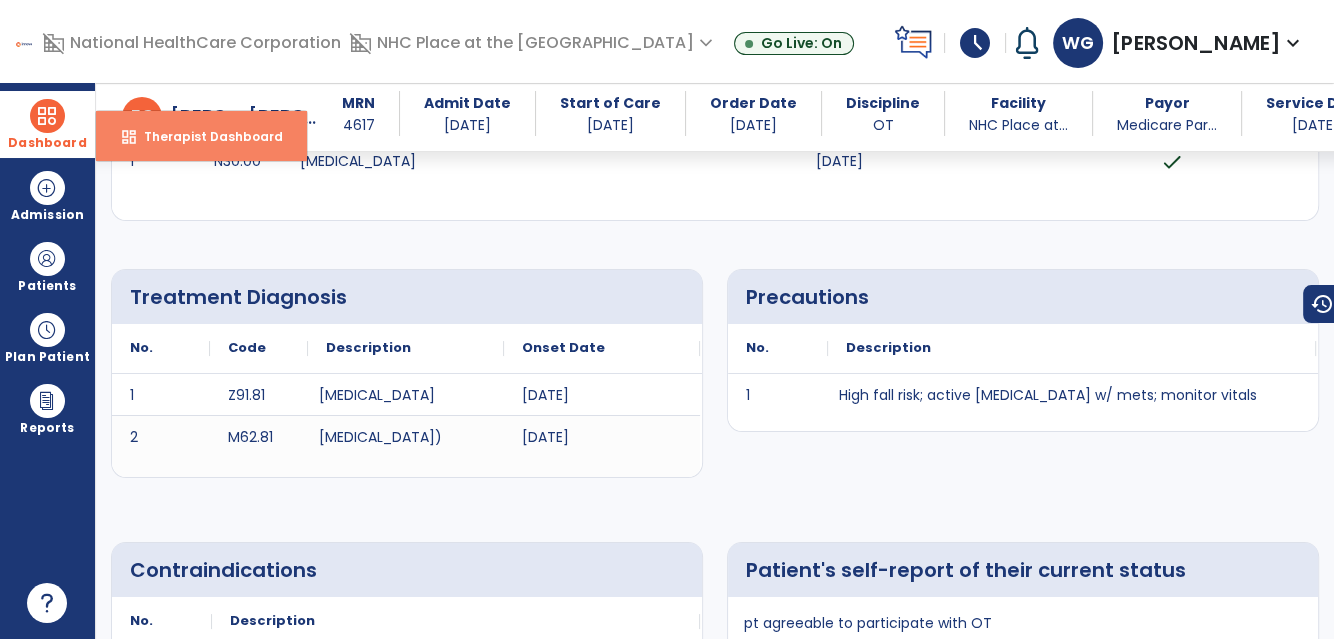 select on "****" 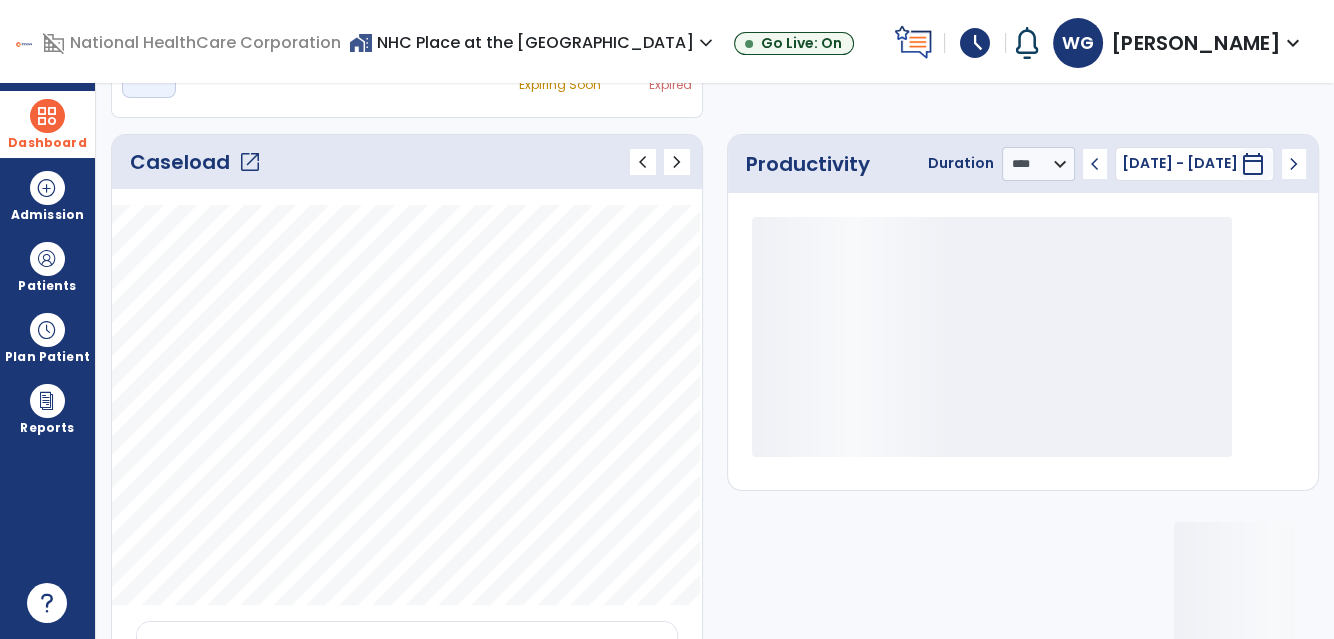 click on "open_in_new" 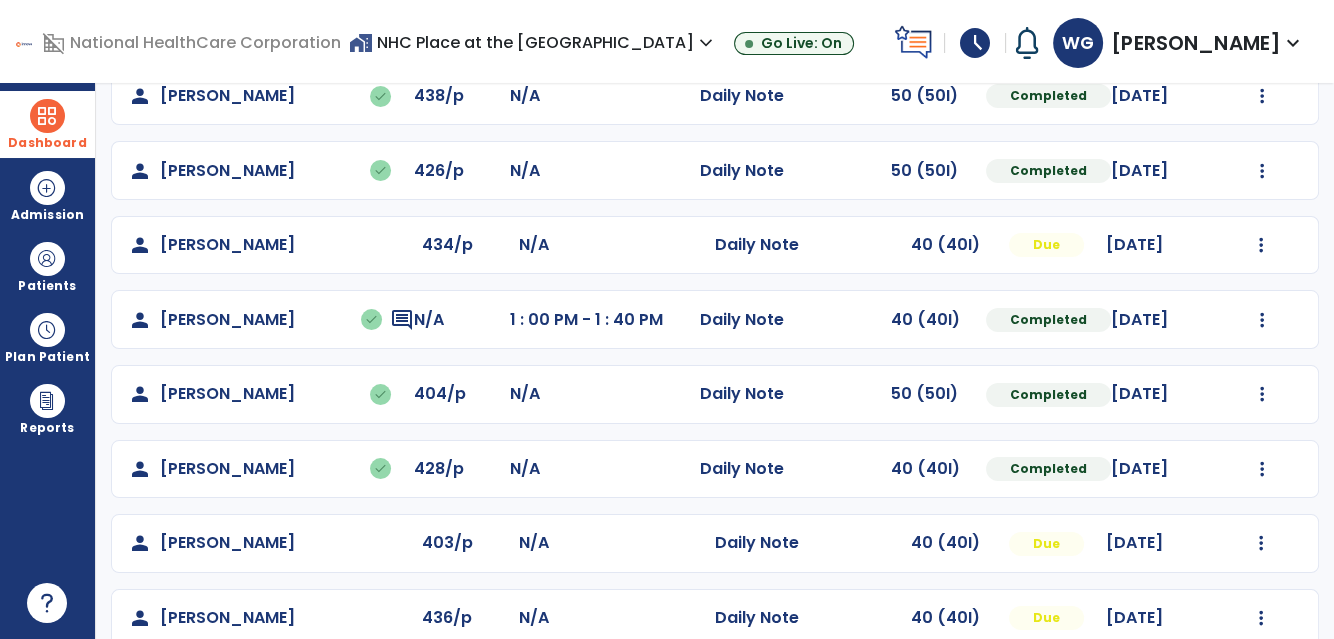scroll, scrollTop: 116, scrollLeft: 0, axis: vertical 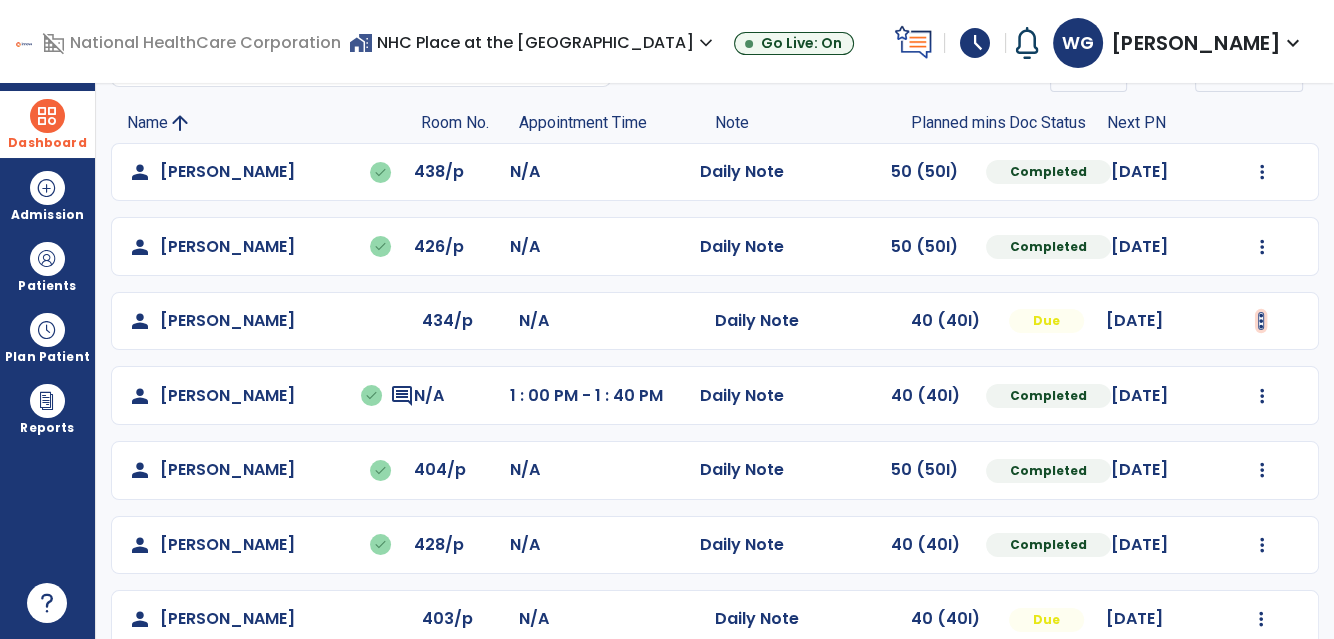 click at bounding box center (1262, 172) 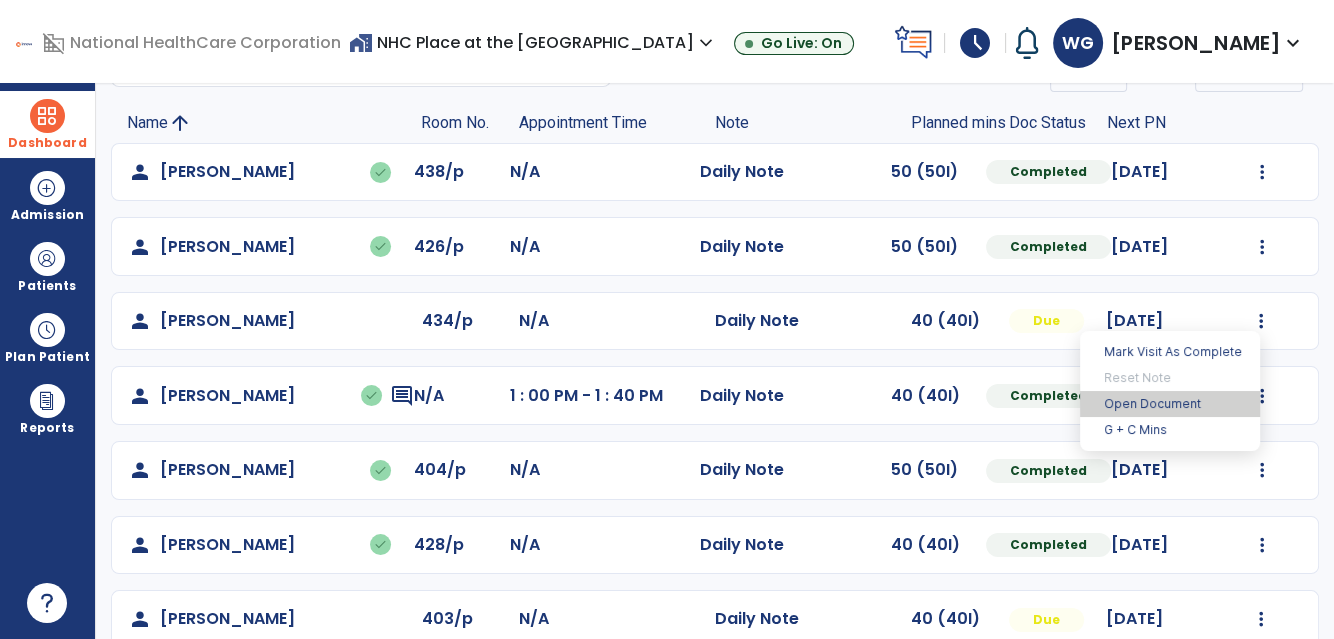 click on "Open Document" at bounding box center [1170, 404] 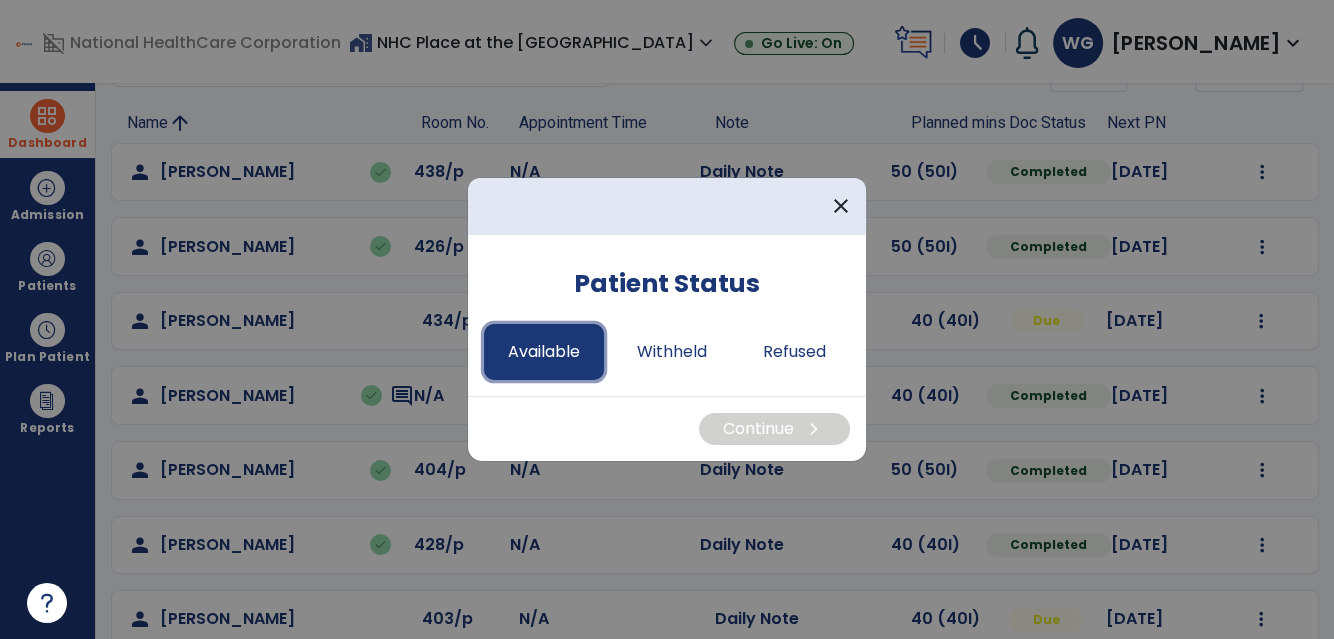 drag, startPoint x: 532, startPoint y: 342, endPoint x: 544, endPoint y: 347, distance: 13 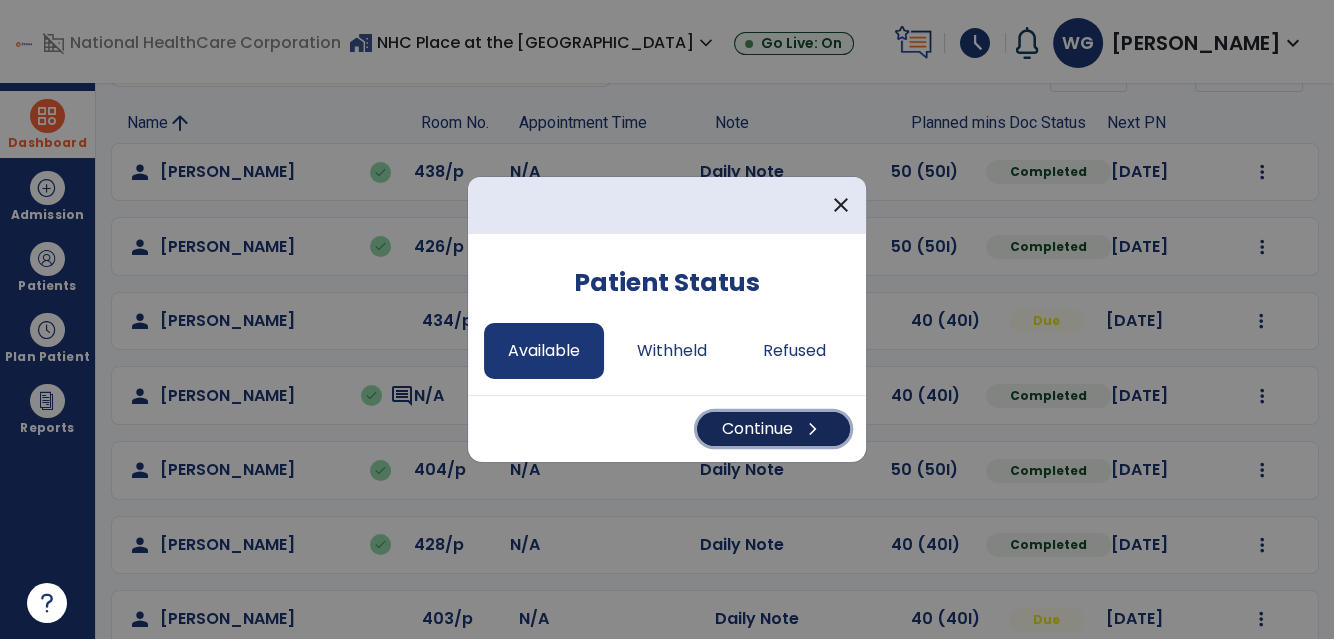 click on "chevron_right" at bounding box center (813, 429) 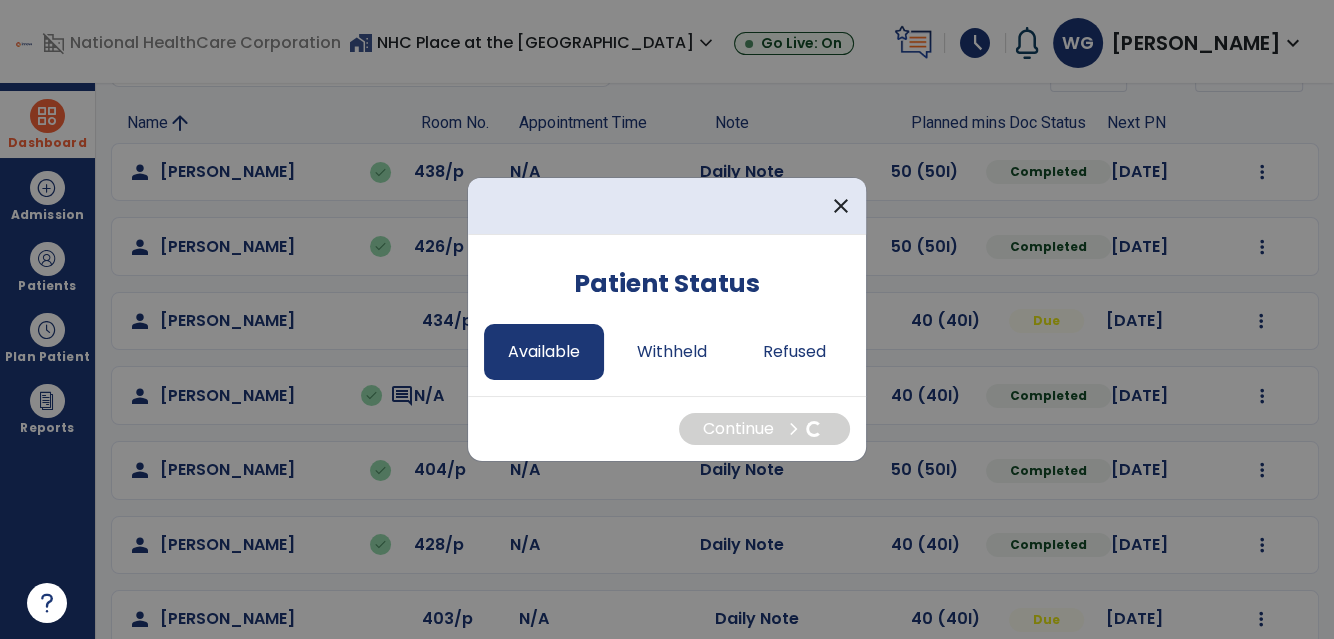 select on "*" 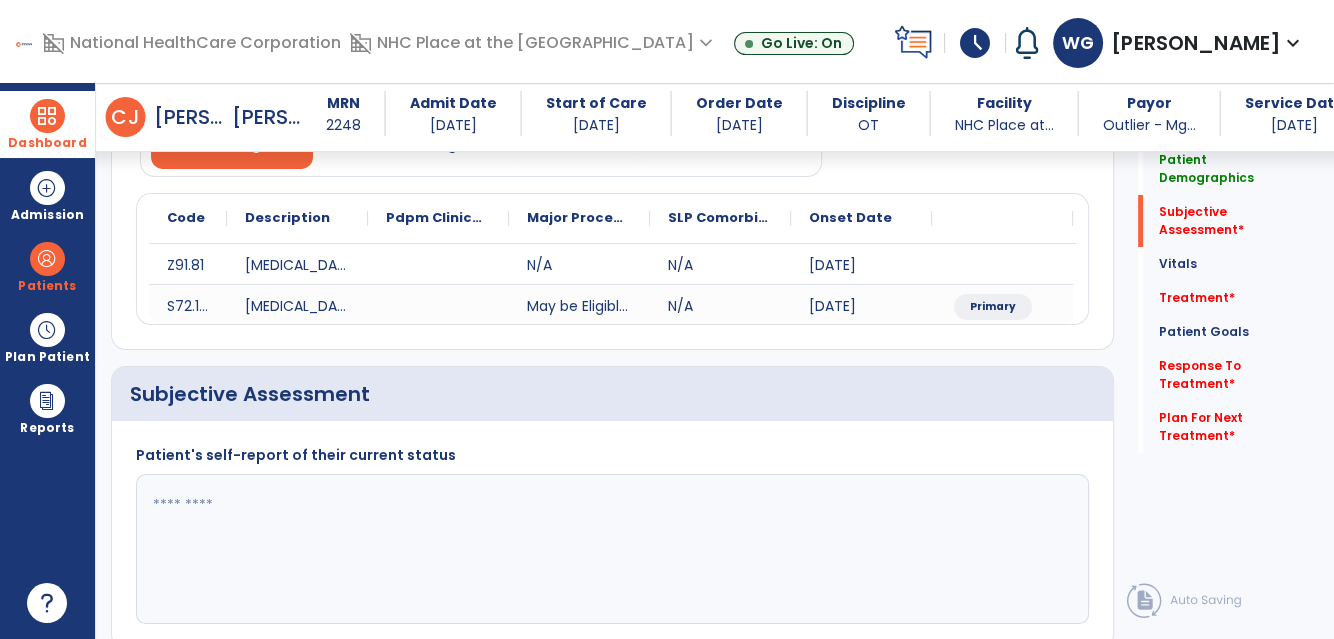 scroll, scrollTop: 298, scrollLeft: 0, axis: vertical 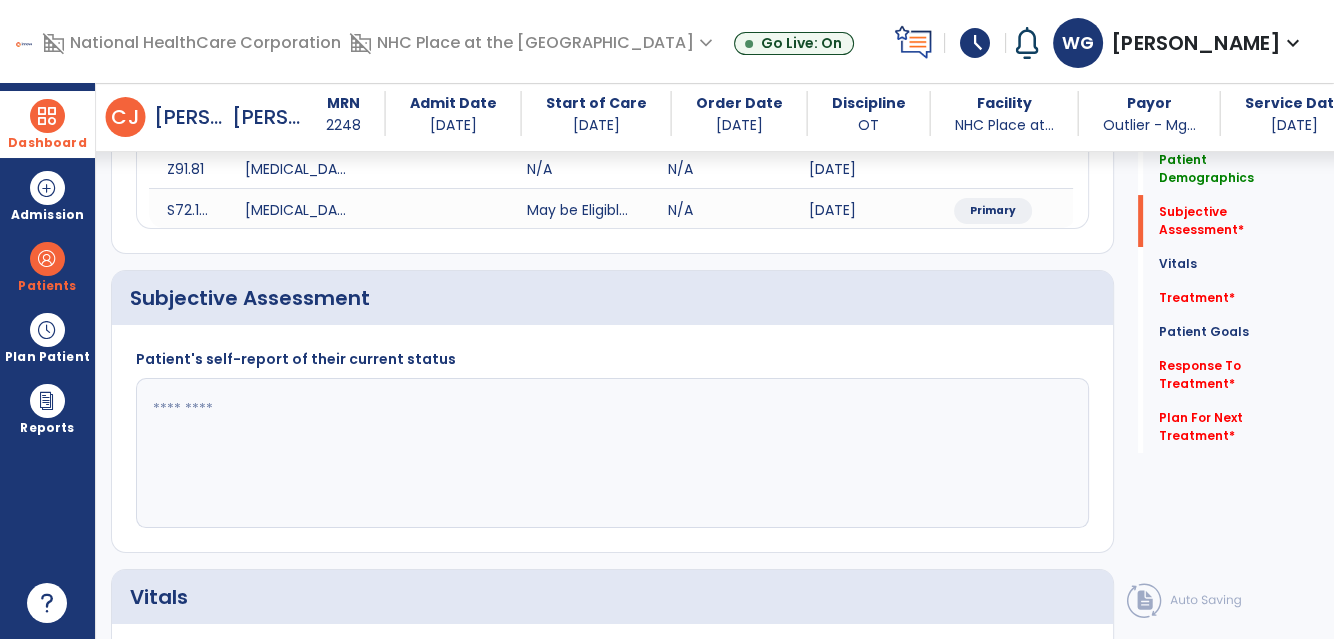 drag, startPoint x: 306, startPoint y: 411, endPoint x: 303, endPoint y: 399, distance: 12.369317 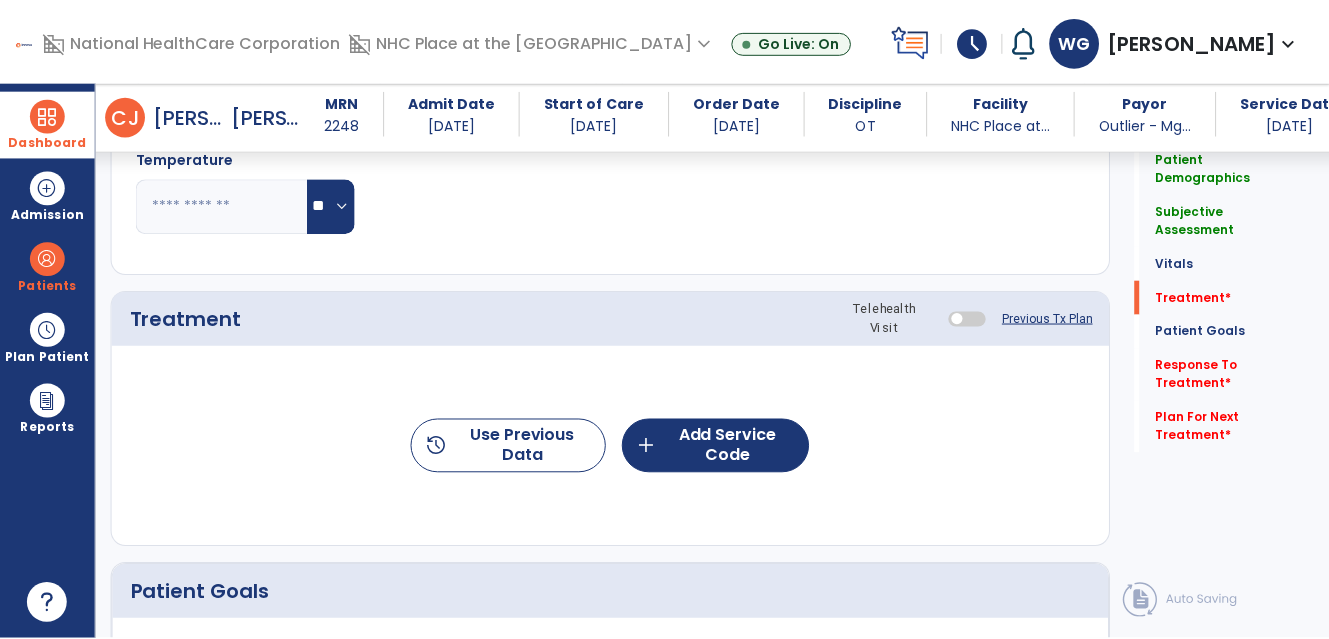 scroll, scrollTop: 1025, scrollLeft: 0, axis: vertical 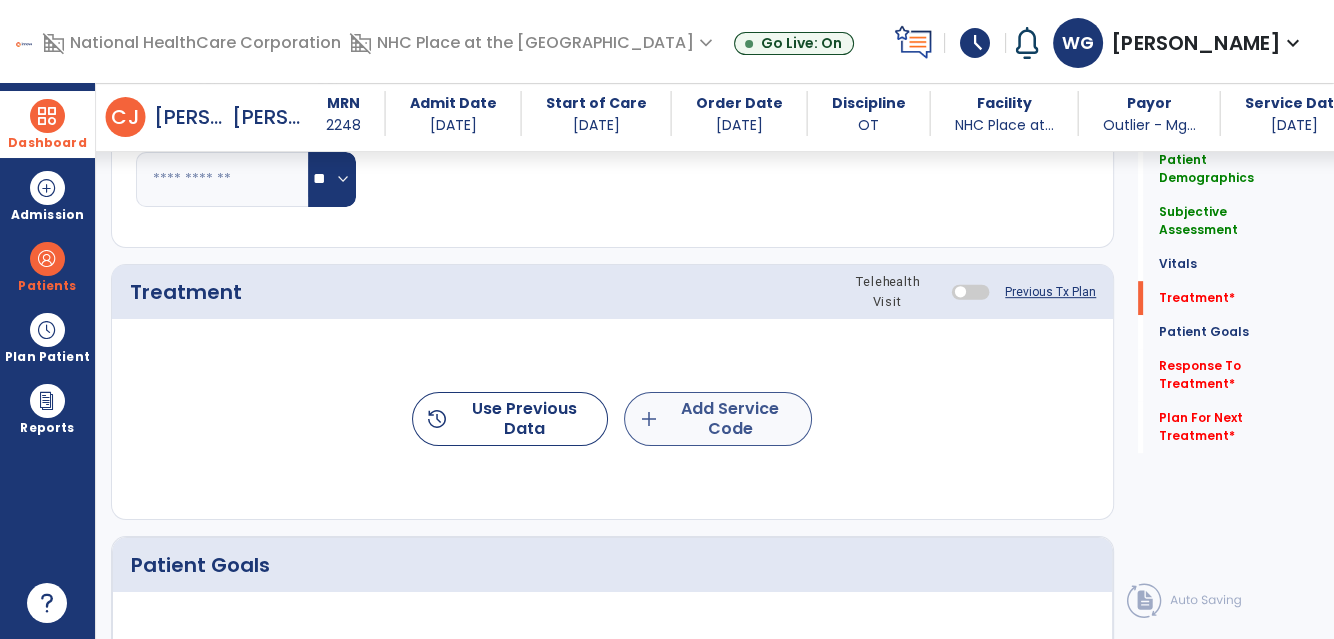type on "**********" 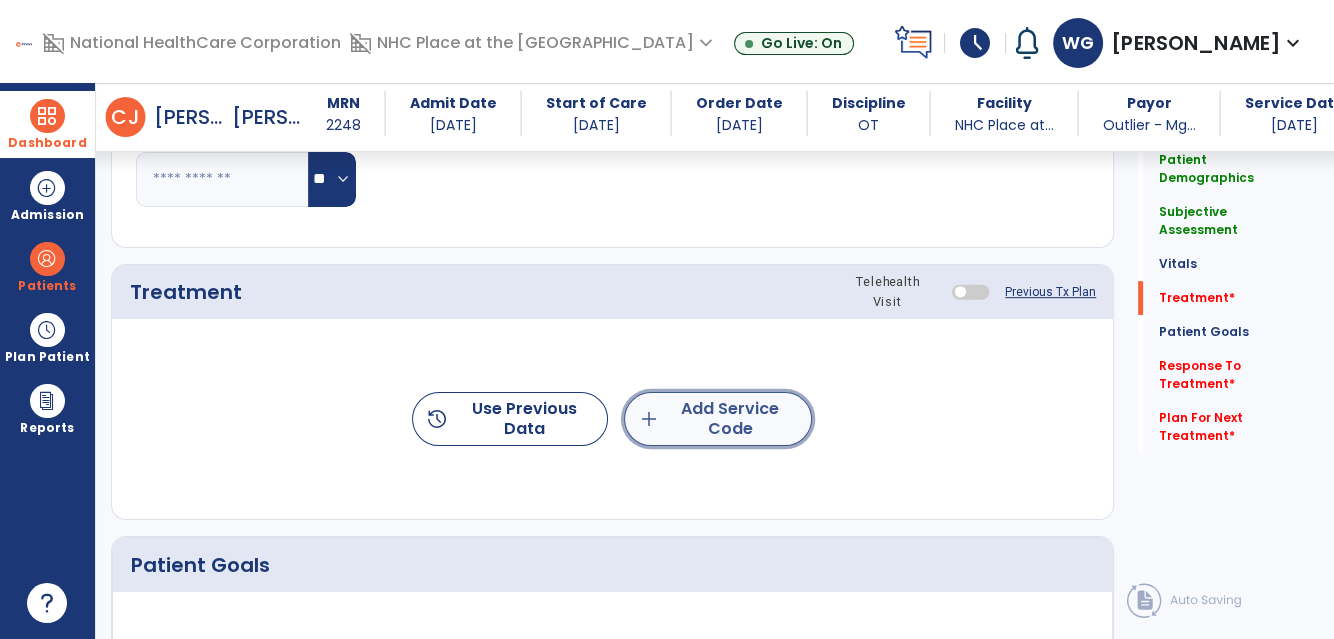 click on "add  Add Service Code" 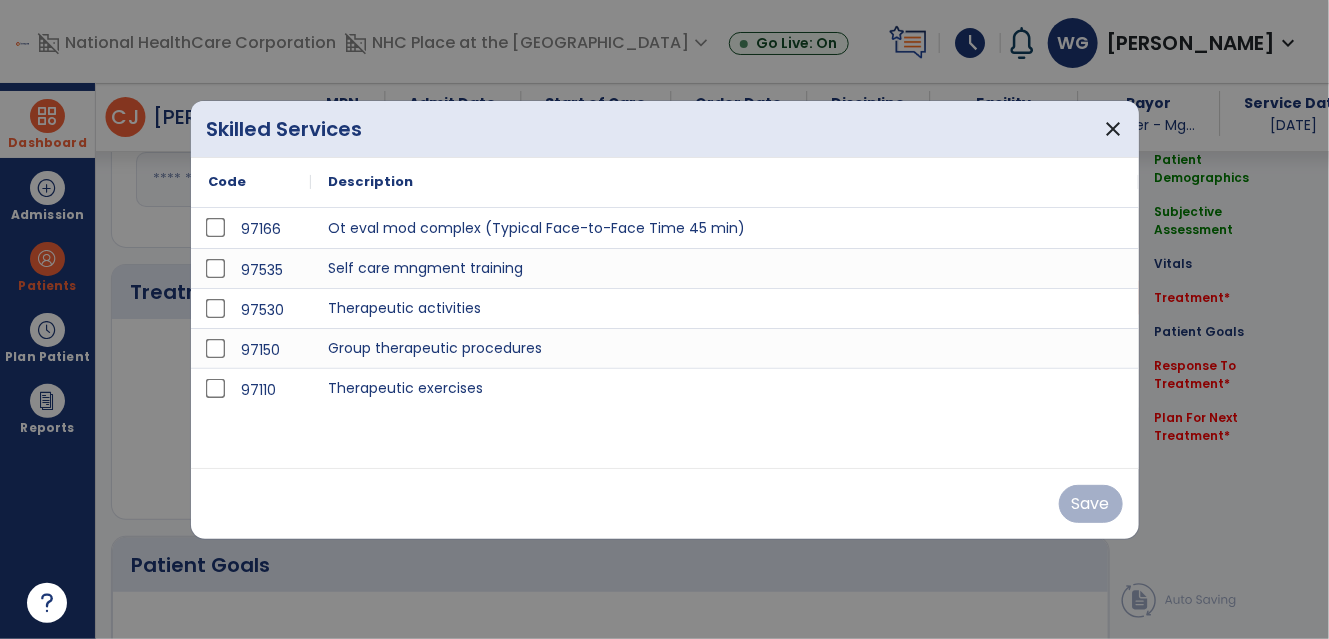 scroll, scrollTop: 1025, scrollLeft: 0, axis: vertical 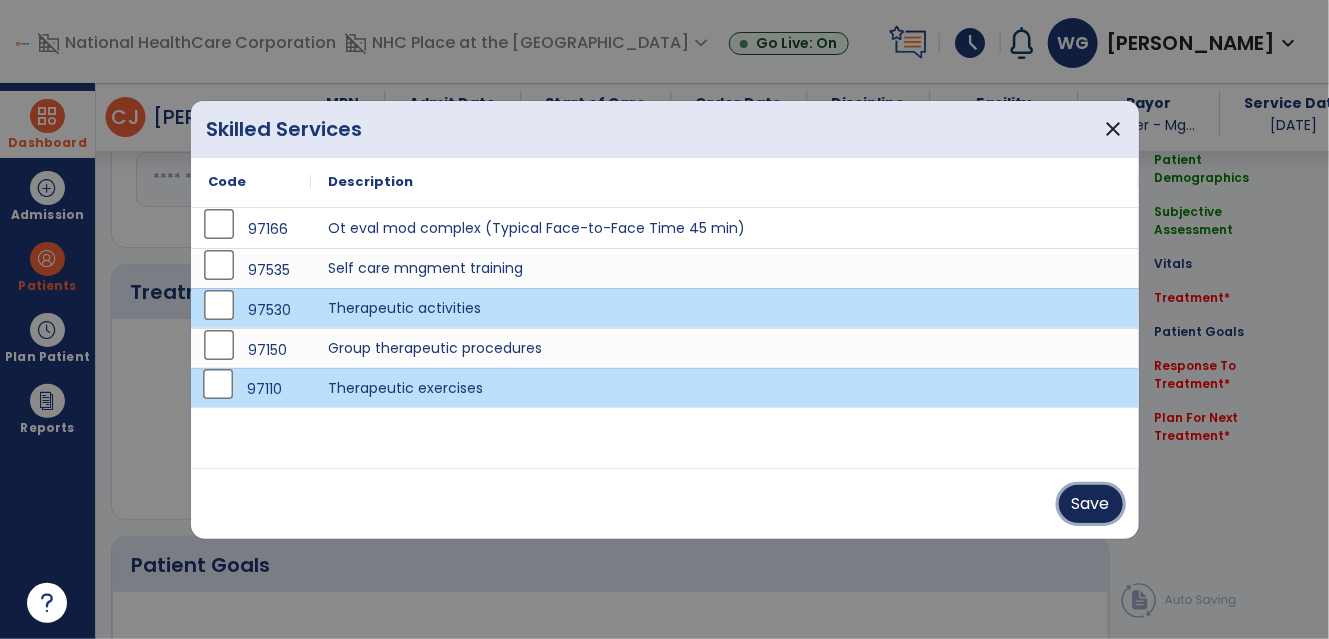 click on "Save" at bounding box center [1091, 504] 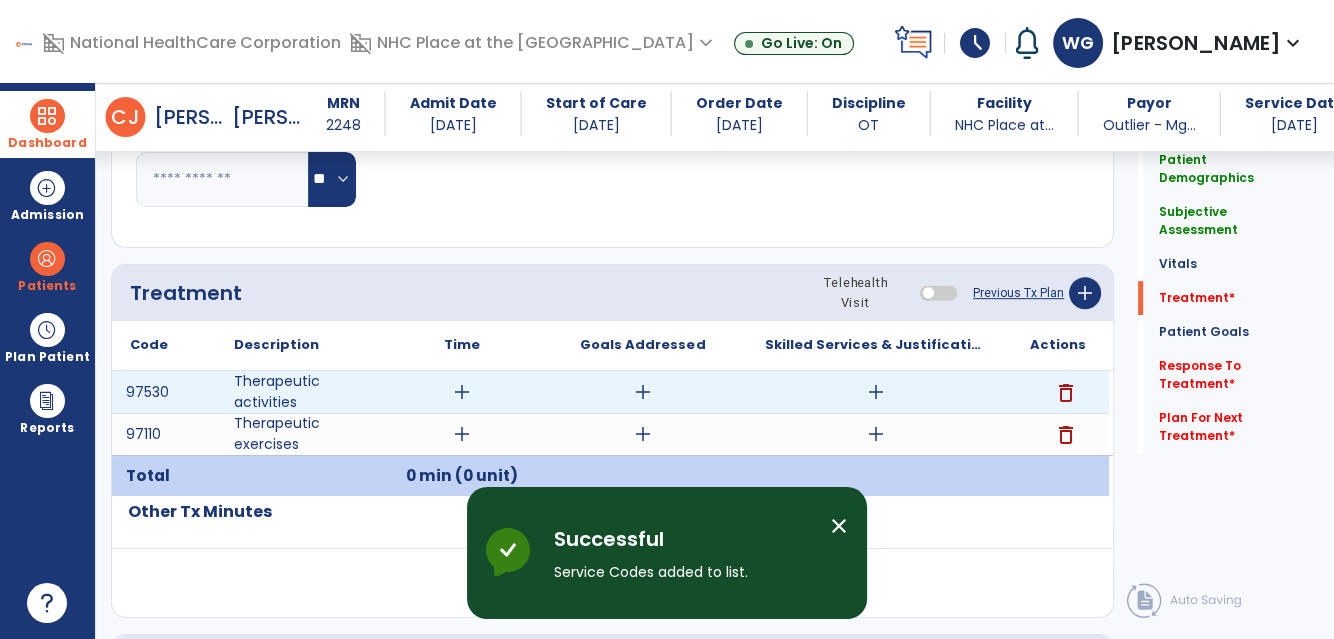 click on "add" at bounding box center [462, 392] 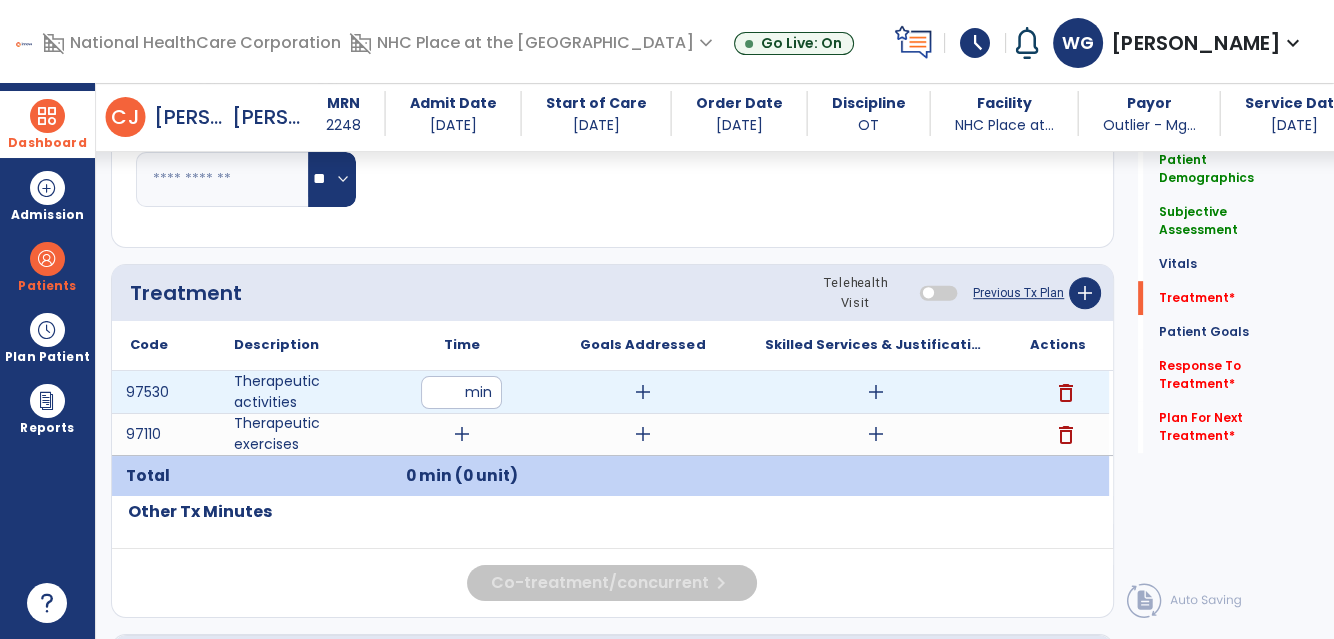 type on "**" 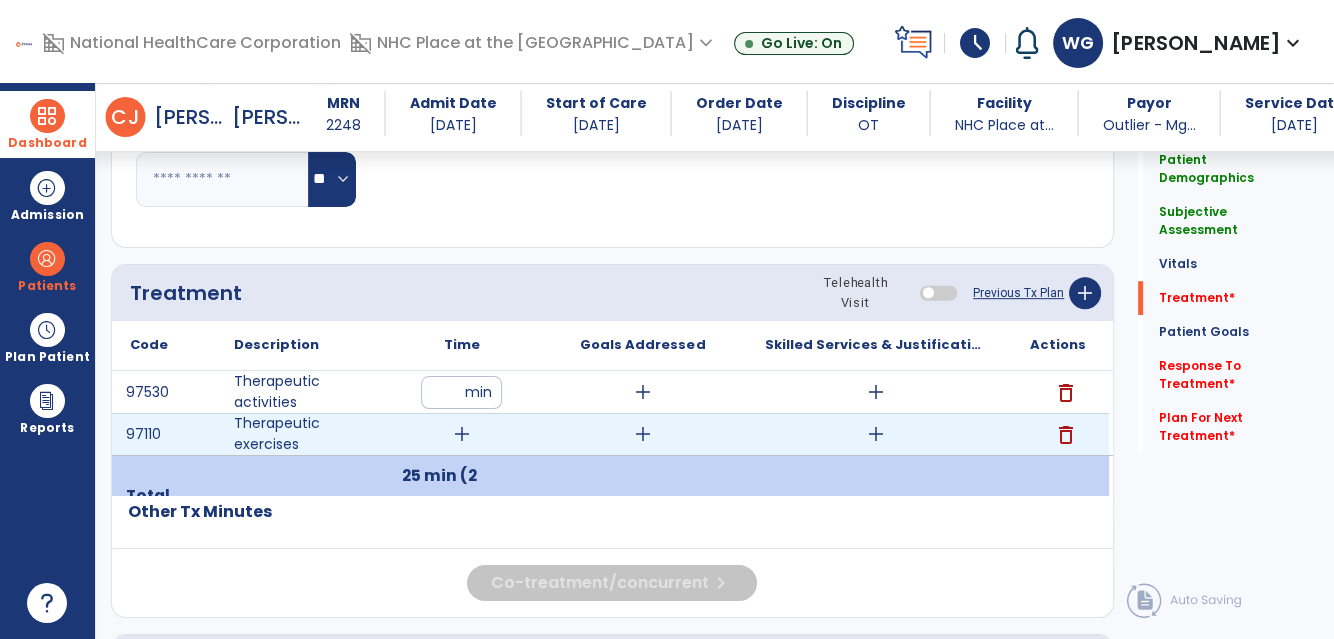 click on "add" at bounding box center [462, 434] 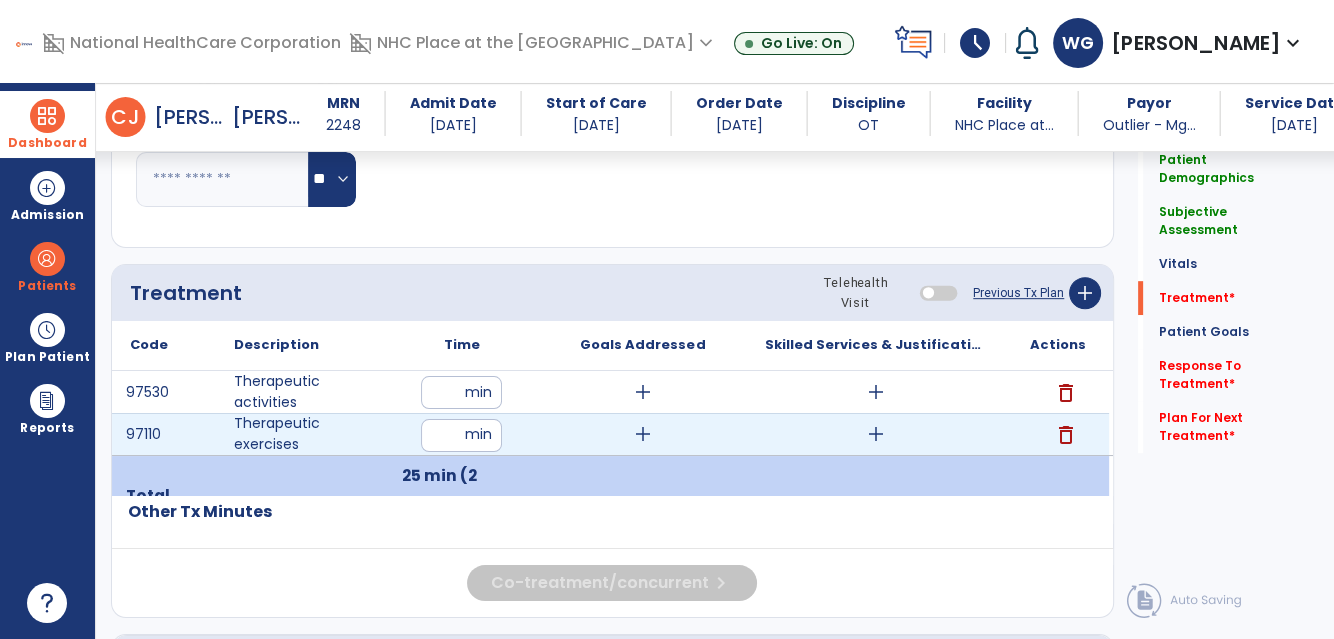 type on "**" 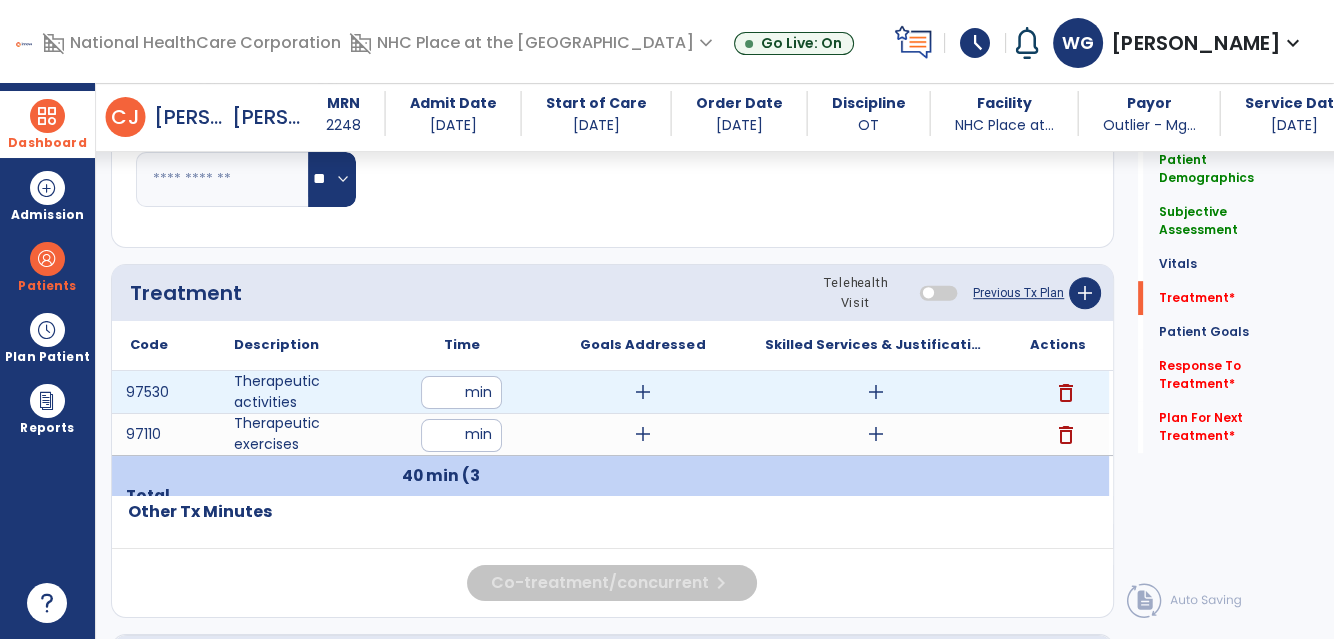 click on "add" at bounding box center (643, 392) 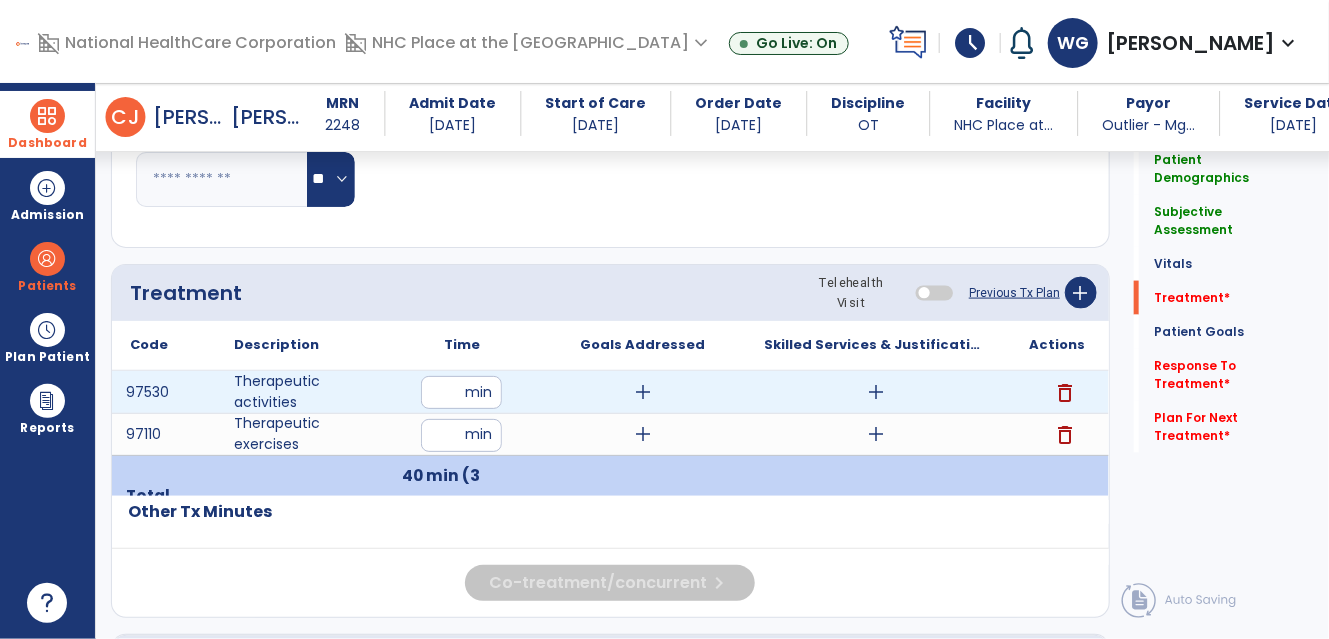 scroll, scrollTop: 1025, scrollLeft: 0, axis: vertical 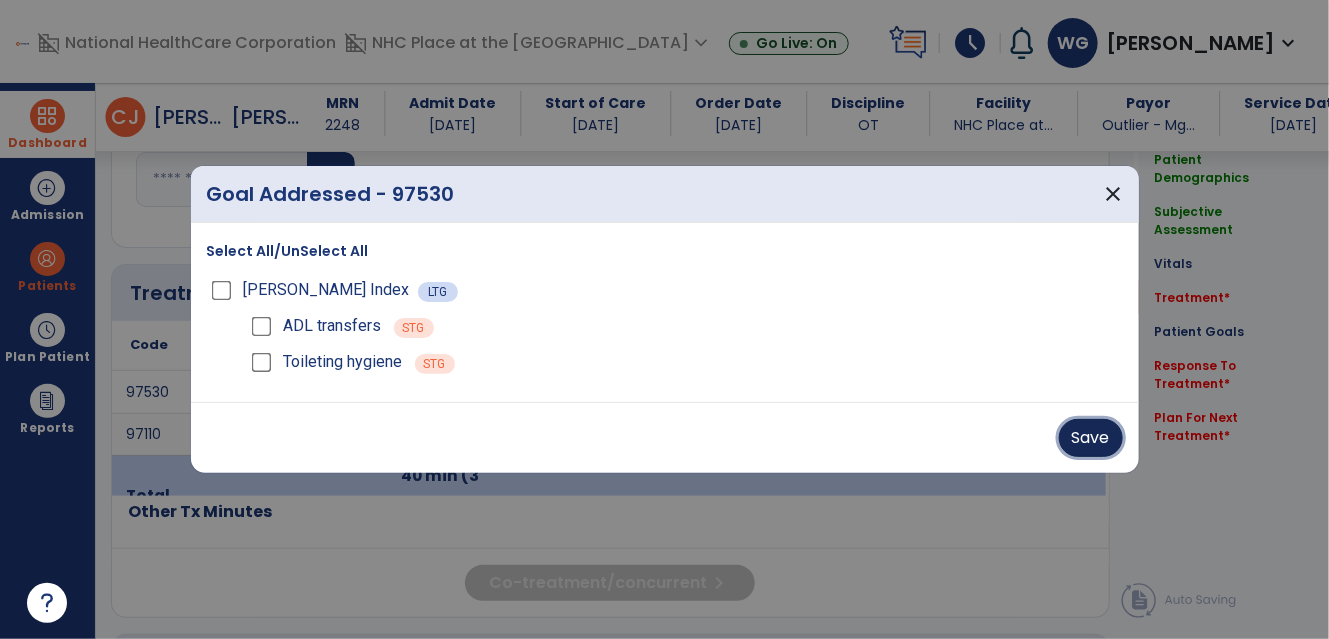 drag, startPoint x: 1102, startPoint y: 442, endPoint x: 1084, endPoint y: 444, distance: 18.110771 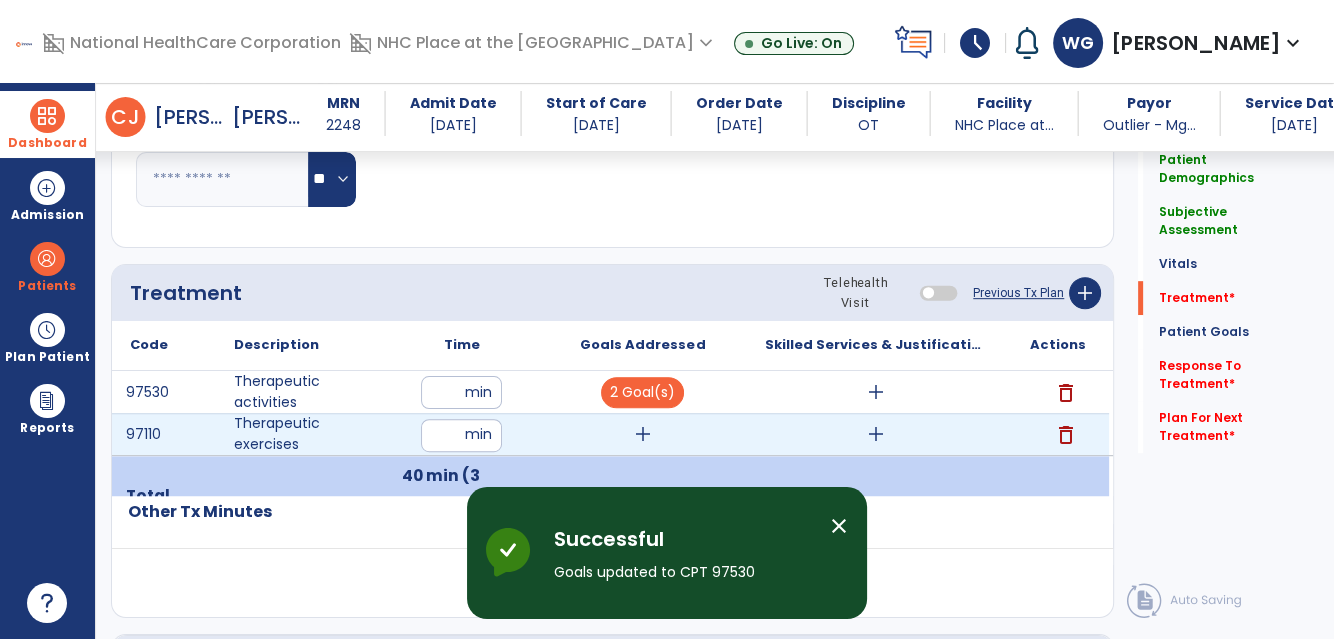 click on "add" at bounding box center (643, 434) 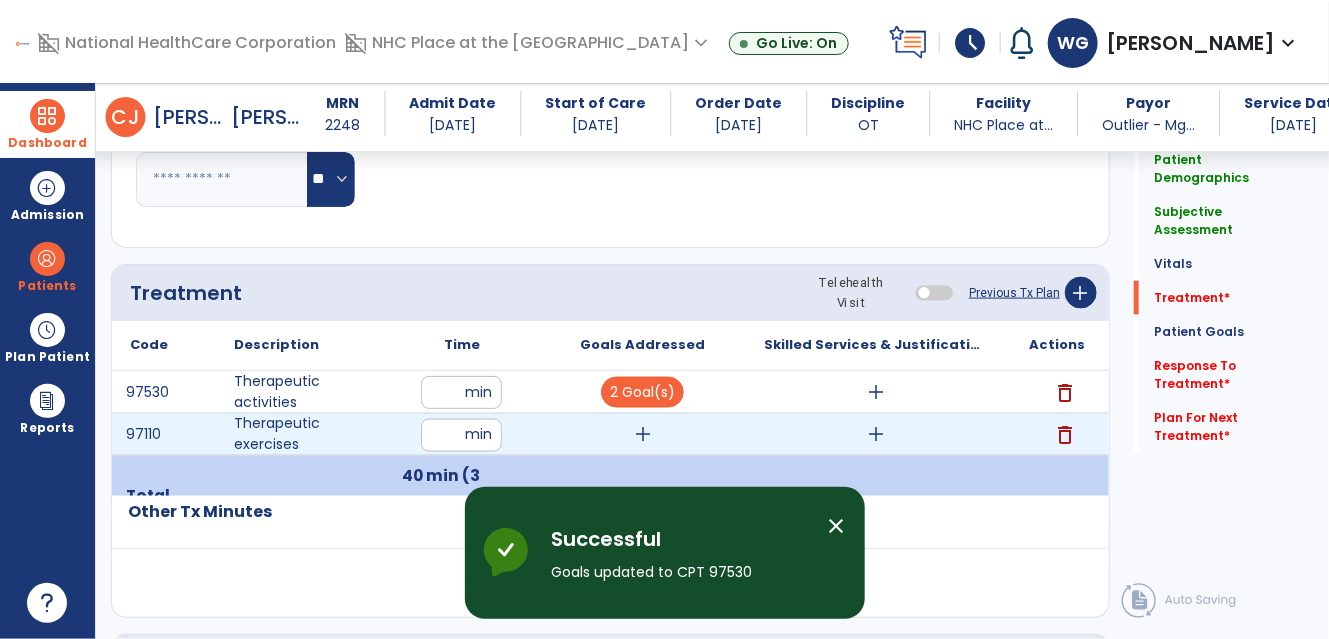 scroll, scrollTop: 1025, scrollLeft: 0, axis: vertical 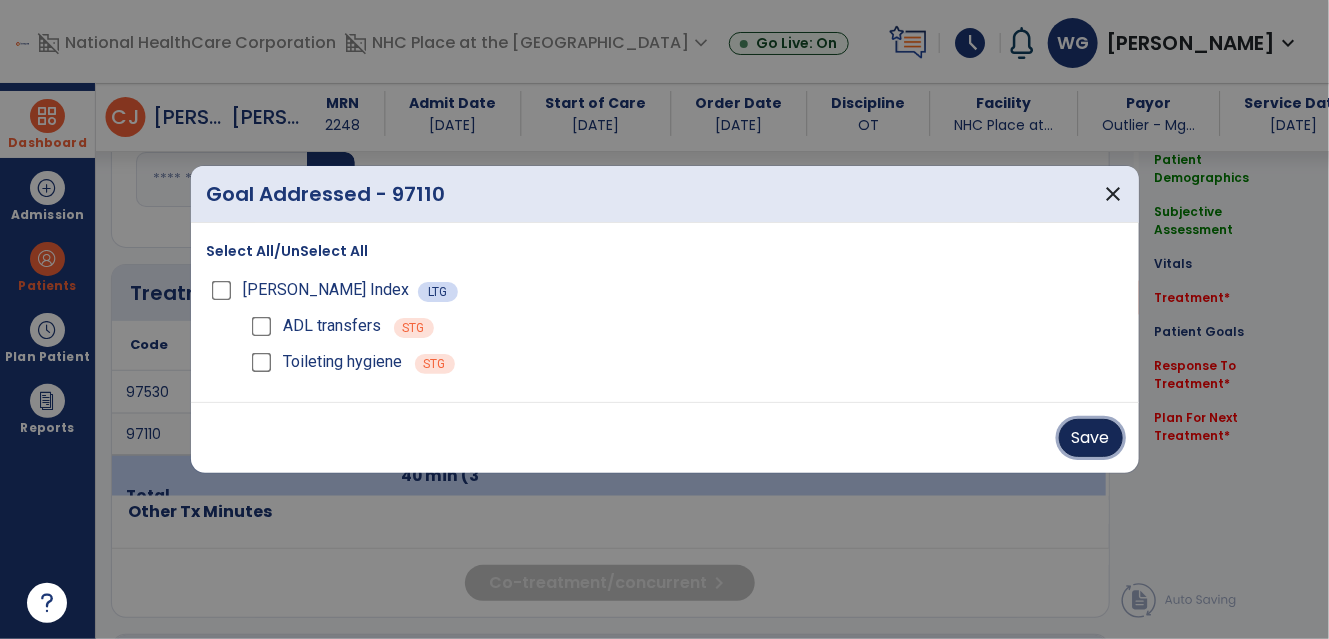 drag, startPoint x: 1109, startPoint y: 436, endPoint x: 1101, endPoint y: 424, distance: 14.422205 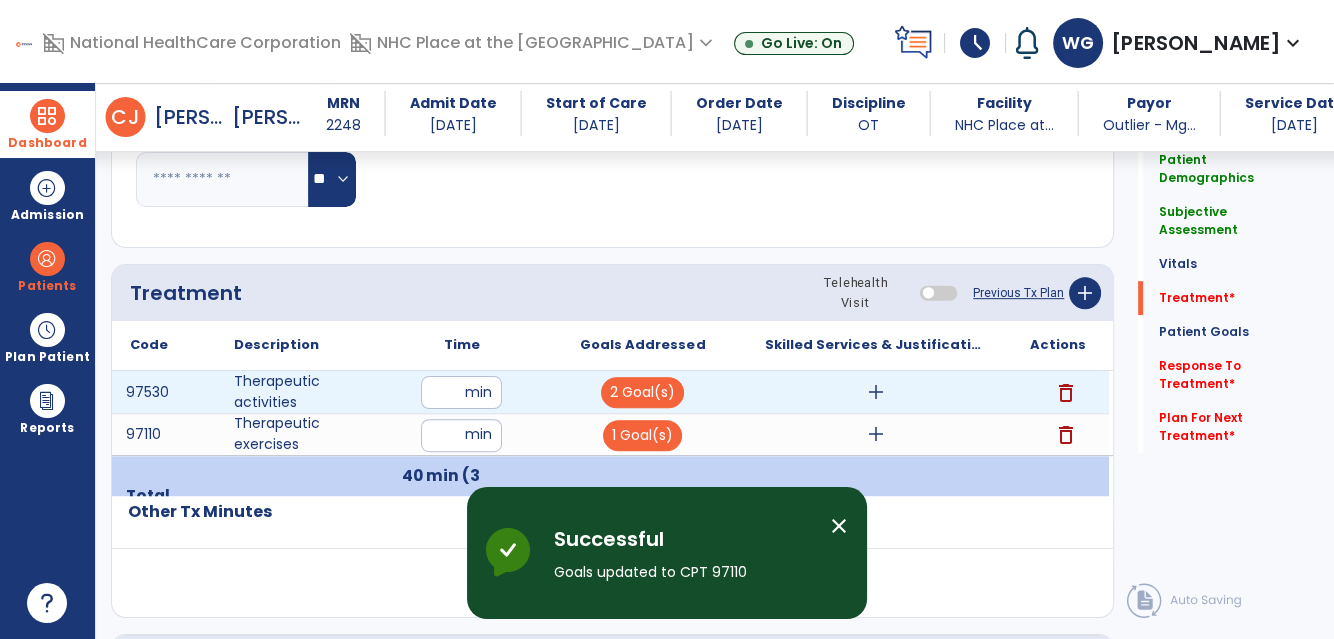 click on "add" at bounding box center (876, 392) 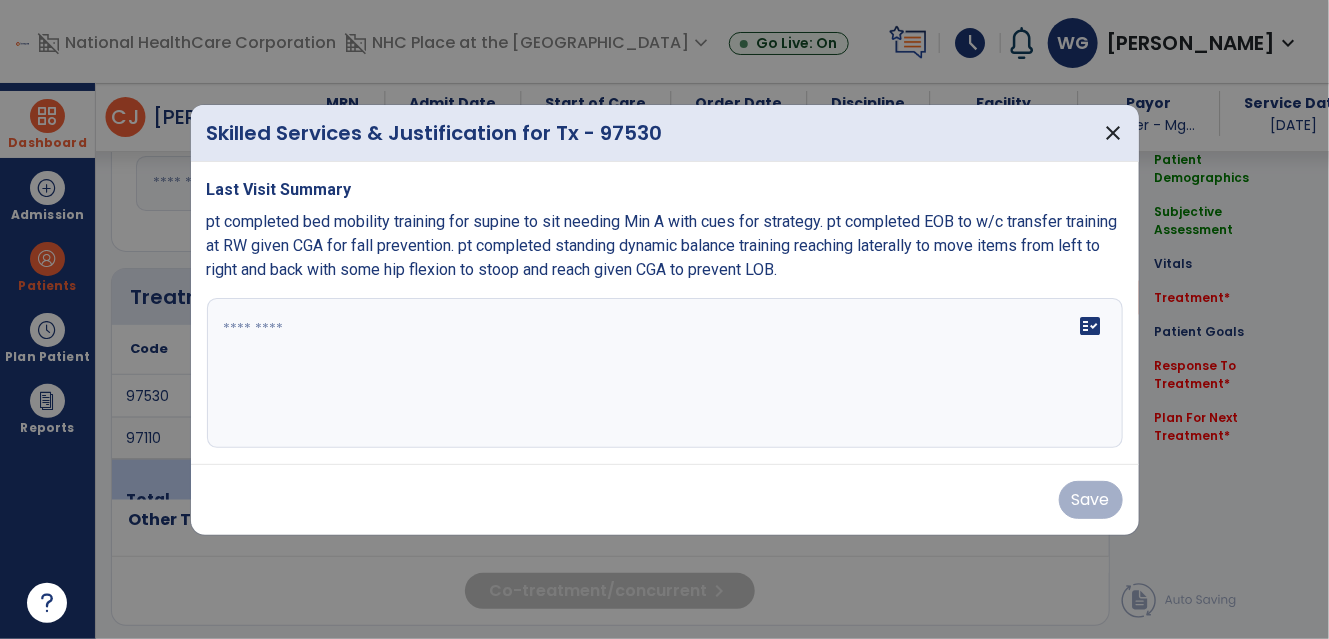 scroll, scrollTop: 1025, scrollLeft: 0, axis: vertical 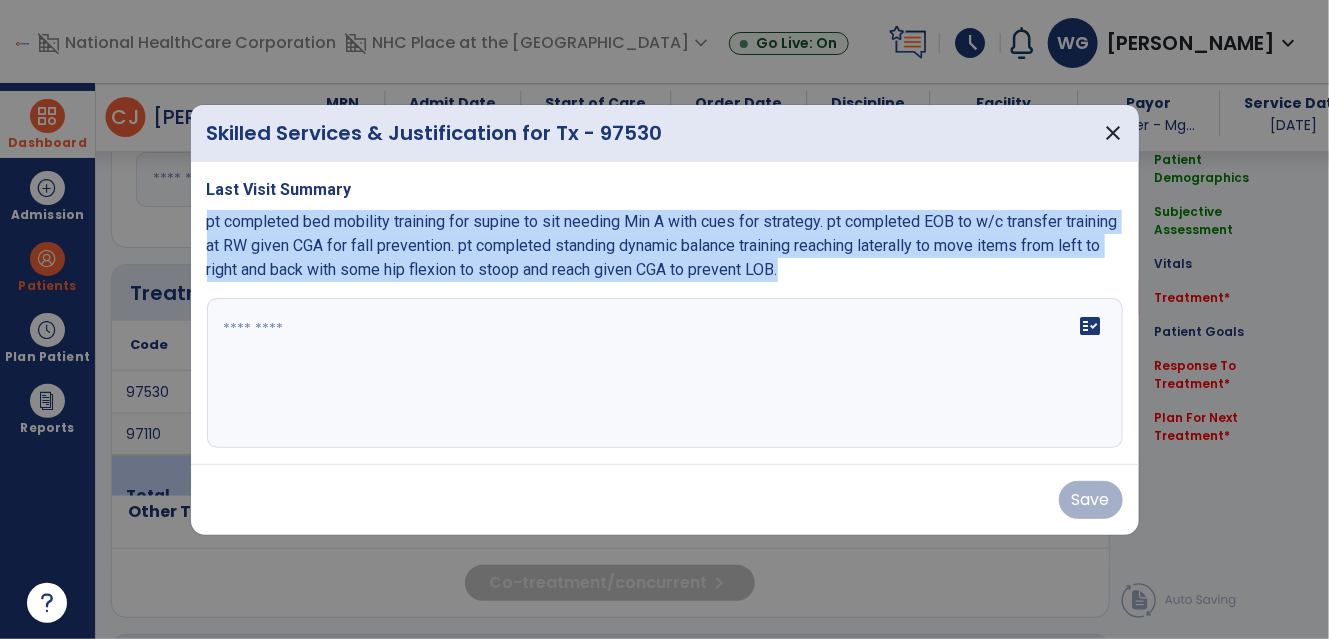 drag, startPoint x: 207, startPoint y: 221, endPoint x: 885, endPoint y: 267, distance: 679.55865 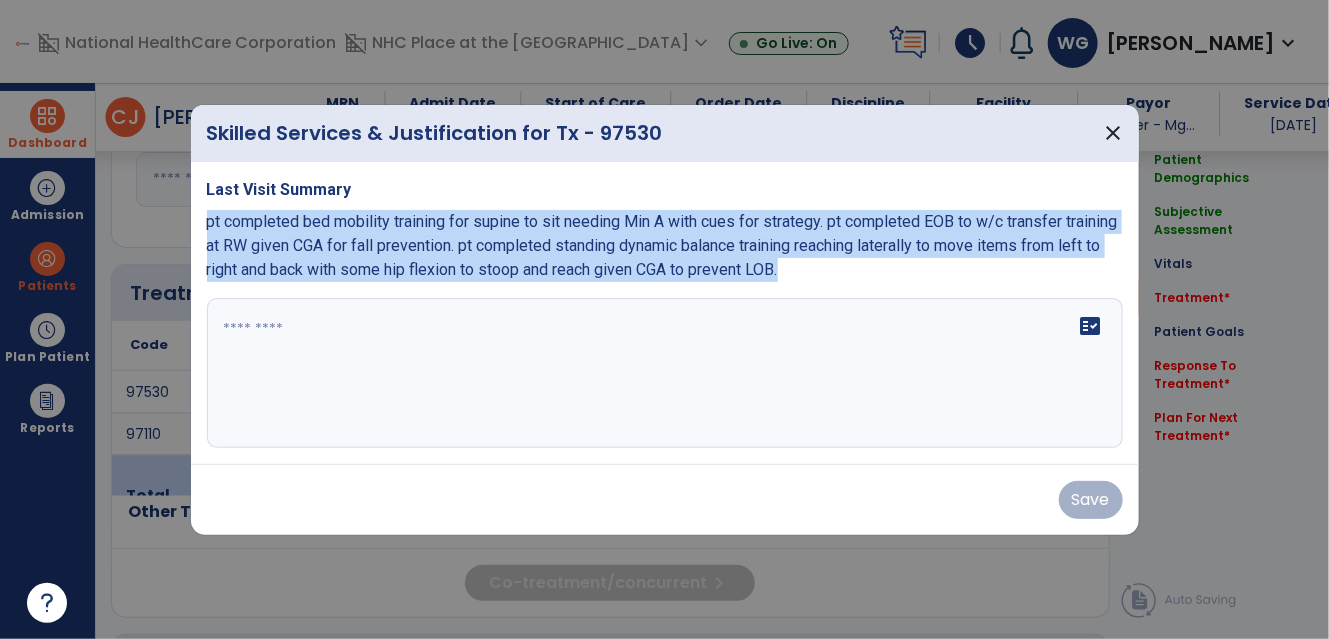 click on "pt completed bed mobility training for supine to sit needing Min A with cues for strategy. pt completed EOB to w/c transfer training at RW given CGA for fall prevention. pt completed standing dynamic balance training reaching laterally to move items from left to right and back with some hip flexion to stoop and reach given CGA to prevent LOB." at bounding box center (665, 246) 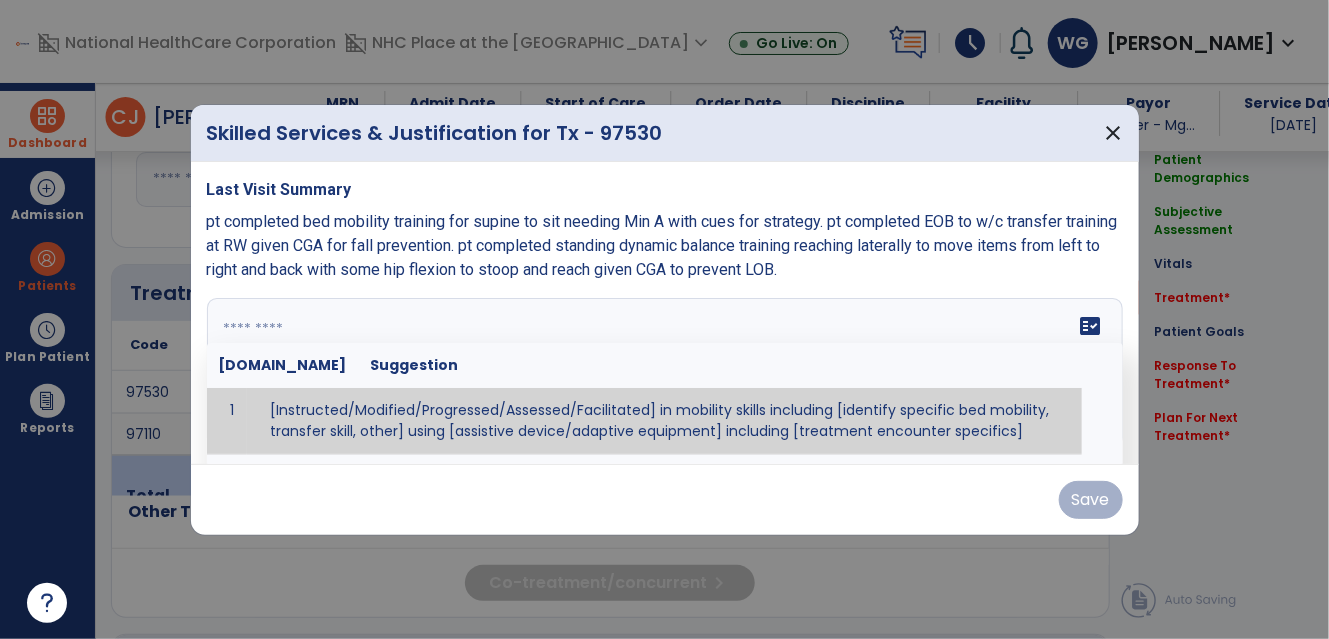 click on "fact_check  [DOMAIN_NAME] Suggestion 1 [Instructed/Modified/Progressed/Assessed/Facilitated] in mobility skills including [identify specific bed mobility, transfer skill, other] using [assistive device/adaptive equipment] including [treatment encounter specifics]" at bounding box center [665, 373] 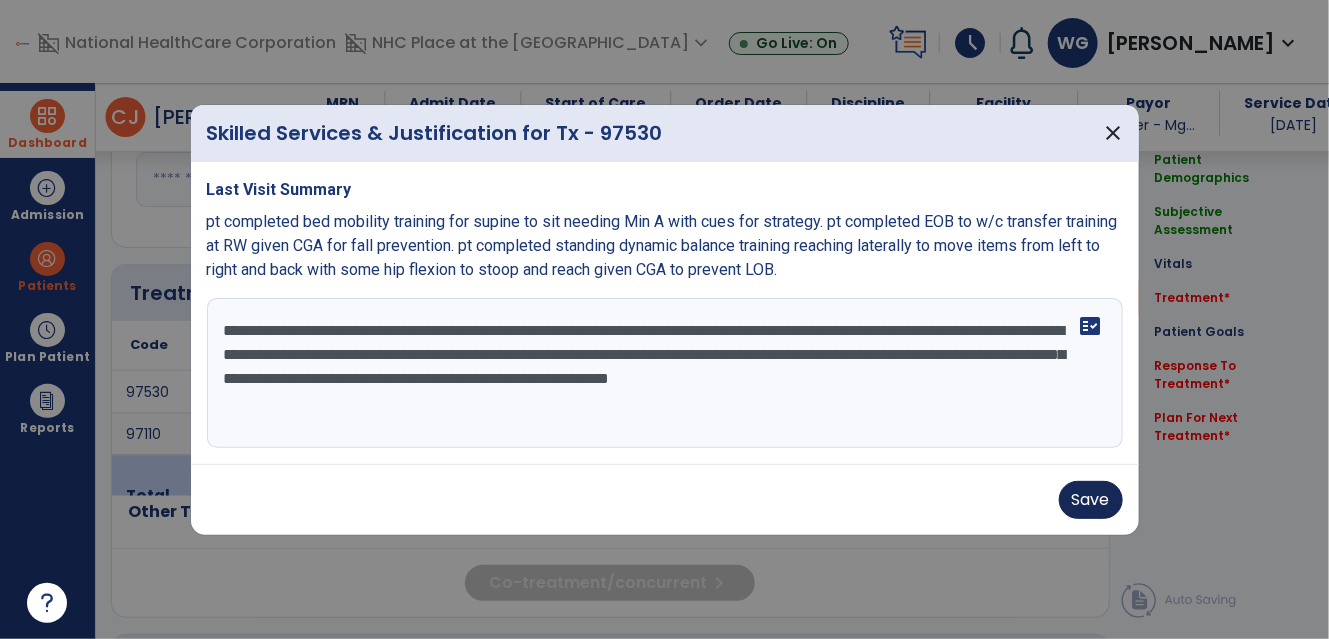 type on "**********" 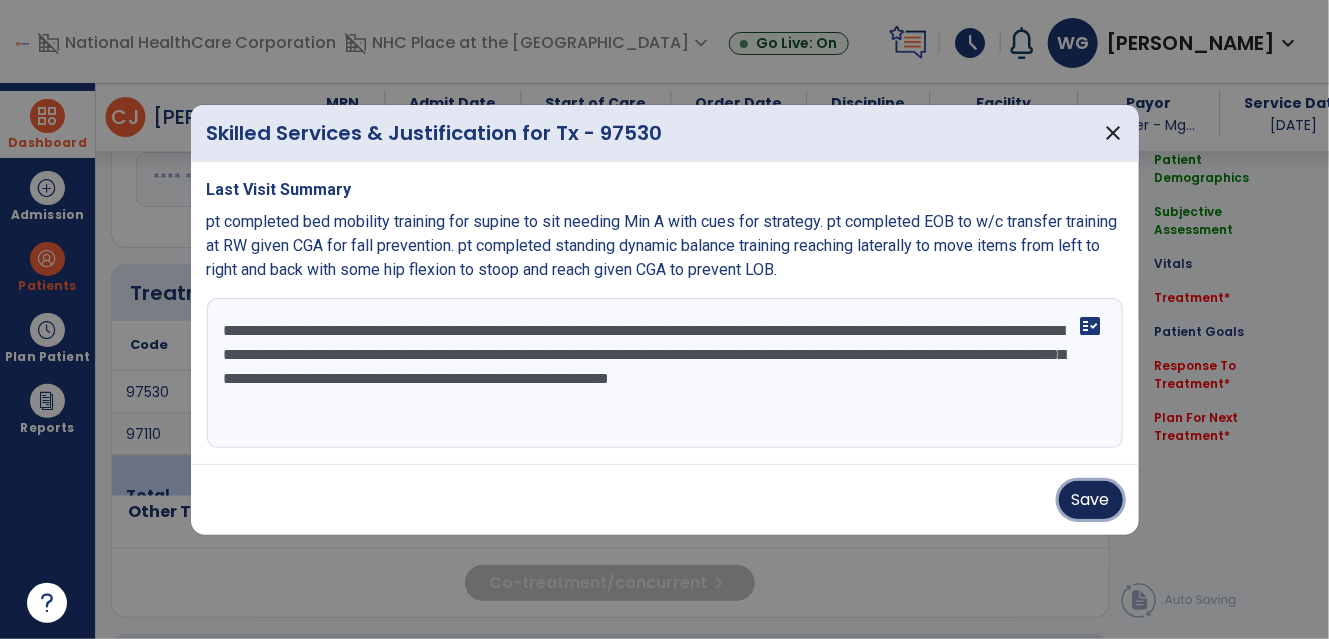 click on "Save" at bounding box center (1091, 500) 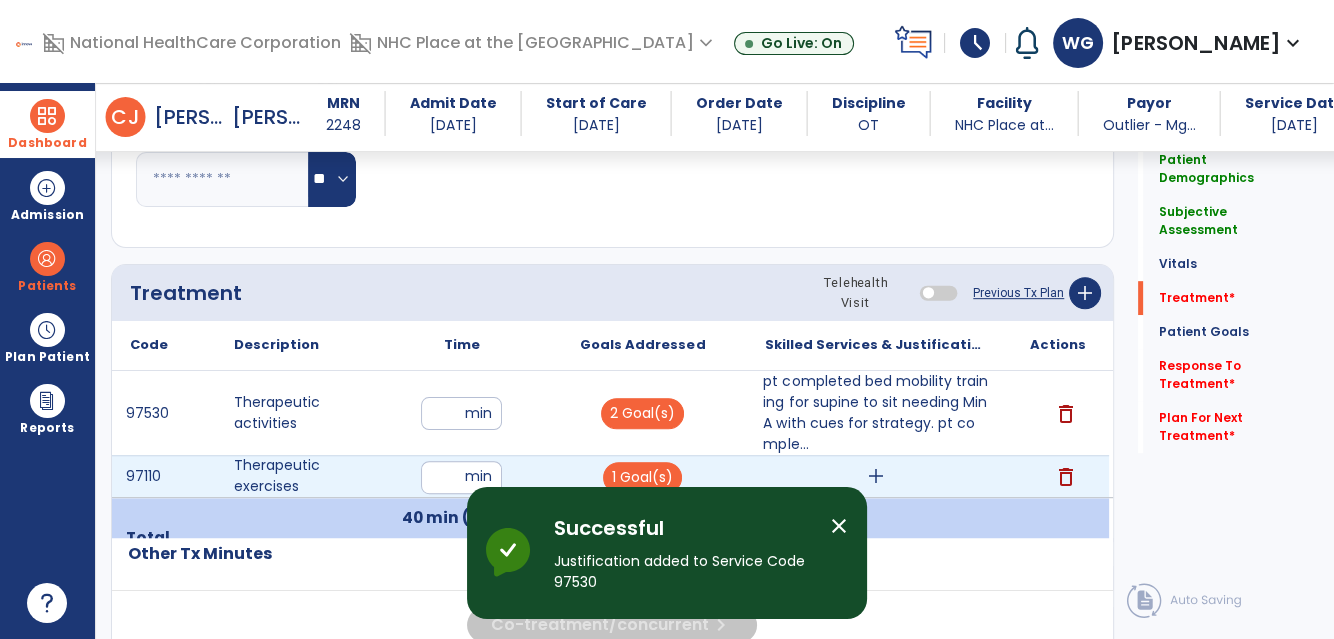 click on "add" at bounding box center (876, 476) 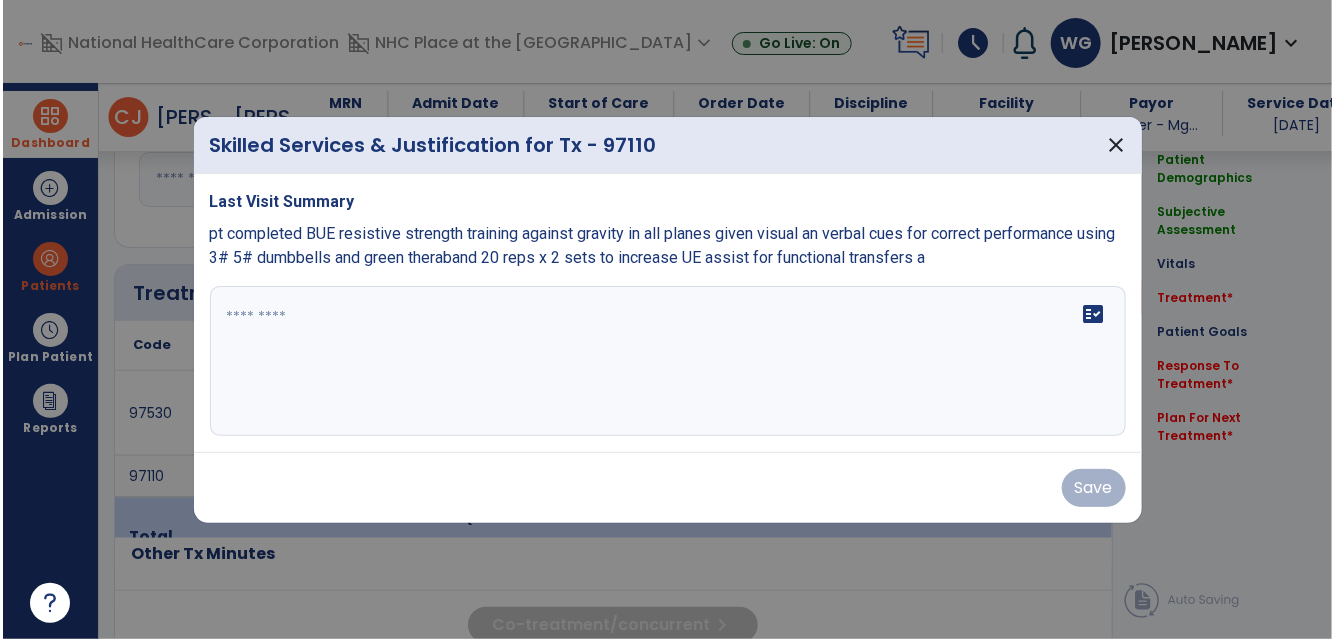 scroll, scrollTop: 1025, scrollLeft: 0, axis: vertical 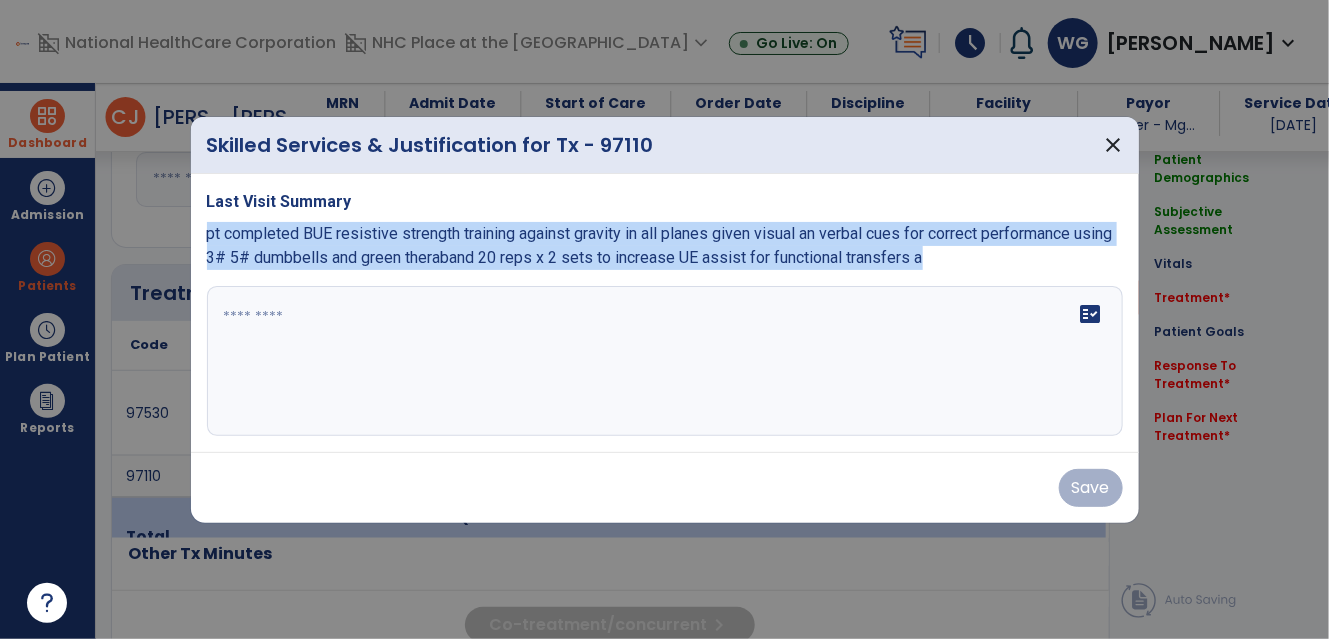 drag, startPoint x: 205, startPoint y: 233, endPoint x: 618, endPoint y: 264, distance: 414.1618 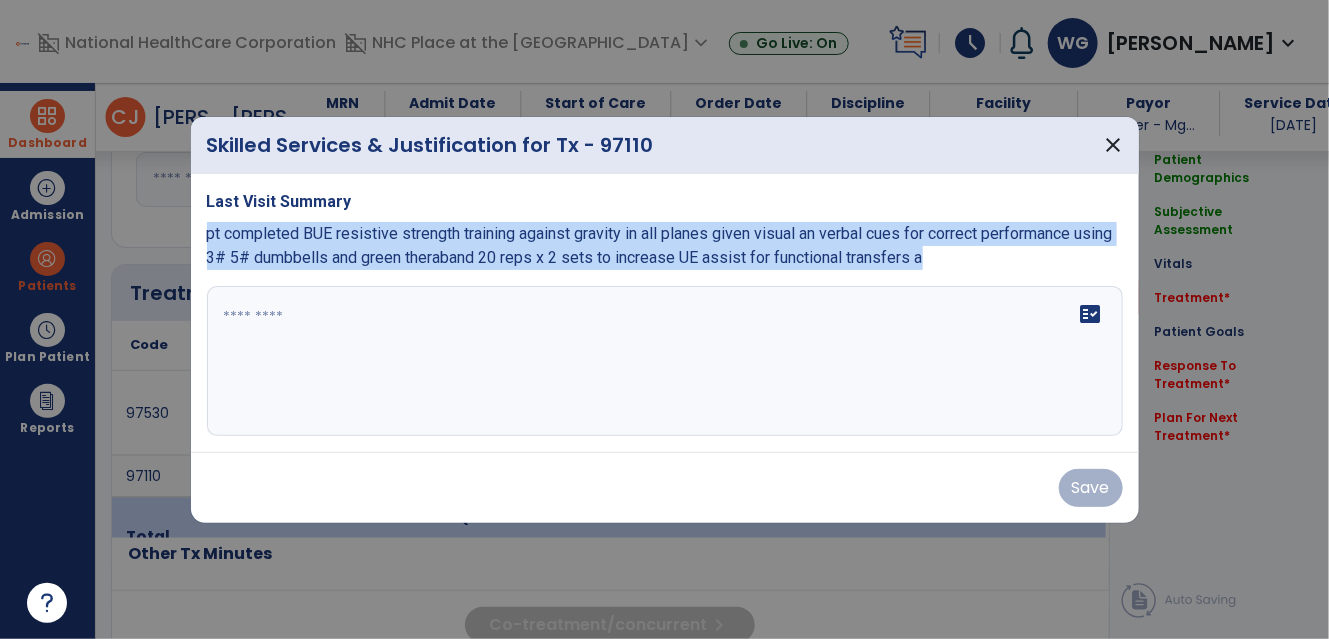 click on "Last Visit Summary pt completed BUE resistive strength training against gravity in all planes given visual an verbal cues for correct performance using 3# 5# dumbbells and green theraband 20 reps x 2 sets to increase UE assist for functional transfers a   fact_check" at bounding box center [665, 313] 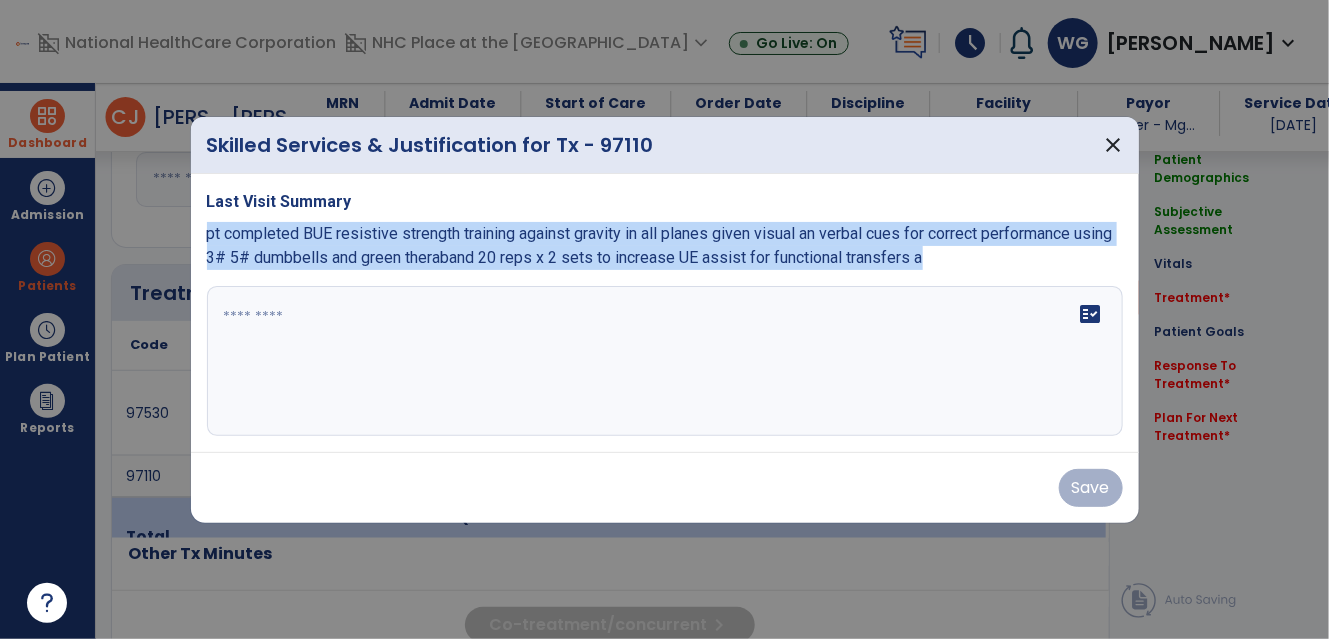 copy on "pt completed BUE resistive strength training against gravity in all planes given visual an verbal cues for correct performance using 3# 5# dumbbells and green theraband 20 reps x 2 sets to increase UE assist for functional transfers a" 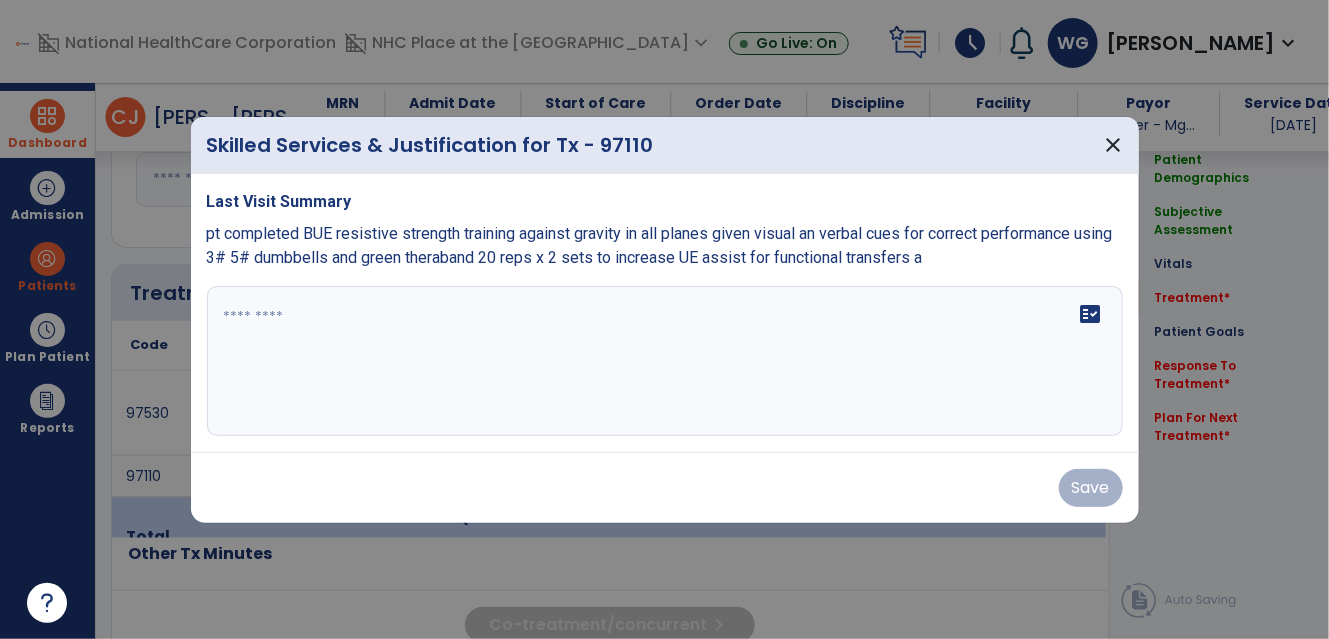 click on "fact_check" at bounding box center [665, 361] 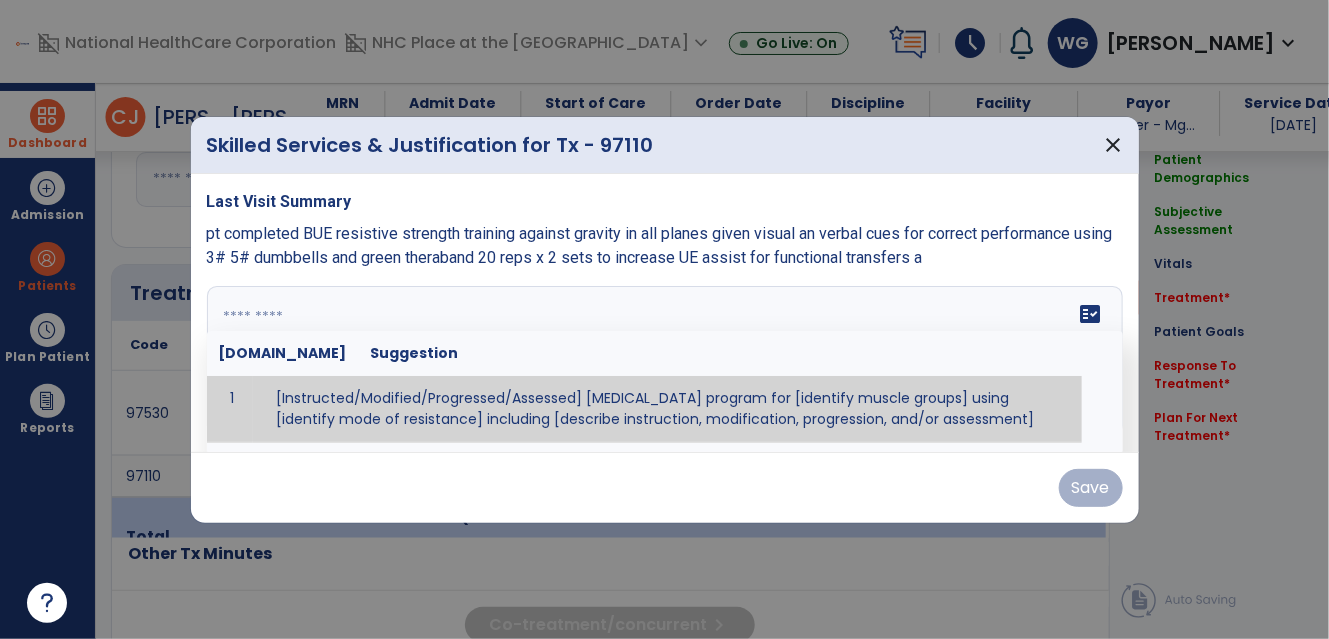 paste on "**********" 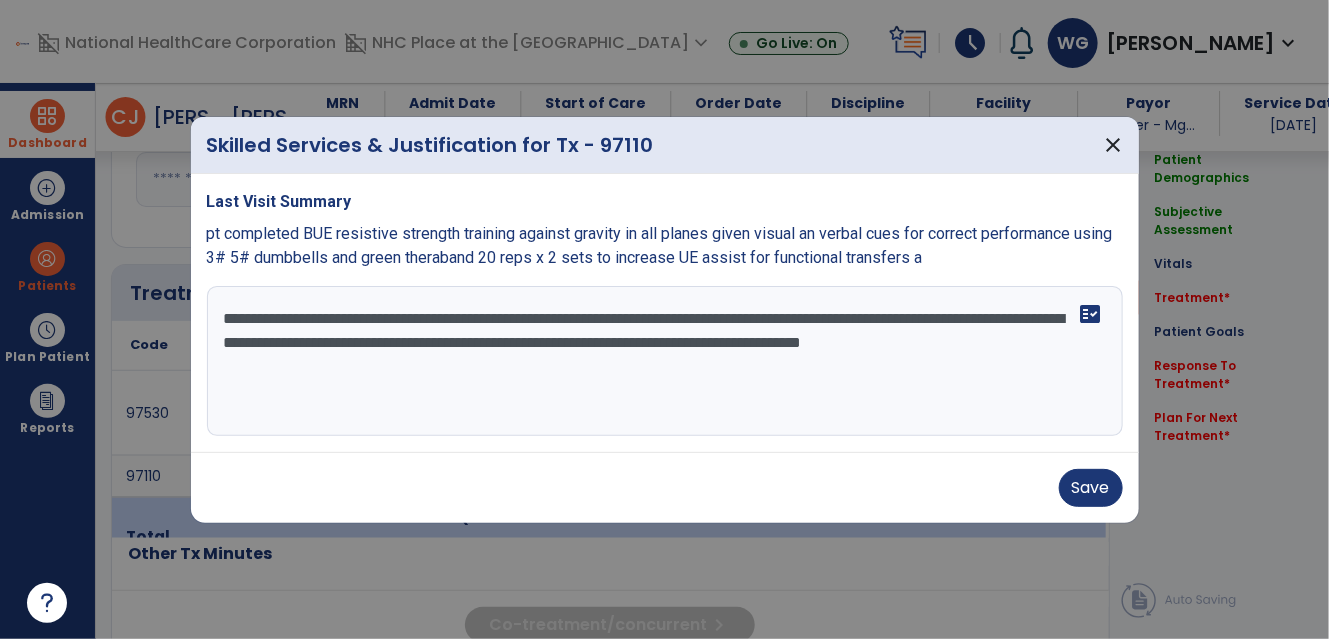 click on "**********" at bounding box center [665, 361] 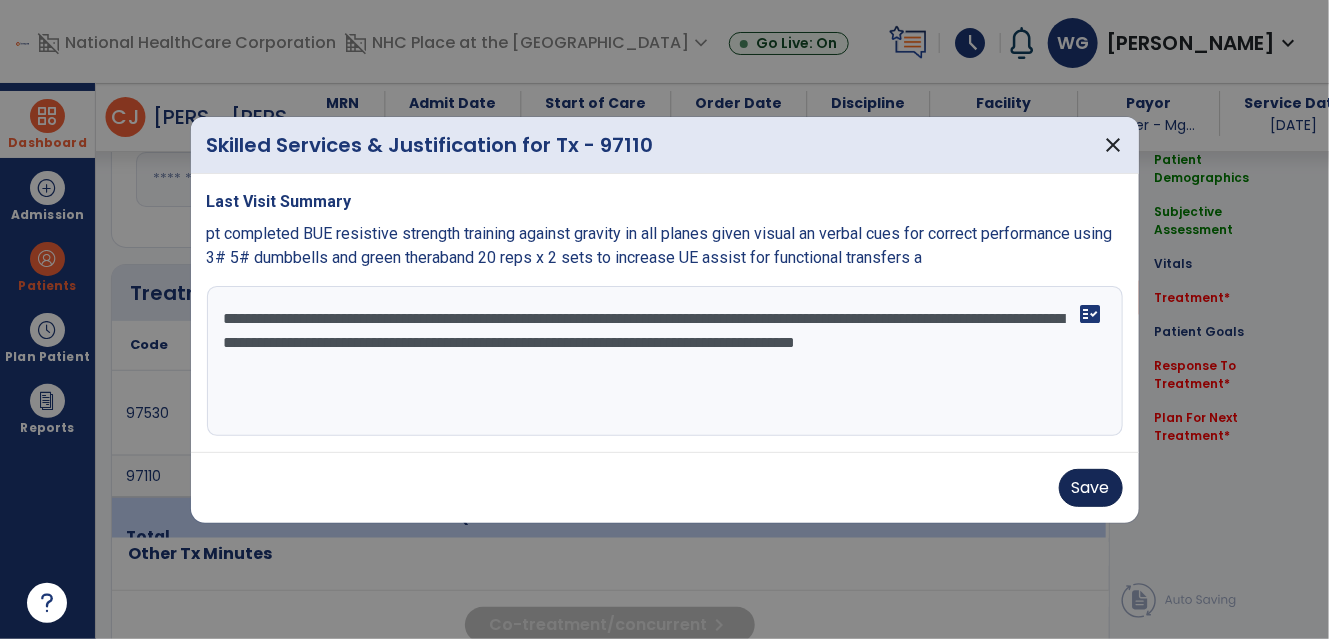 type on "**********" 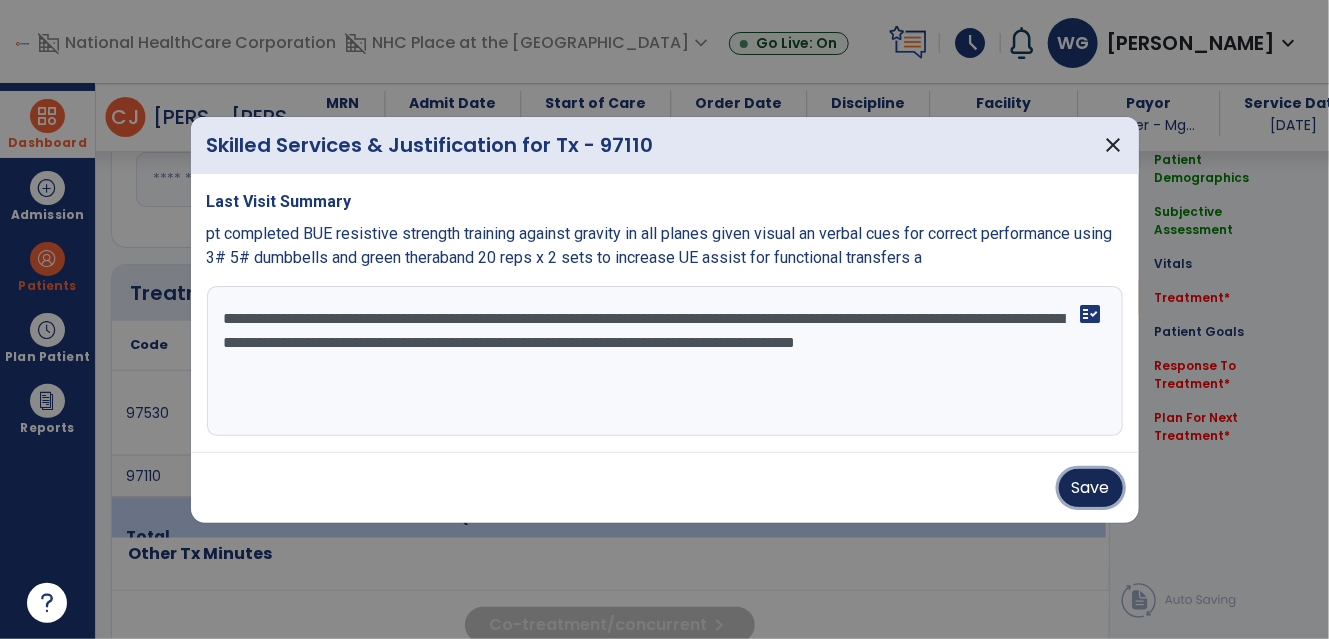 click on "Save" at bounding box center (1091, 488) 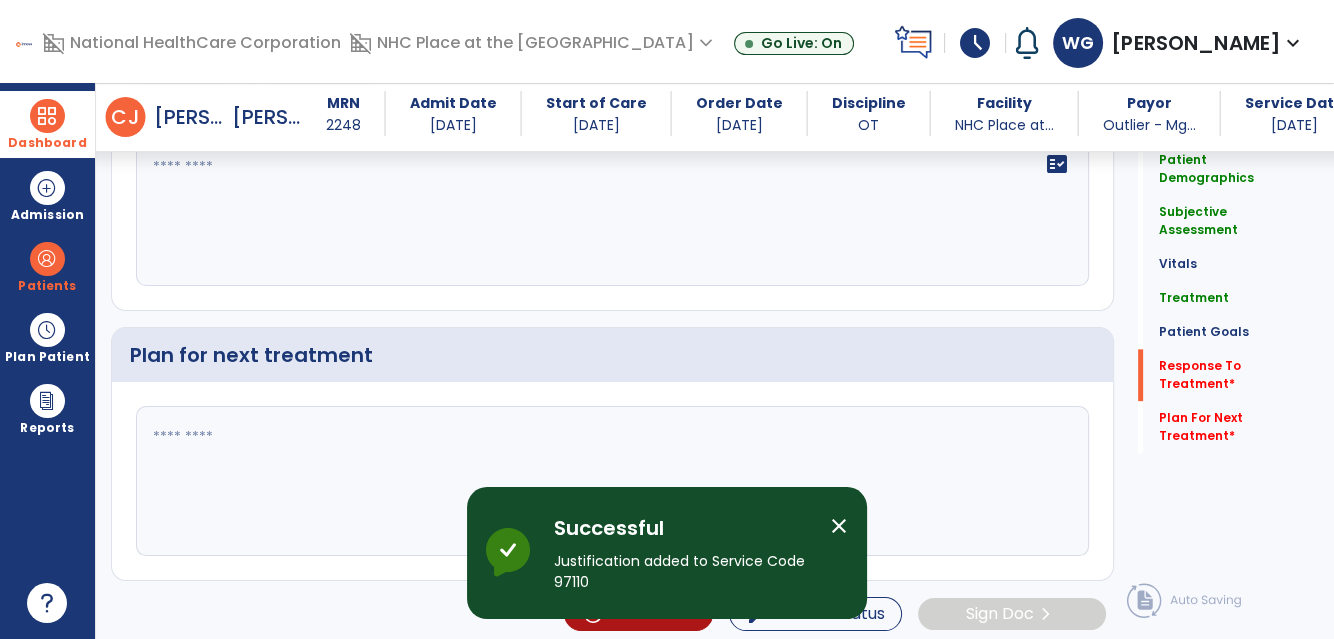 scroll, scrollTop: 2133, scrollLeft: 0, axis: vertical 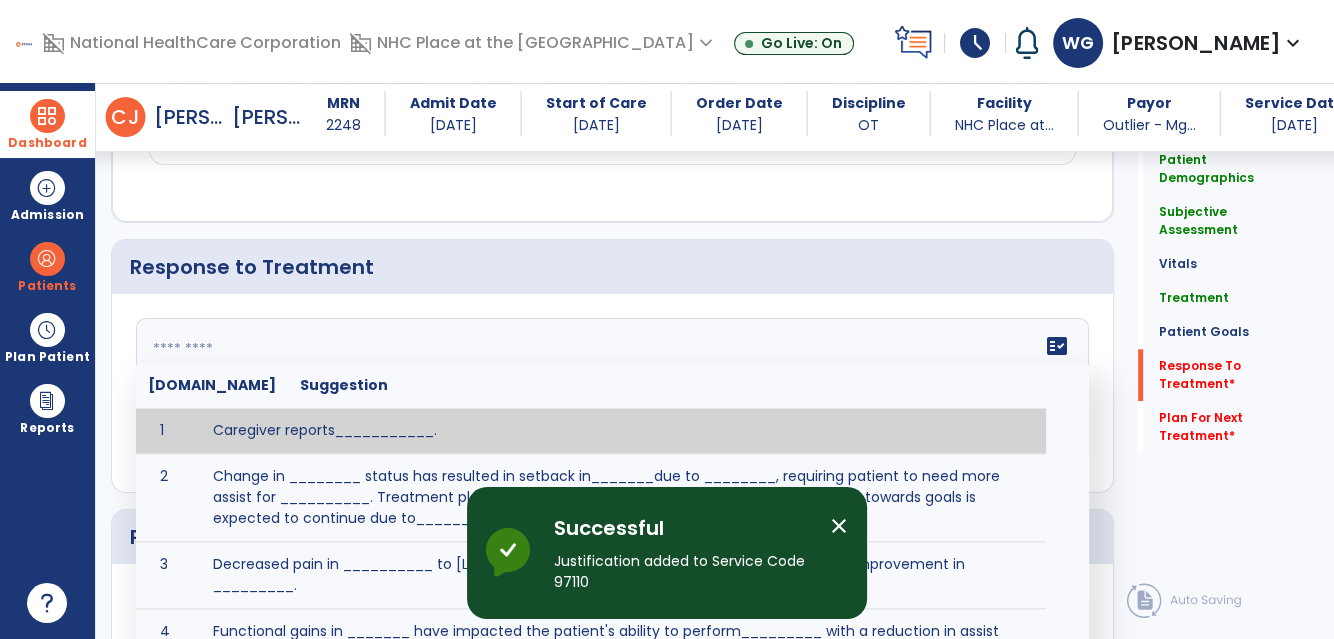 drag, startPoint x: 477, startPoint y: 353, endPoint x: 456, endPoint y: 358, distance: 21.587032 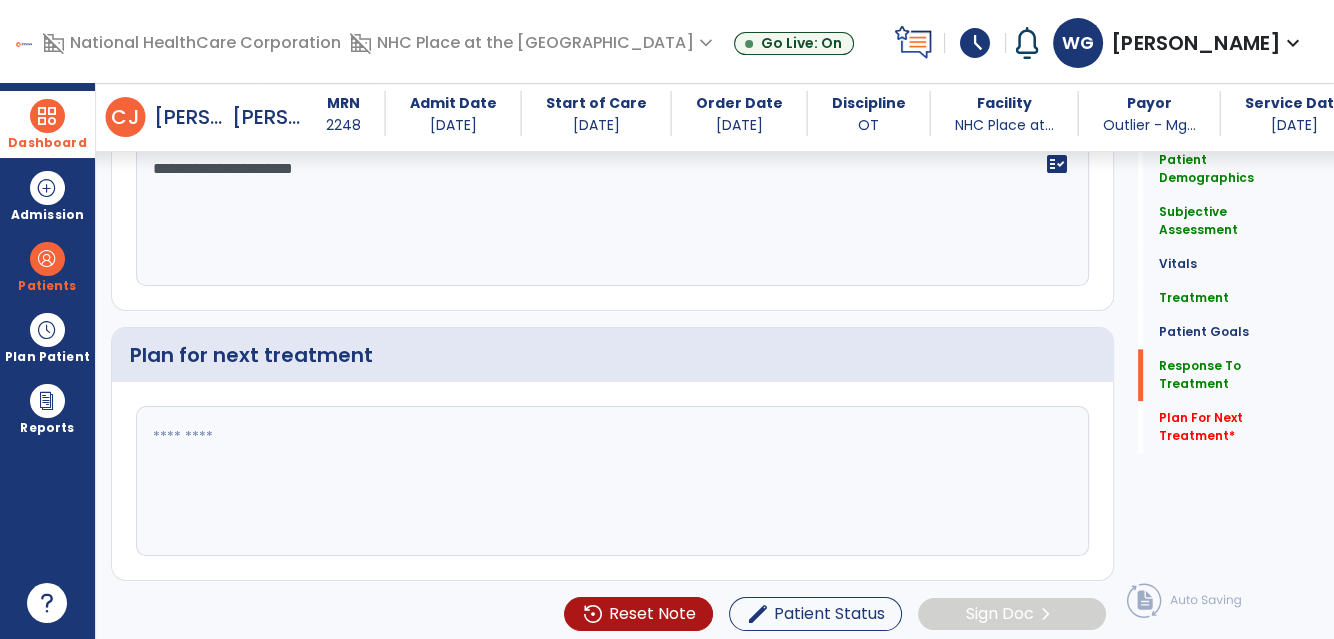 type on "**********" 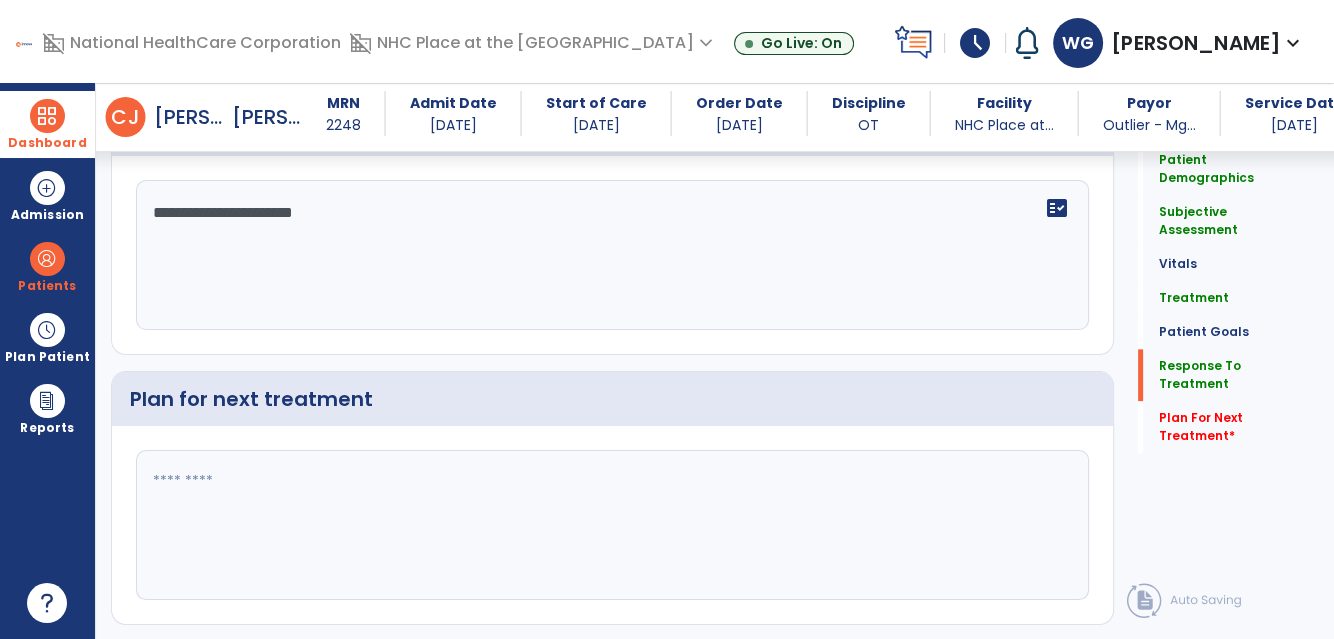 click 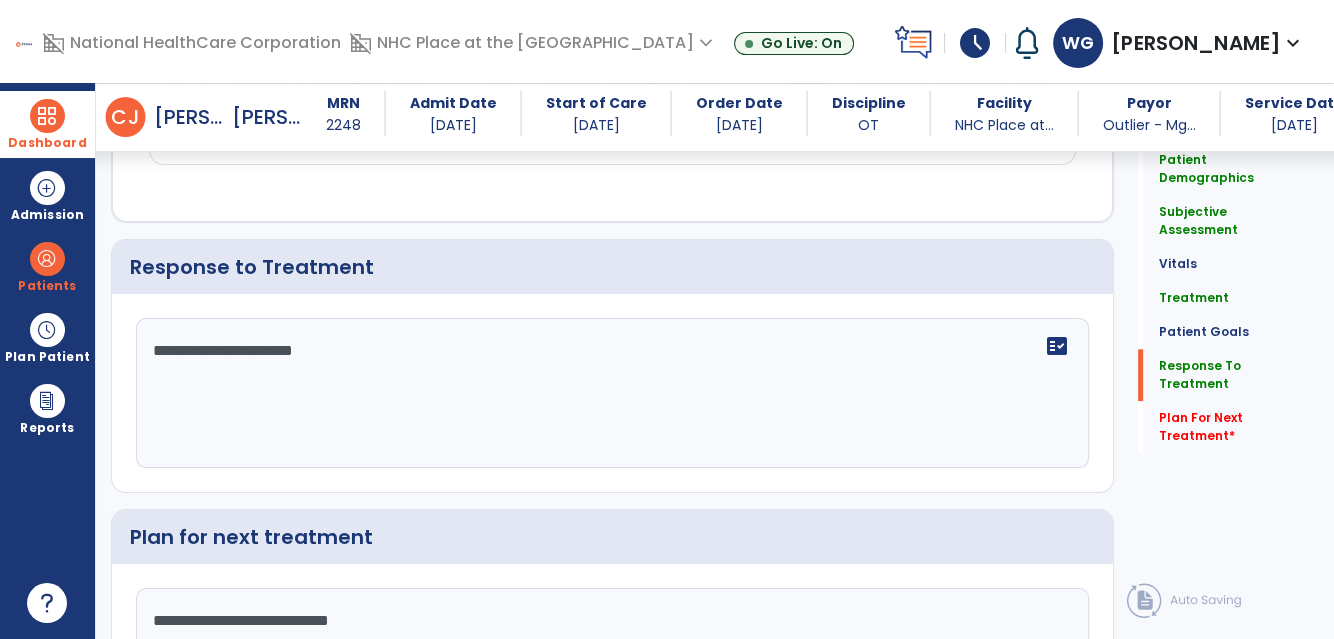 type on "**********" 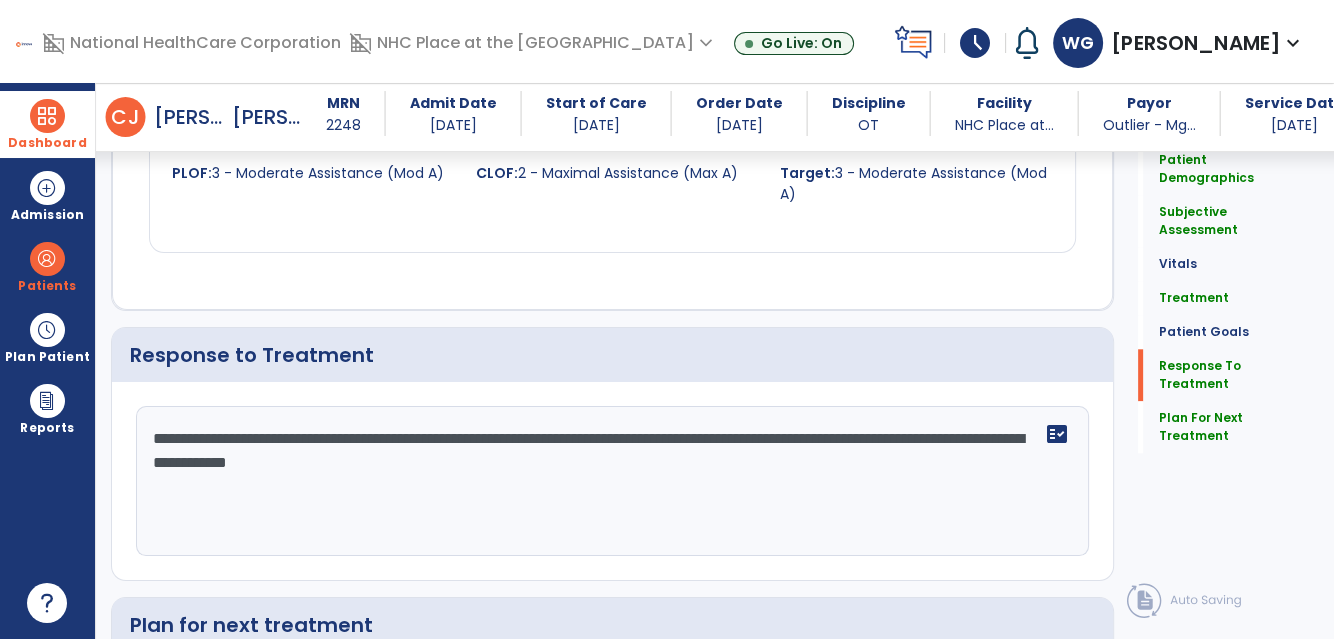 scroll, scrollTop: 2133, scrollLeft: 0, axis: vertical 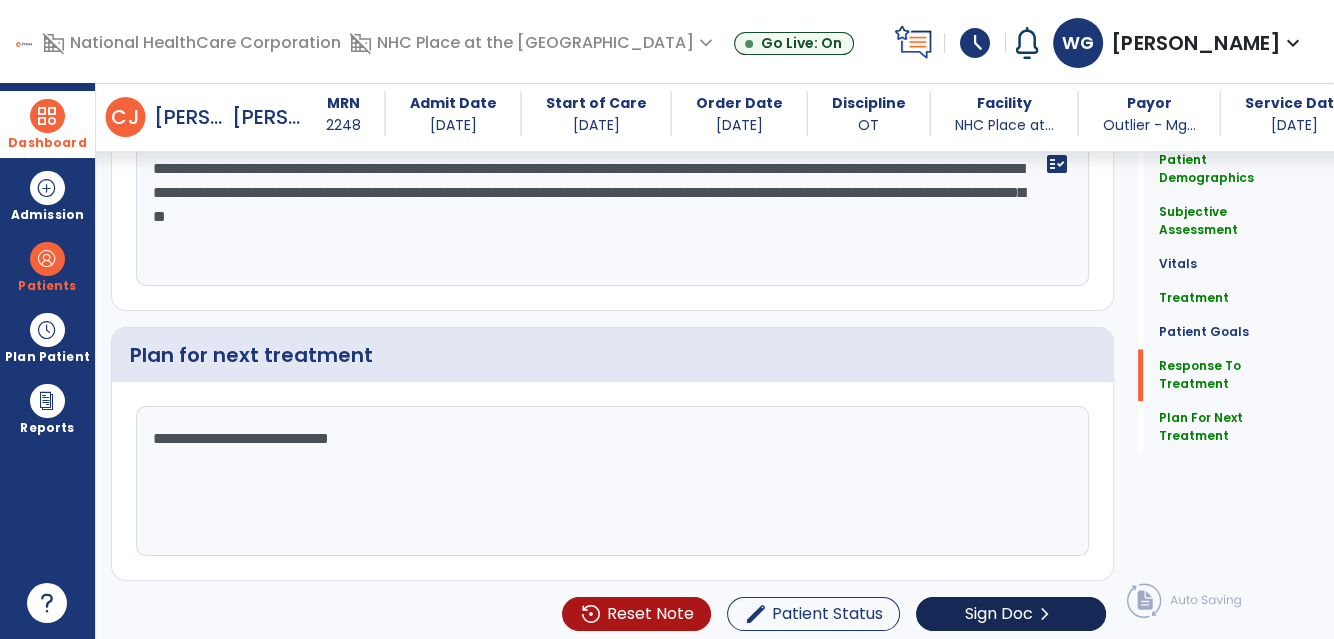 type on "**********" 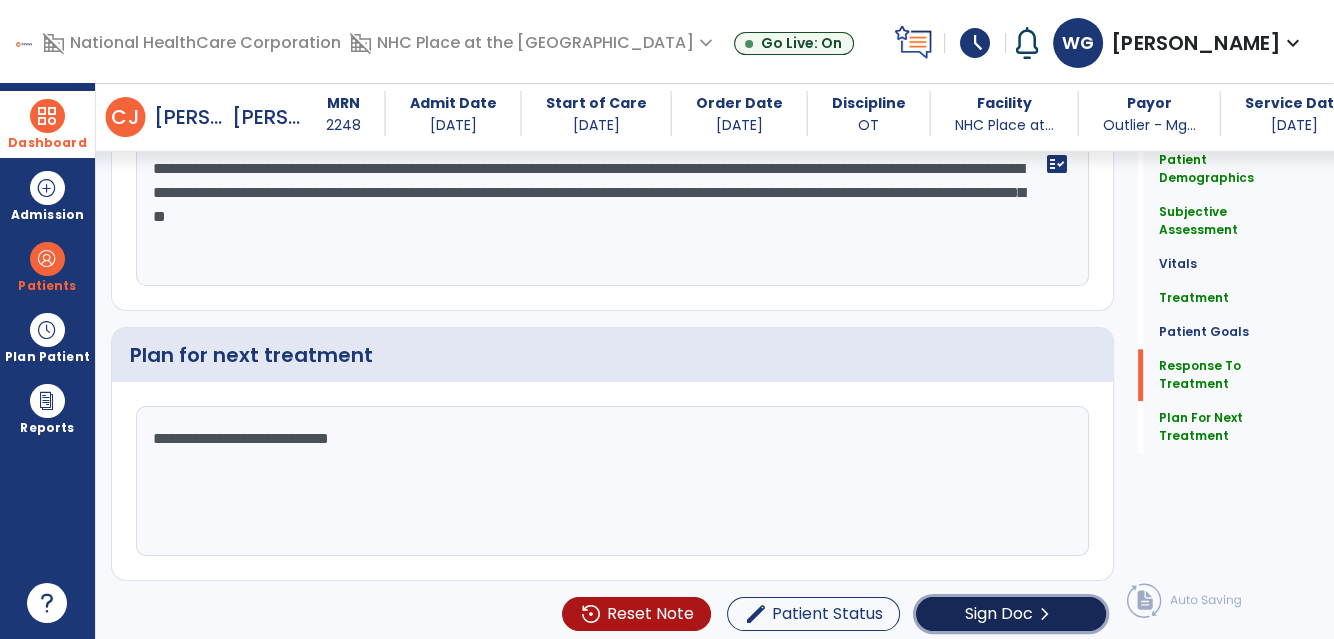 click on "Sign Doc  chevron_right" 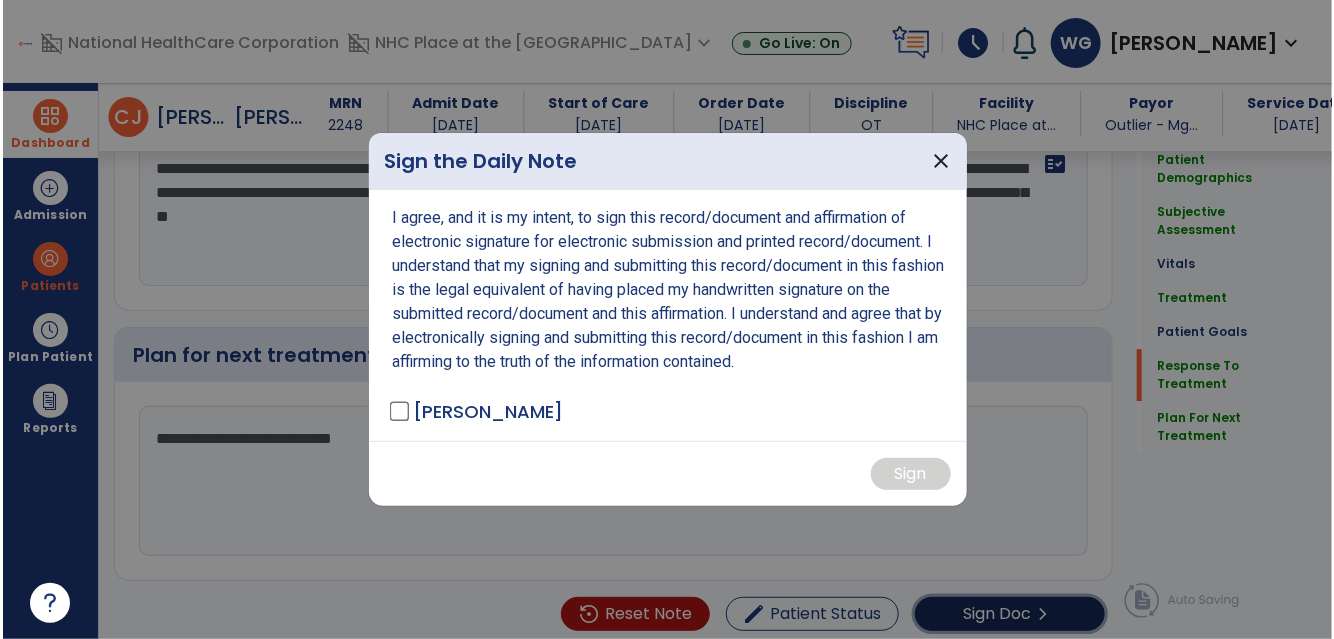 scroll, scrollTop: 2315, scrollLeft: 0, axis: vertical 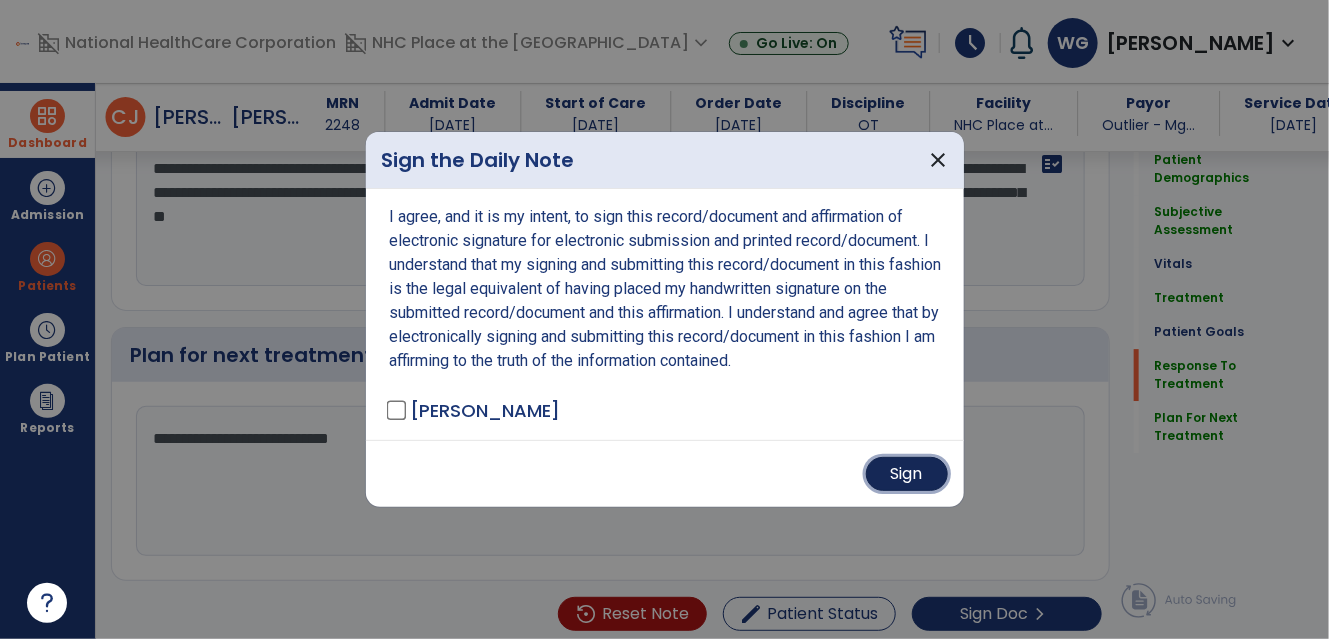 click on "Sign" at bounding box center (907, 474) 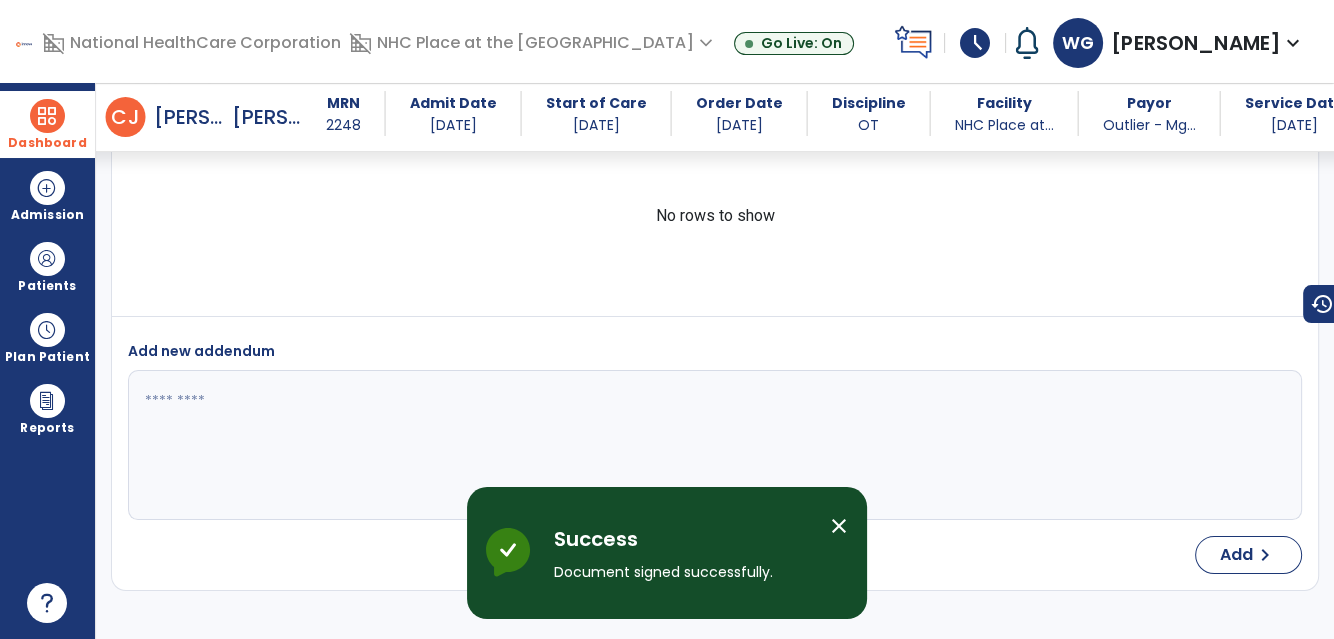 scroll, scrollTop: 3197, scrollLeft: 0, axis: vertical 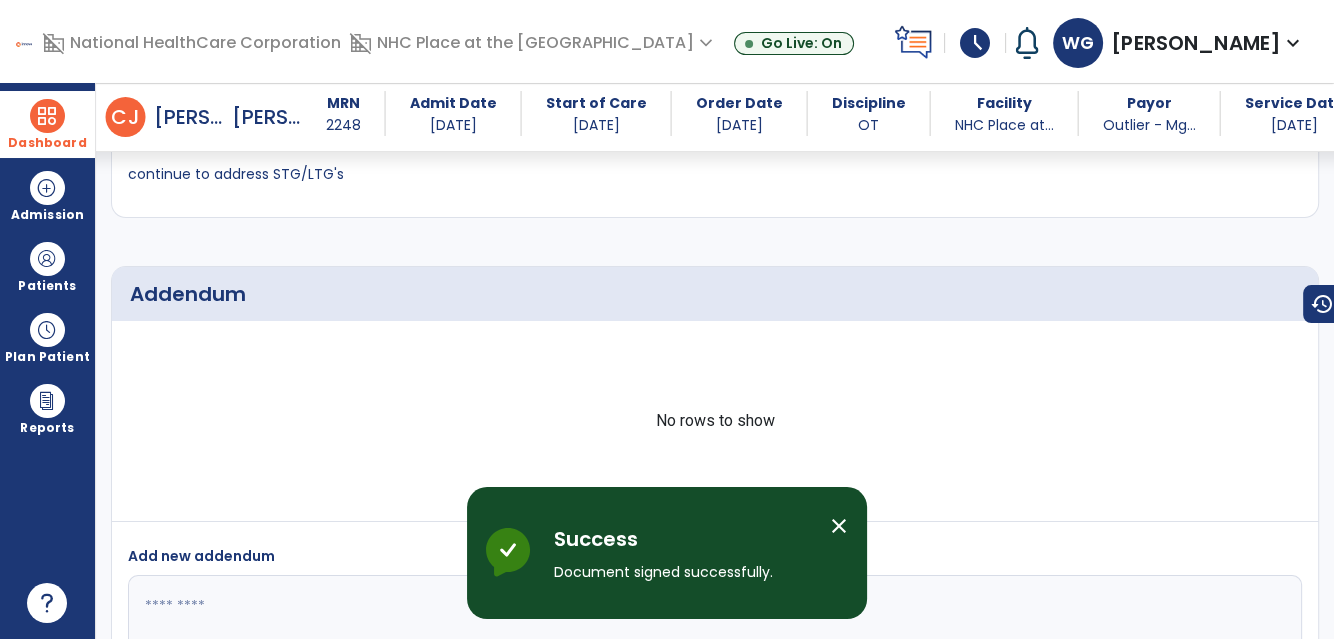 click on "Dashboard" at bounding box center (47, 143) 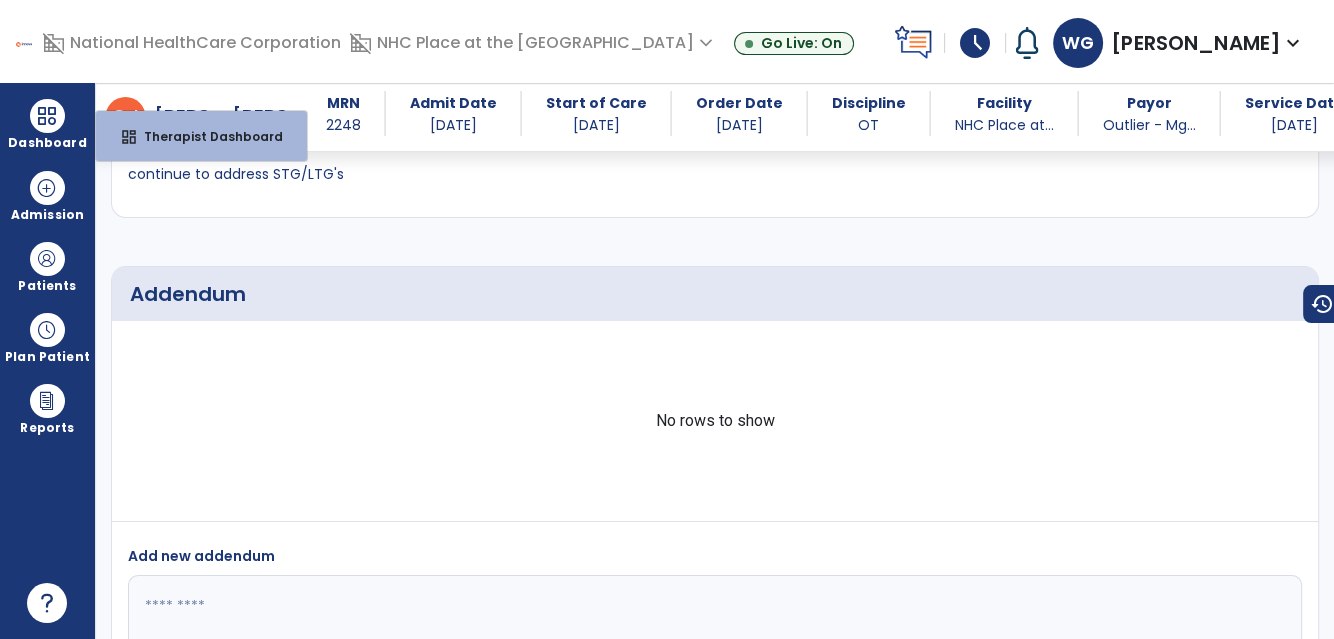 click on "continue to address STG/LTG's" at bounding box center [236, 174] 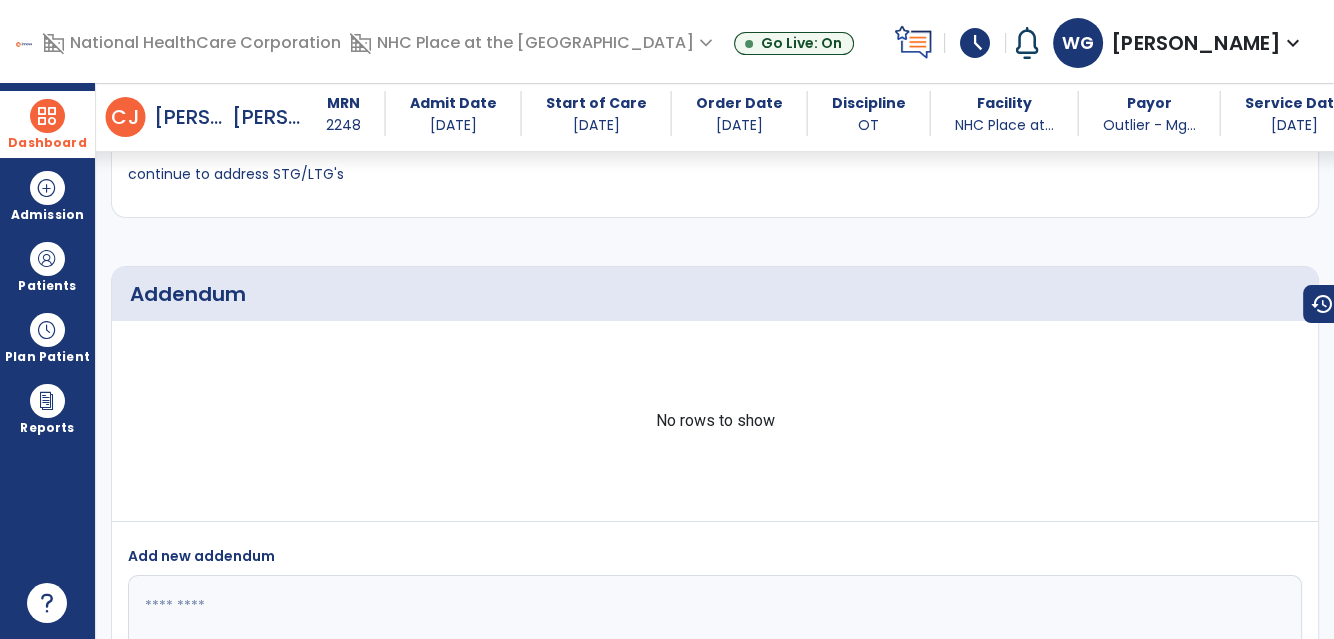 click at bounding box center (47, 116) 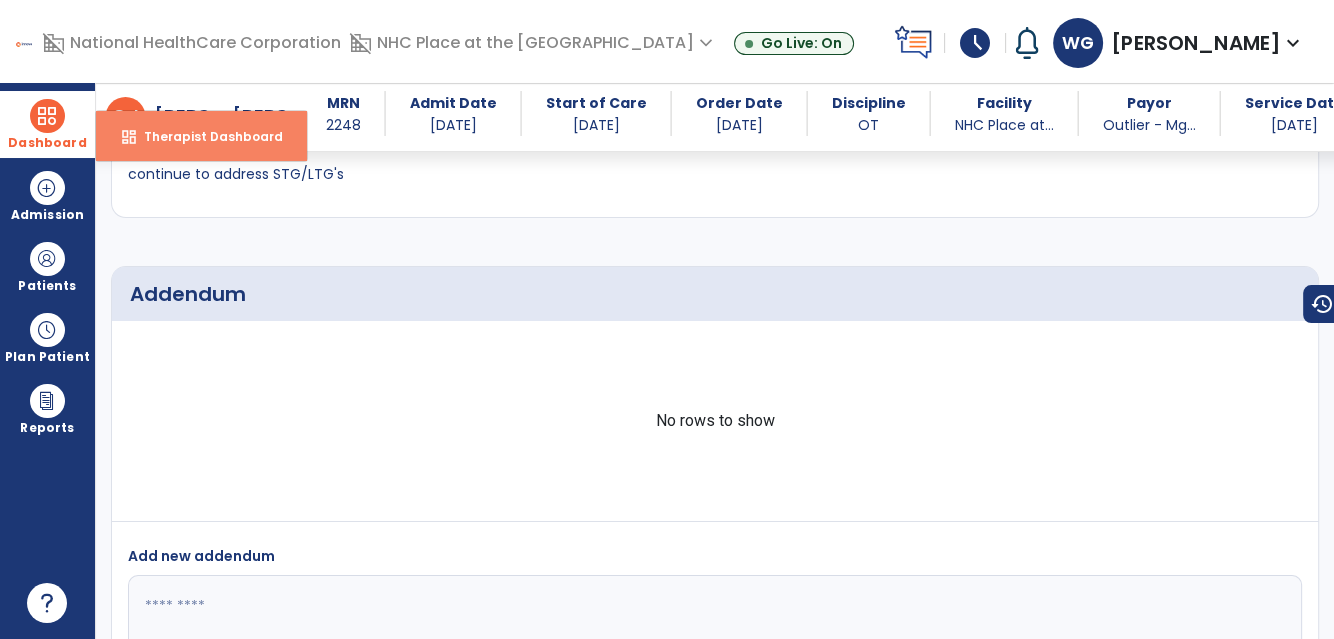 click on "Therapist Dashboard" at bounding box center [205, 136] 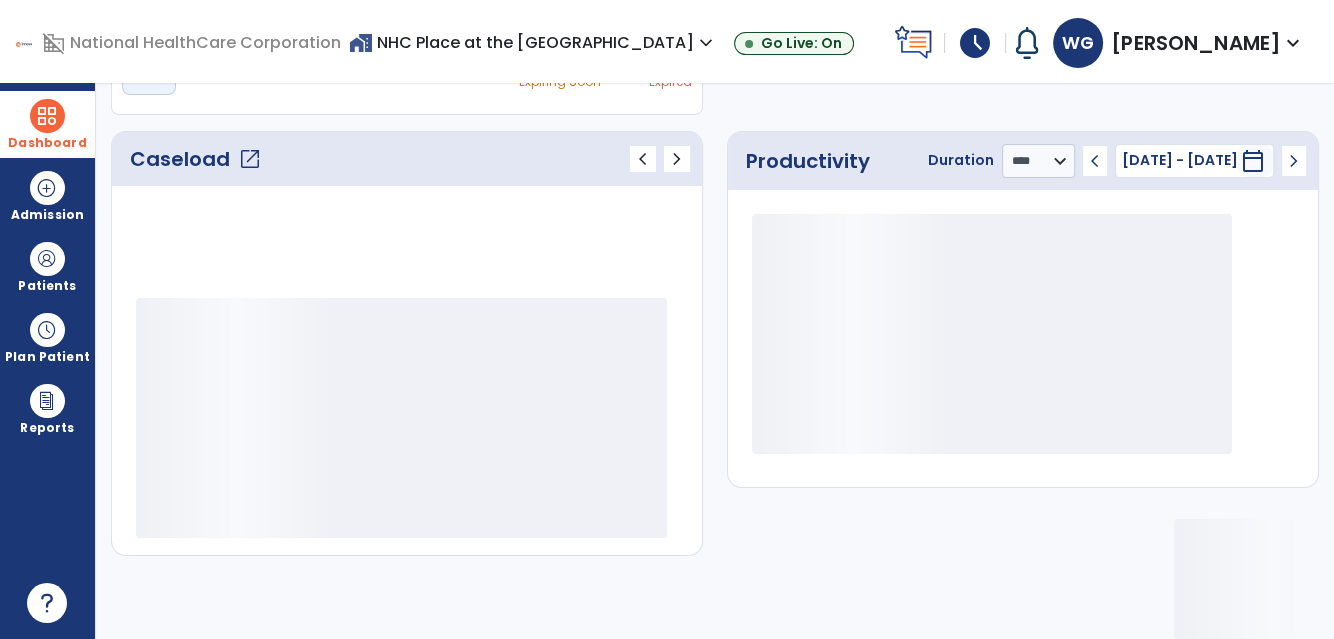 scroll, scrollTop: 233, scrollLeft: 0, axis: vertical 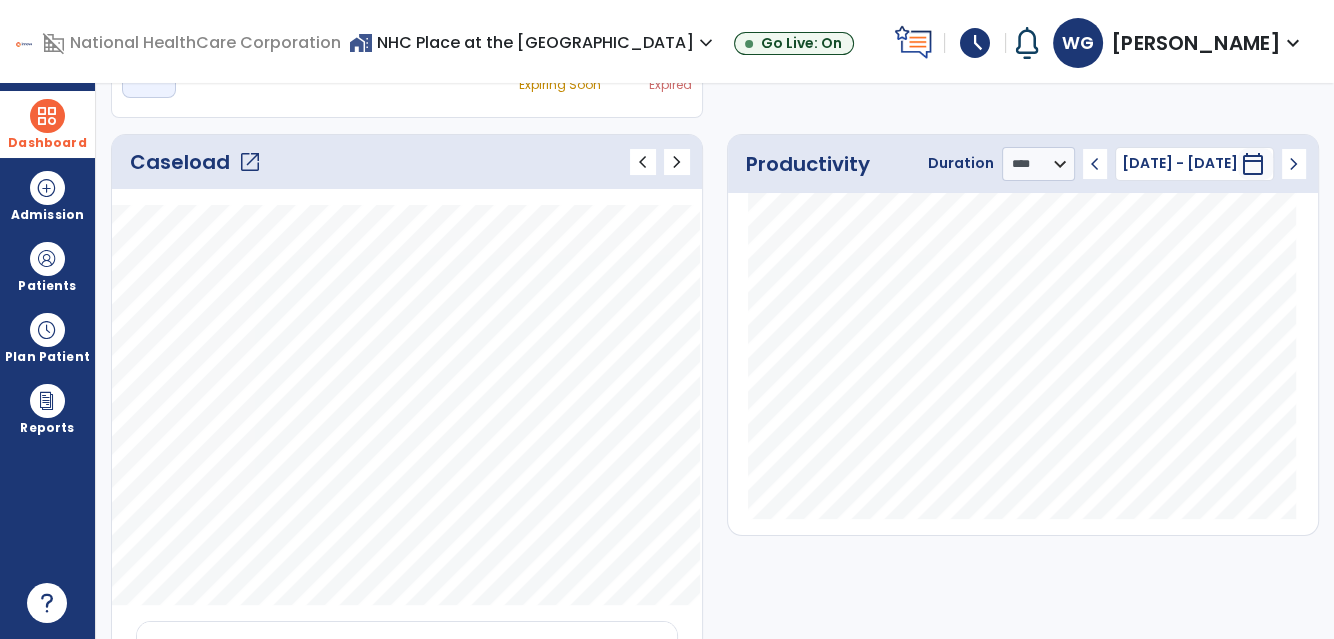 click on "open_in_new" 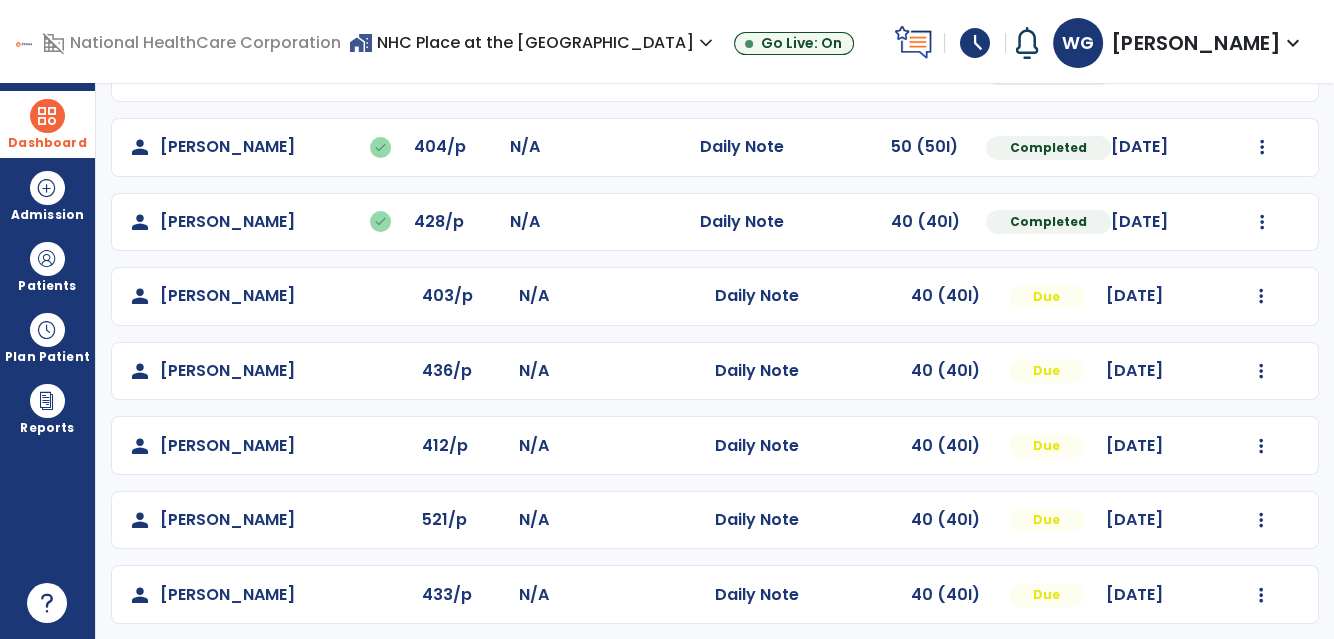 scroll, scrollTop: 446, scrollLeft: 0, axis: vertical 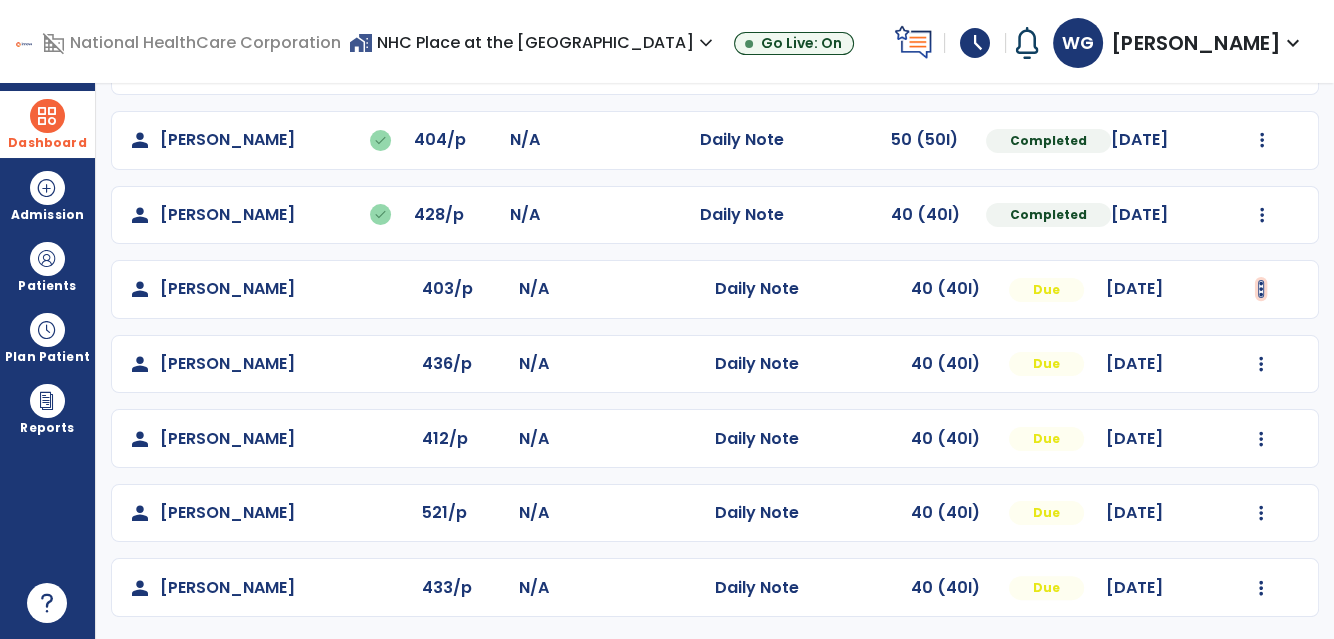 click at bounding box center (1262, -158) 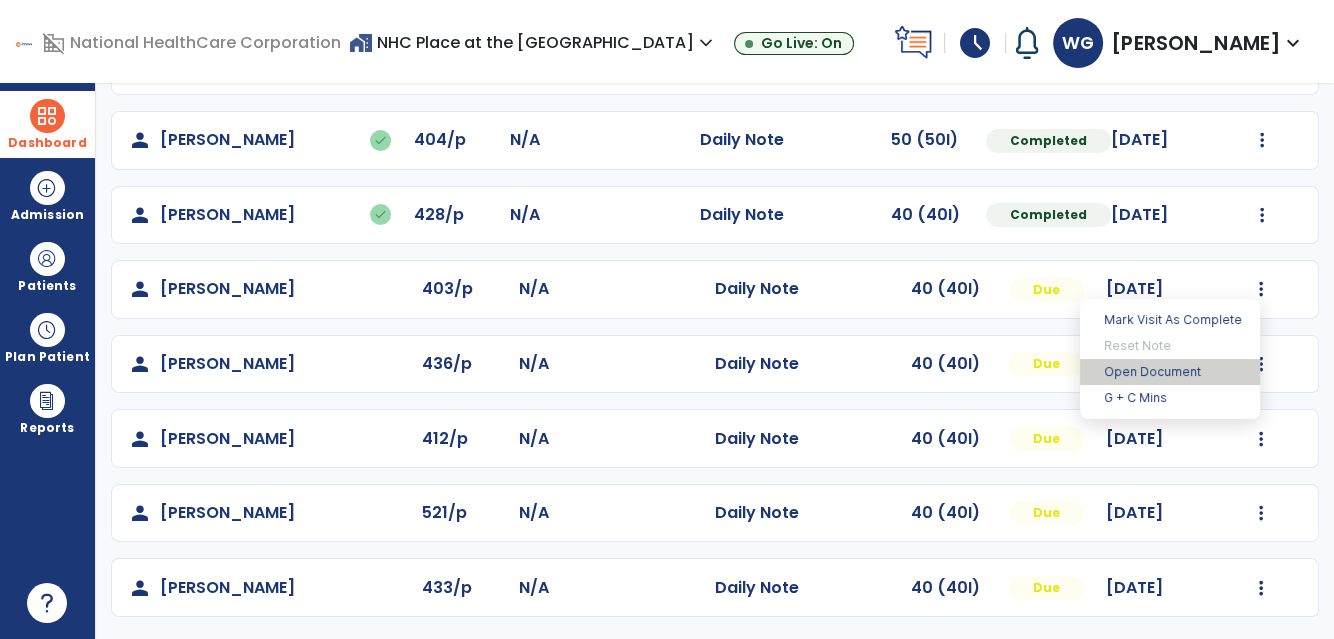click on "Open Document" at bounding box center (1170, 372) 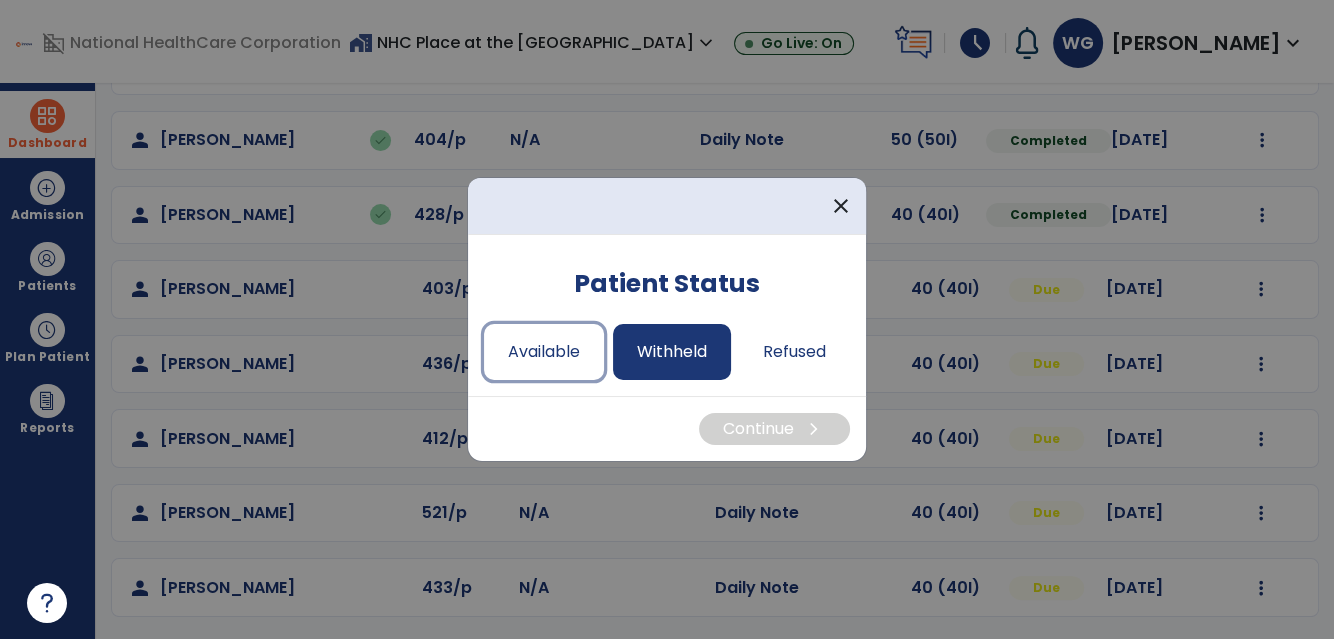 drag, startPoint x: 553, startPoint y: 352, endPoint x: 663, endPoint y: 362, distance: 110.45361 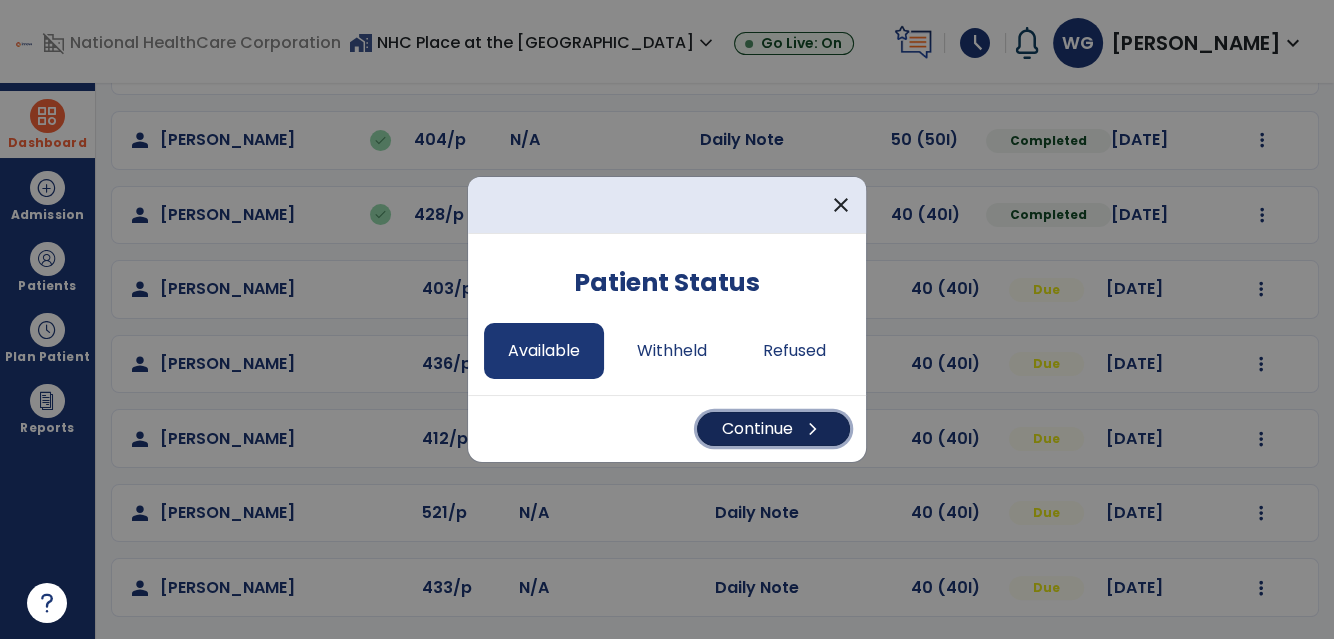 click on "Continue   chevron_right" at bounding box center [773, 429] 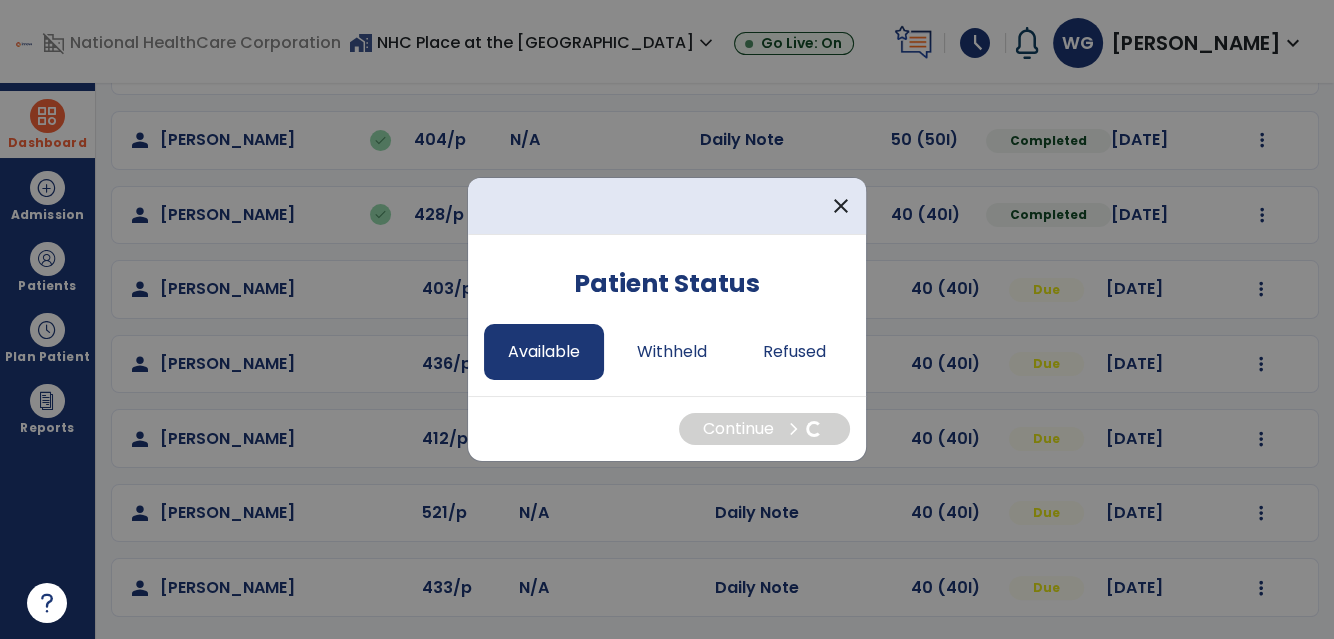 select on "*" 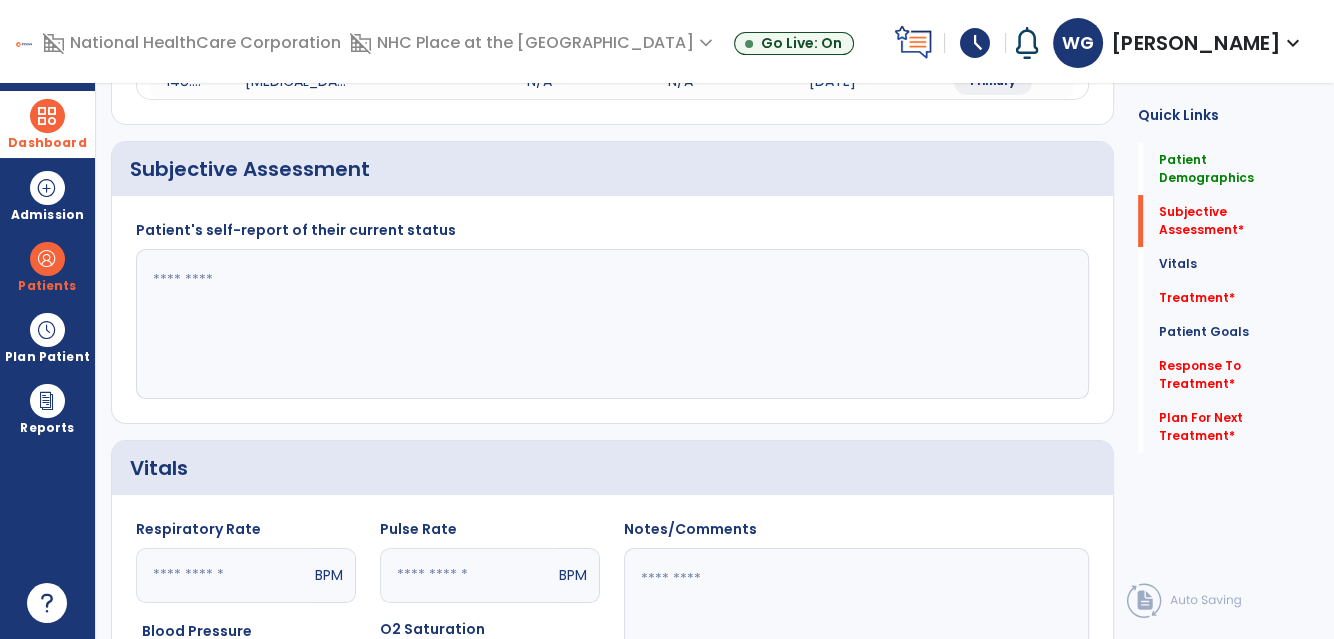 click 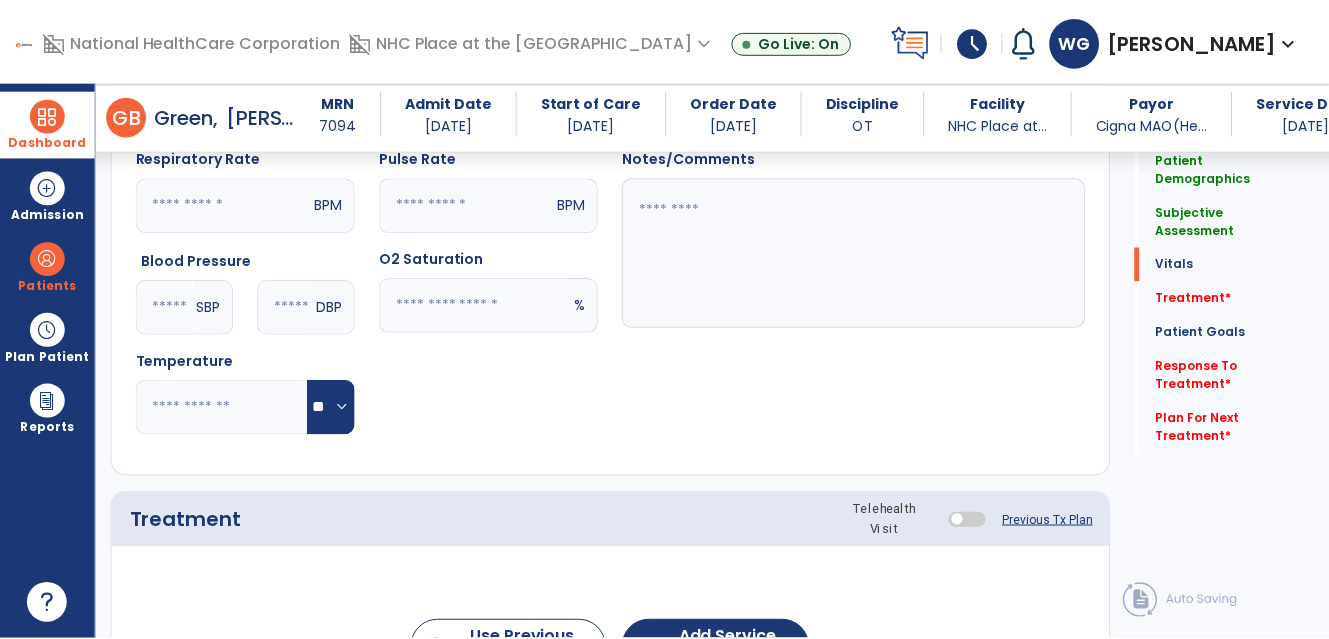 scroll, scrollTop: 901, scrollLeft: 0, axis: vertical 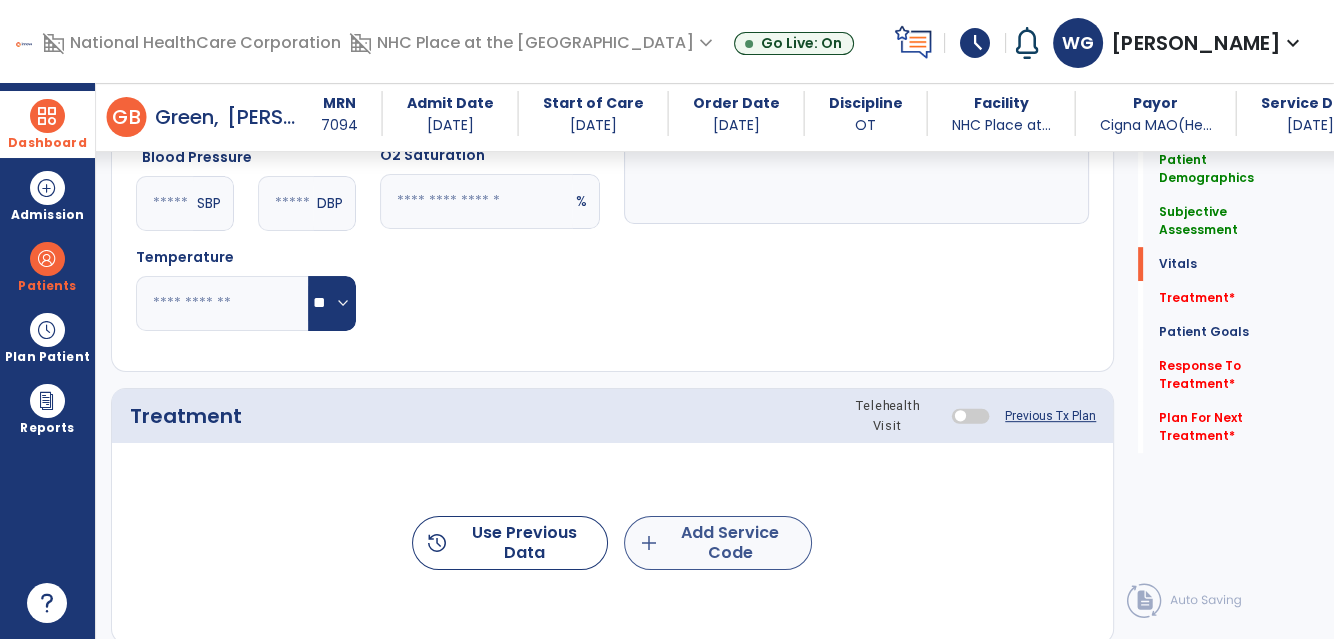 type on "**********" 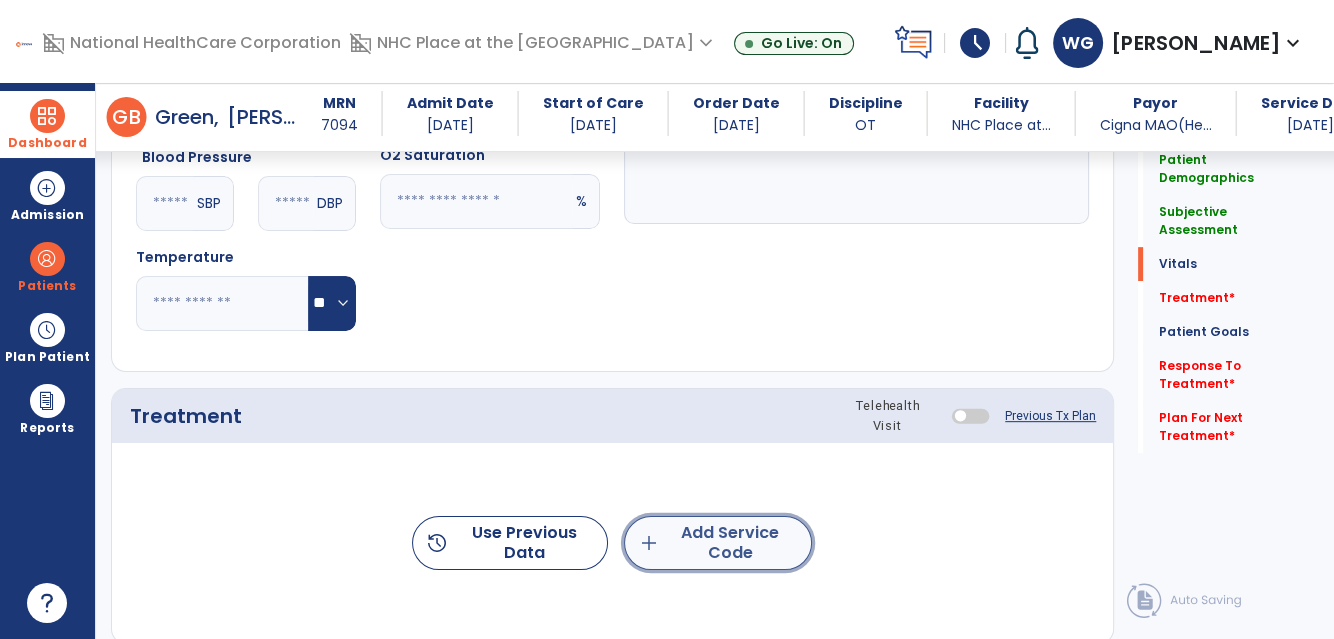 click on "add  Add Service Code" 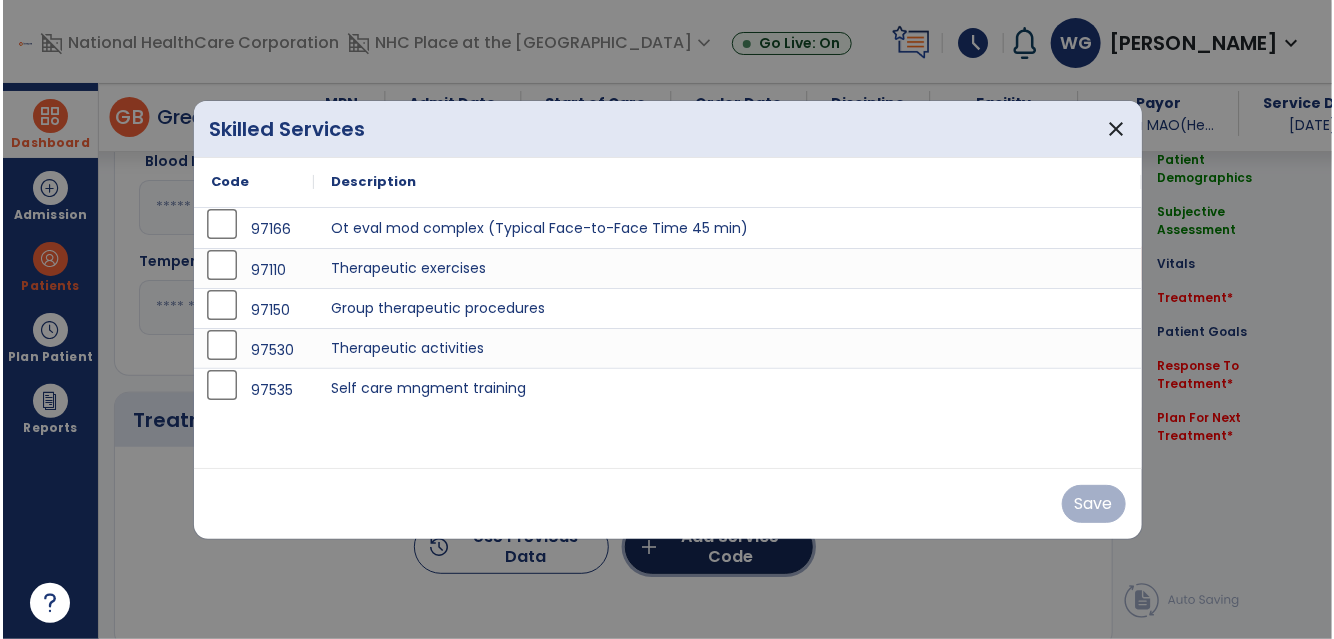 scroll, scrollTop: 901, scrollLeft: 0, axis: vertical 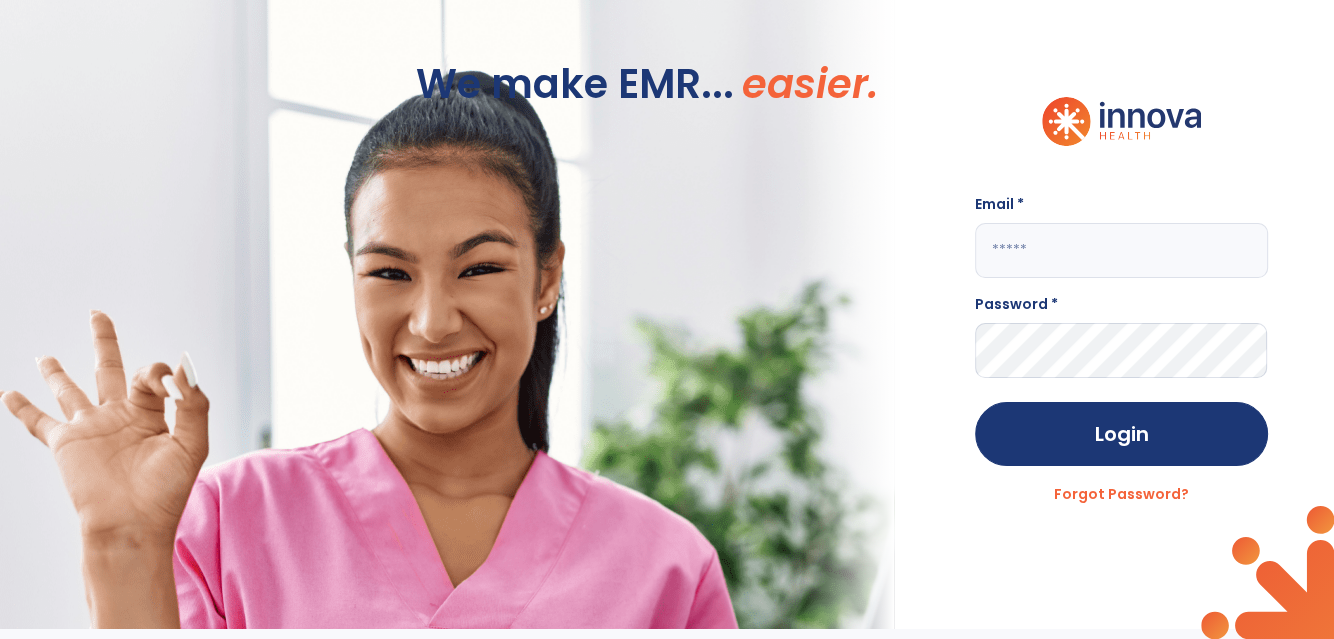 click 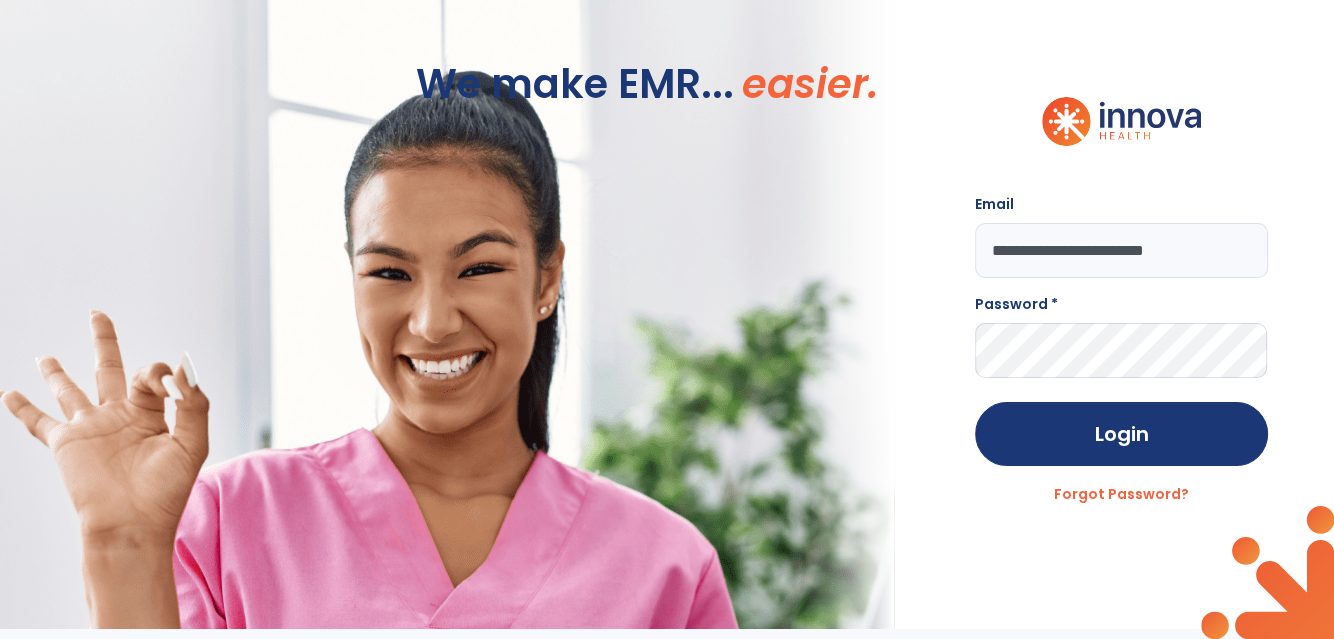 type on "**********" 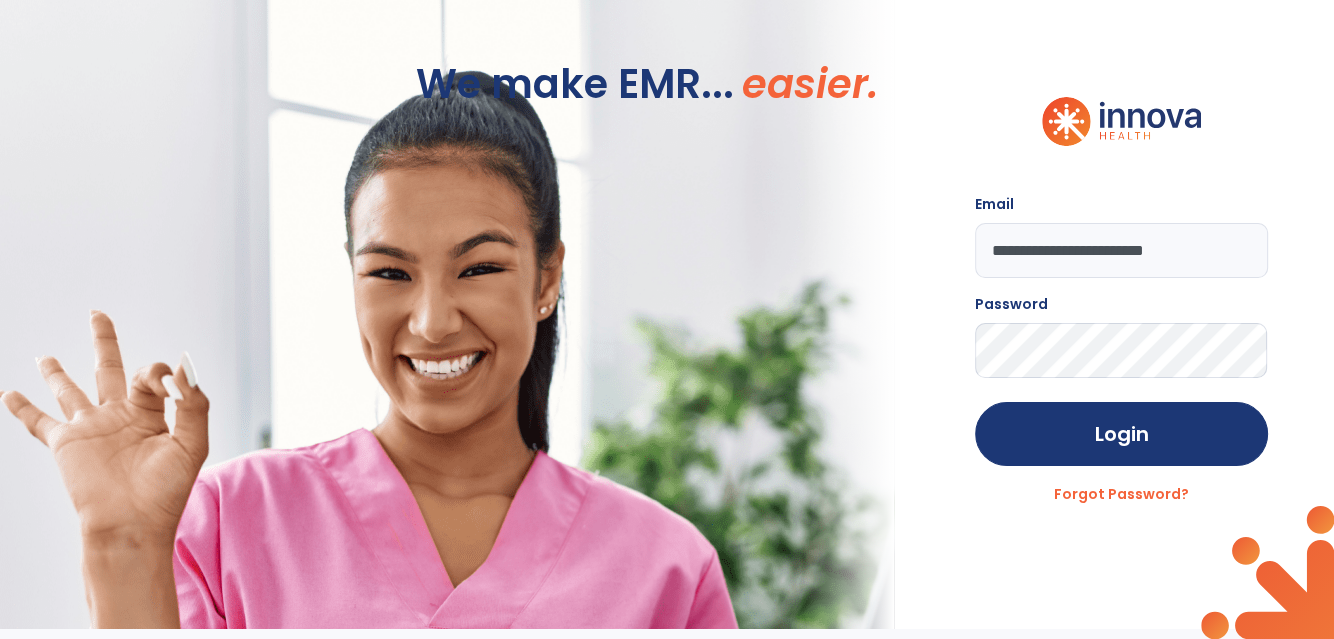 click on "Login" 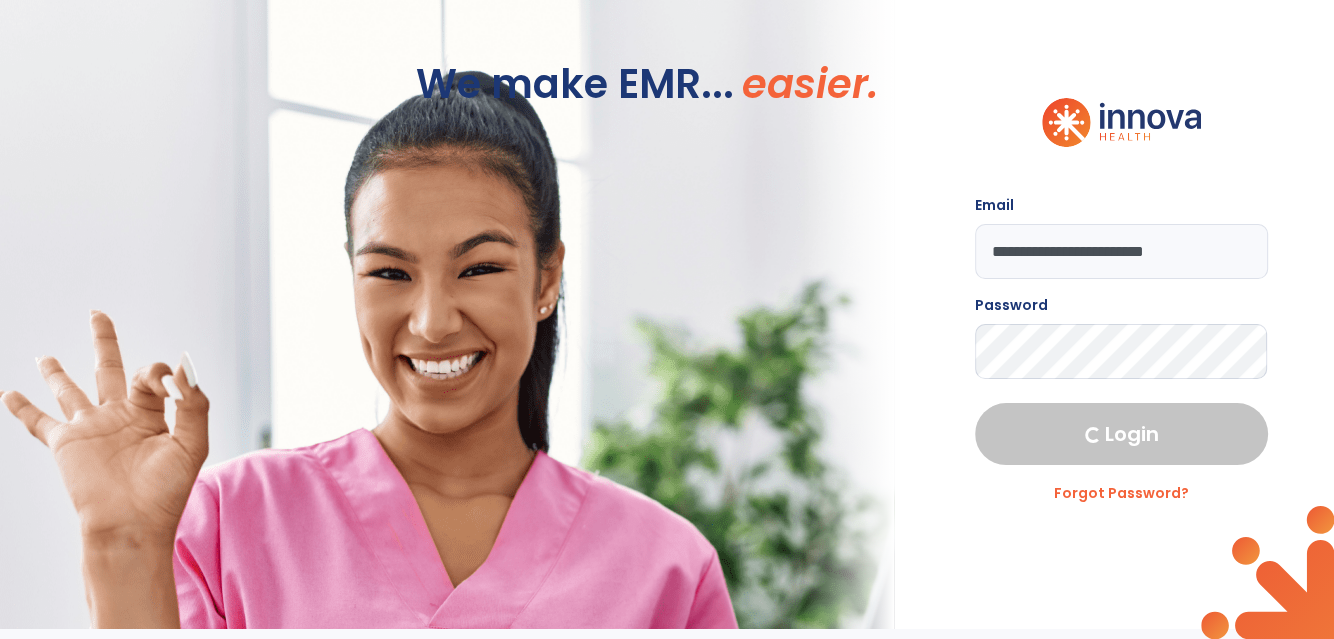 select on "****" 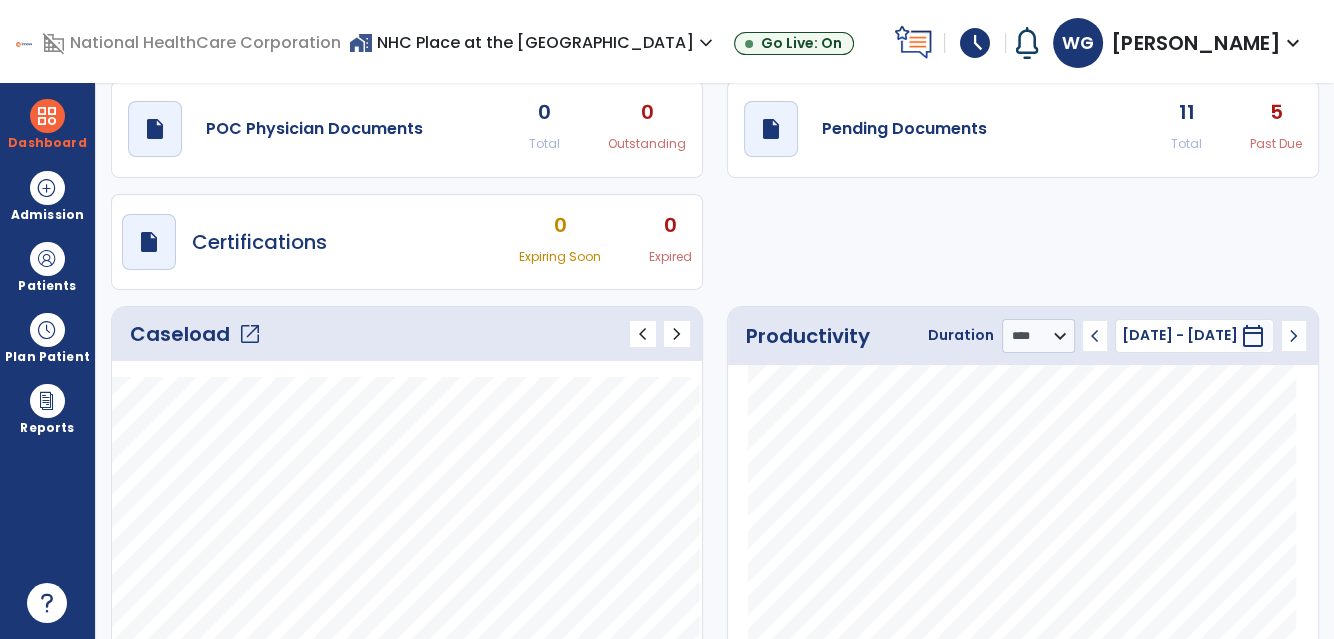 scroll, scrollTop: 181, scrollLeft: 0, axis: vertical 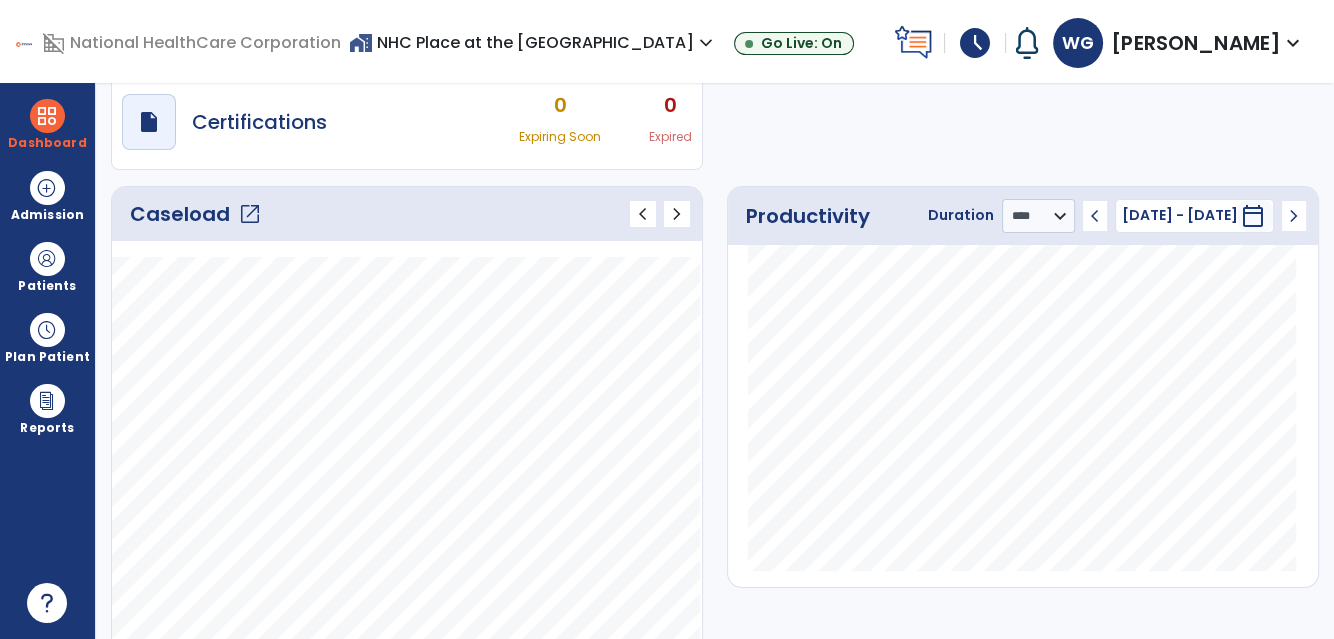 click on "open_in_new" 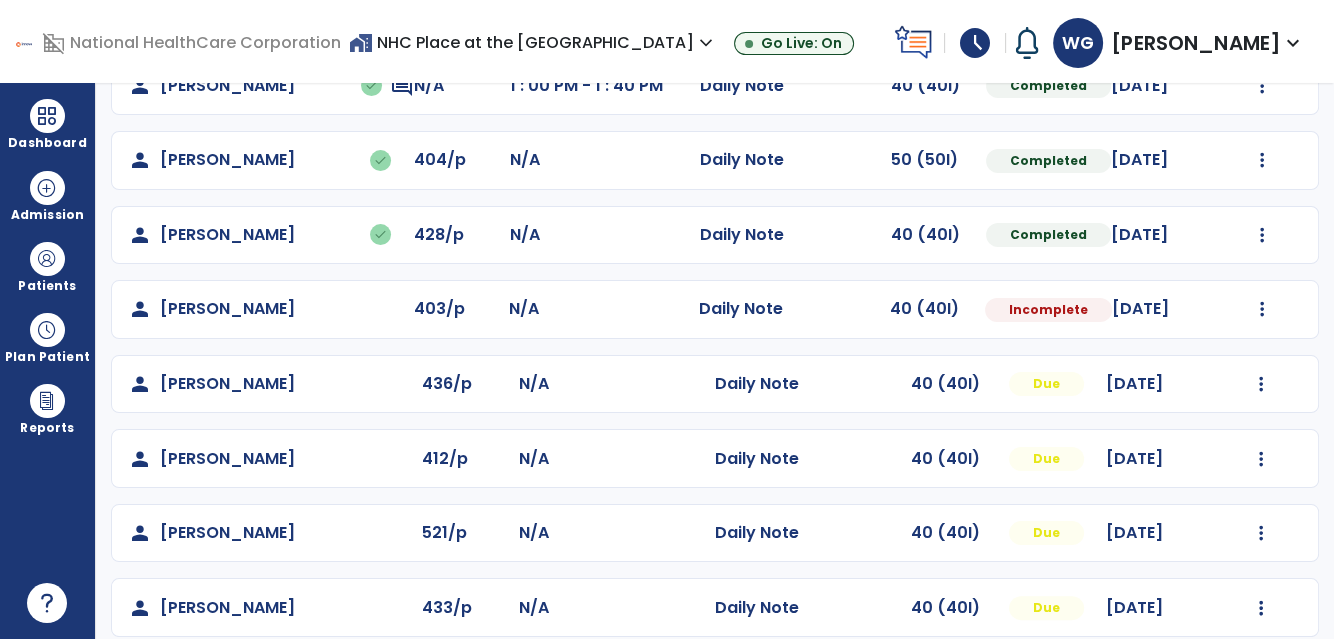 scroll, scrollTop: 446, scrollLeft: 0, axis: vertical 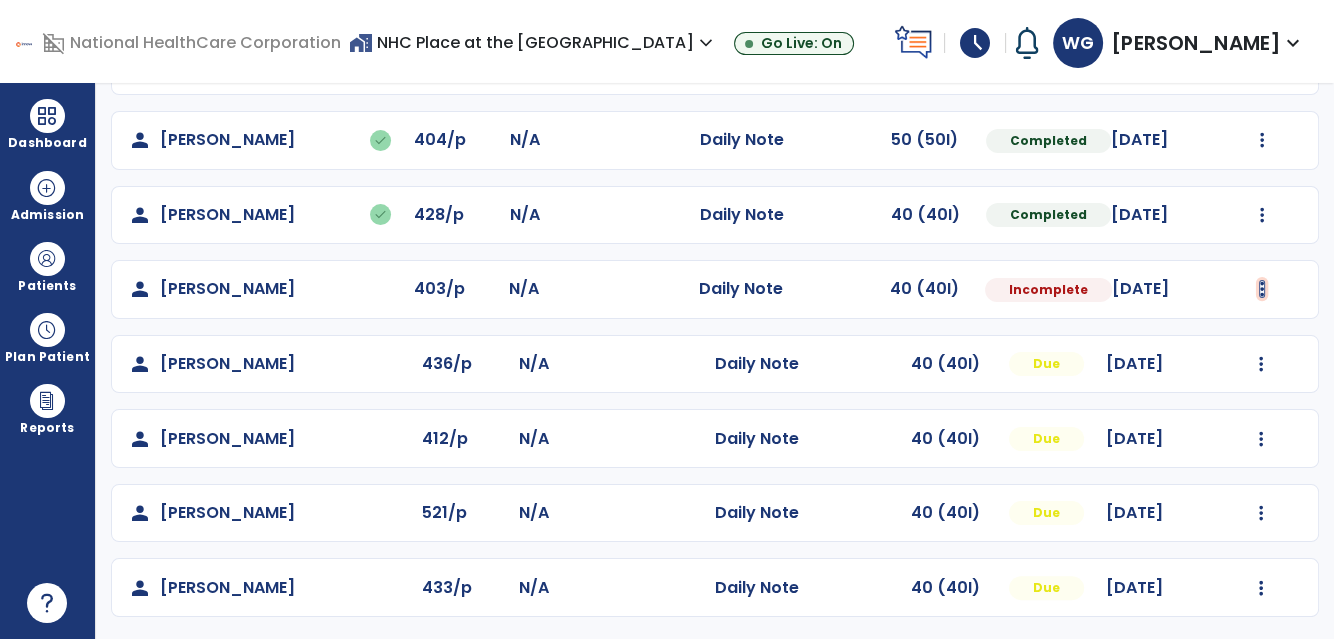 click at bounding box center [1262, -158] 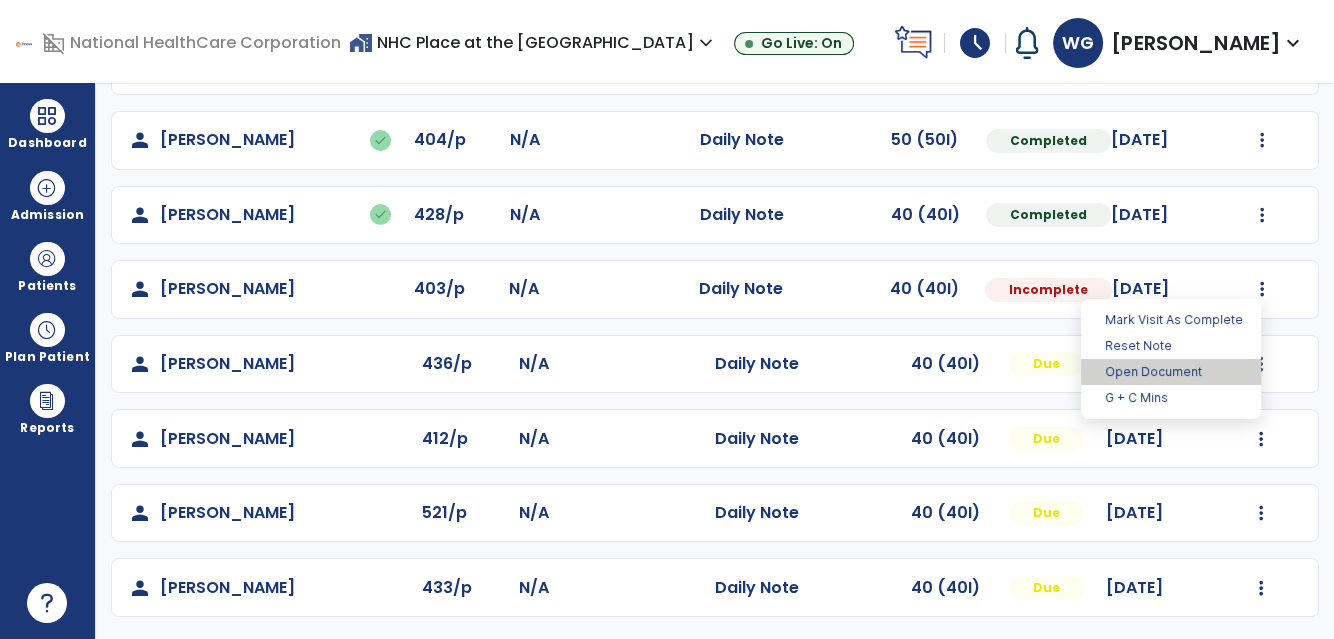click on "Open Document" at bounding box center (1171, 372) 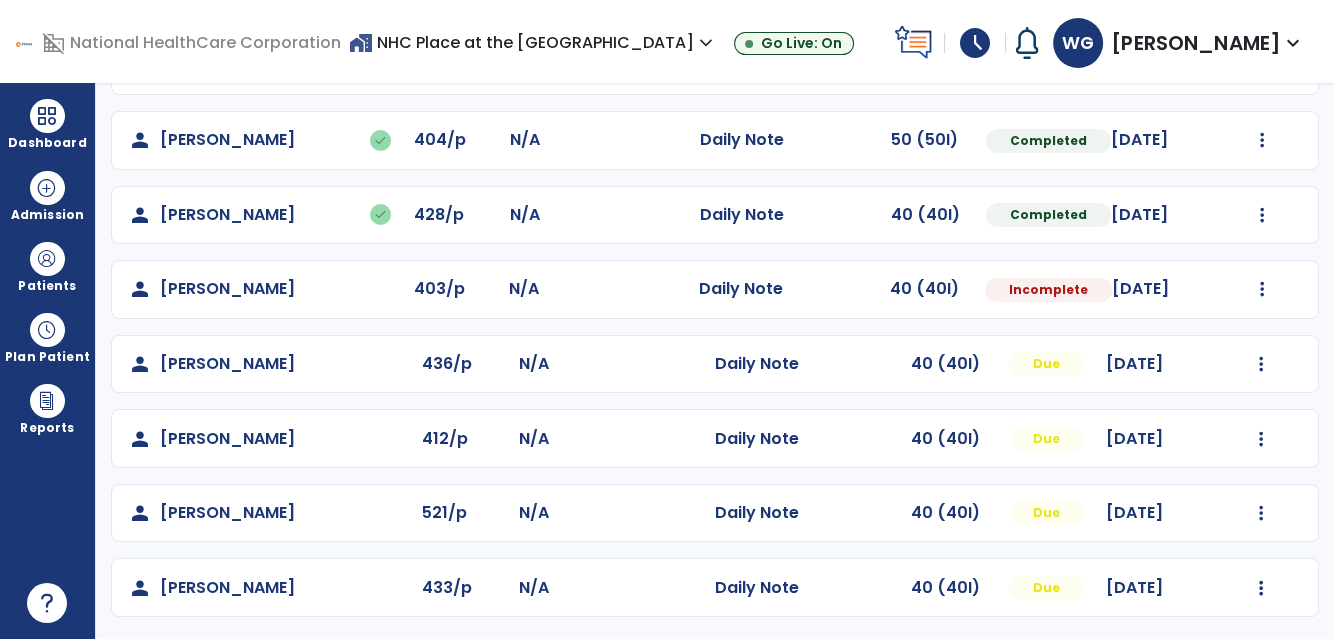 select on "*" 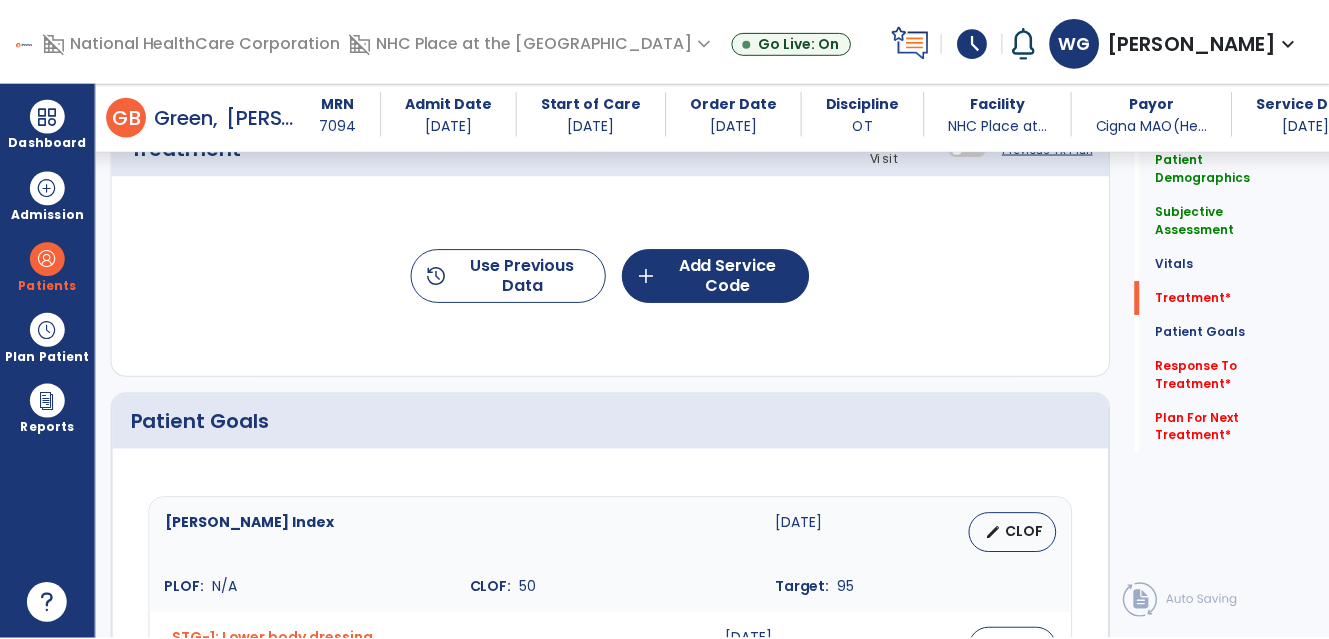 scroll, scrollTop: 1173, scrollLeft: 0, axis: vertical 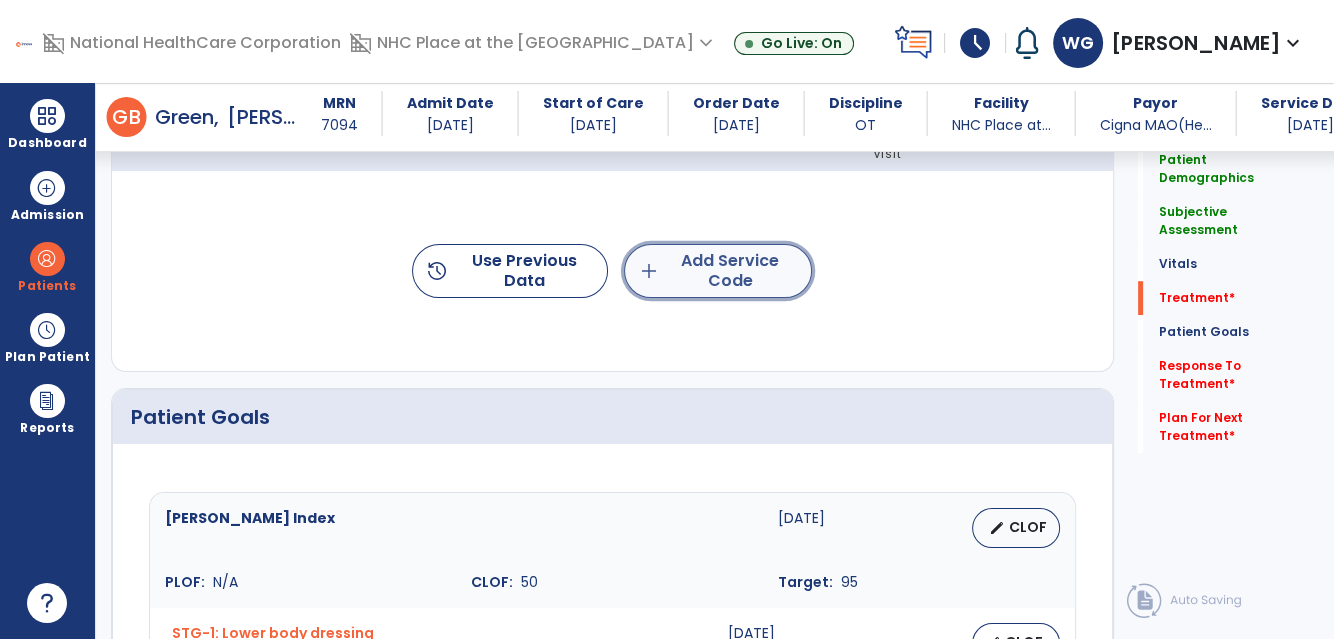 click on "add  Add Service Code" 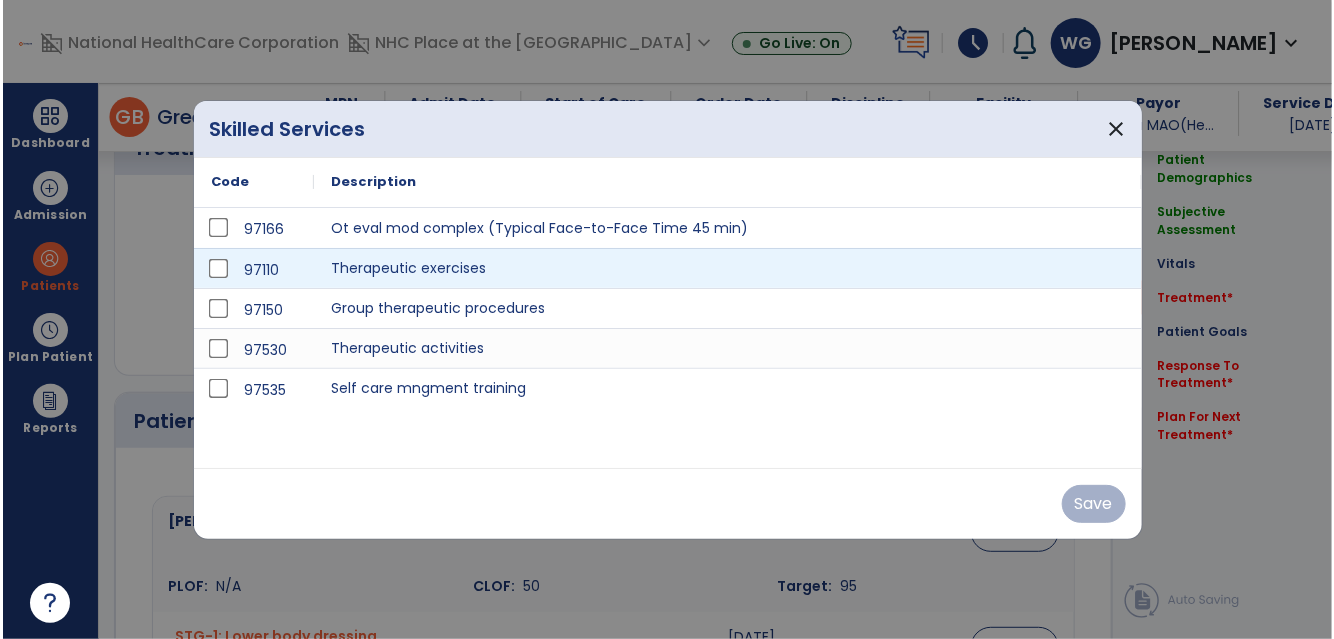 scroll, scrollTop: 1173, scrollLeft: 0, axis: vertical 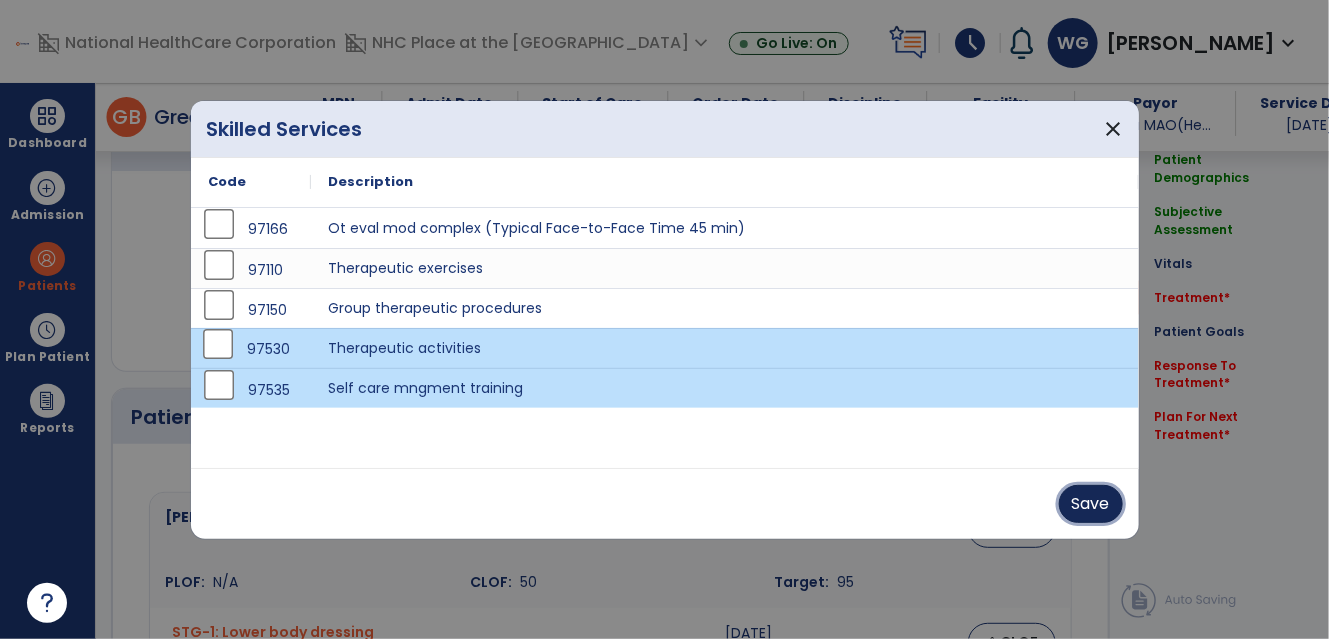 click on "Save" at bounding box center [1091, 504] 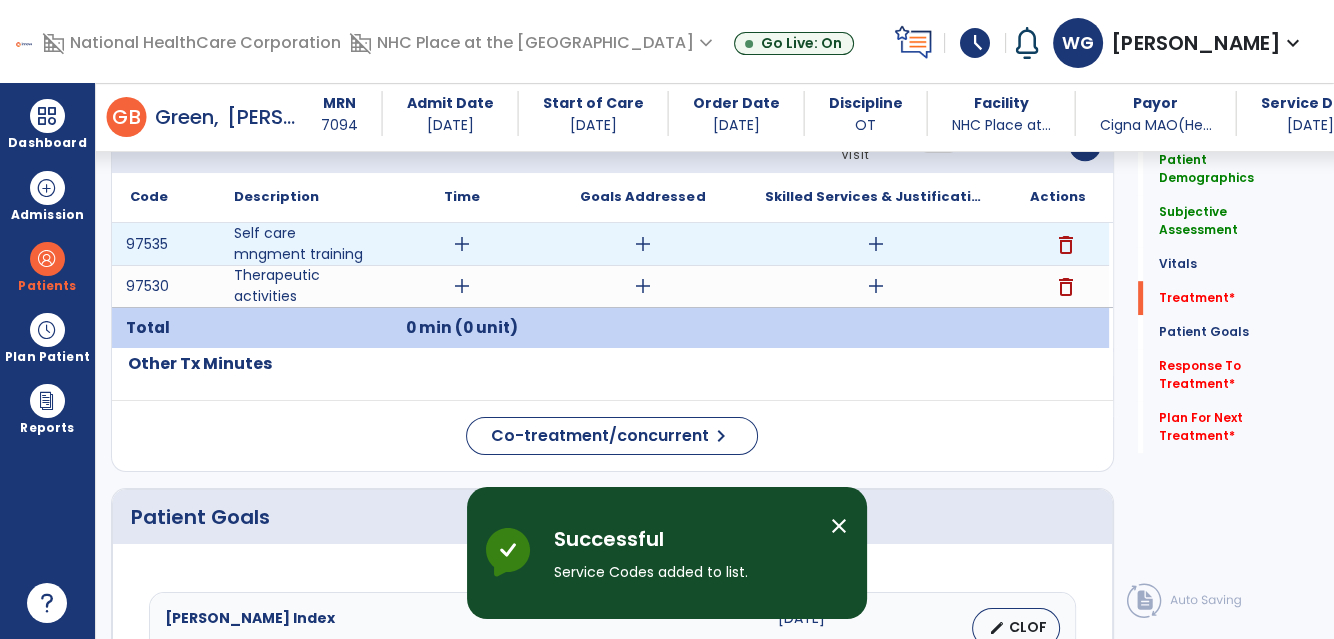 click on "add" at bounding box center [462, 244] 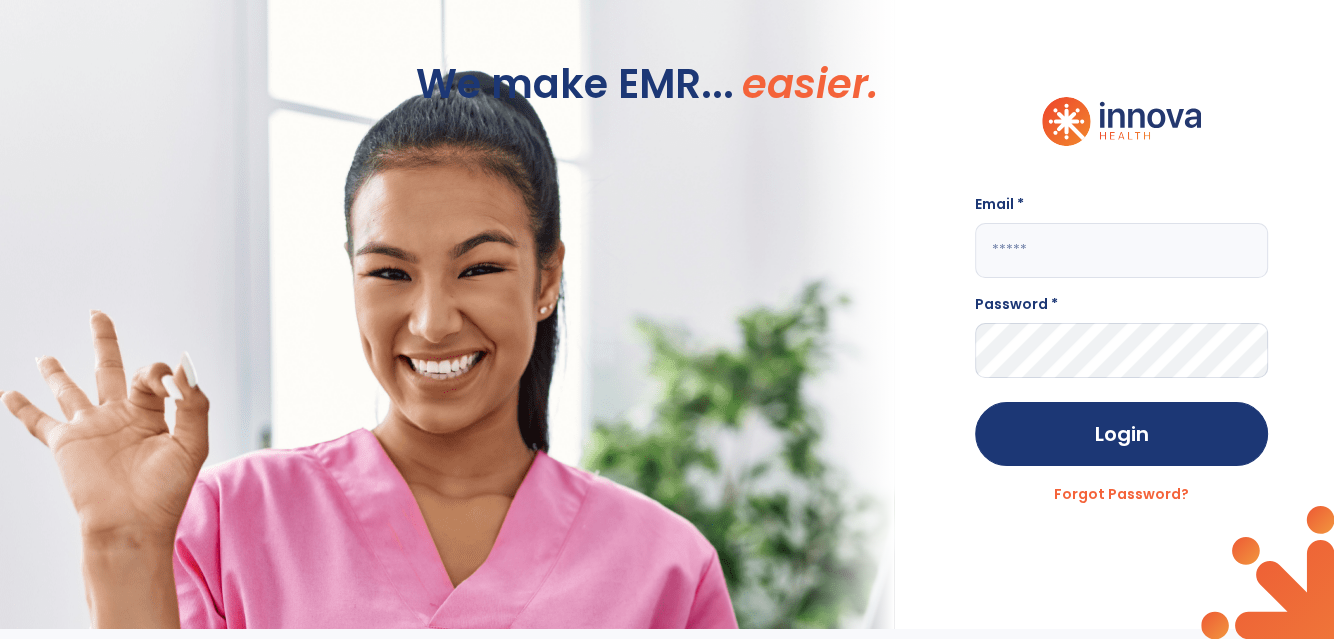 scroll, scrollTop: 0, scrollLeft: 0, axis: both 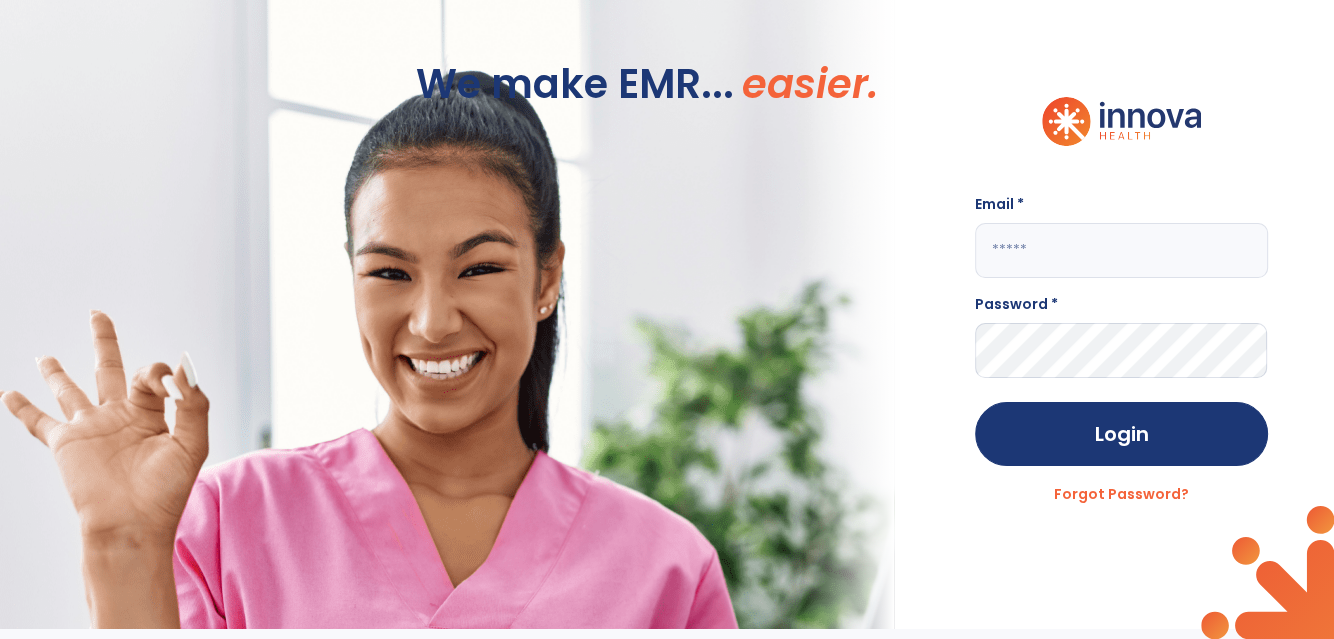 drag, startPoint x: 1085, startPoint y: 252, endPoint x: 1076, endPoint y: 258, distance: 10.816654 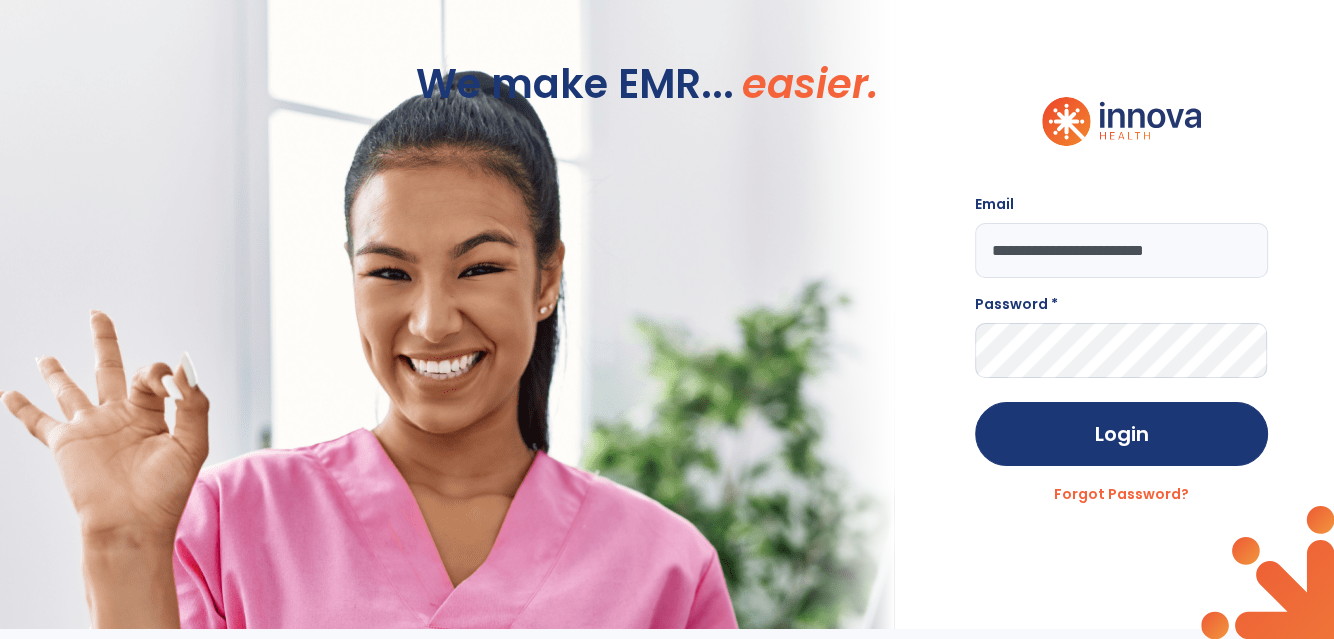 type on "**********" 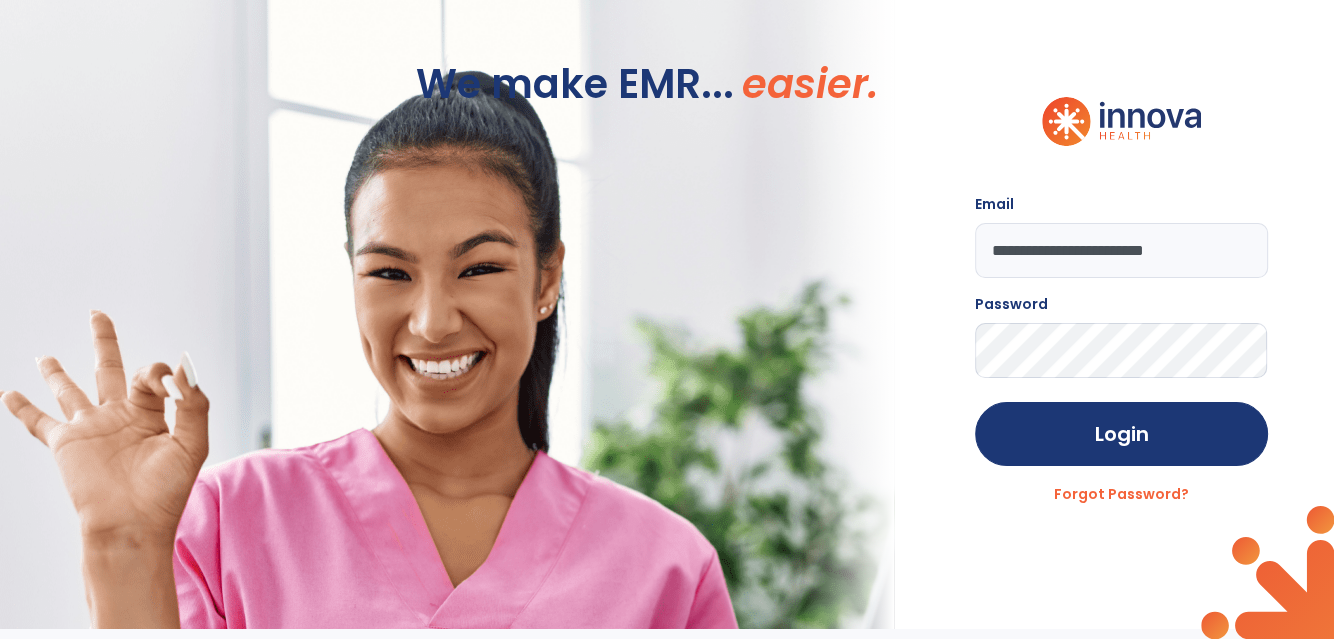 click on "Login" 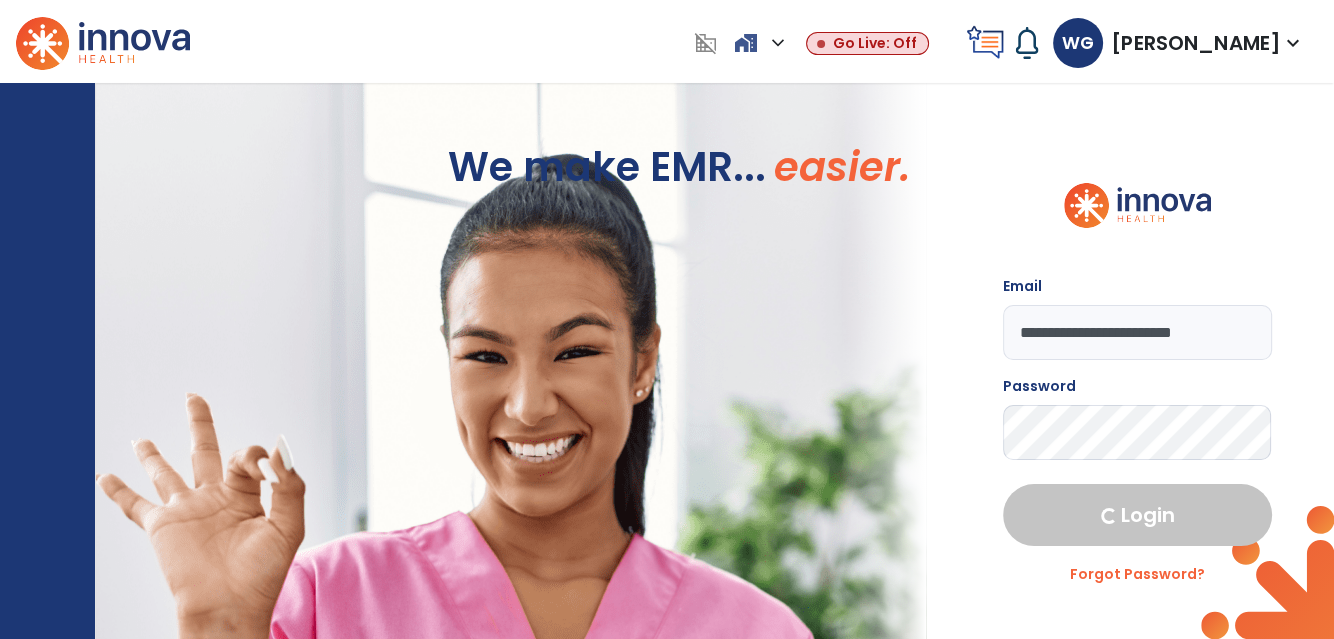 select on "****" 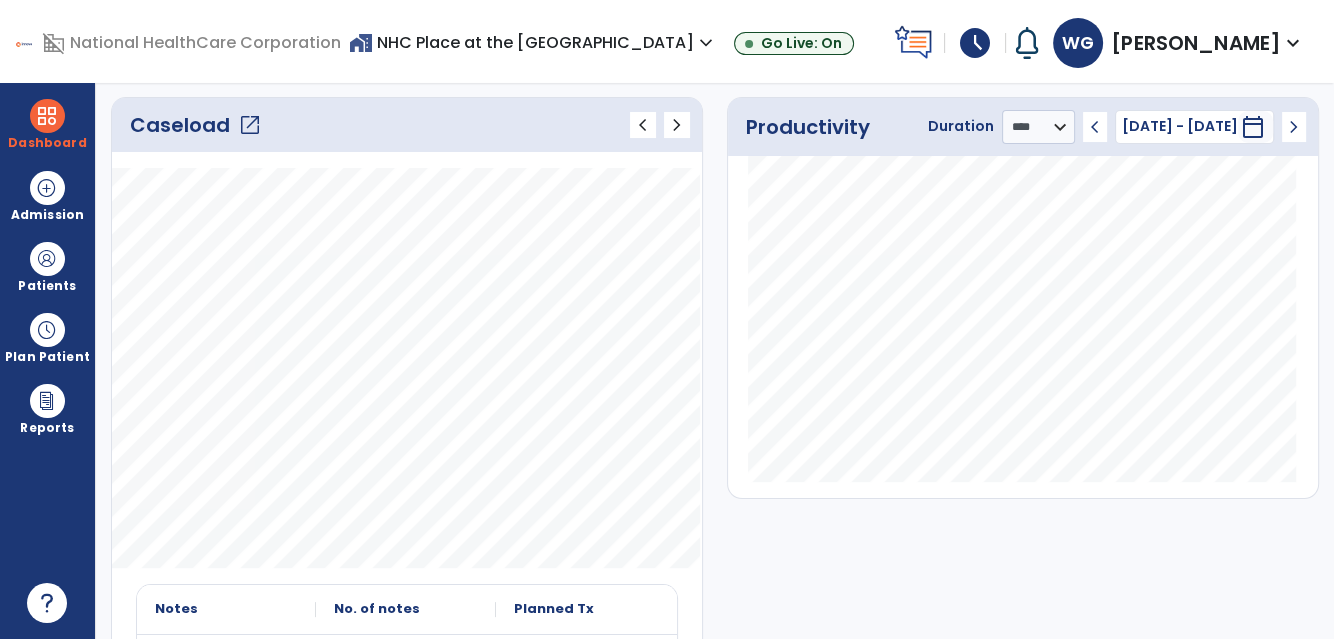 scroll, scrollTop: 273, scrollLeft: 0, axis: vertical 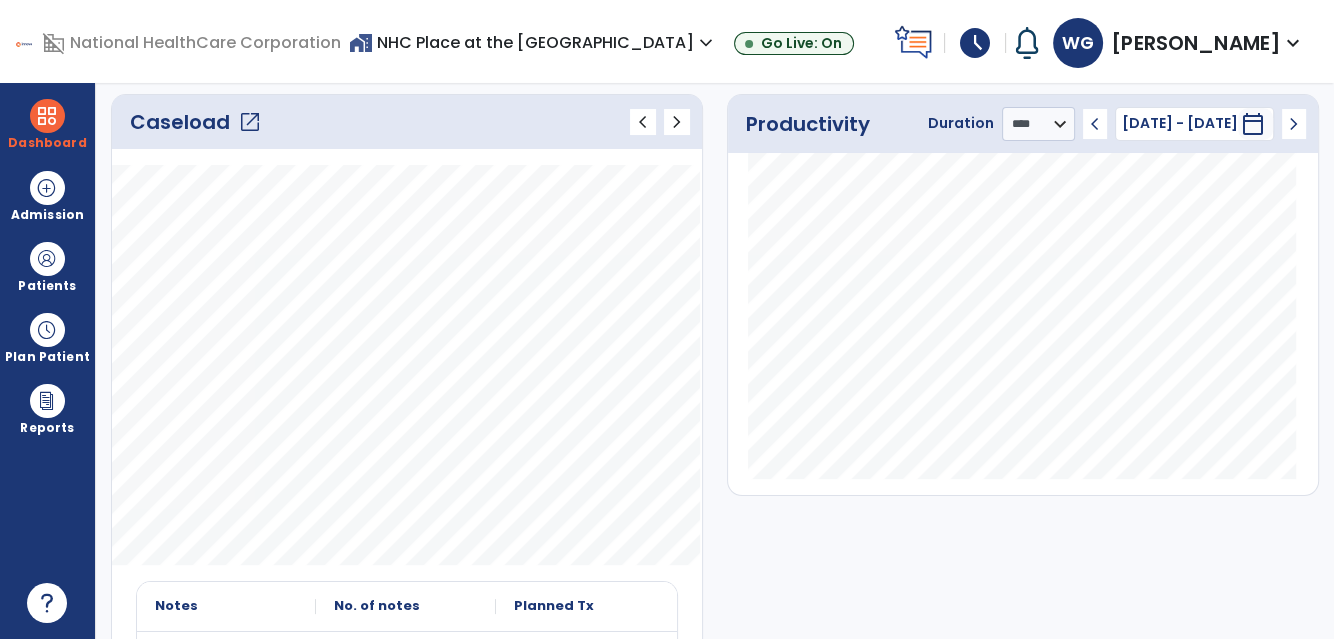 click on "open_in_new" 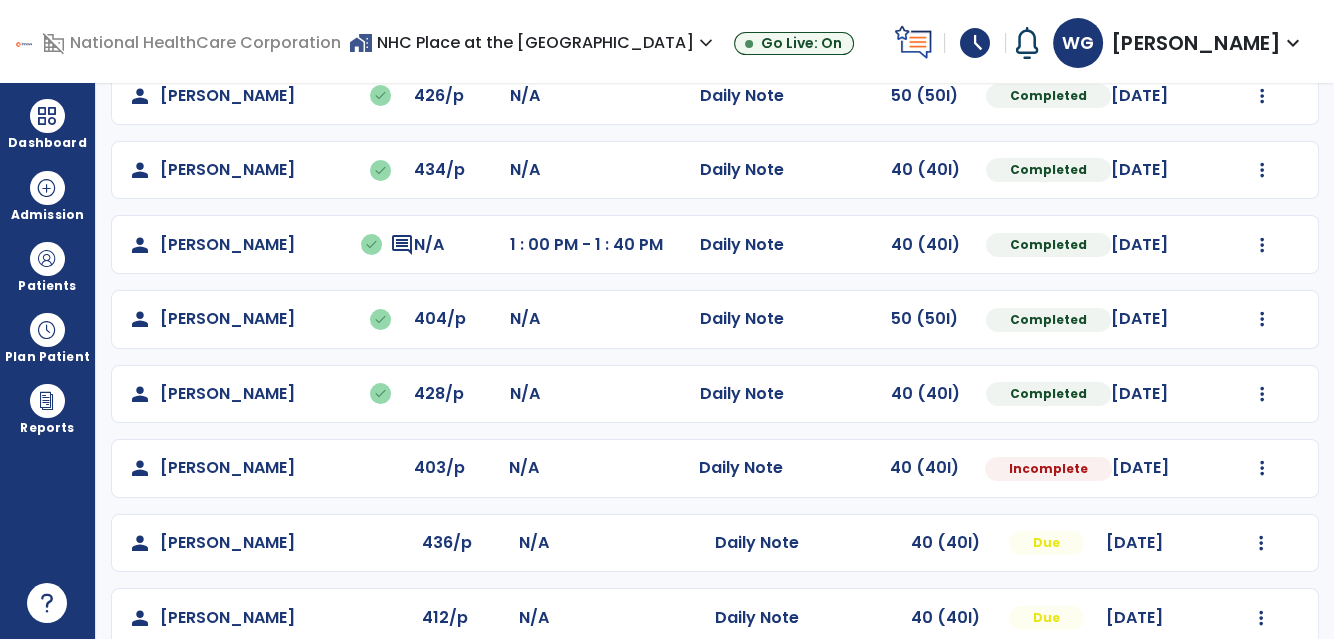 scroll, scrollTop: 389, scrollLeft: 0, axis: vertical 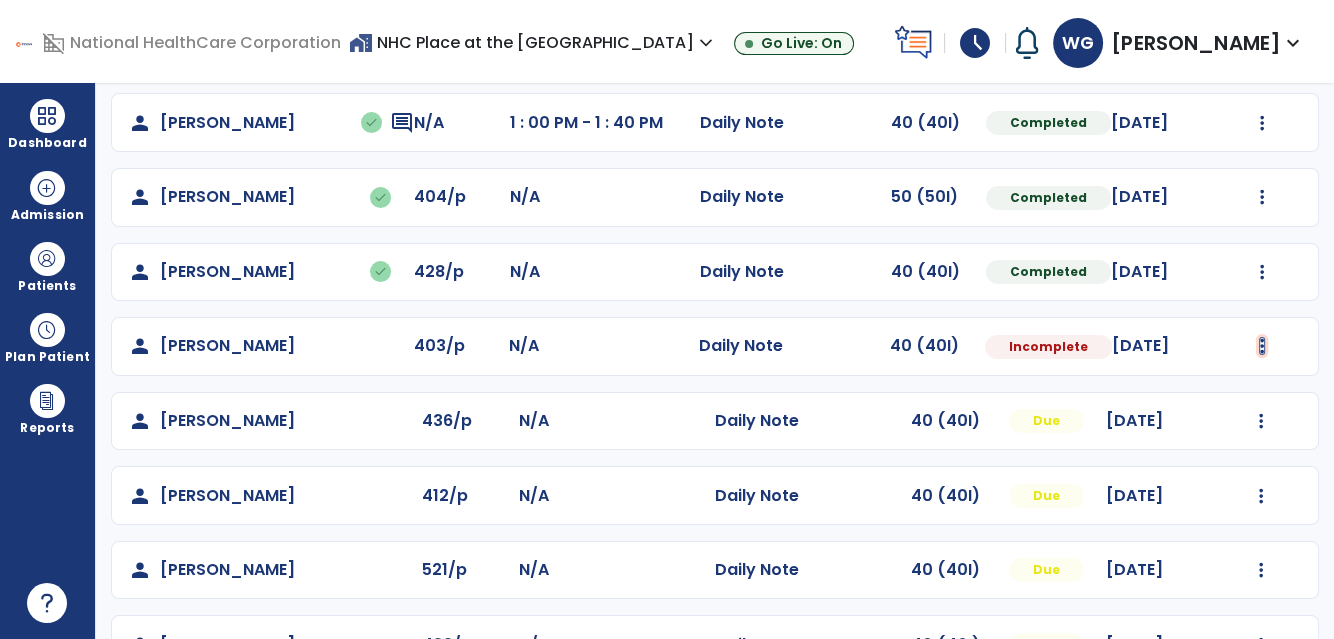 click at bounding box center [1262, -101] 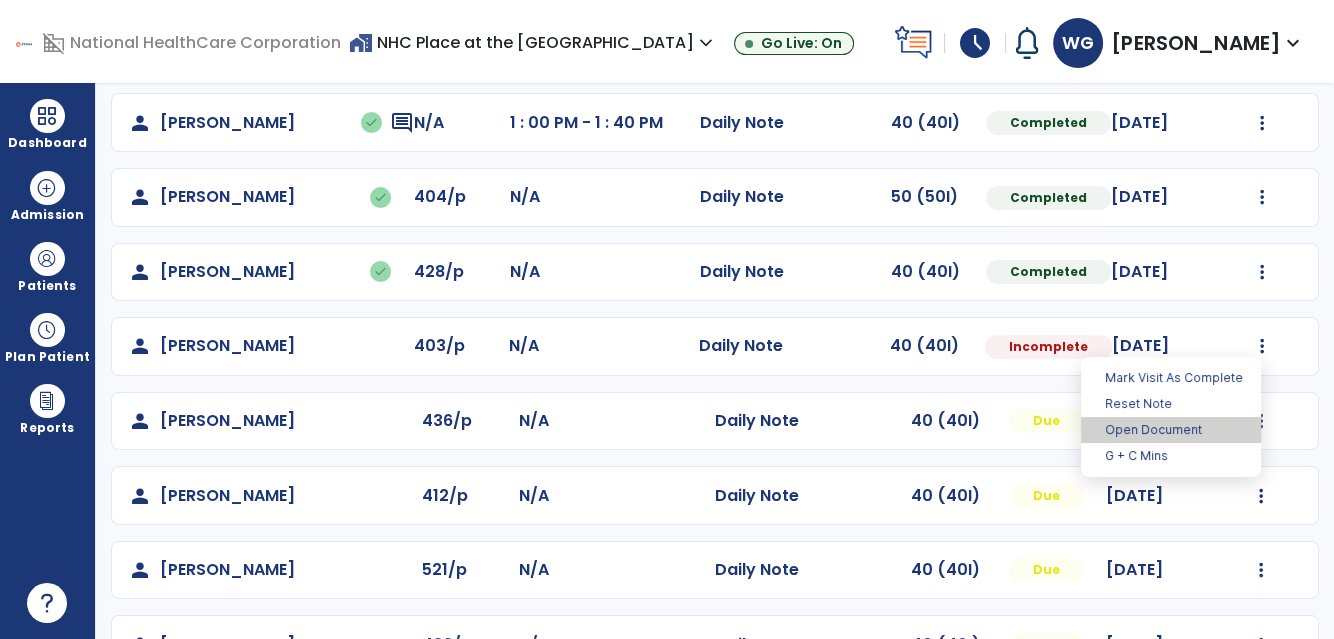 click on "Open Document" at bounding box center (1171, 430) 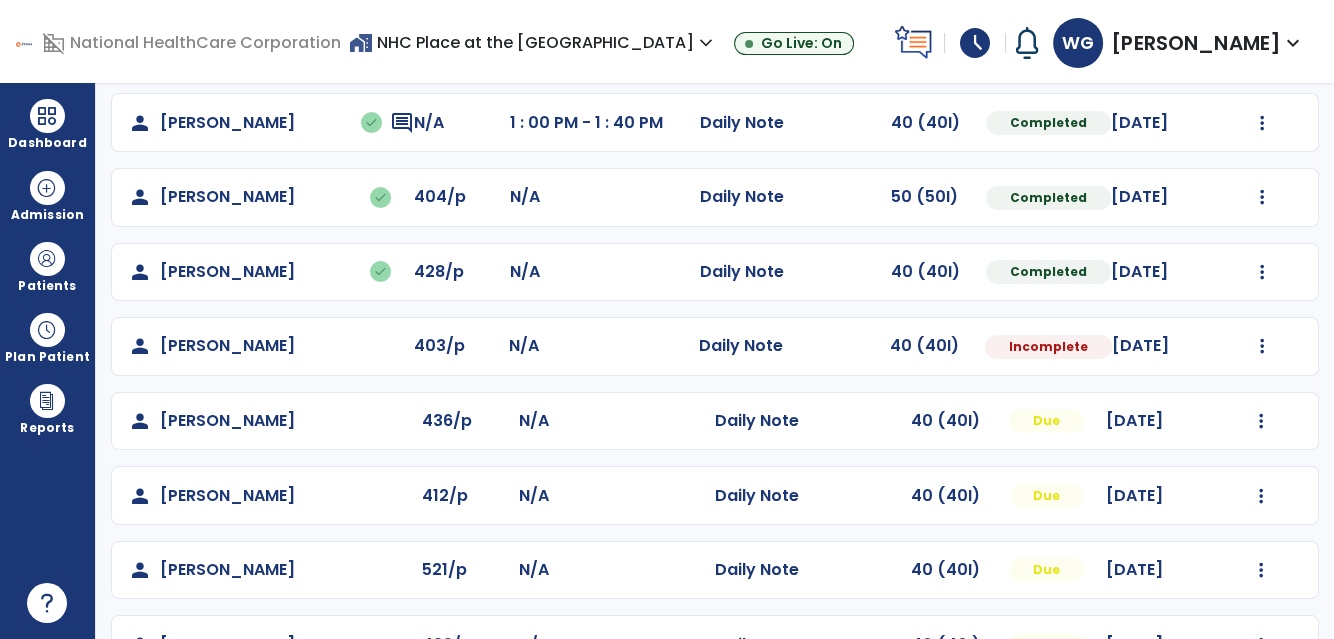 select on "*" 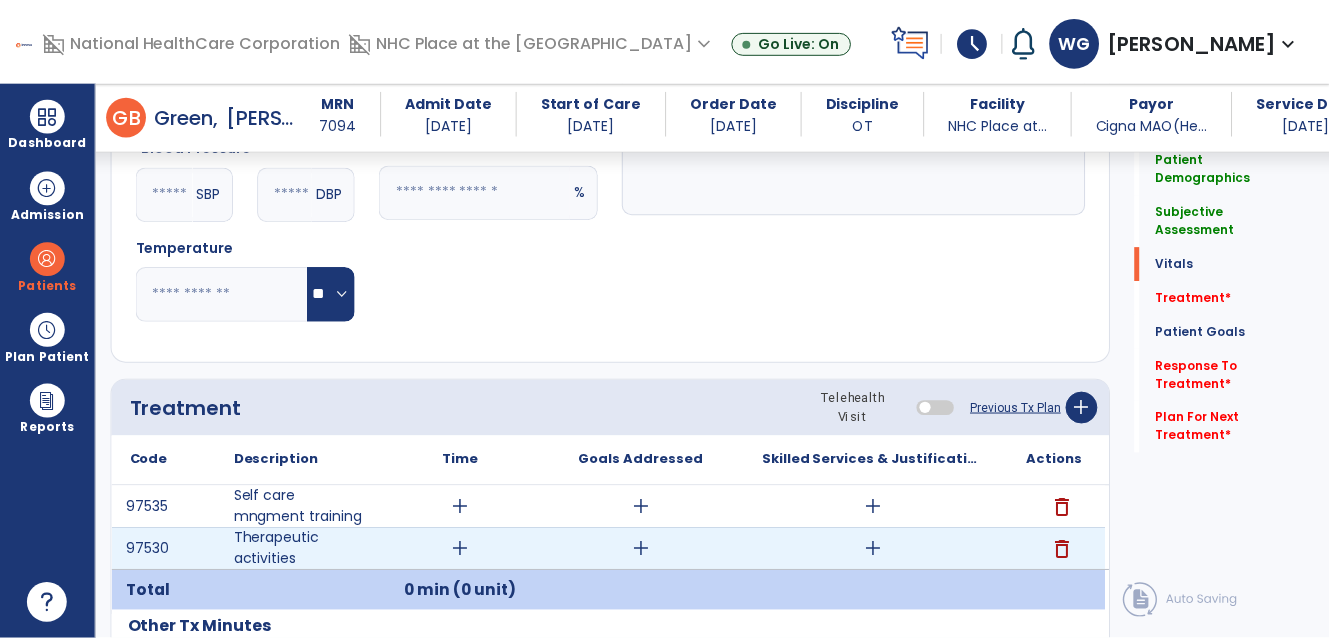 scroll, scrollTop: 934, scrollLeft: 0, axis: vertical 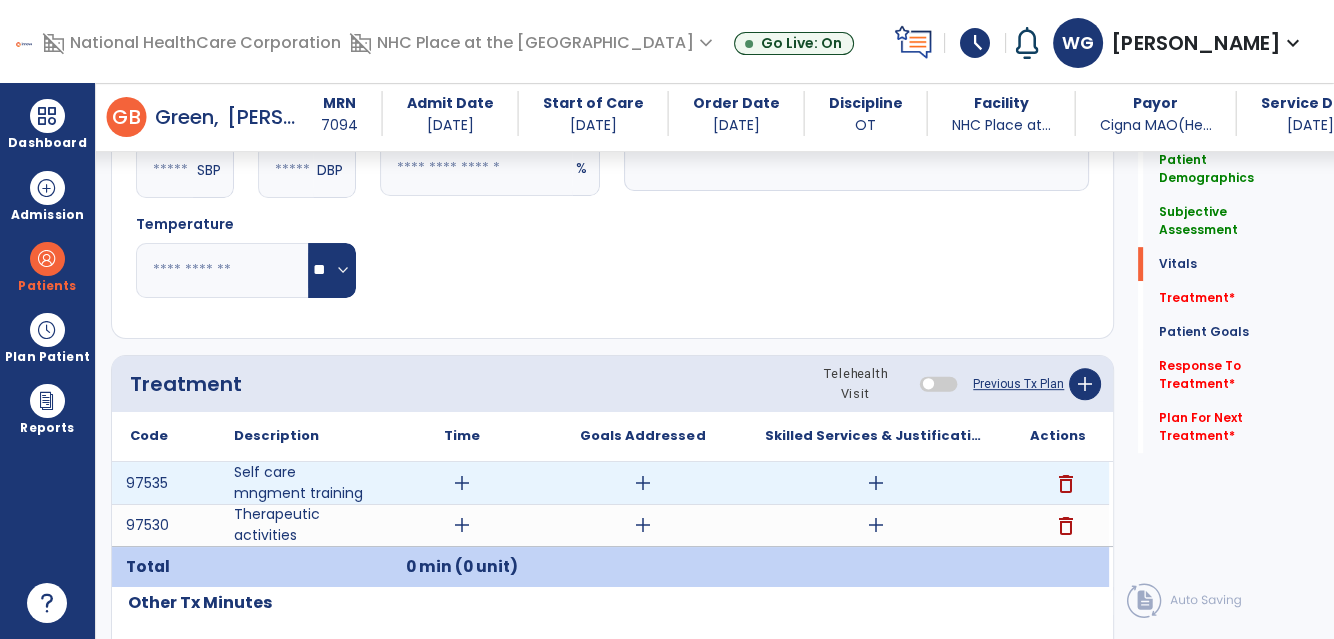 click on "add" at bounding box center (462, 483) 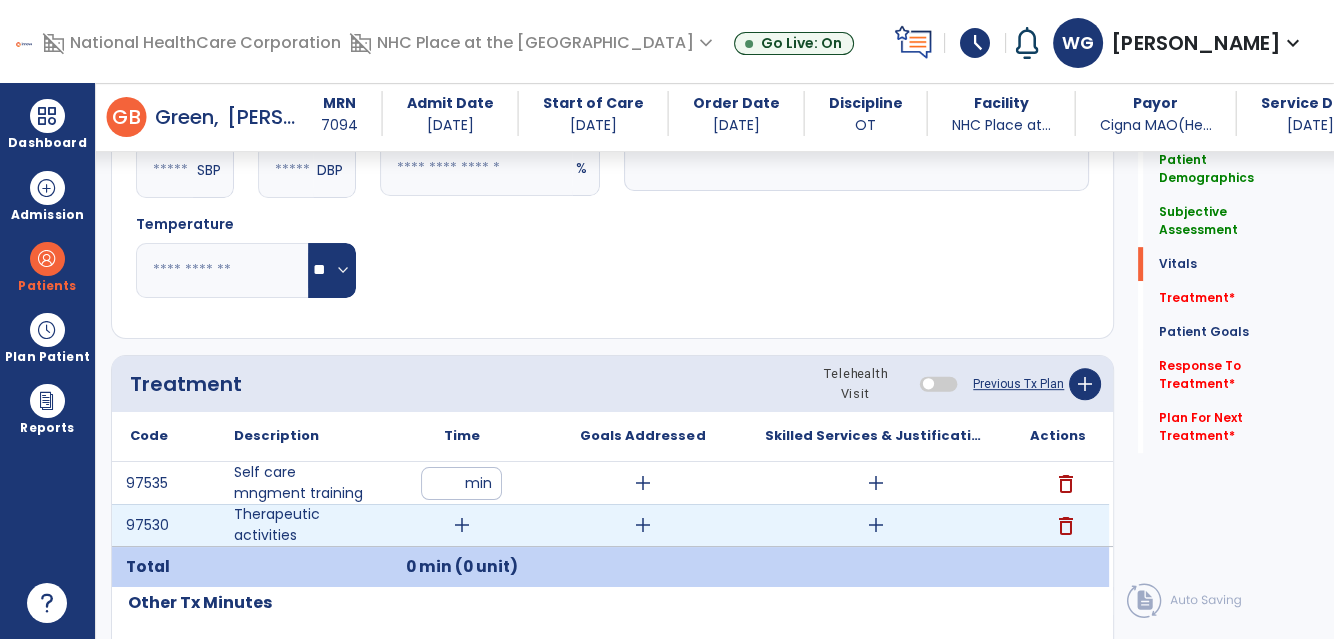 type on "**" 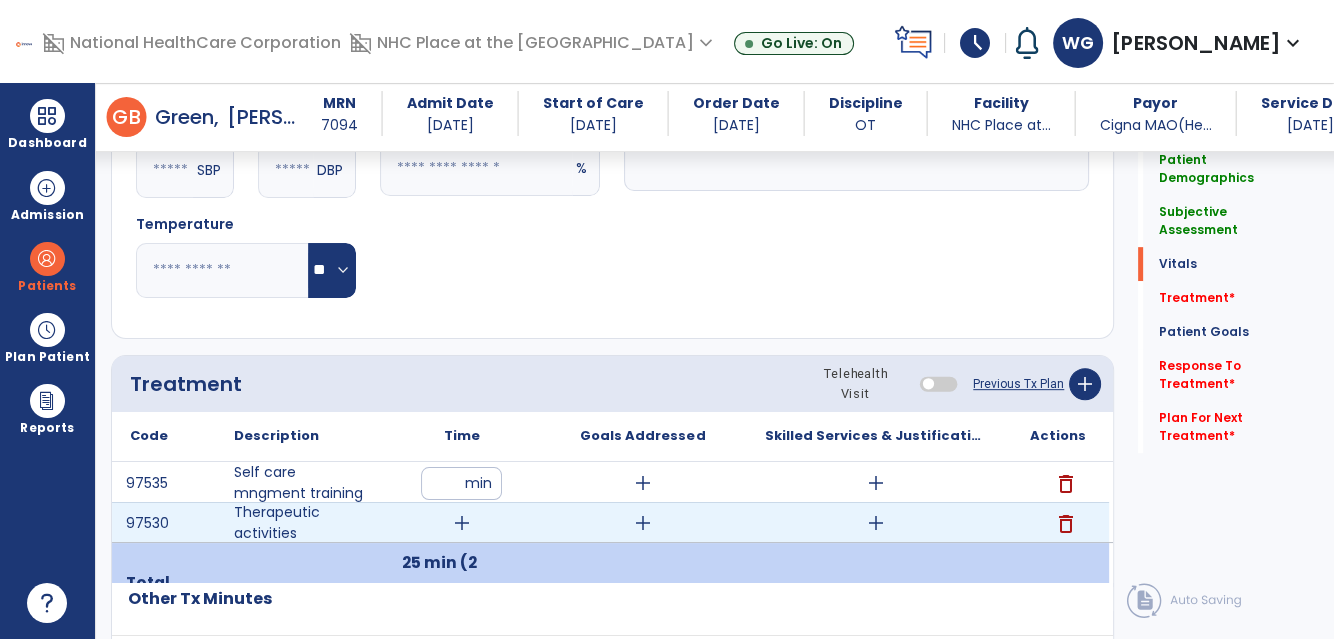 click on "add" at bounding box center [462, 523] 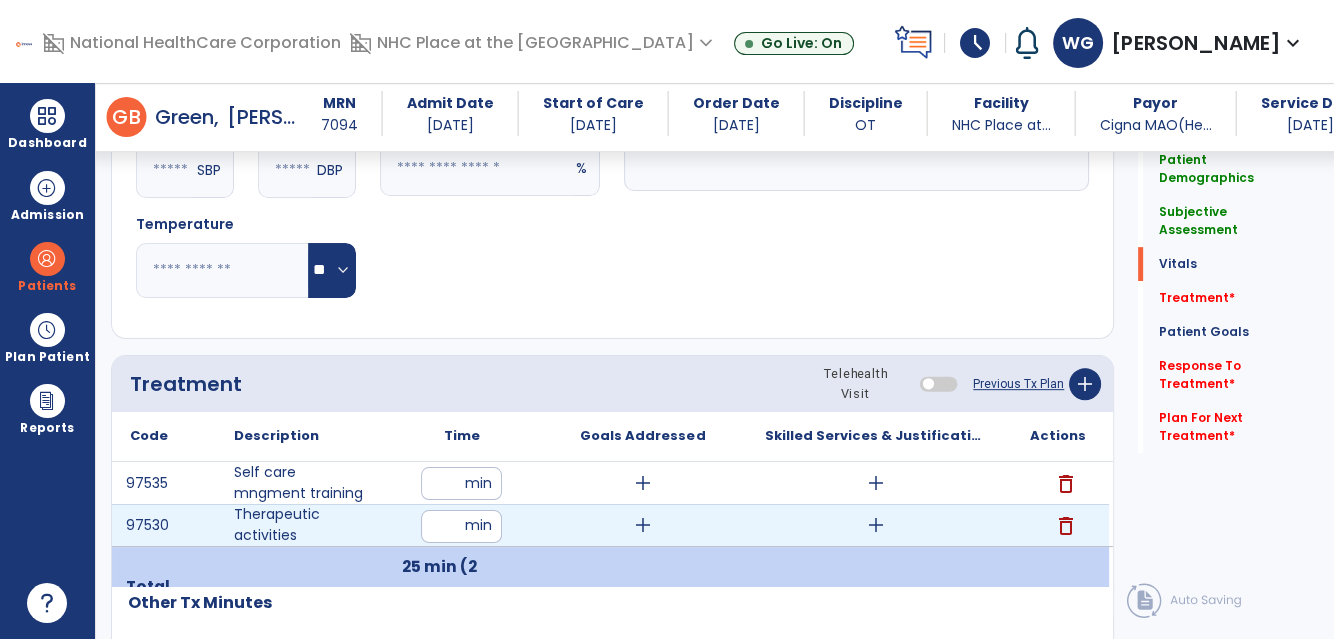 click at bounding box center [461, 526] 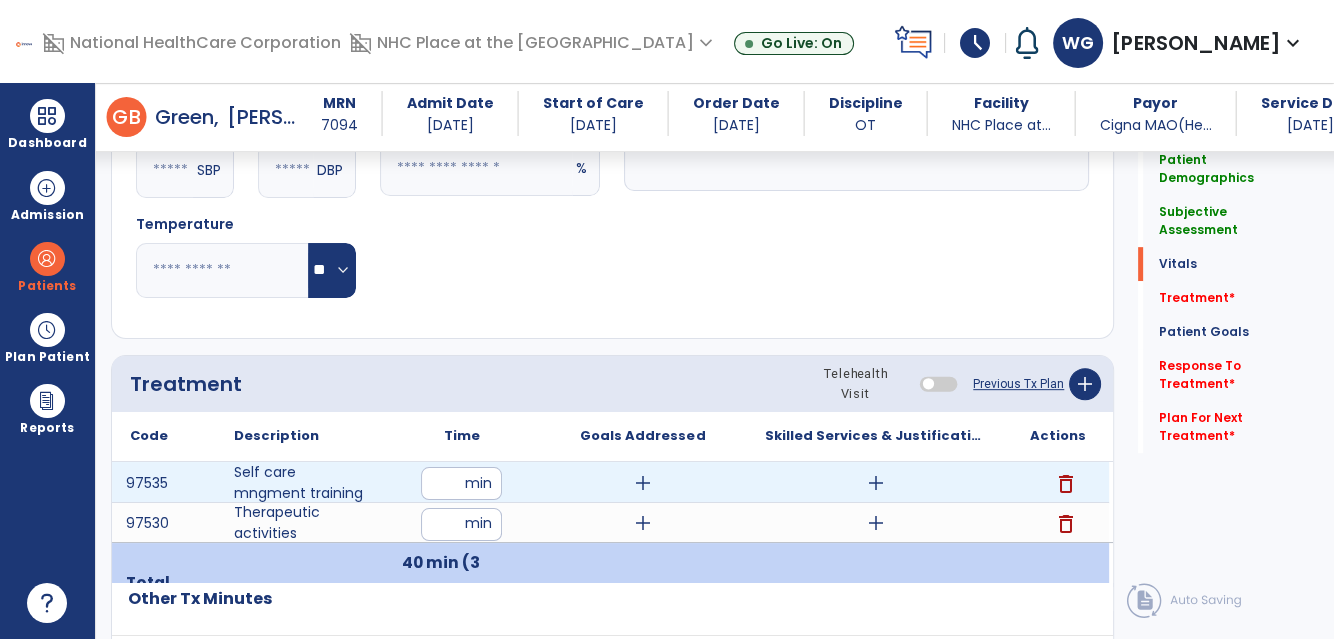 click on "add" at bounding box center [643, 483] 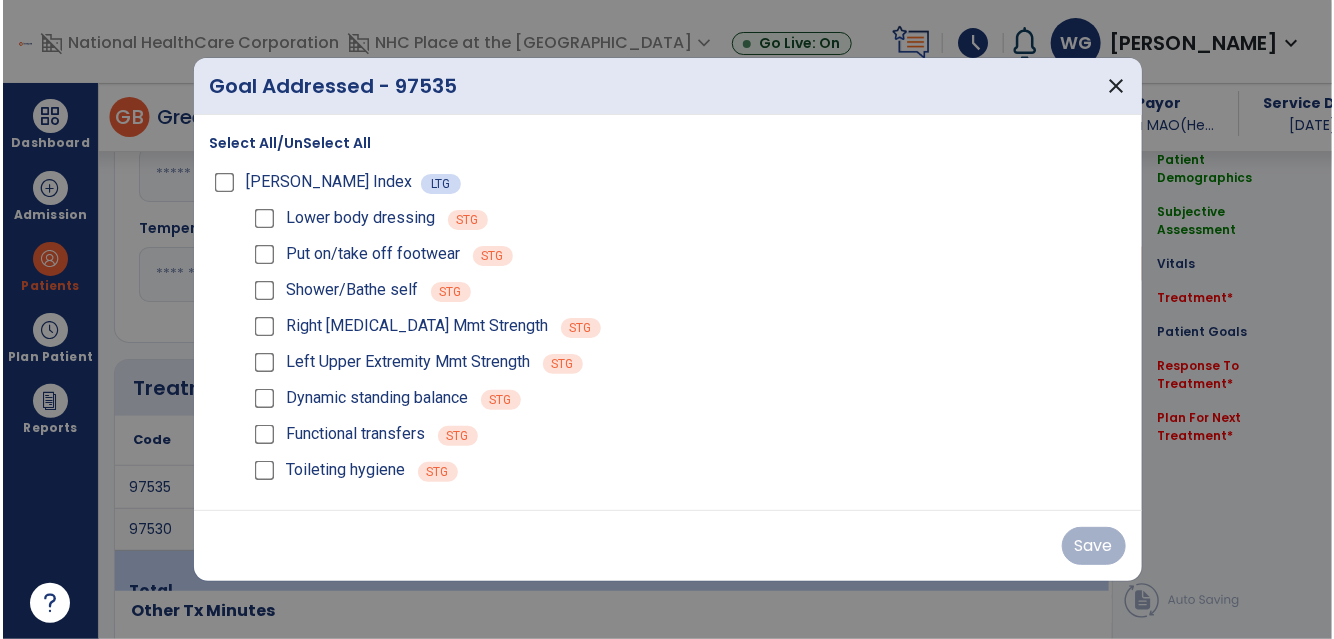 scroll, scrollTop: 934, scrollLeft: 0, axis: vertical 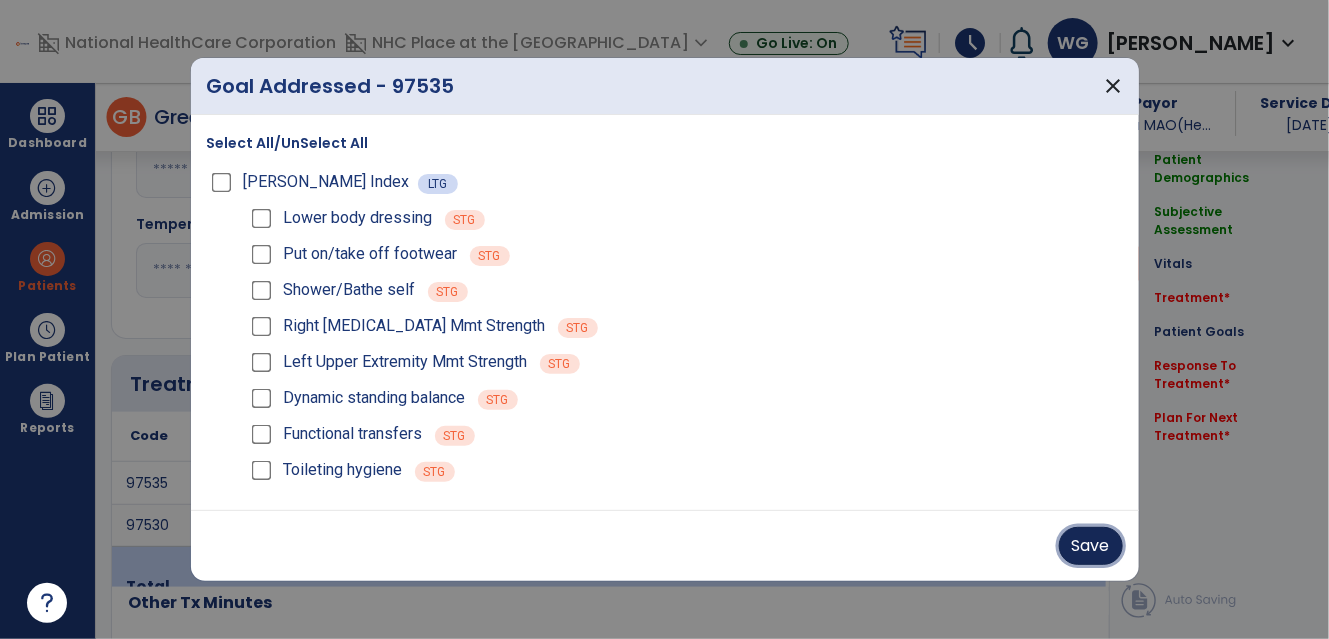click on "Save" at bounding box center [1091, 546] 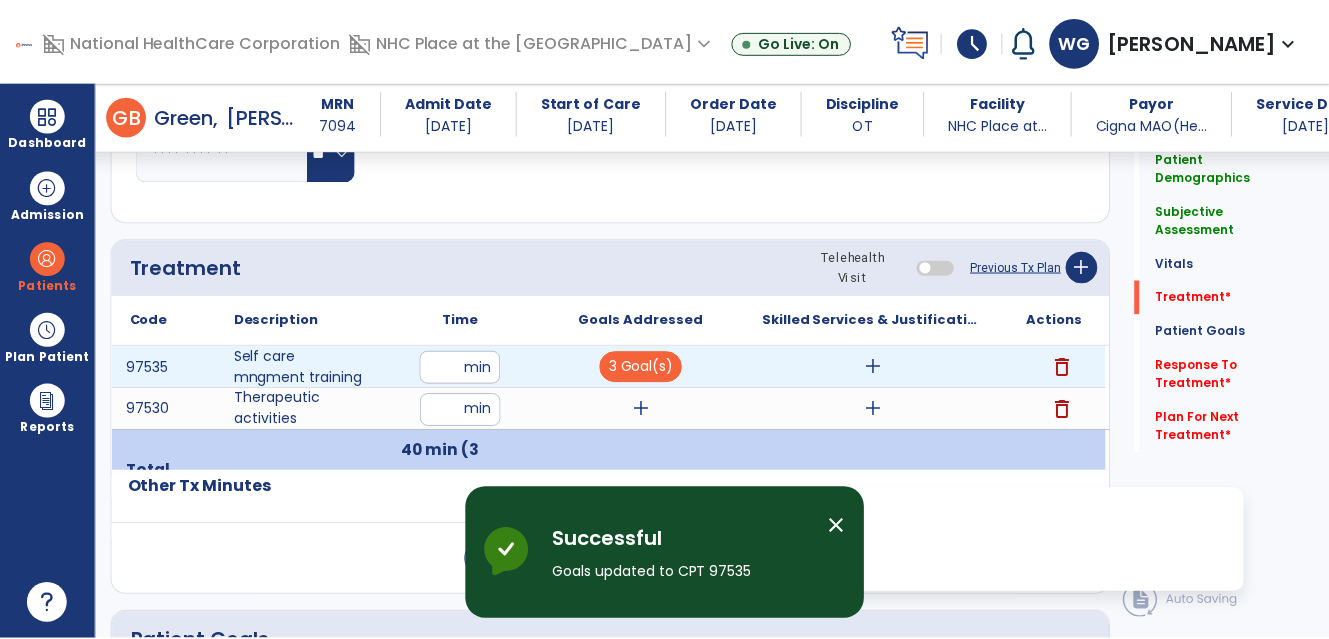 scroll, scrollTop: 1116, scrollLeft: 0, axis: vertical 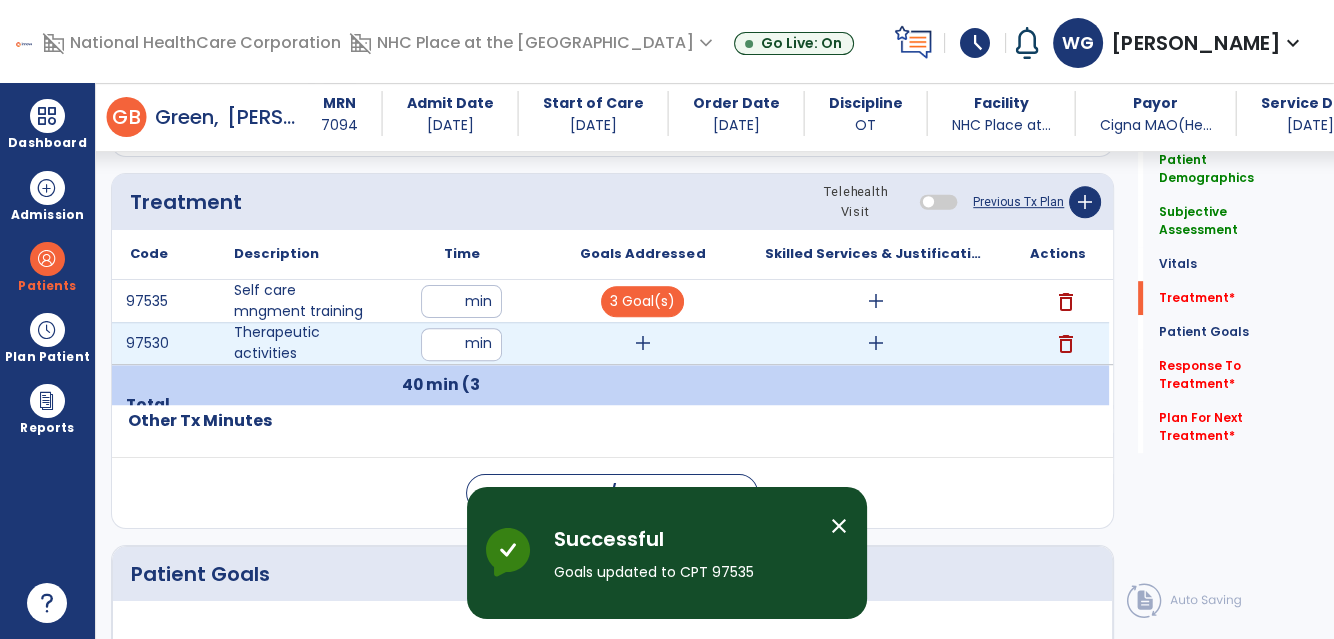 click on "add" at bounding box center [643, 343] 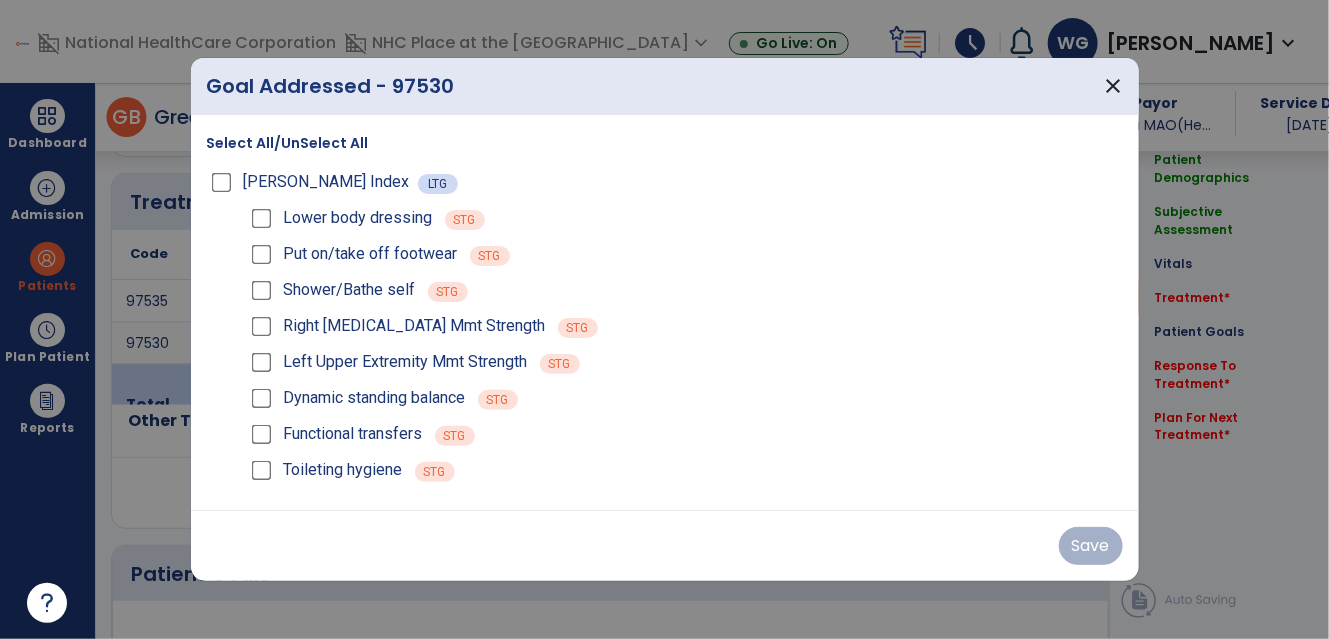scroll, scrollTop: 1116, scrollLeft: 0, axis: vertical 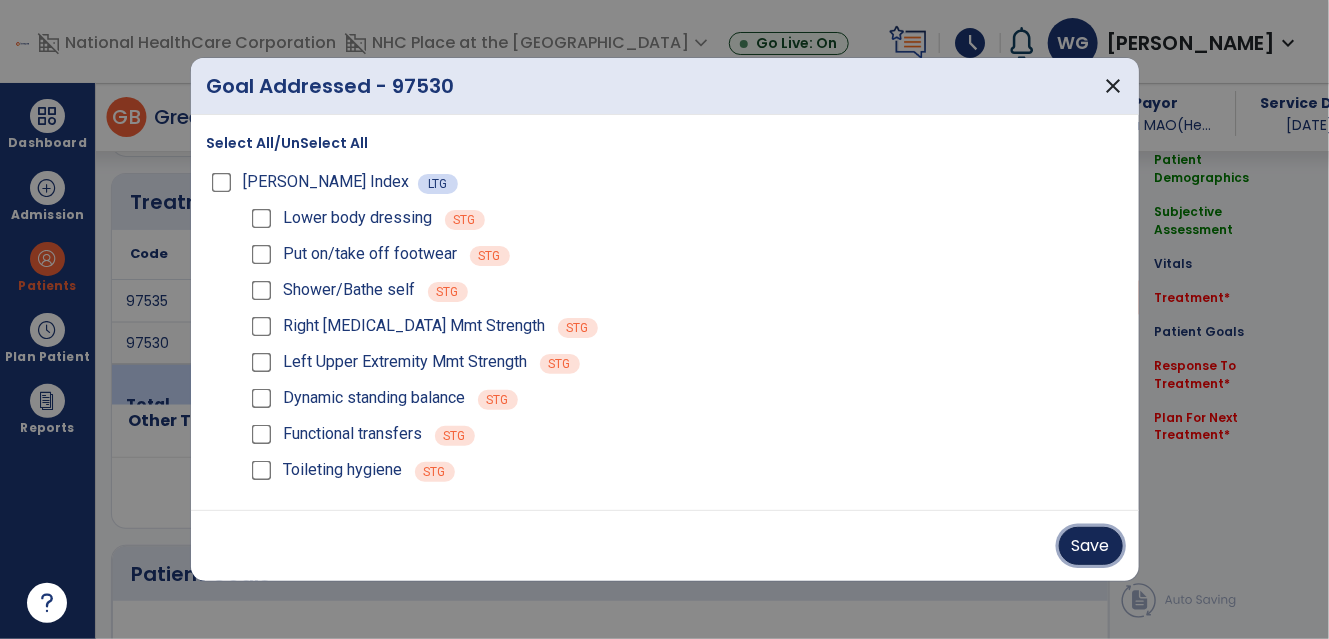 click on "Save" at bounding box center [1091, 546] 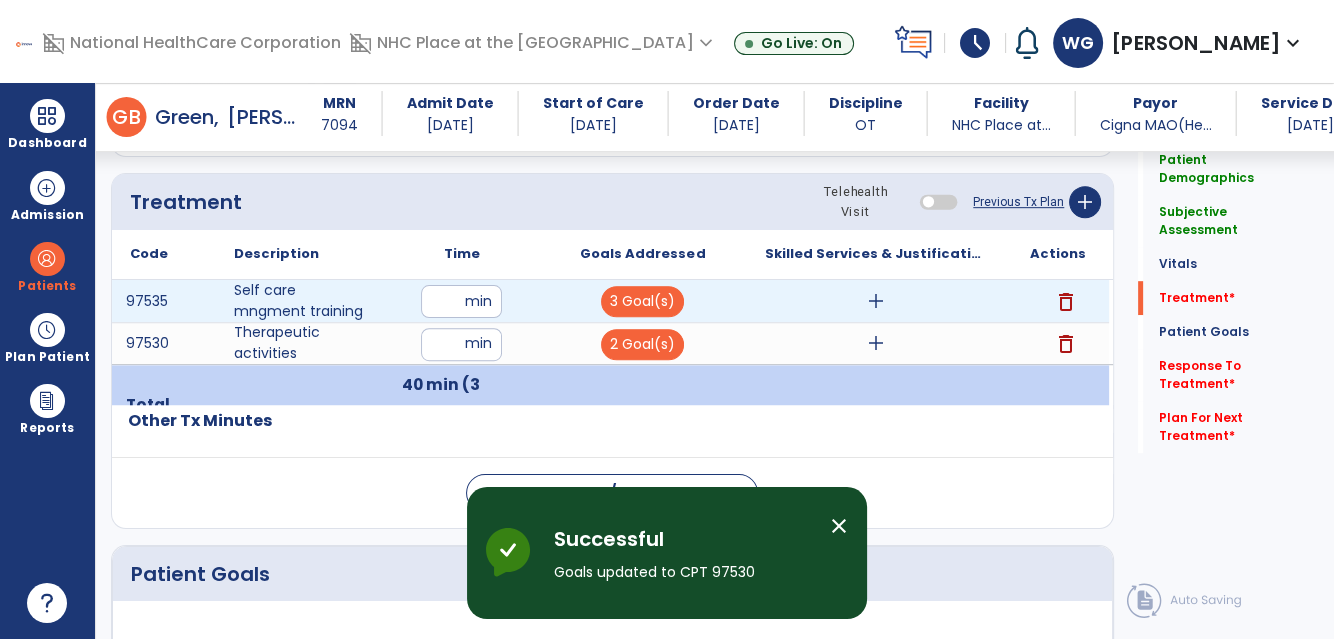 click on "add" at bounding box center (876, 301) 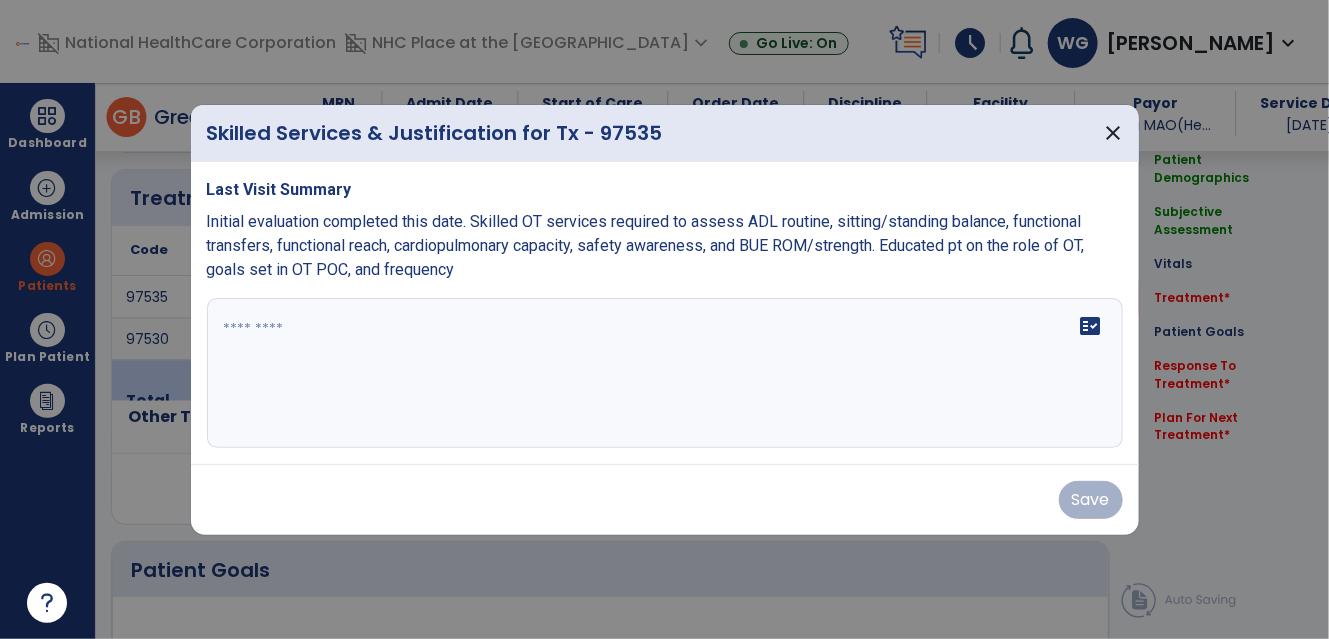 scroll, scrollTop: 1116, scrollLeft: 0, axis: vertical 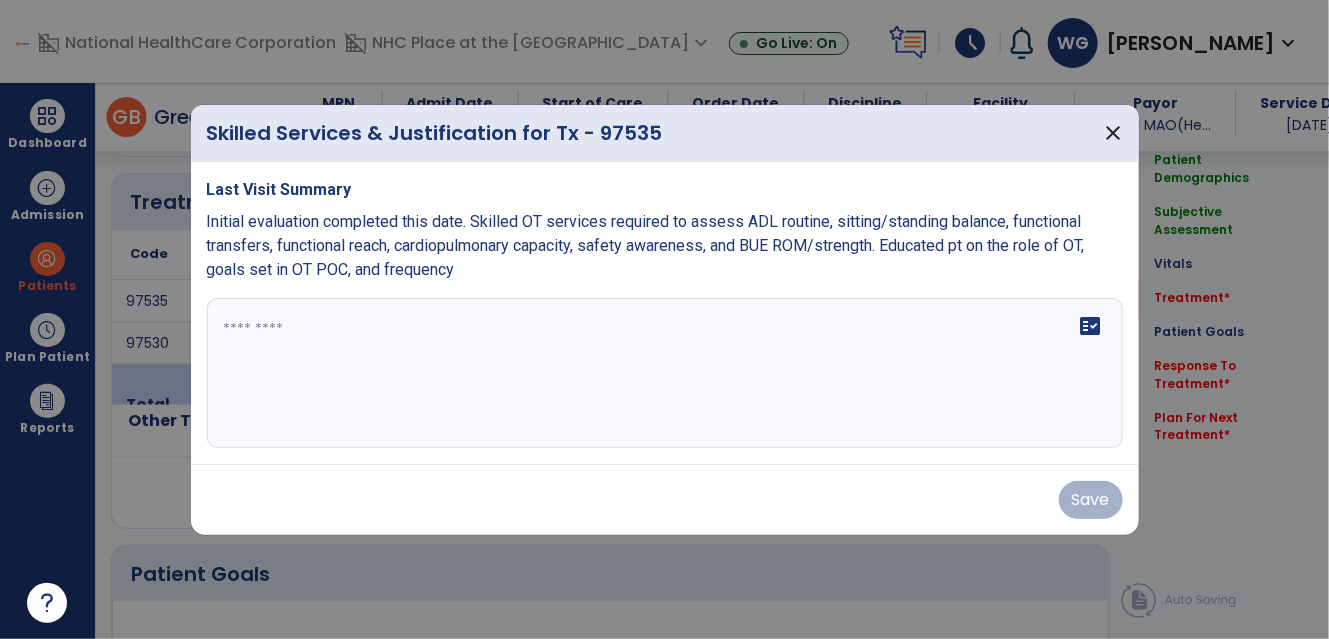 click at bounding box center (665, 373) 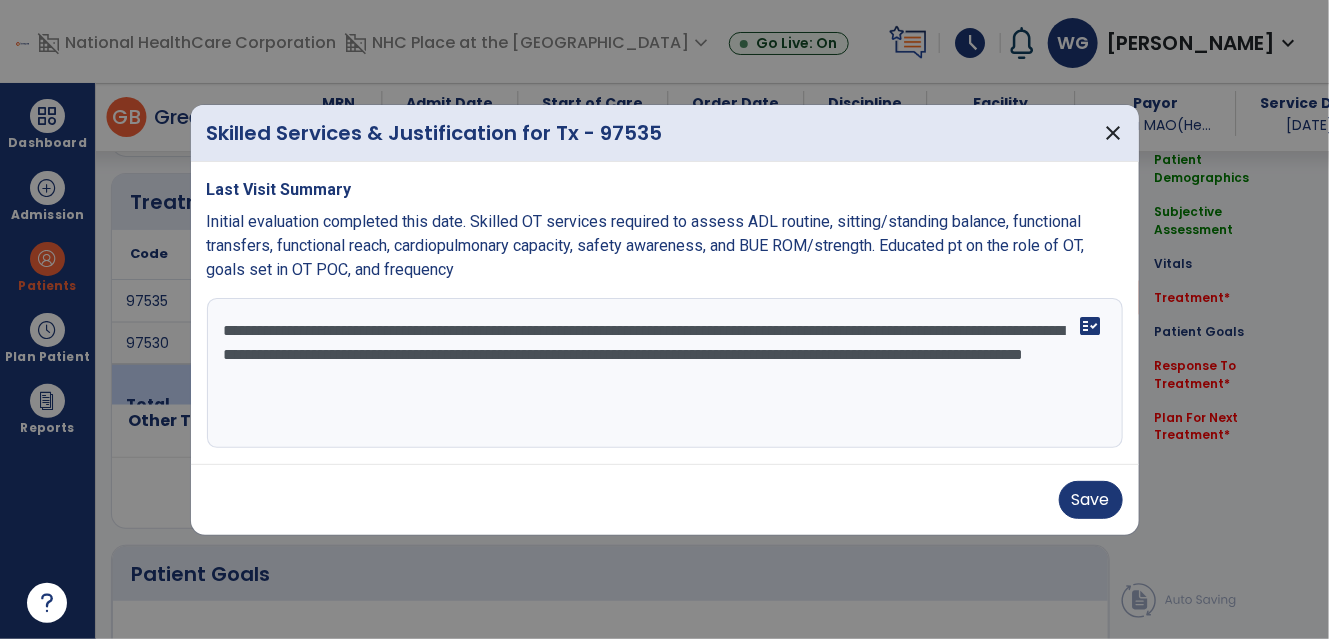 click on "**********" at bounding box center [665, 373] 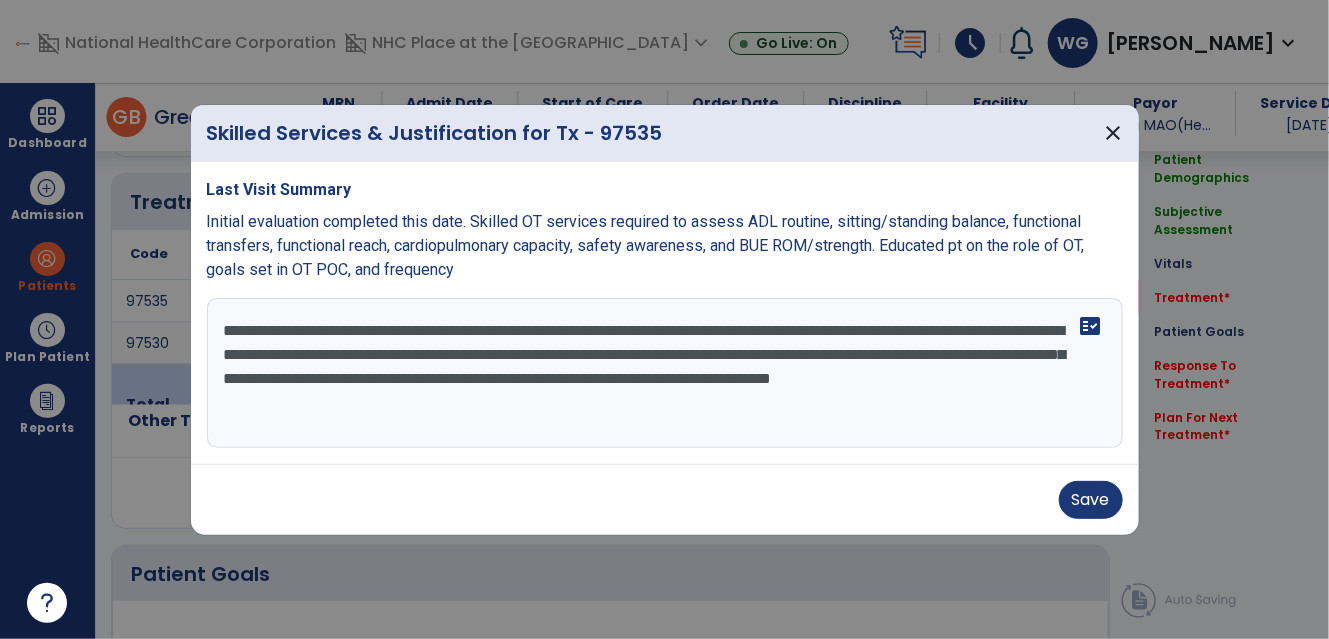click on "**********" at bounding box center [665, 373] 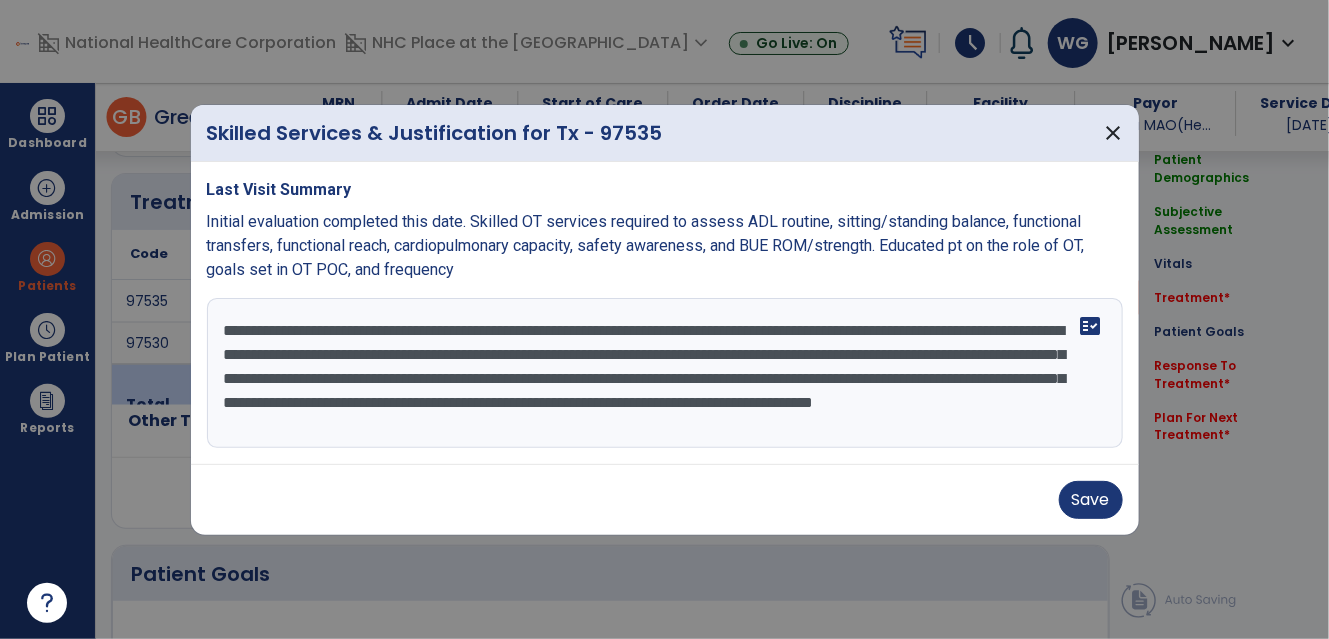 scroll, scrollTop: 15, scrollLeft: 0, axis: vertical 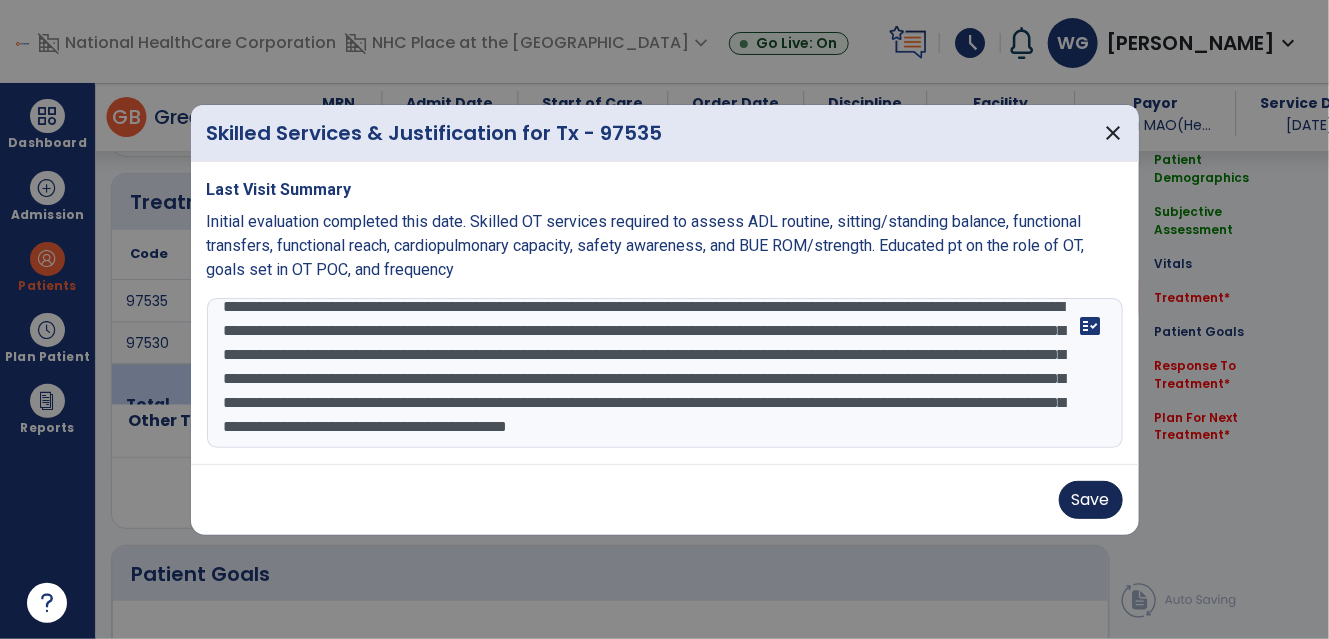type on "**********" 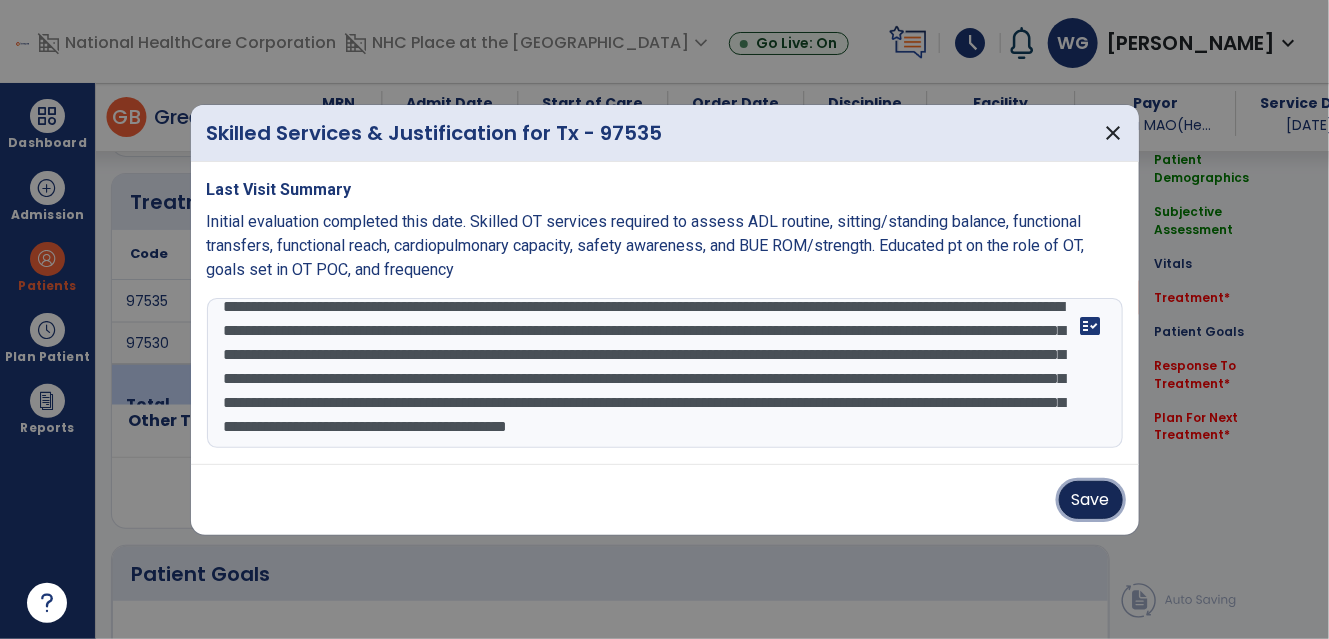 click on "Save" at bounding box center (1091, 500) 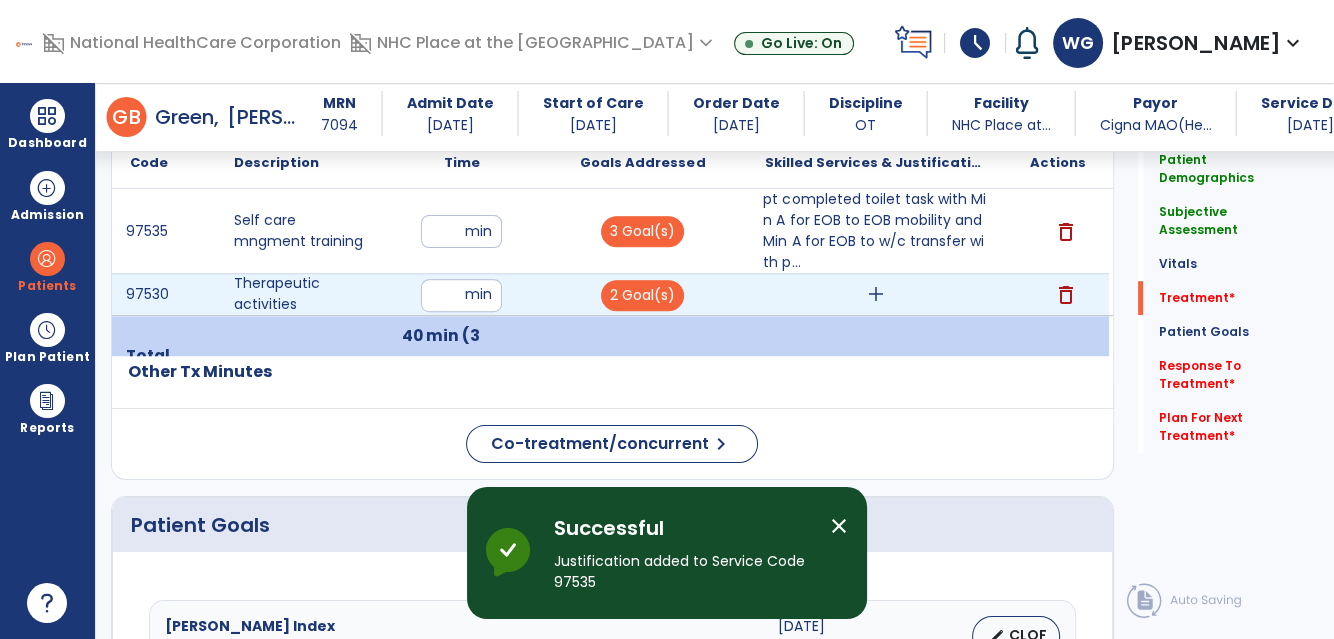click on "add" at bounding box center [876, 294] 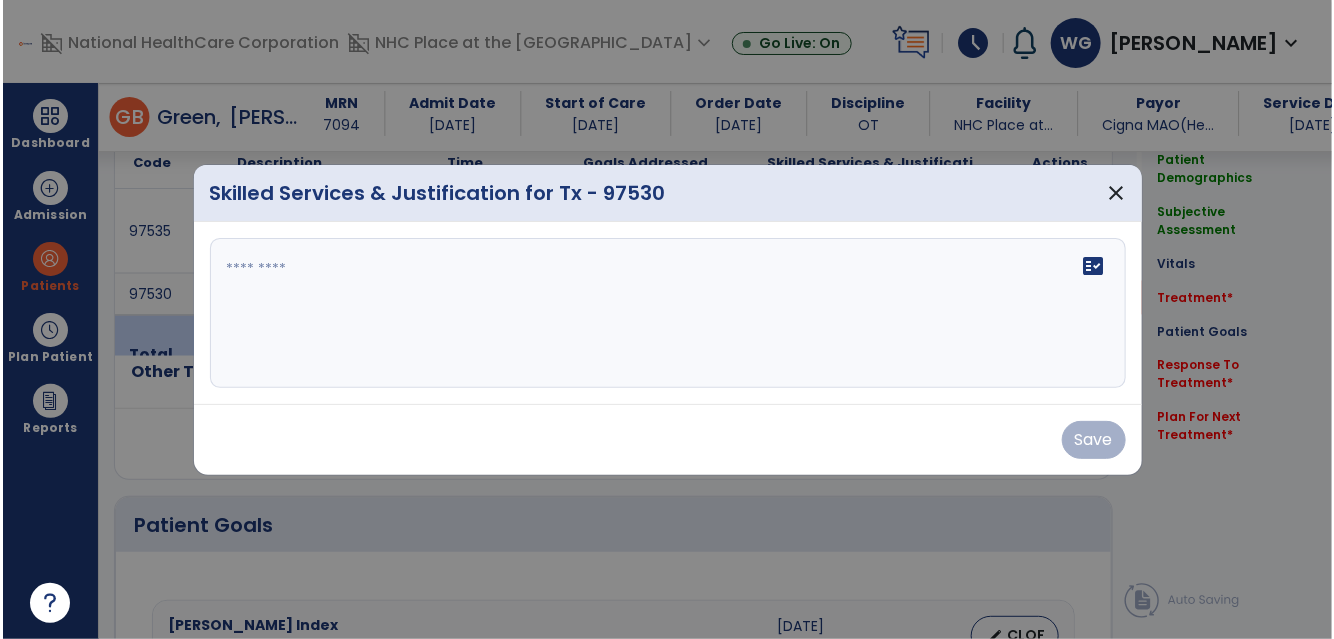 scroll, scrollTop: 1207, scrollLeft: 0, axis: vertical 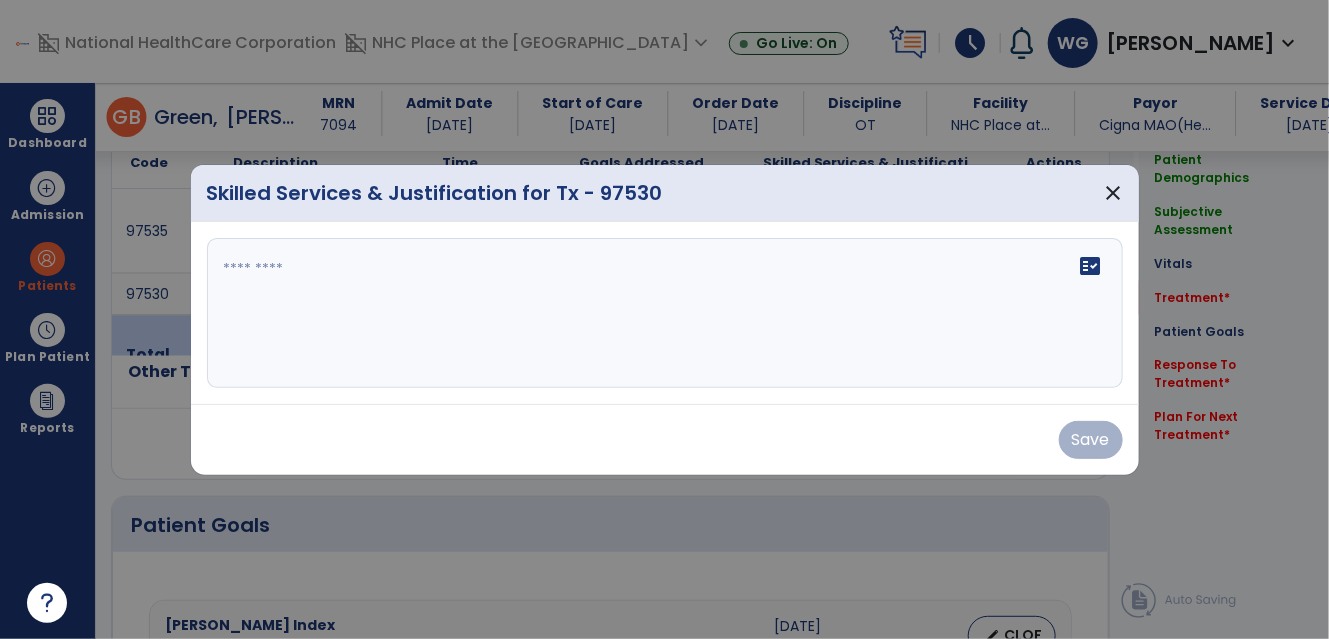 click on "fact_check" at bounding box center (665, 313) 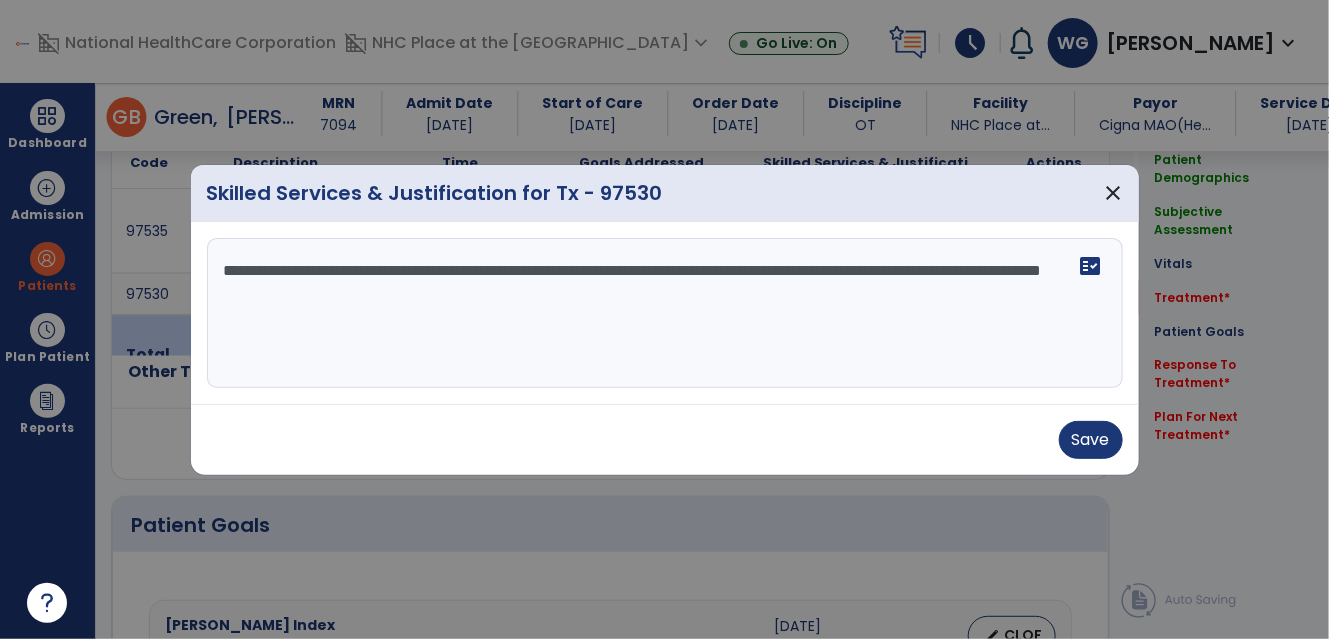 drag, startPoint x: 470, startPoint y: 307, endPoint x: 472, endPoint y: 296, distance: 11.18034 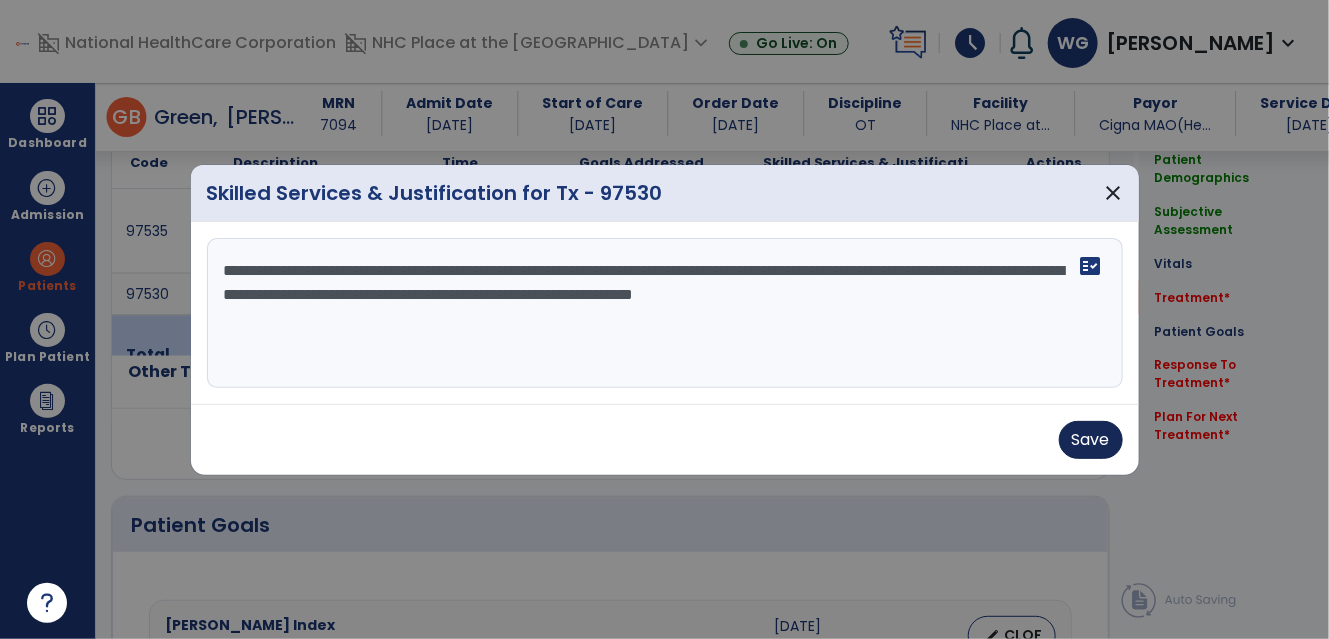 type on "**********" 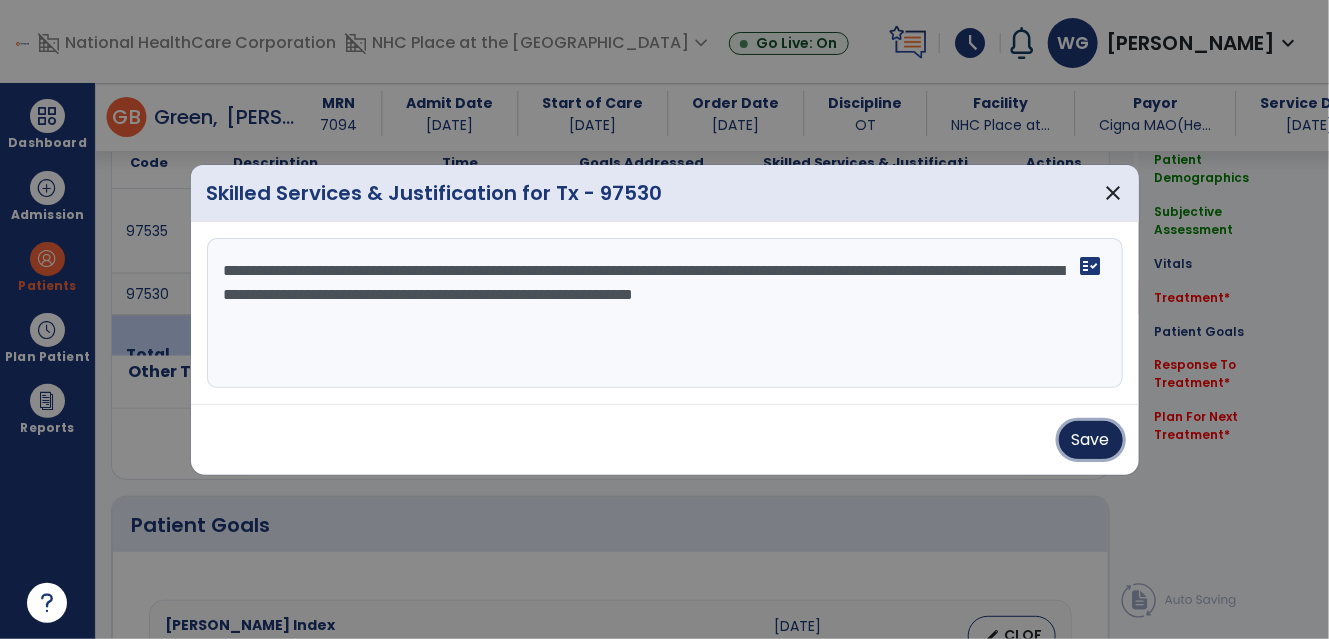click on "Save" at bounding box center [1091, 440] 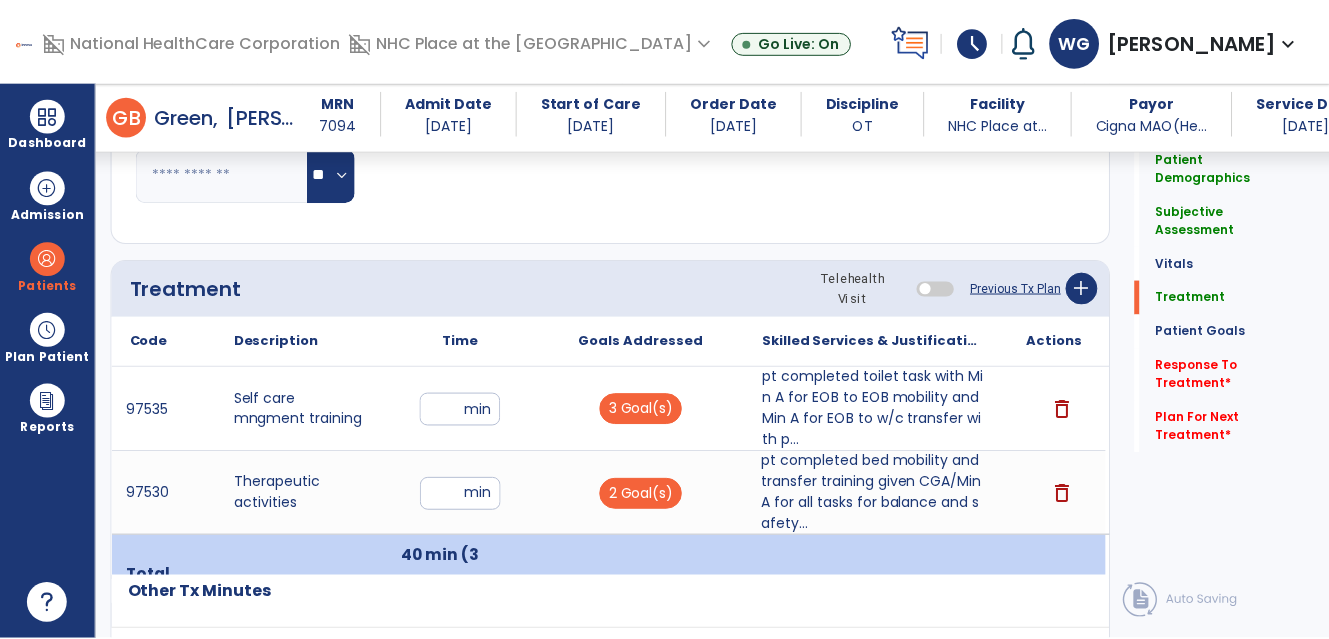 scroll, scrollTop: 1025, scrollLeft: 0, axis: vertical 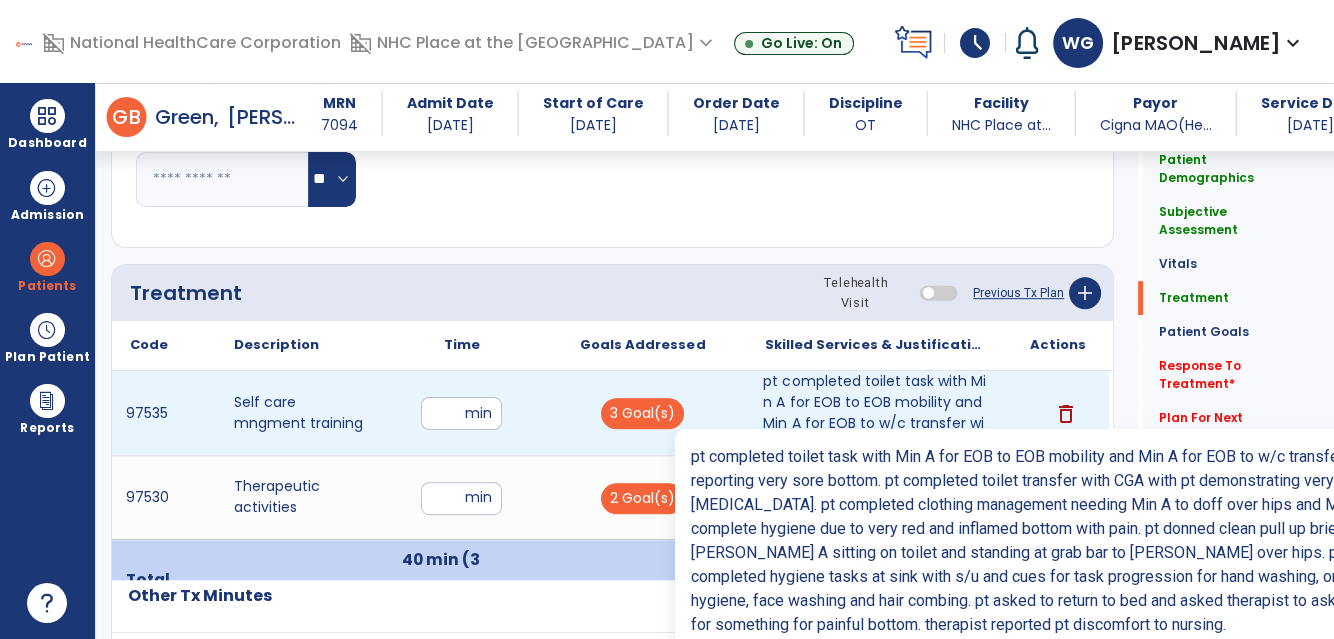click on "pt completed toilet task with Min A for EOB to EOB mobility and Min A for EOB to w/c transfer with p..." at bounding box center [875, 413] 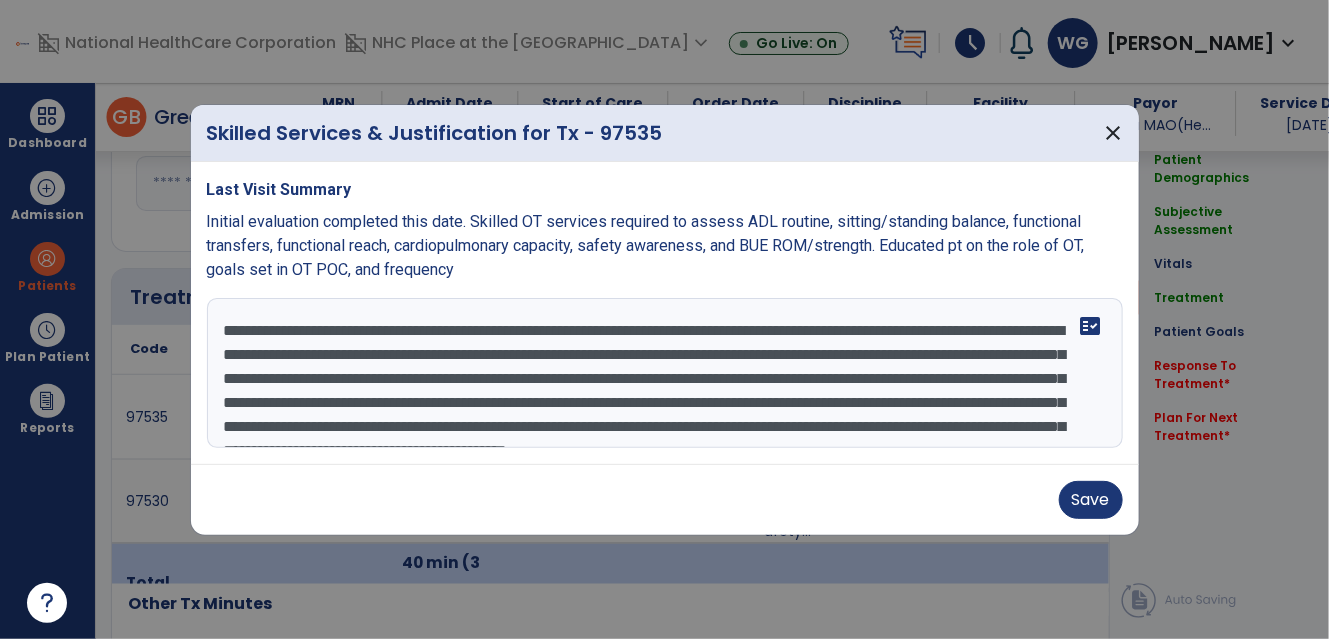 scroll, scrollTop: 1025, scrollLeft: 0, axis: vertical 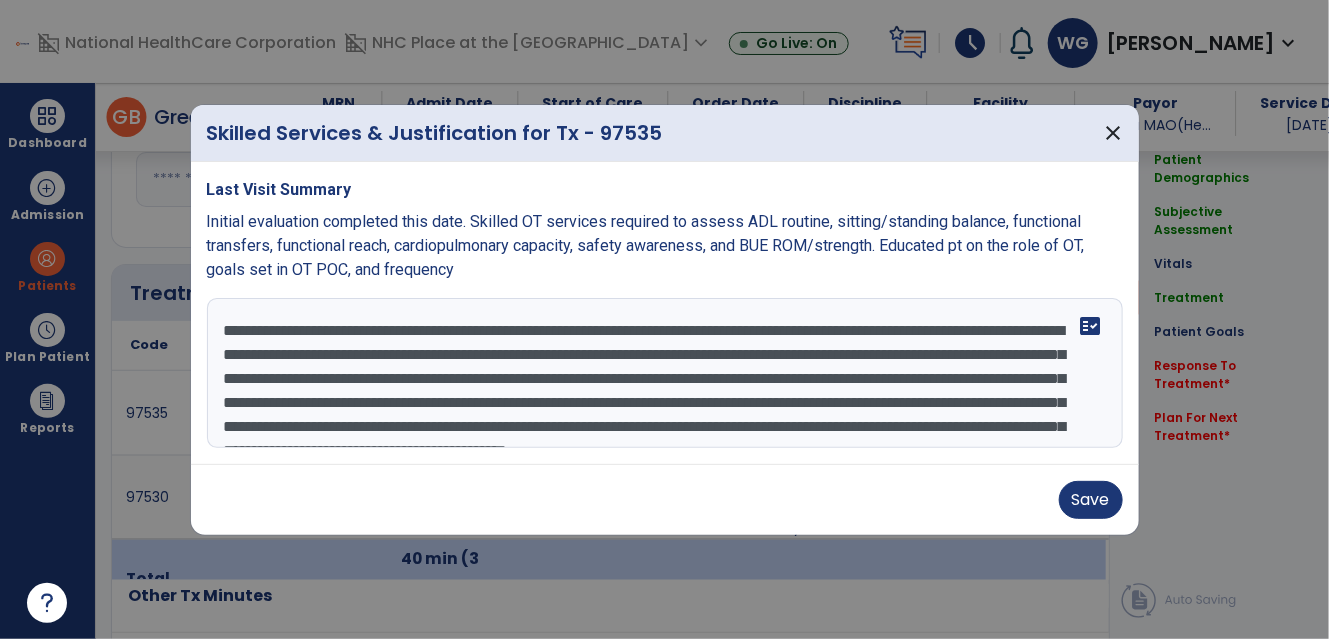 click on "**********" at bounding box center [665, 373] 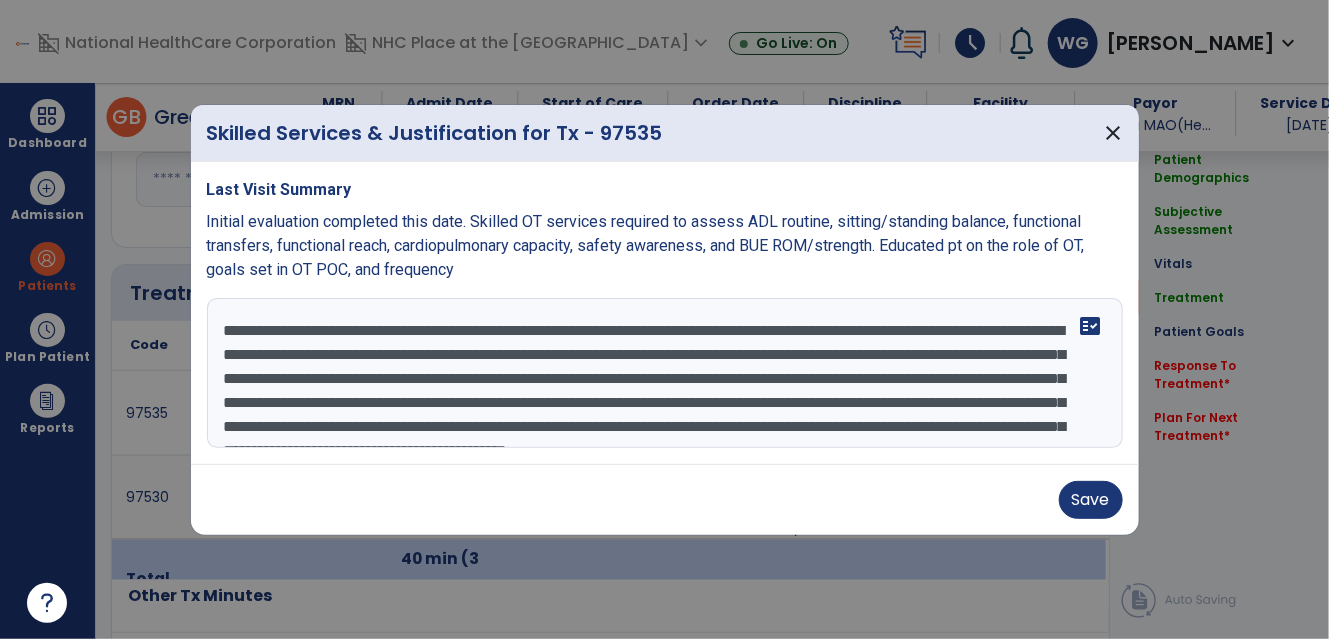 click on "**********" at bounding box center [665, 373] 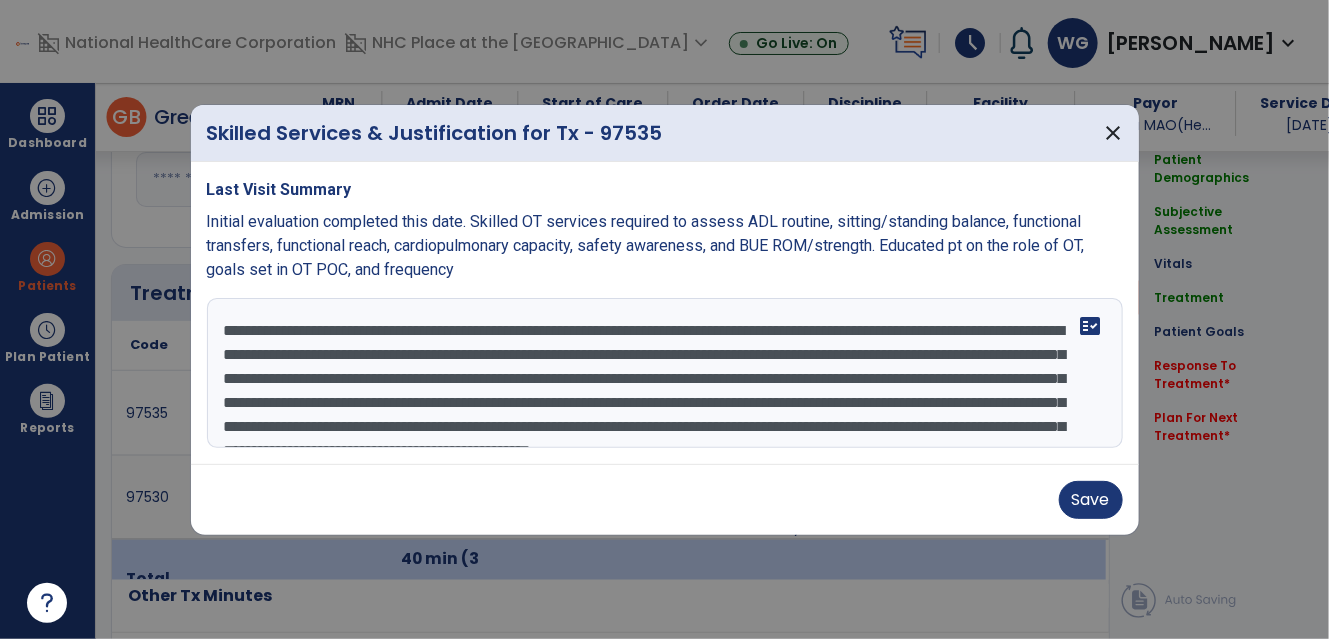 scroll, scrollTop: 45, scrollLeft: 0, axis: vertical 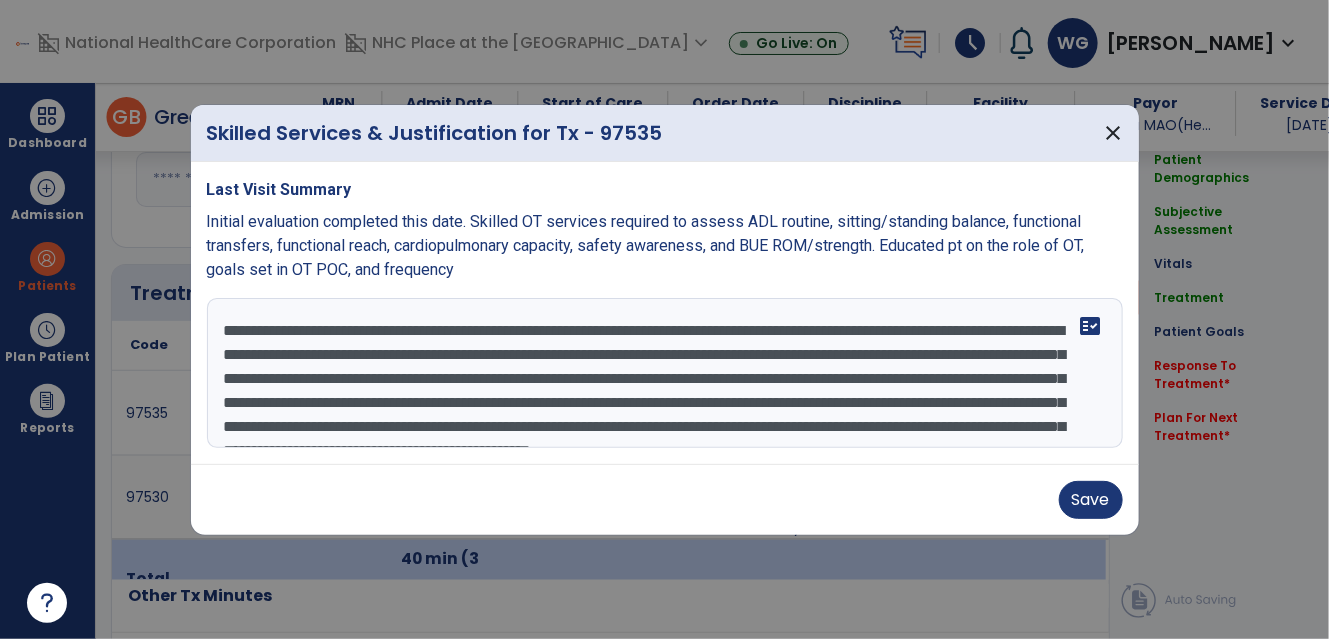 click on "**********" at bounding box center (665, 373) 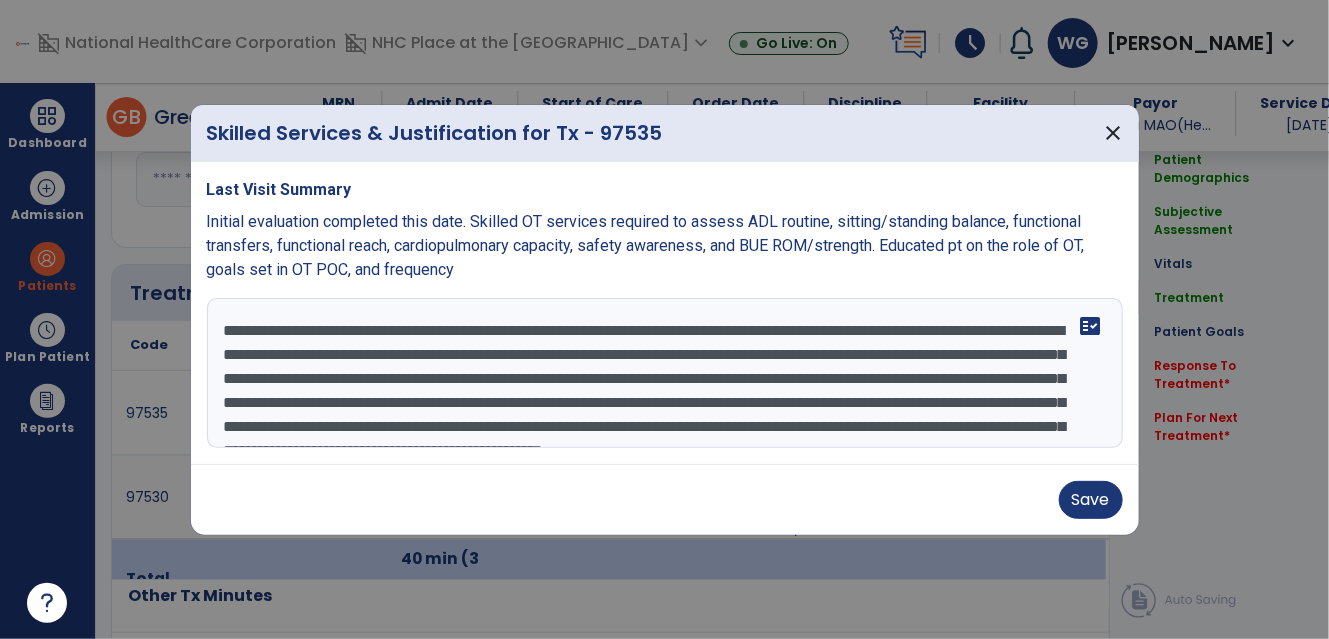 click on "**********" at bounding box center [665, 373] 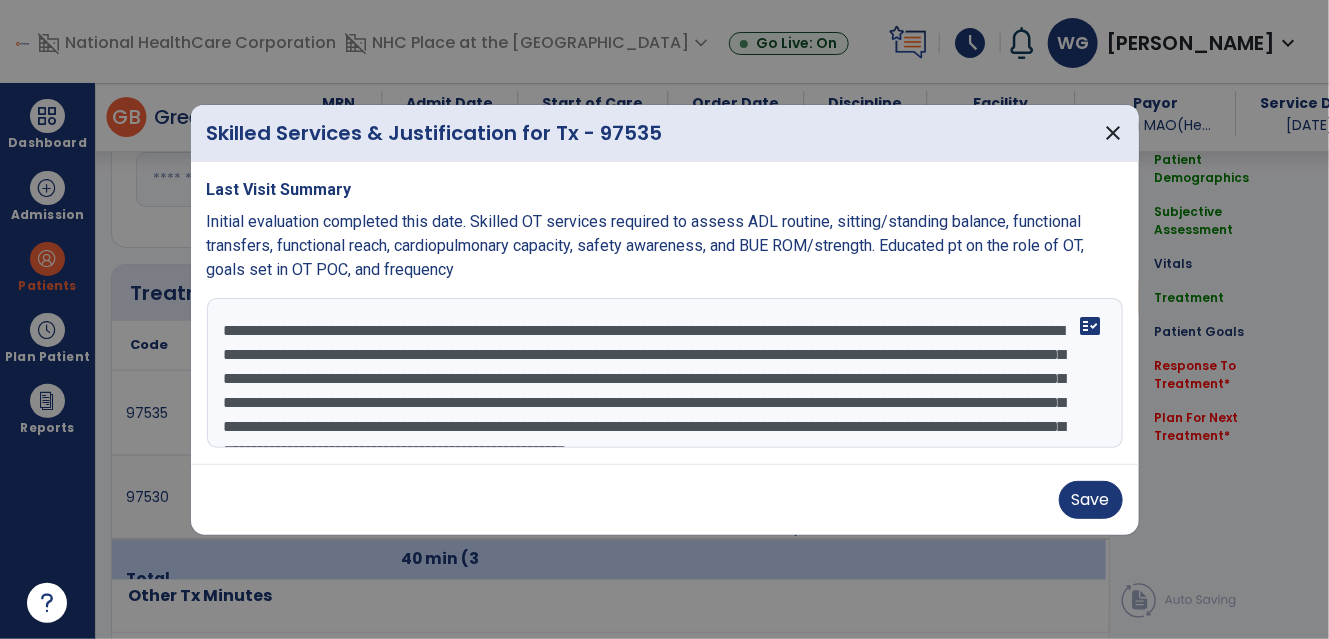 scroll, scrollTop: 37, scrollLeft: 0, axis: vertical 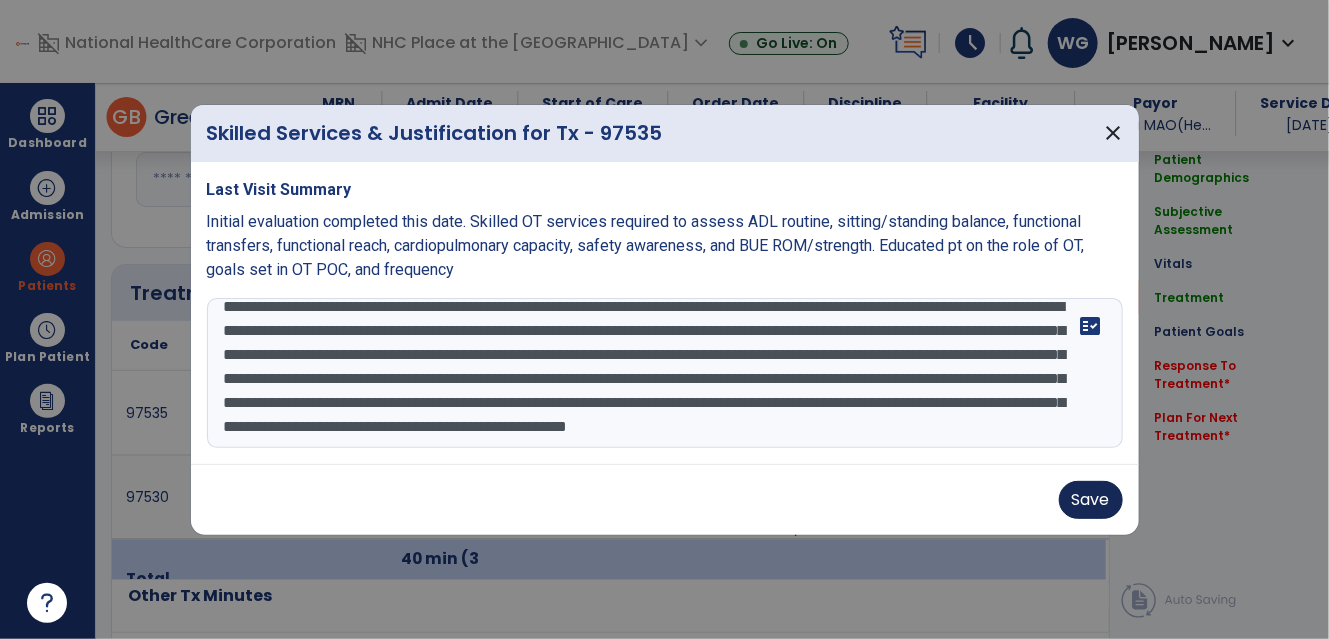 type on "**********" 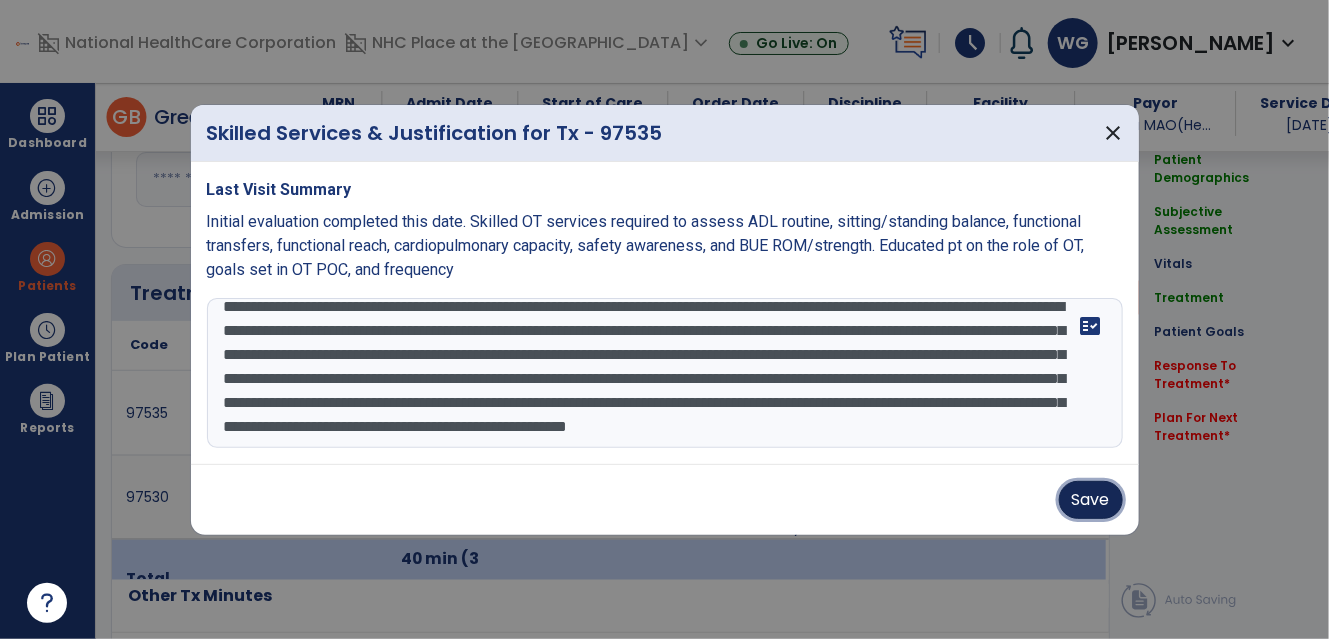 click on "Save" at bounding box center [1091, 500] 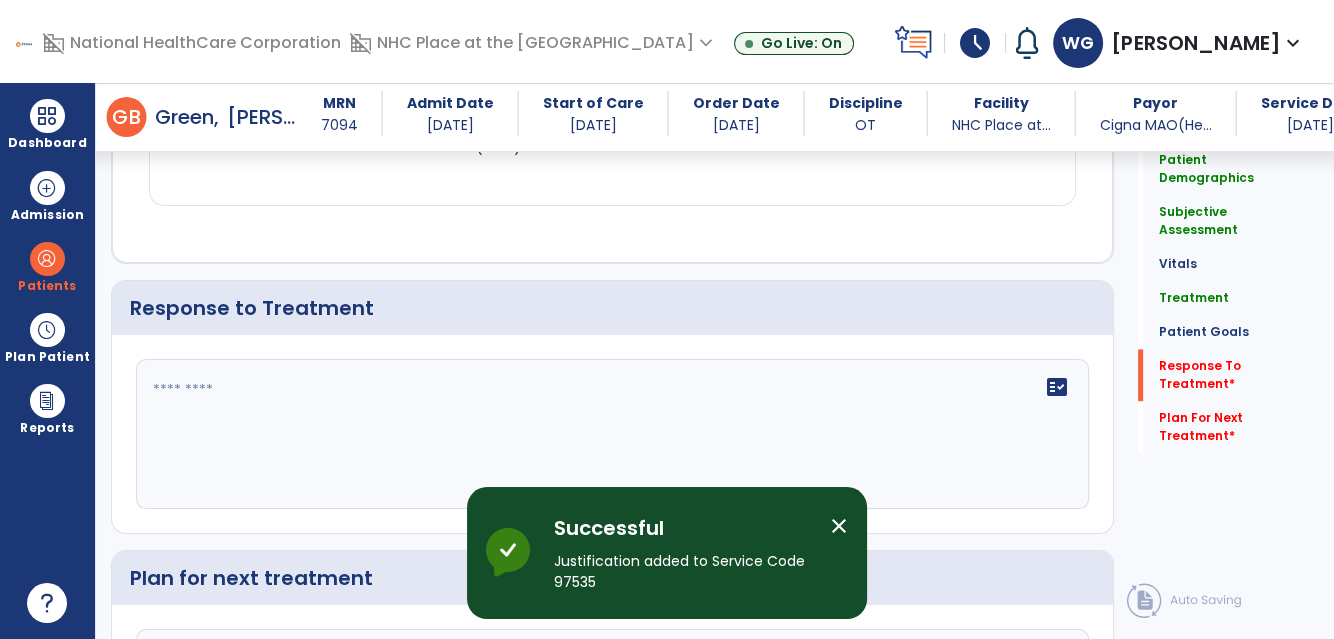 scroll, scrollTop: 2843, scrollLeft: 0, axis: vertical 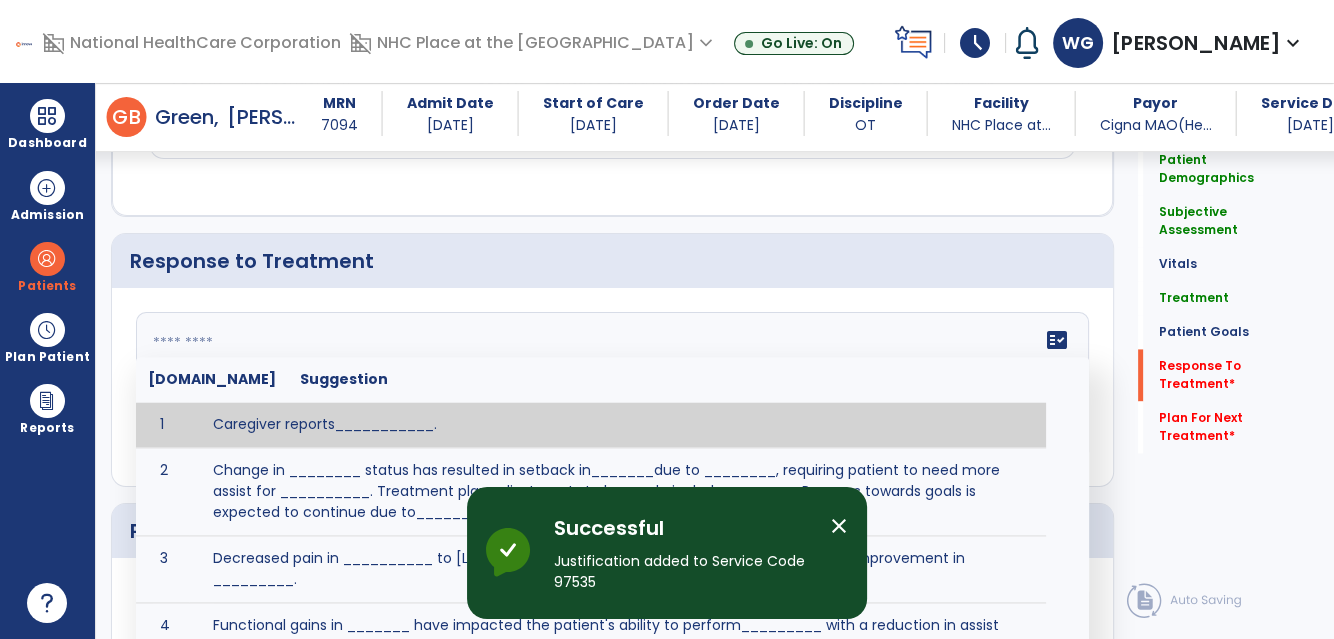 click 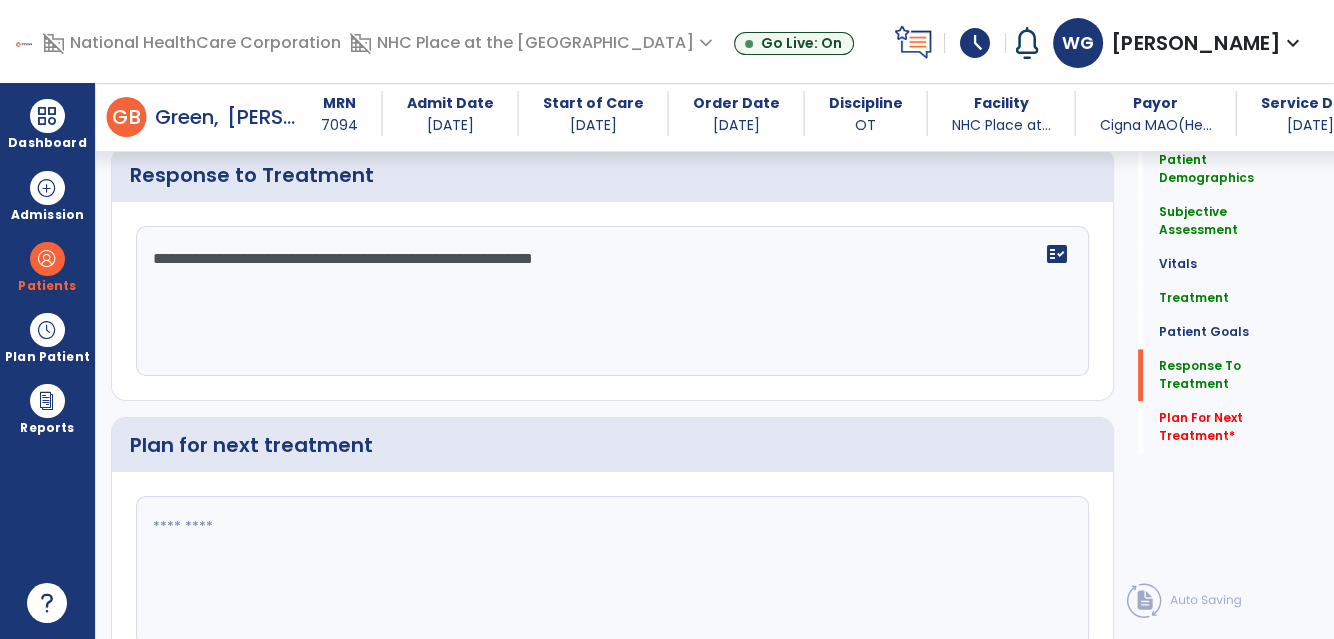 scroll, scrollTop: 3017, scrollLeft: 0, axis: vertical 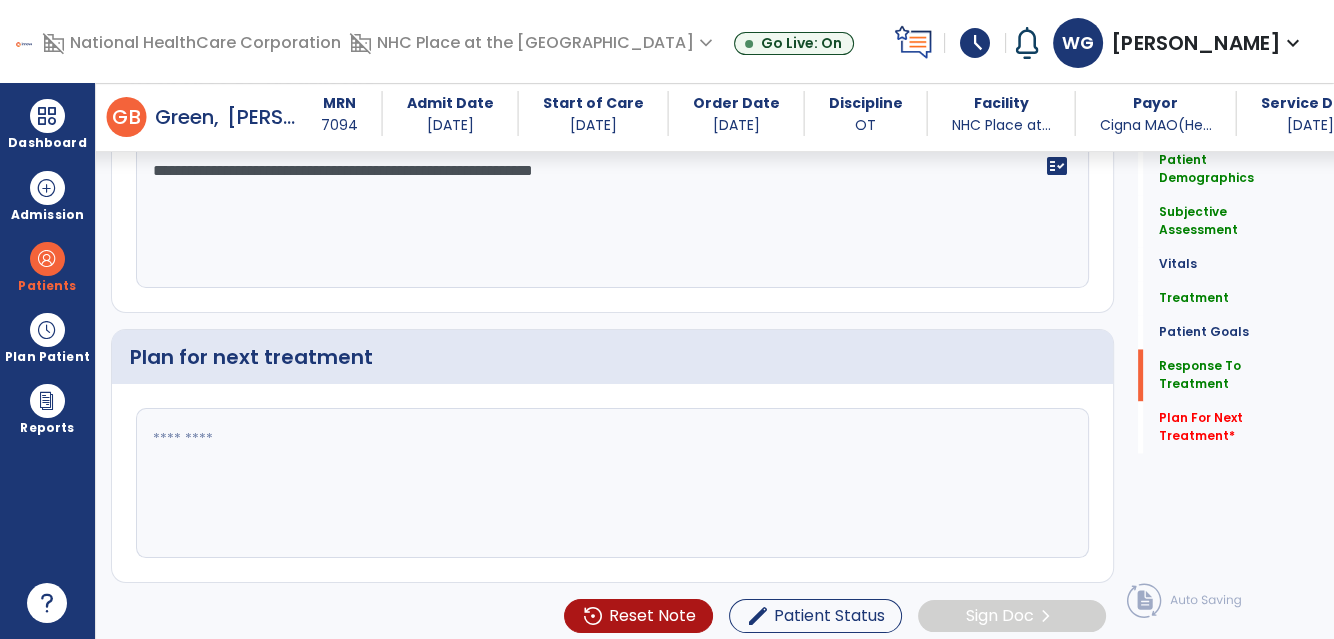 type on "**********" 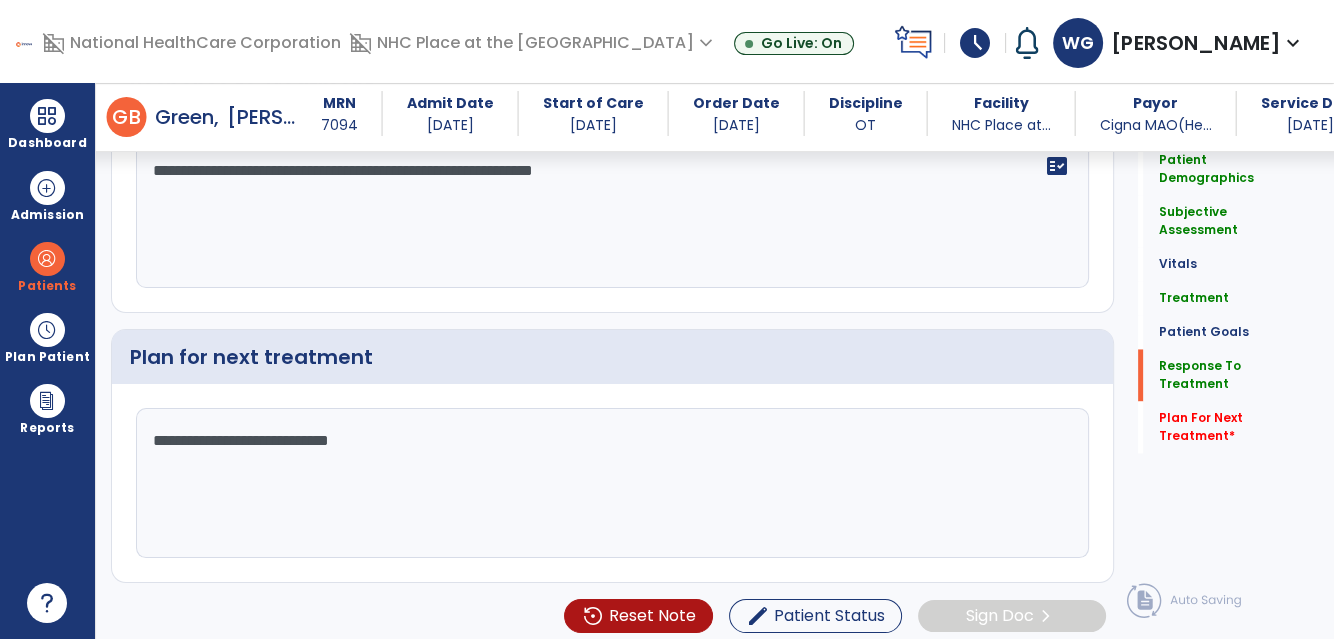 type on "**********" 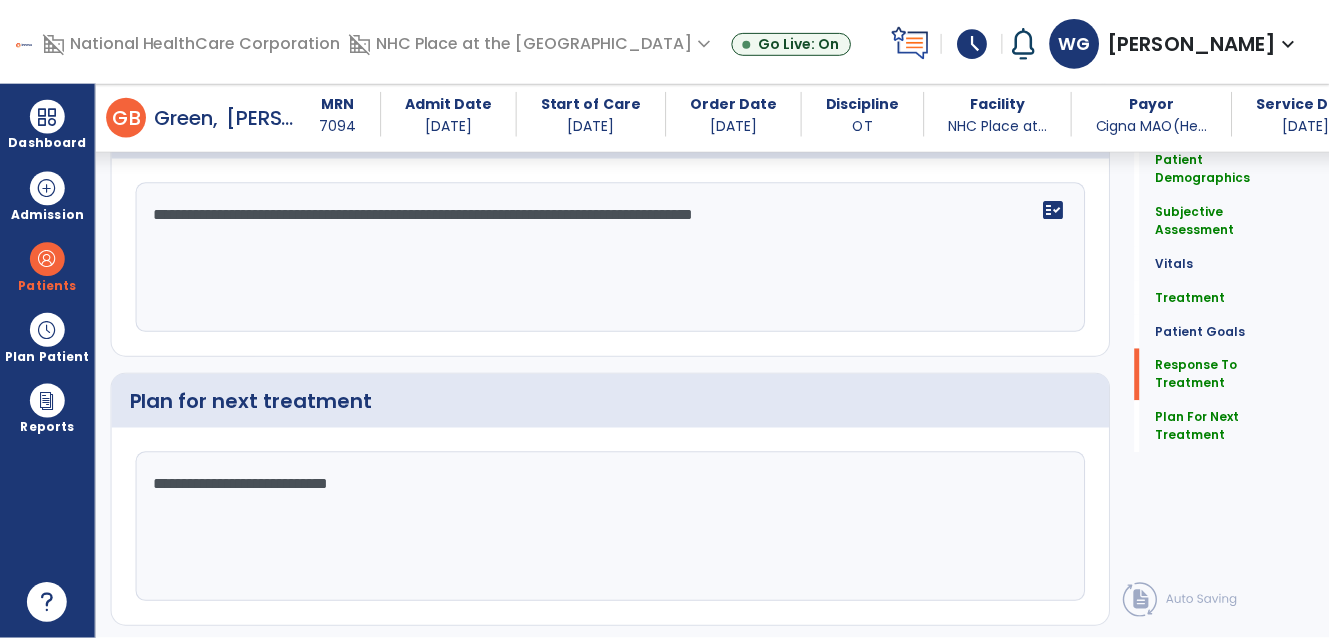 scroll, scrollTop: 3017, scrollLeft: 0, axis: vertical 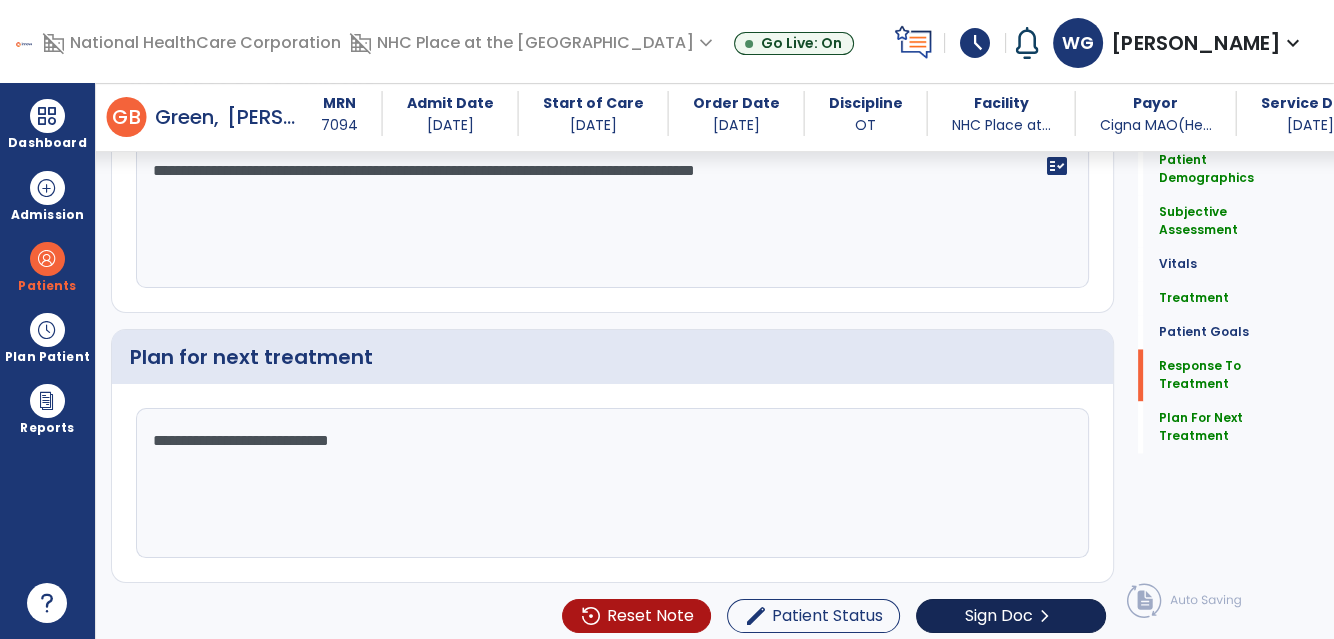 type on "**********" 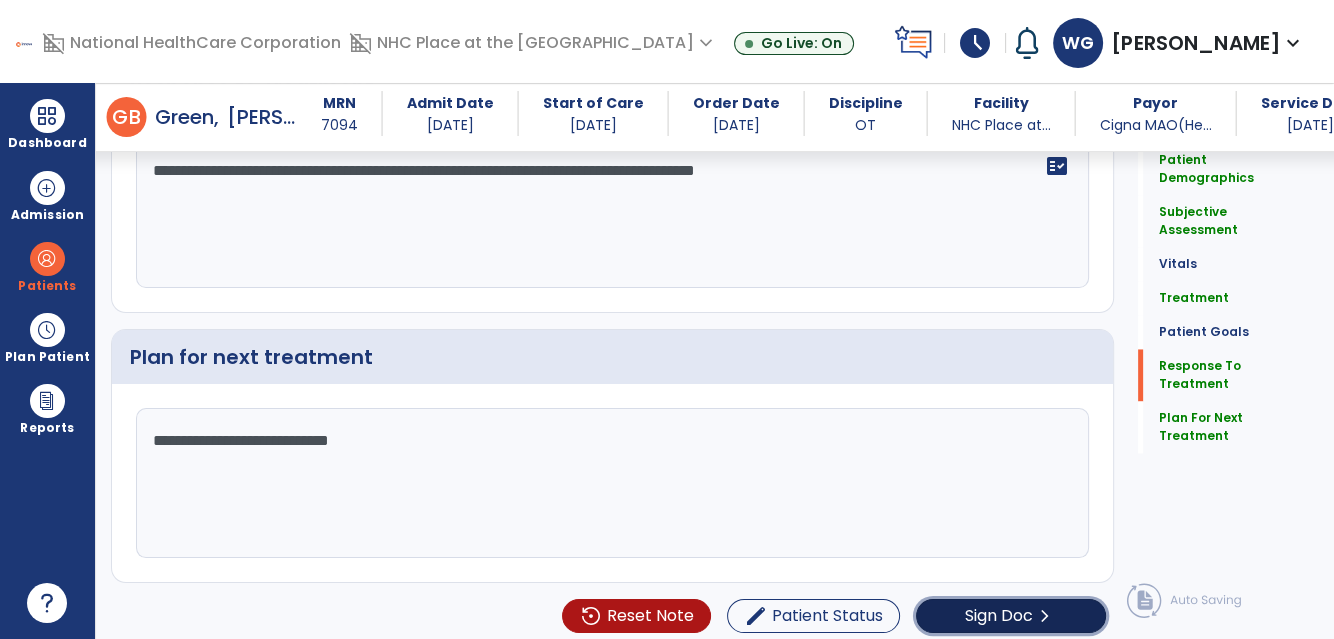 click on "Sign Doc  chevron_right" 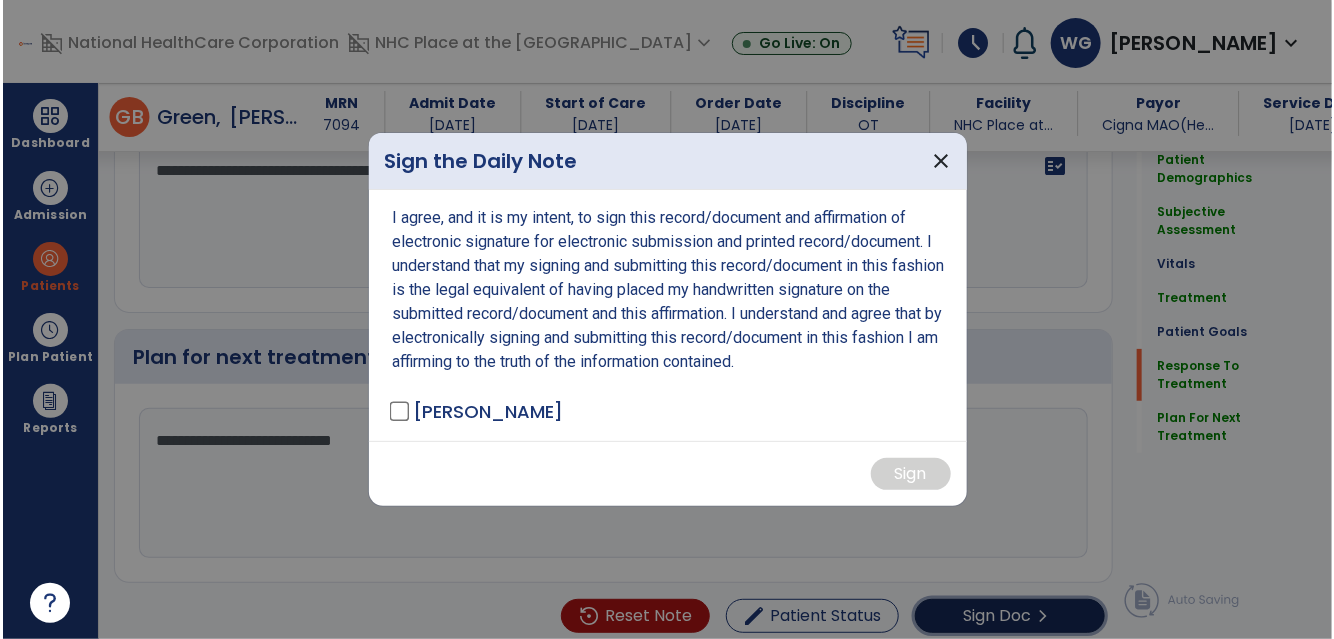 scroll, scrollTop: 3017, scrollLeft: 0, axis: vertical 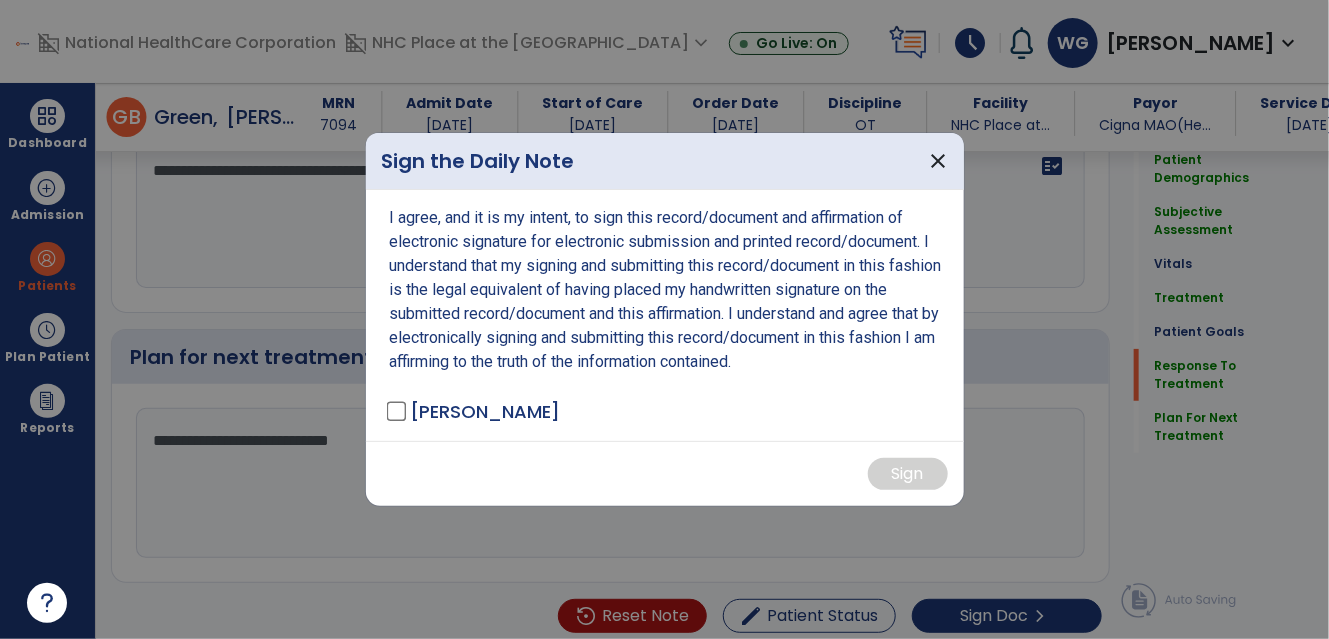 click on "[PERSON_NAME]" at bounding box center [475, 411] 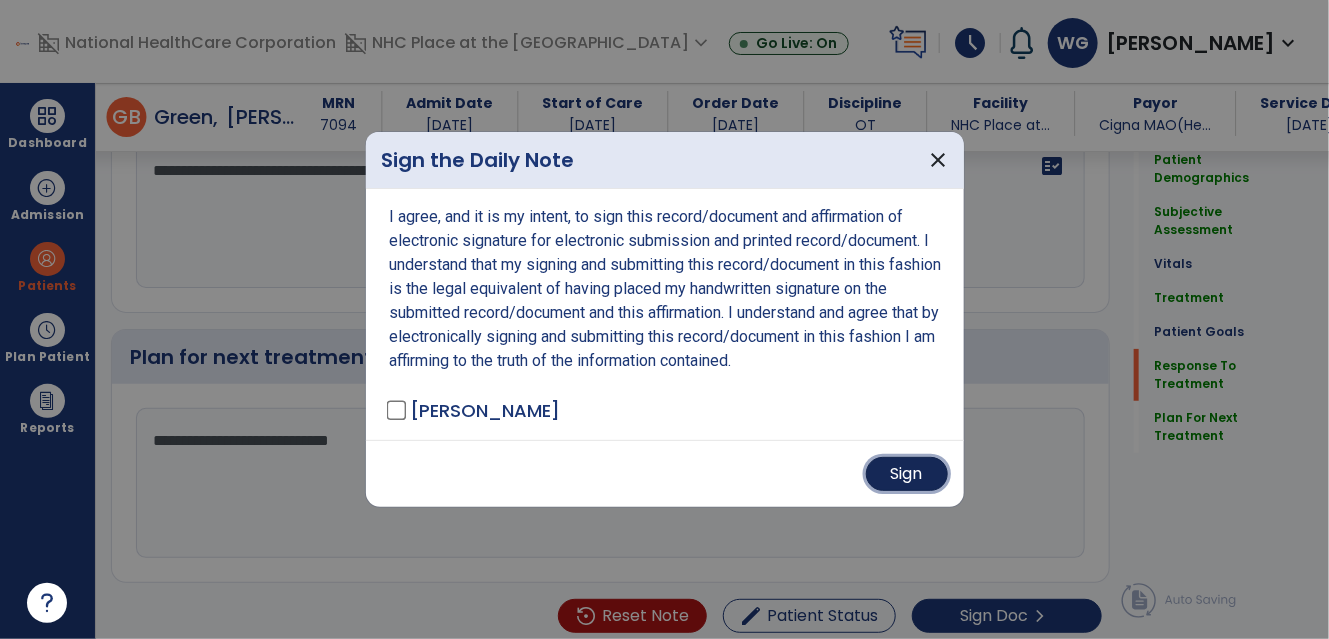 click on "Sign" at bounding box center [907, 474] 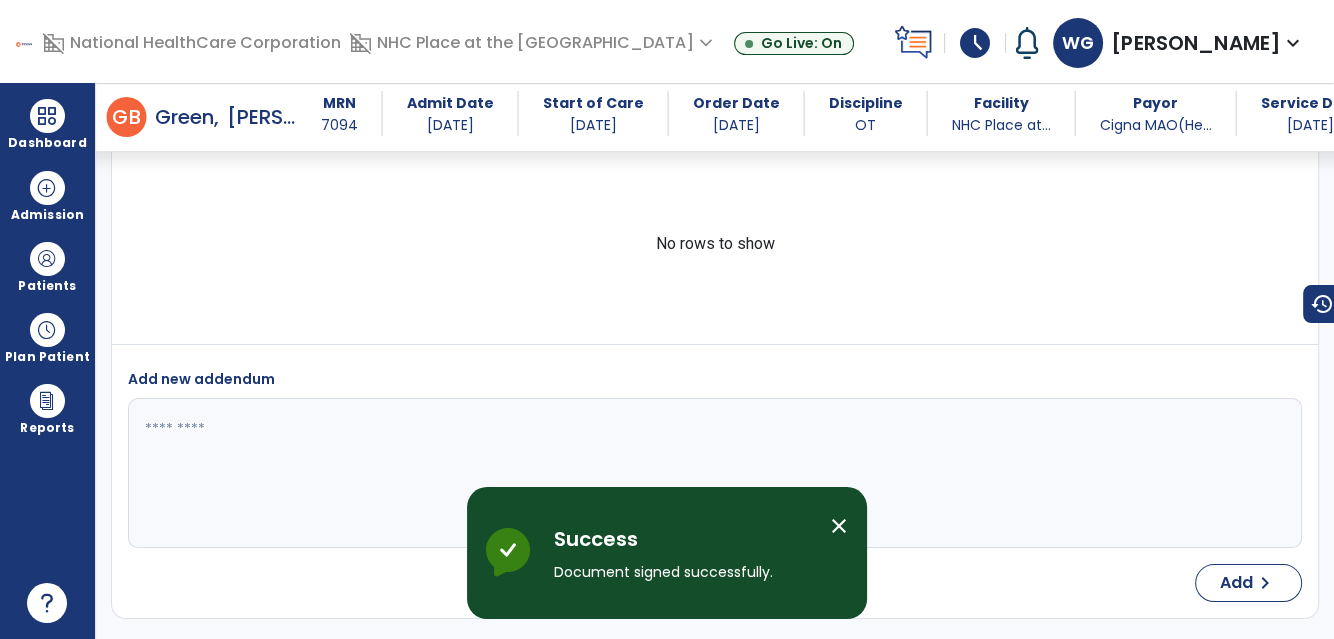 scroll, scrollTop: 5002, scrollLeft: 0, axis: vertical 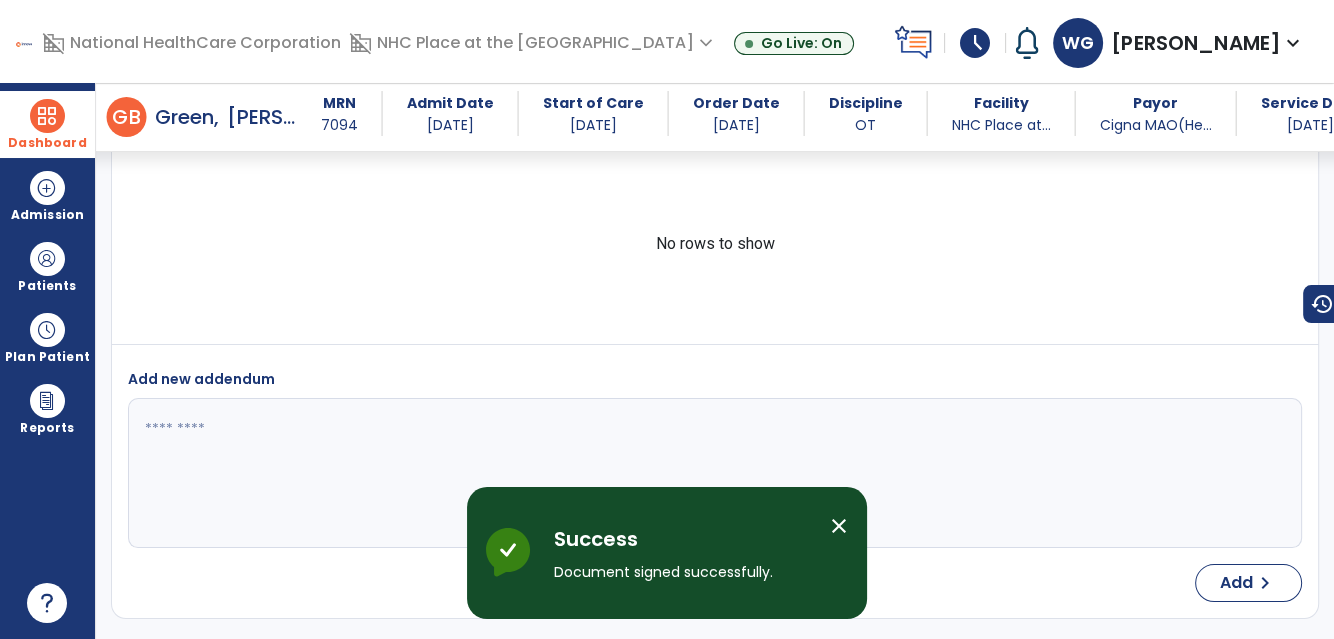 click on "Dashboard" at bounding box center [47, 143] 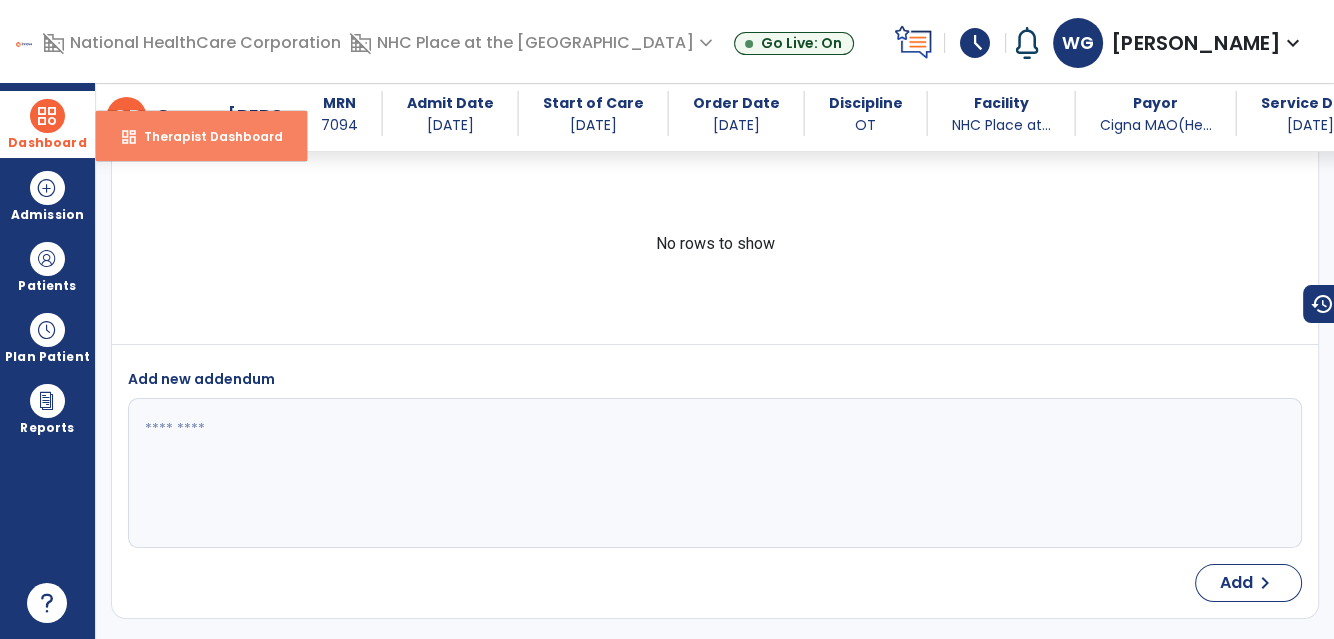 click on "Therapist Dashboard" at bounding box center [205, 136] 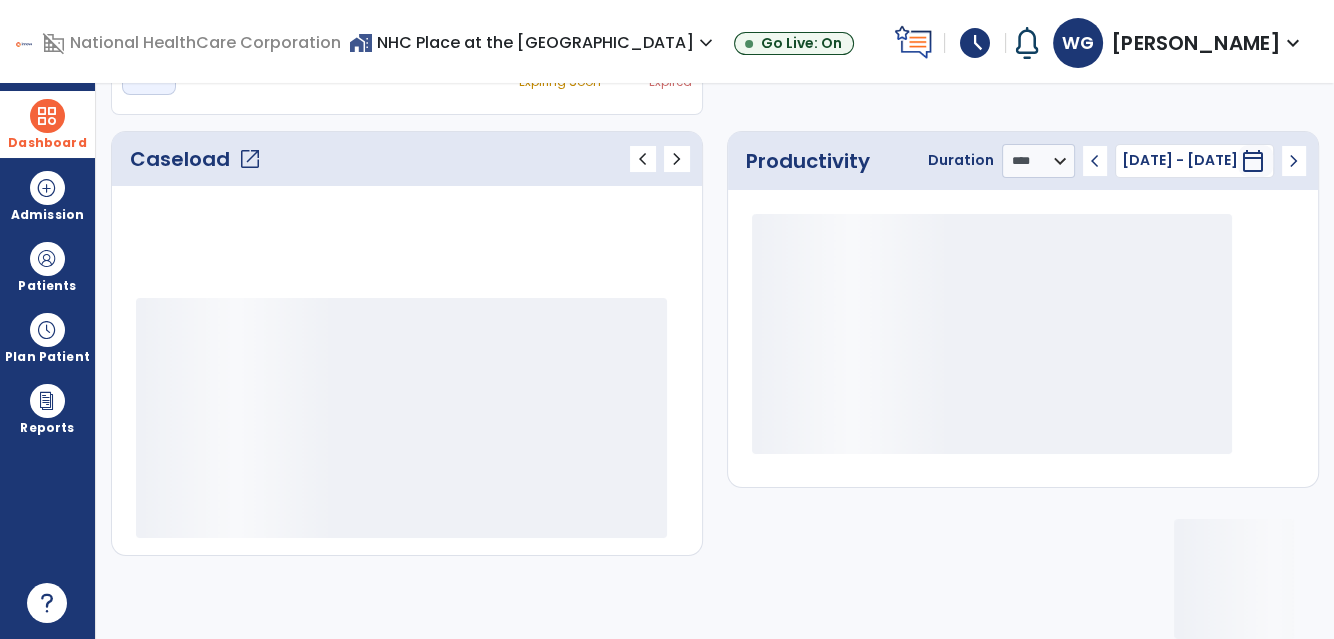 scroll, scrollTop: 233, scrollLeft: 0, axis: vertical 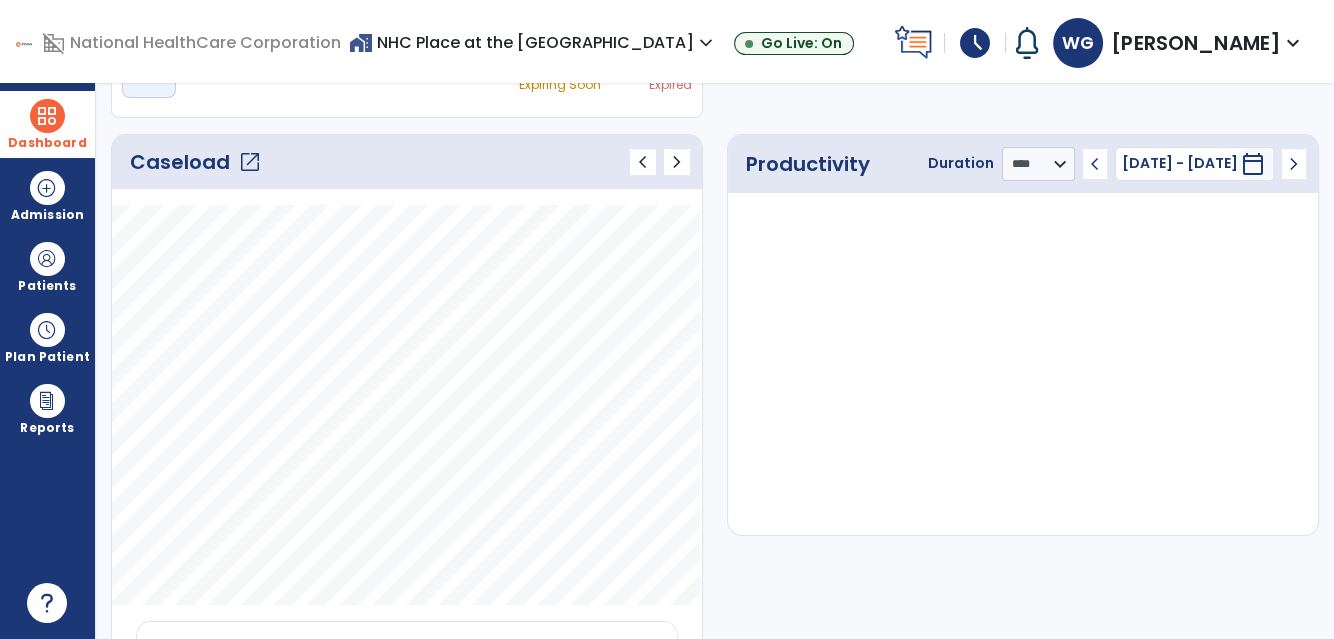 click on "open_in_new" 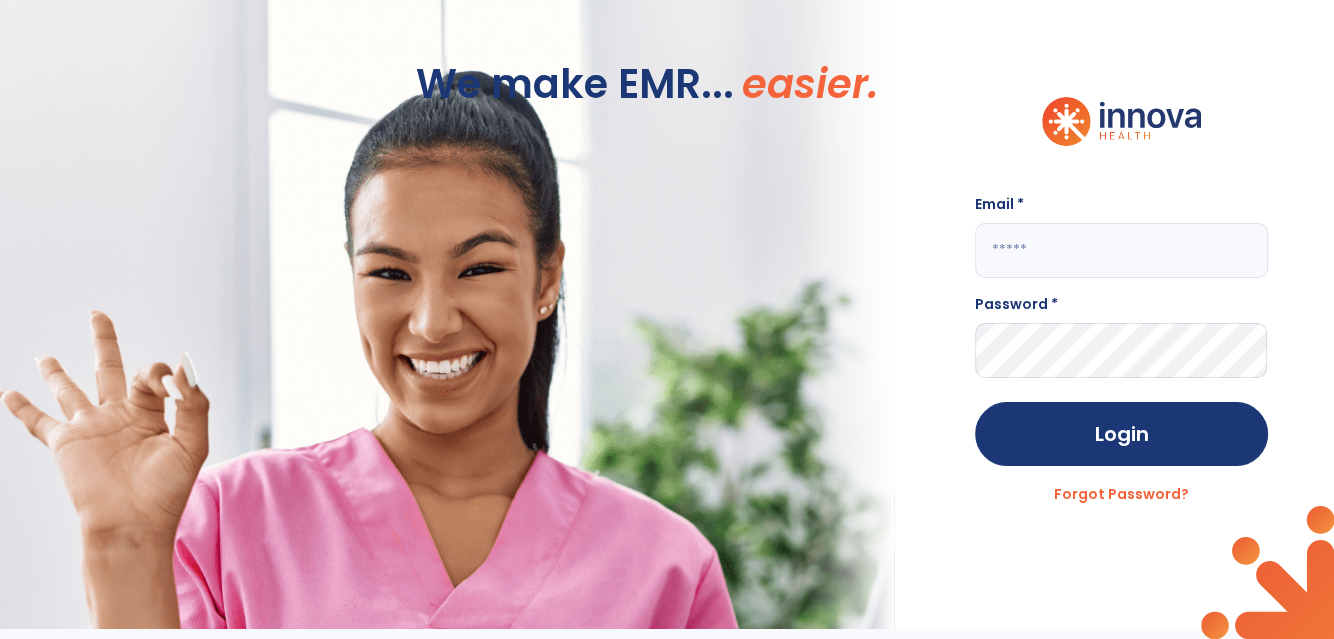 scroll, scrollTop: 0, scrollLeft: 0, axis: both 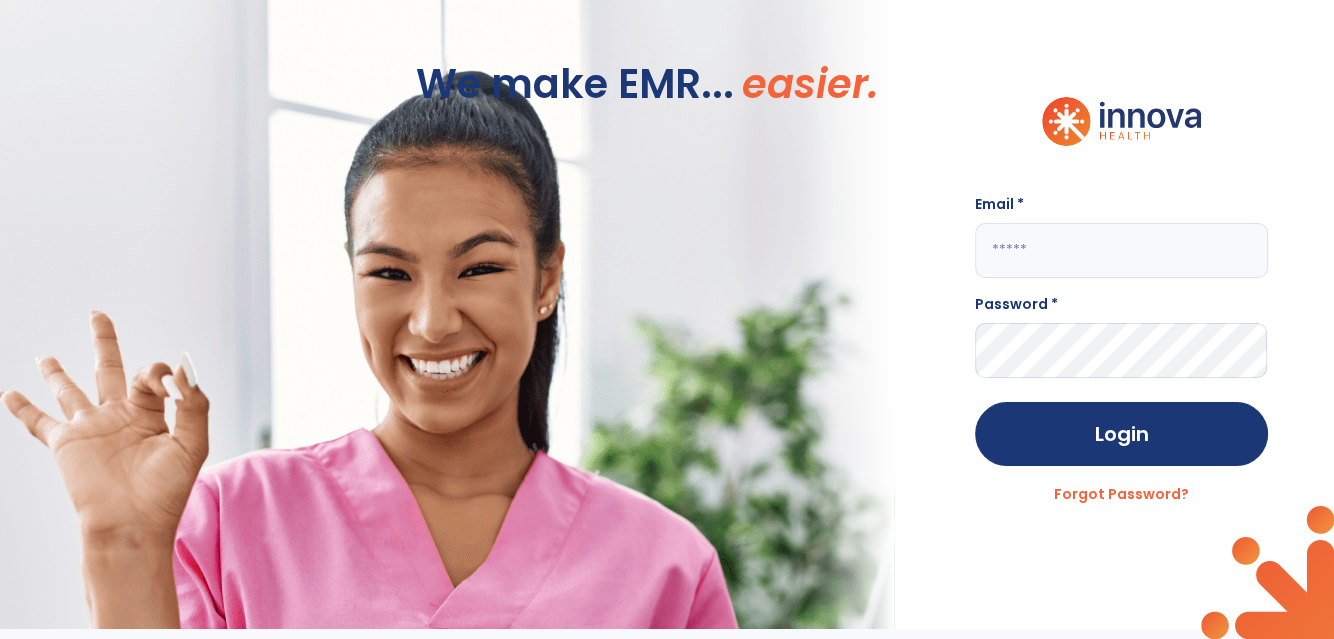 click 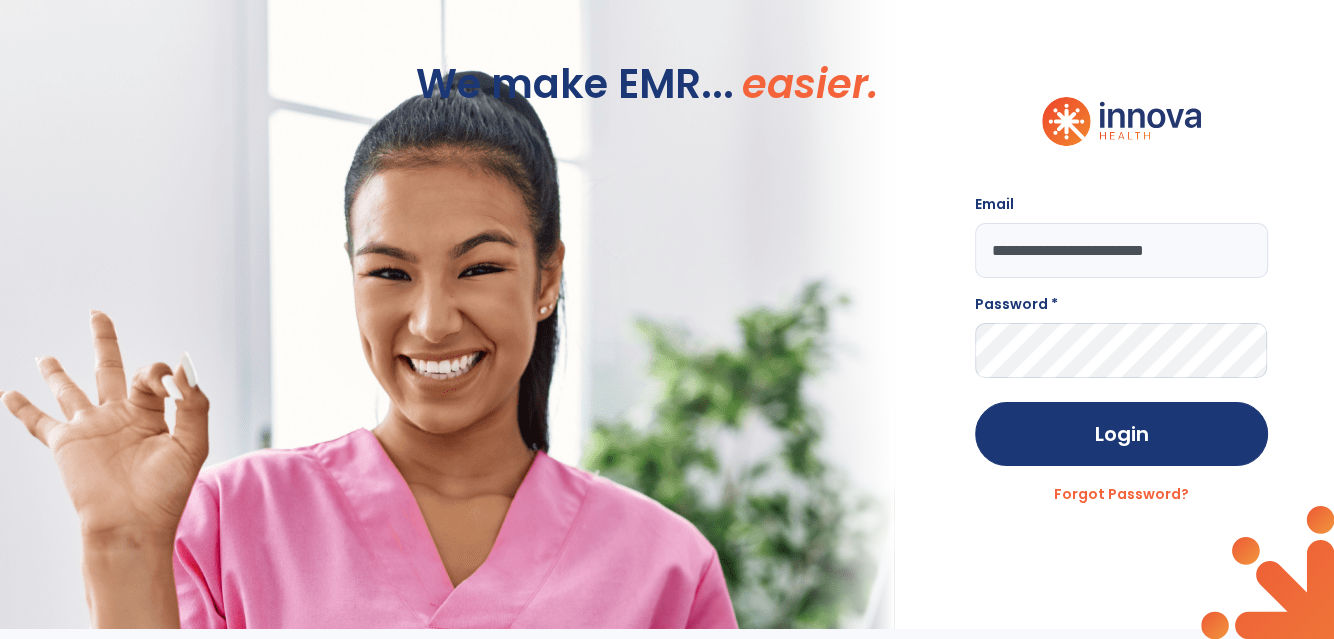 type on "**********" 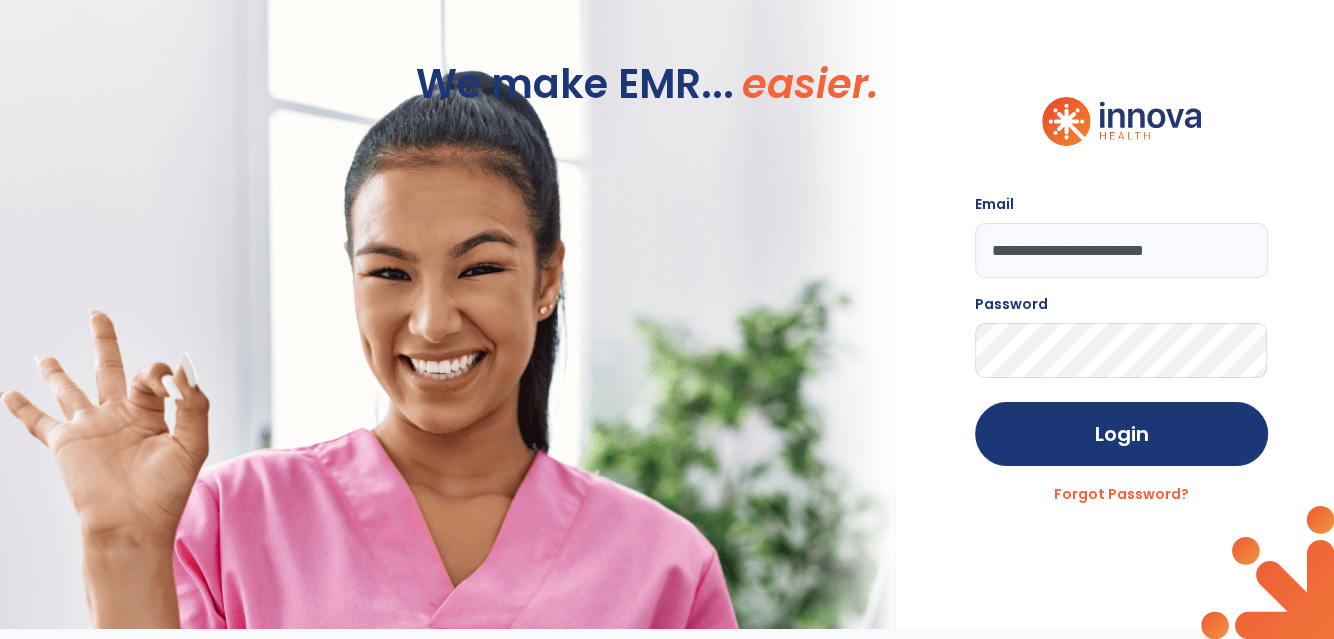 click on "Login" 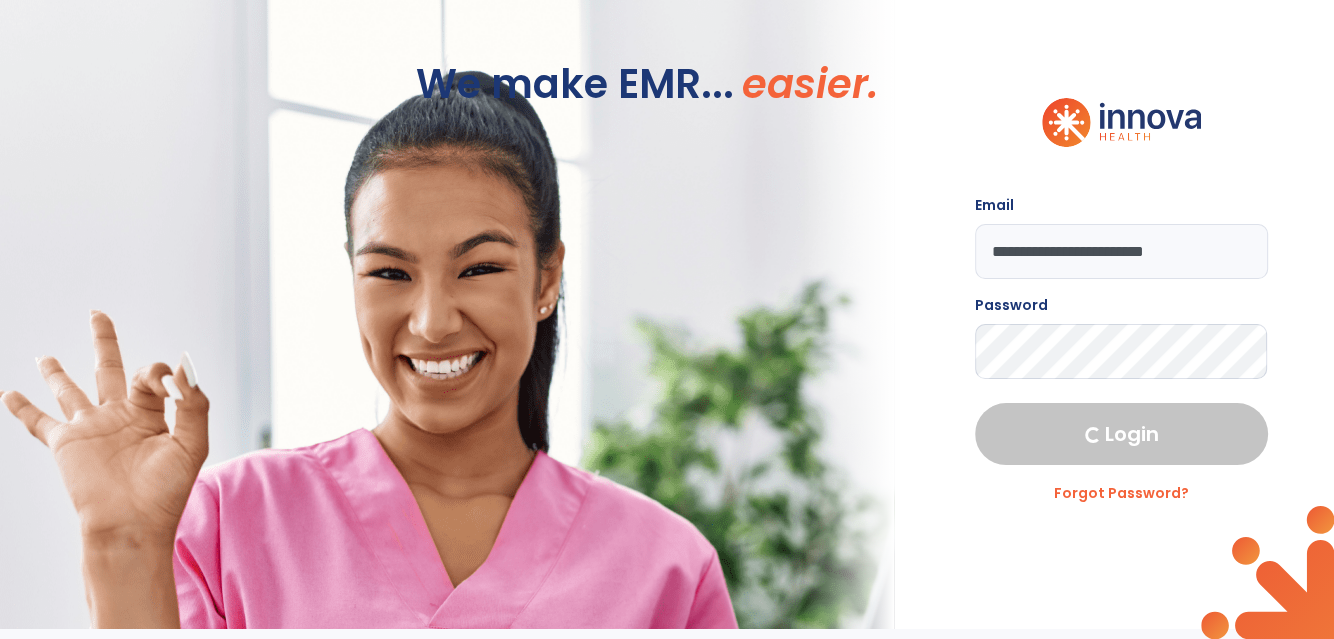 select on "****" 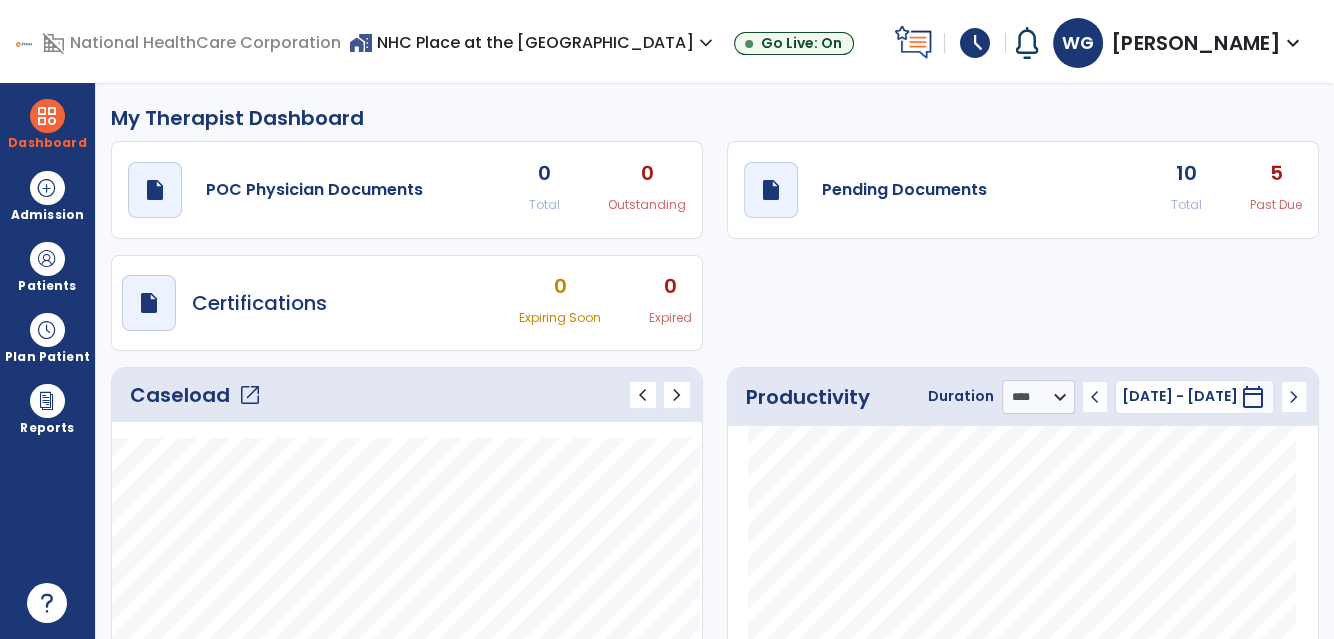 click on "open_in_new" 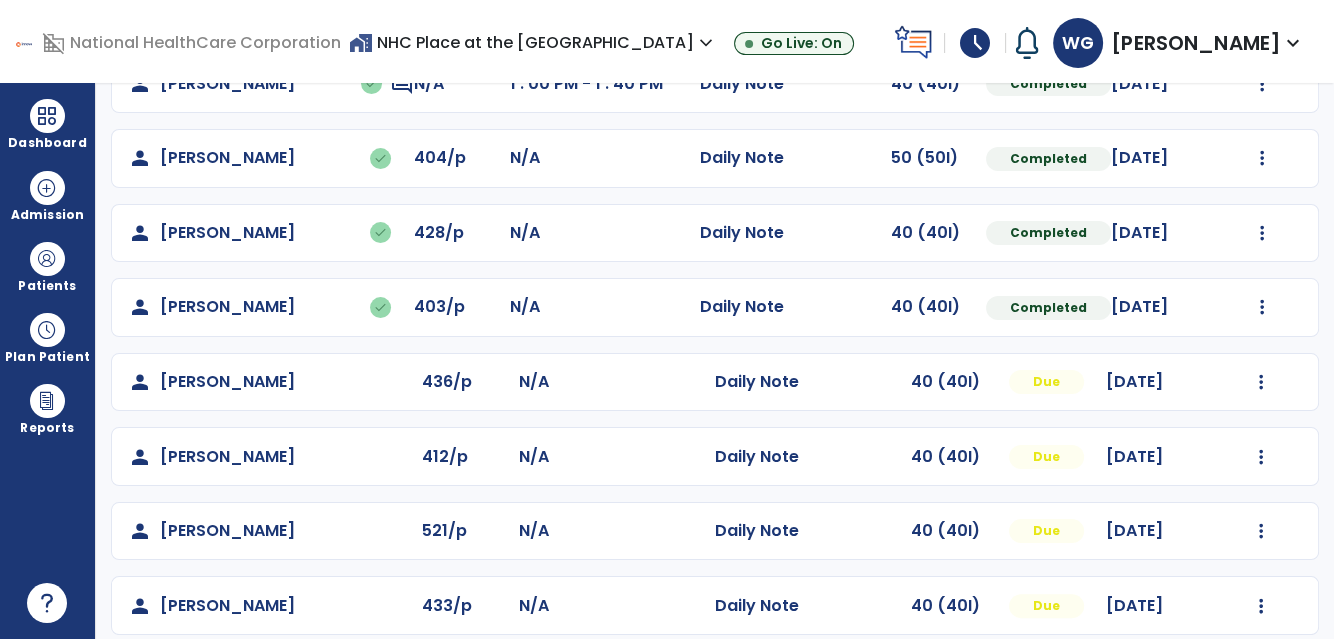 scroll, scrollTop: 446, scrollLeft: 0, axis: vertical 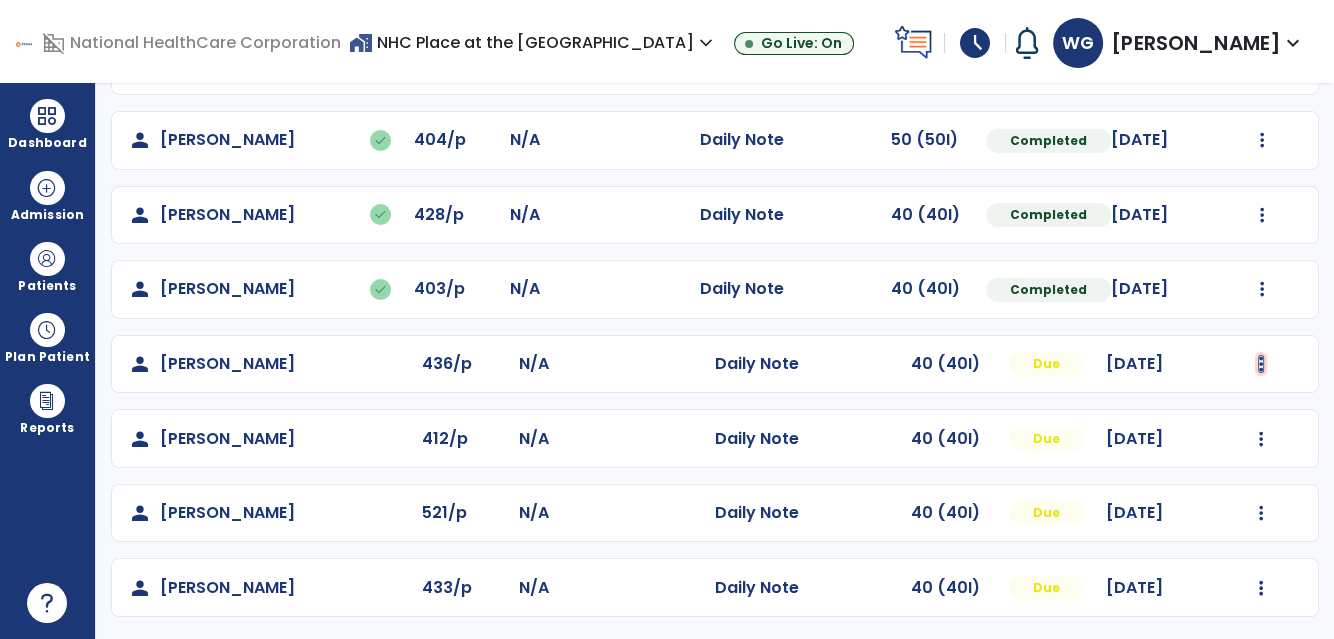 click at bounding box center [1262, -158] 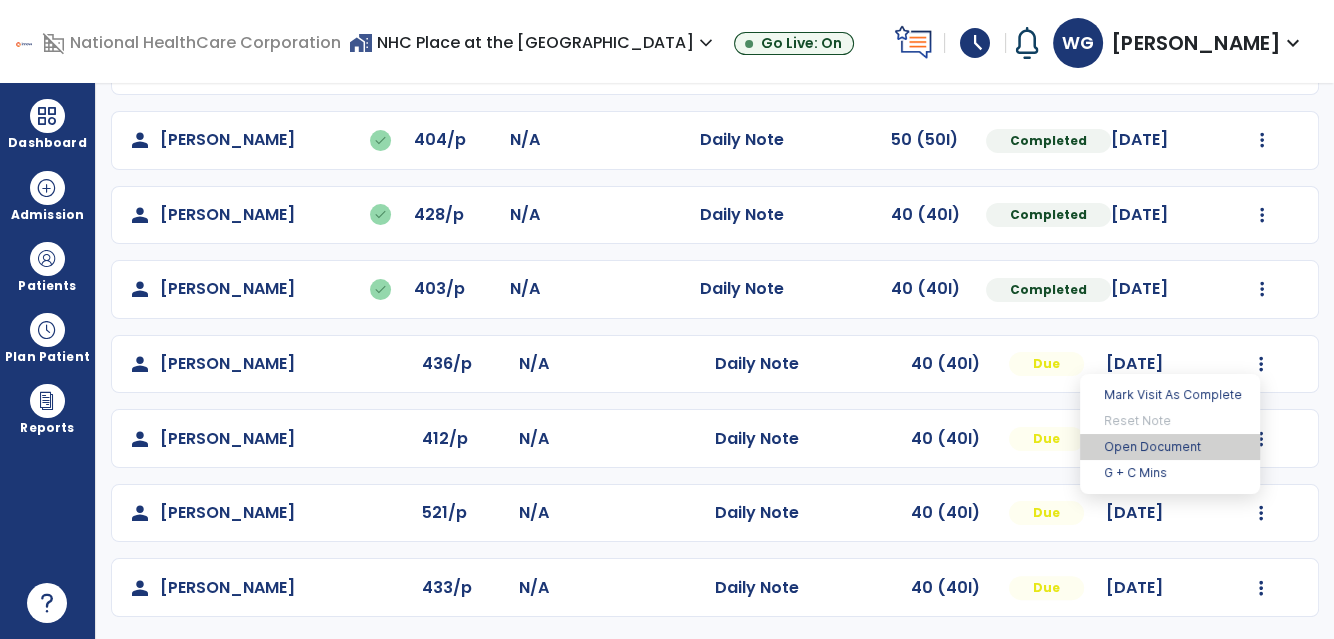 click on "Open Document" at bounding box center [1170, 447] 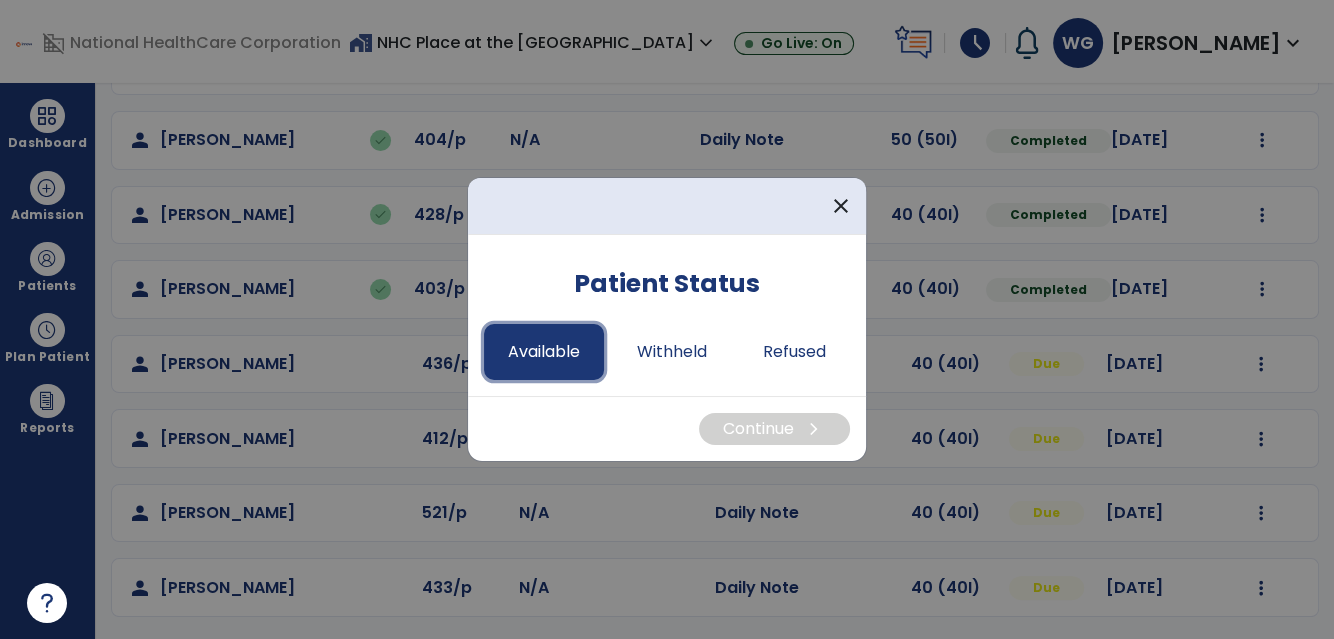 drag, startPoint x: 536, startPoint y: 350, endPoint x: 561, endPoint y: 361, distance: 27.313 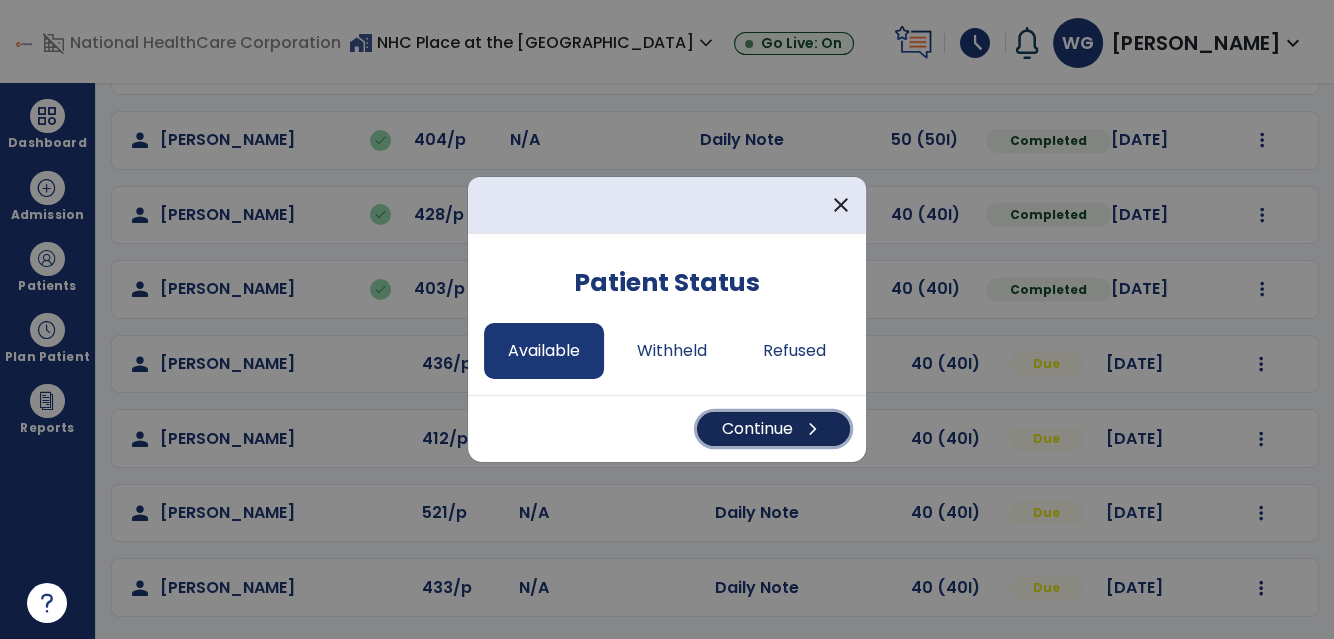 click on "Continue   chevron_right" at bounding box center (773, 429) 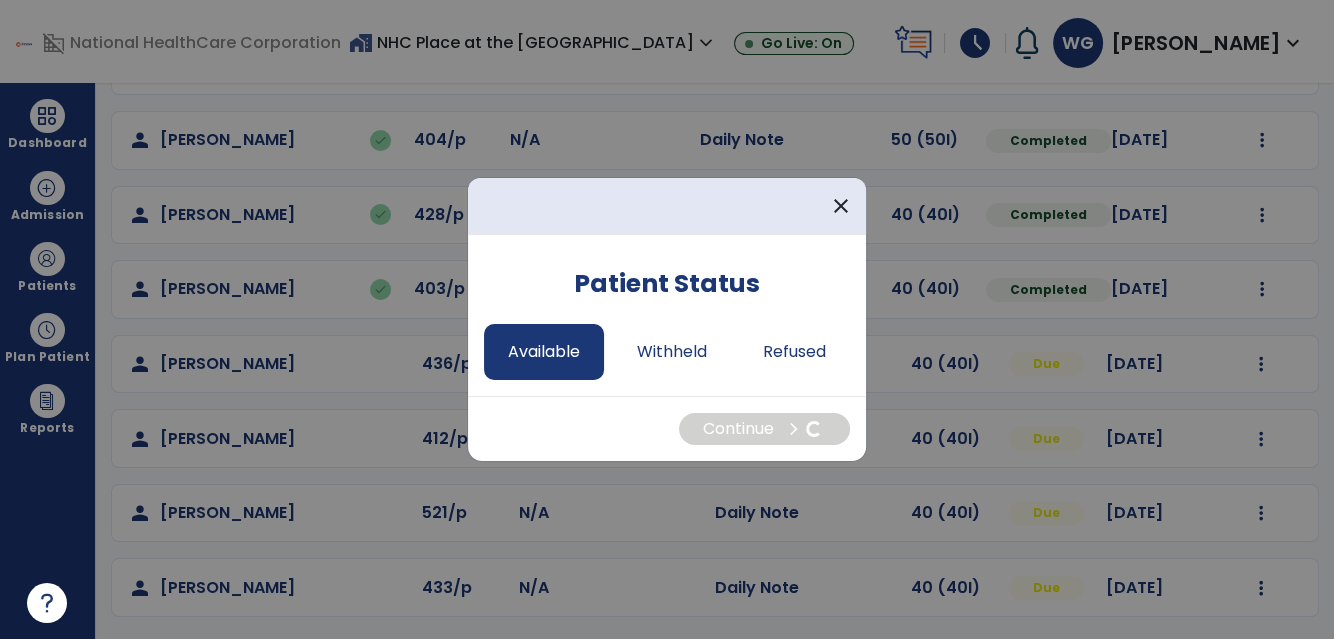 select on "*" 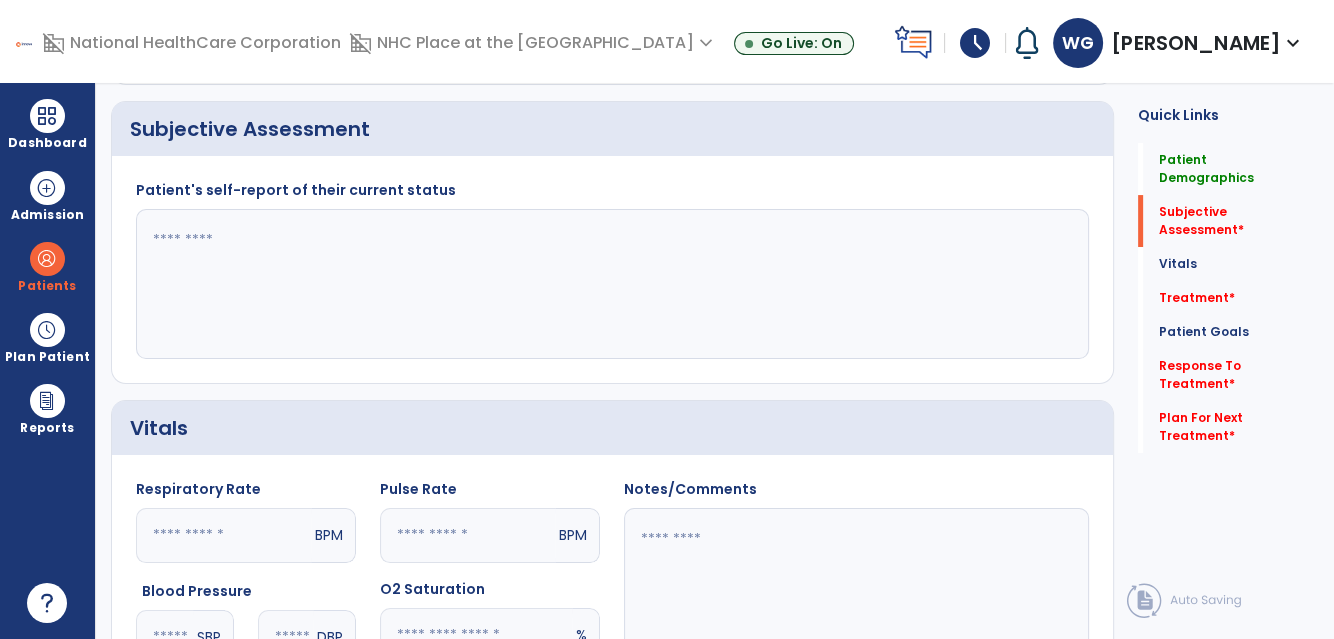 click 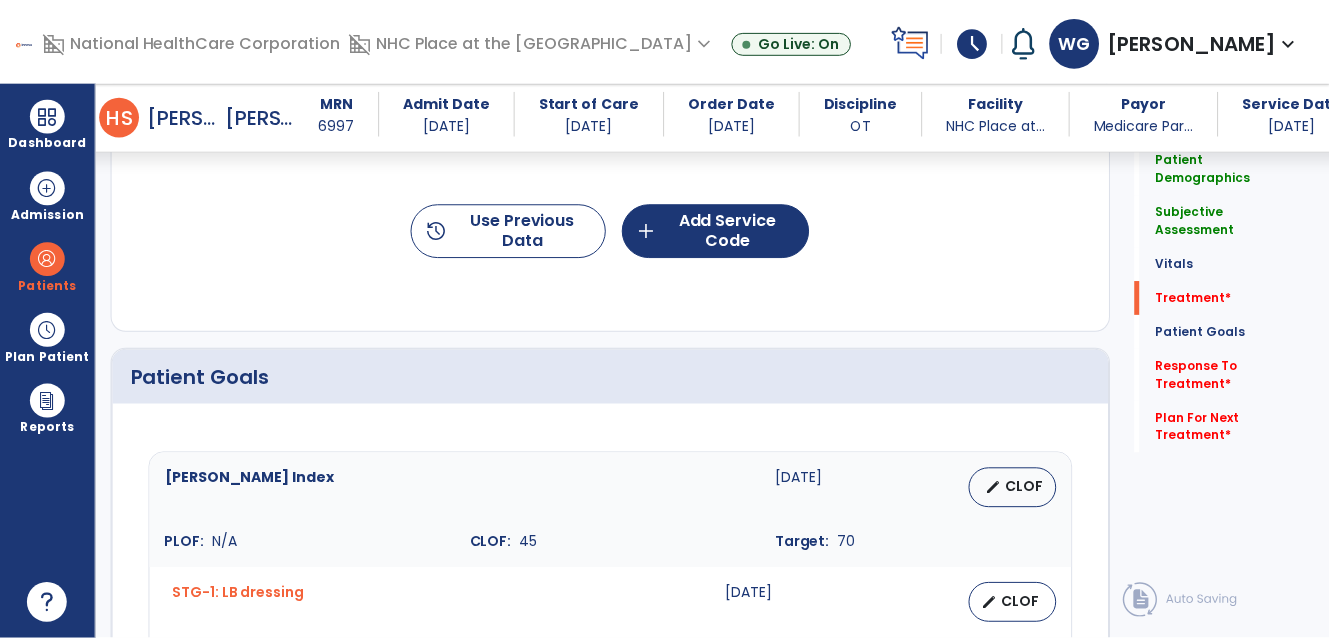 scroll, scrollTop: 901, scrollLeft: 0, axis: vertical 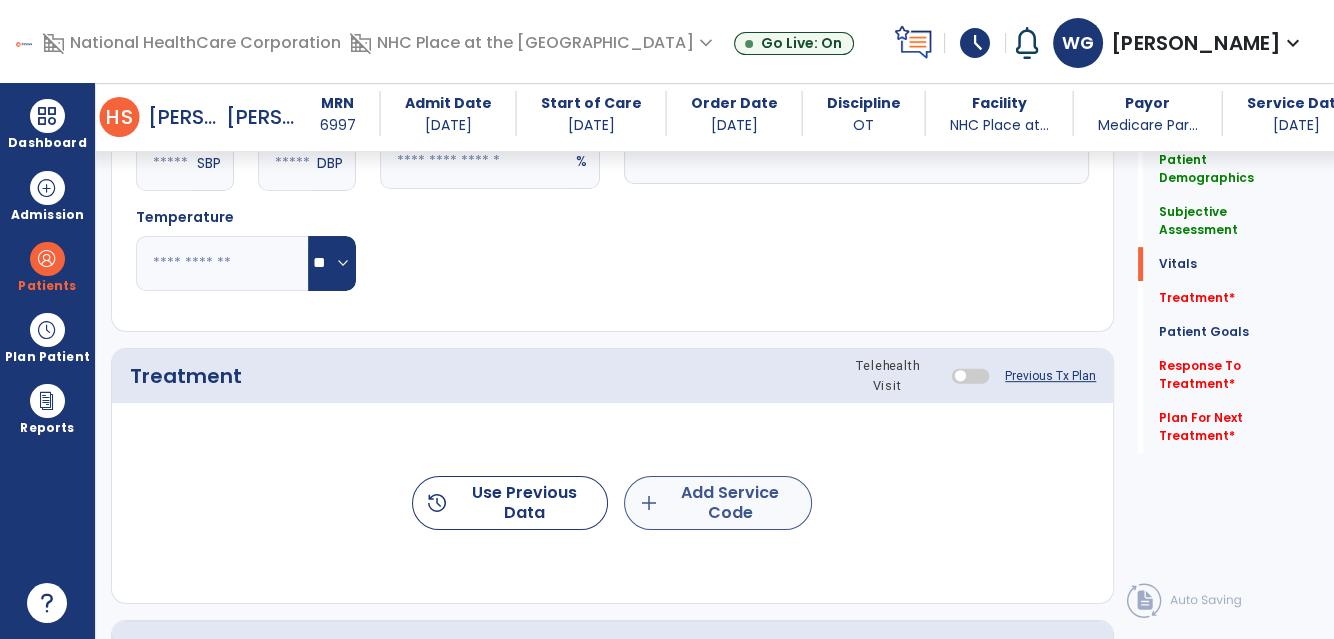 type on "**********" 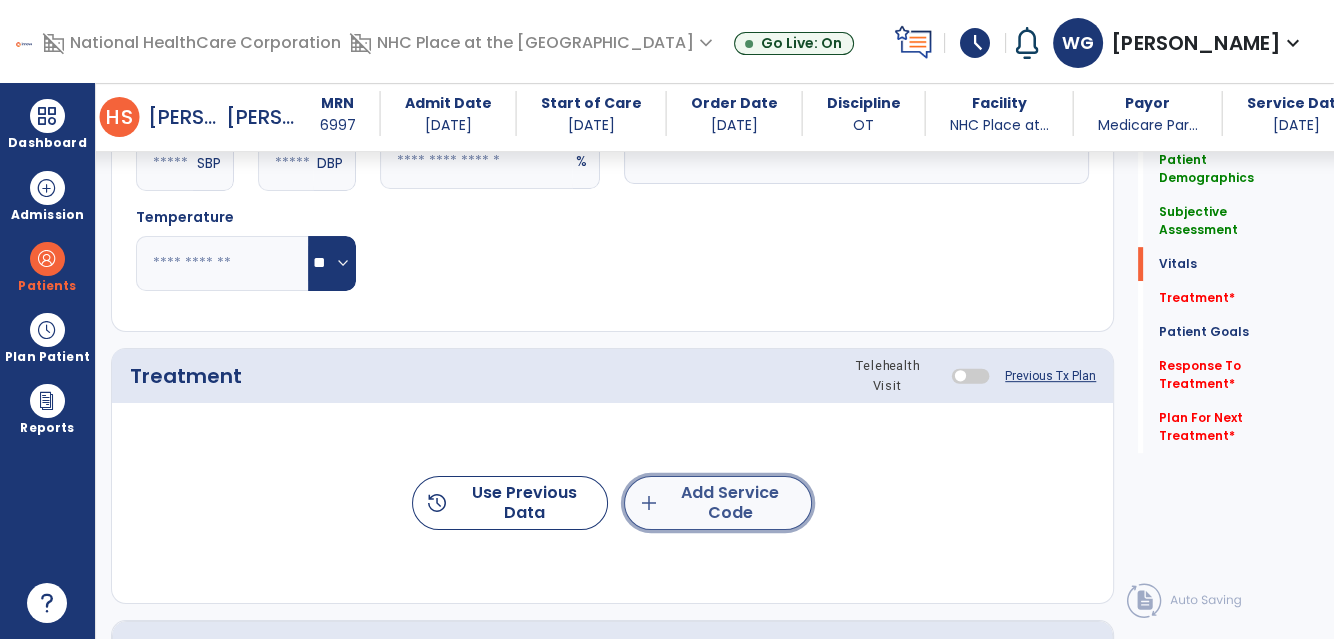 click on "add  Add Service Code" 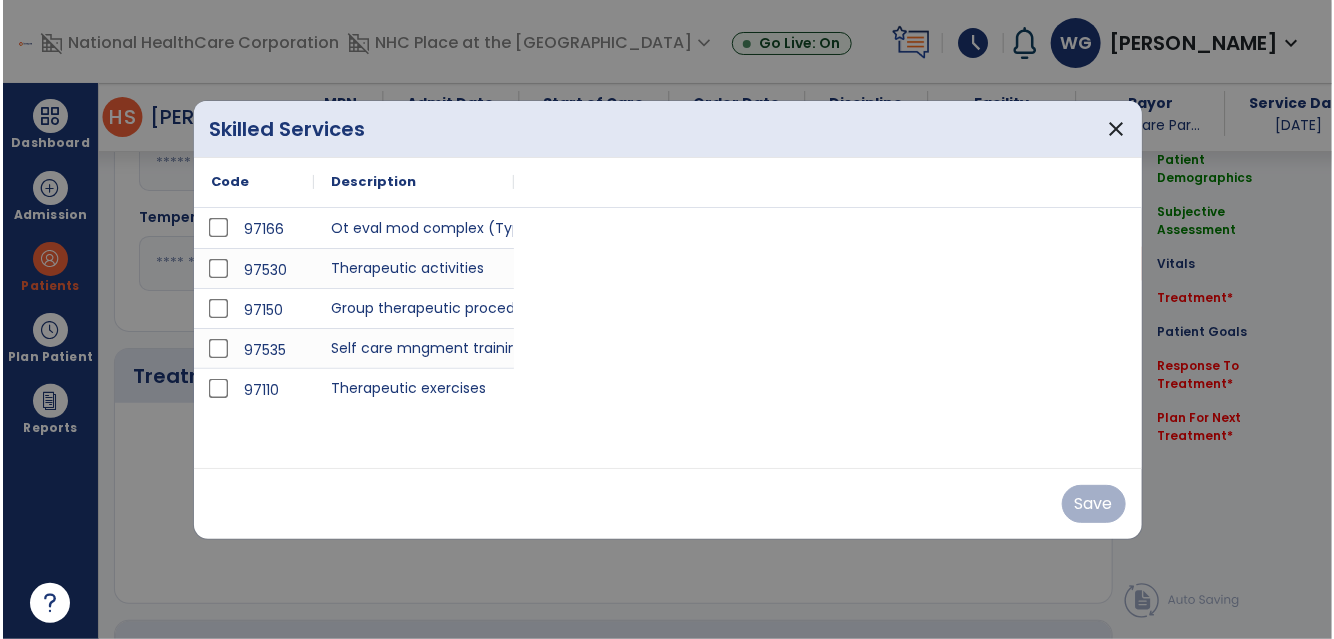 scroll, scrollTop: 901, scrollLeft: 0, axis: vertical 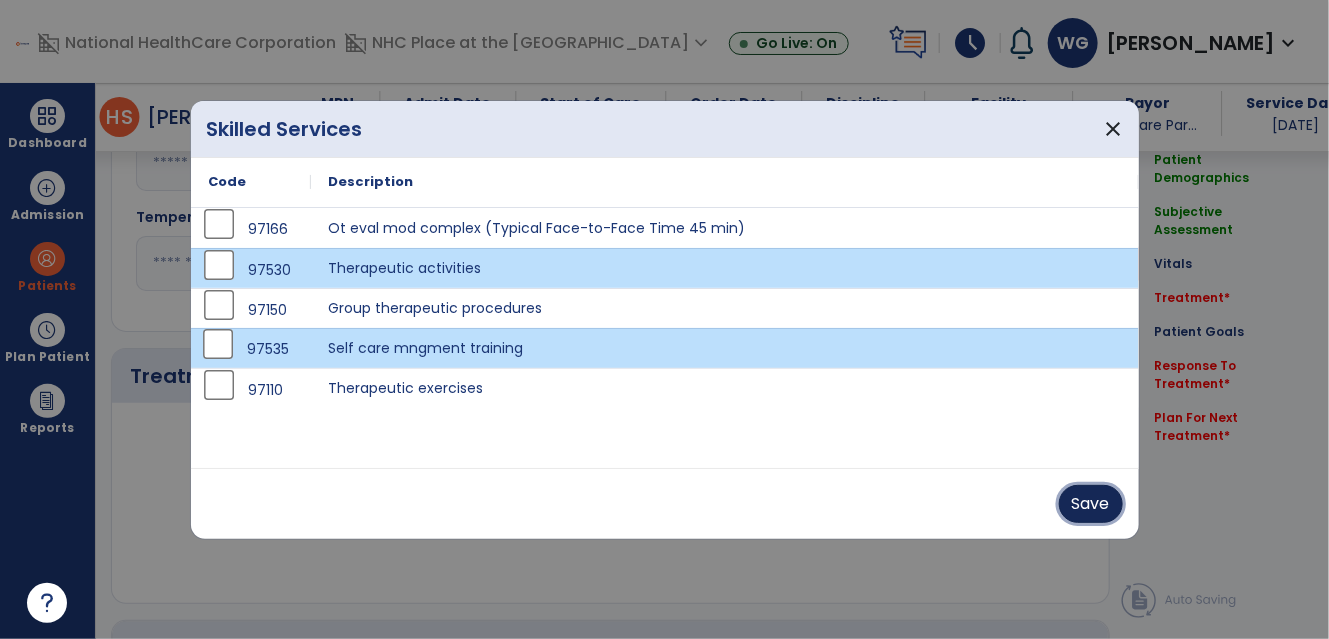 click on "Save" at bounding box center (1091, 504) 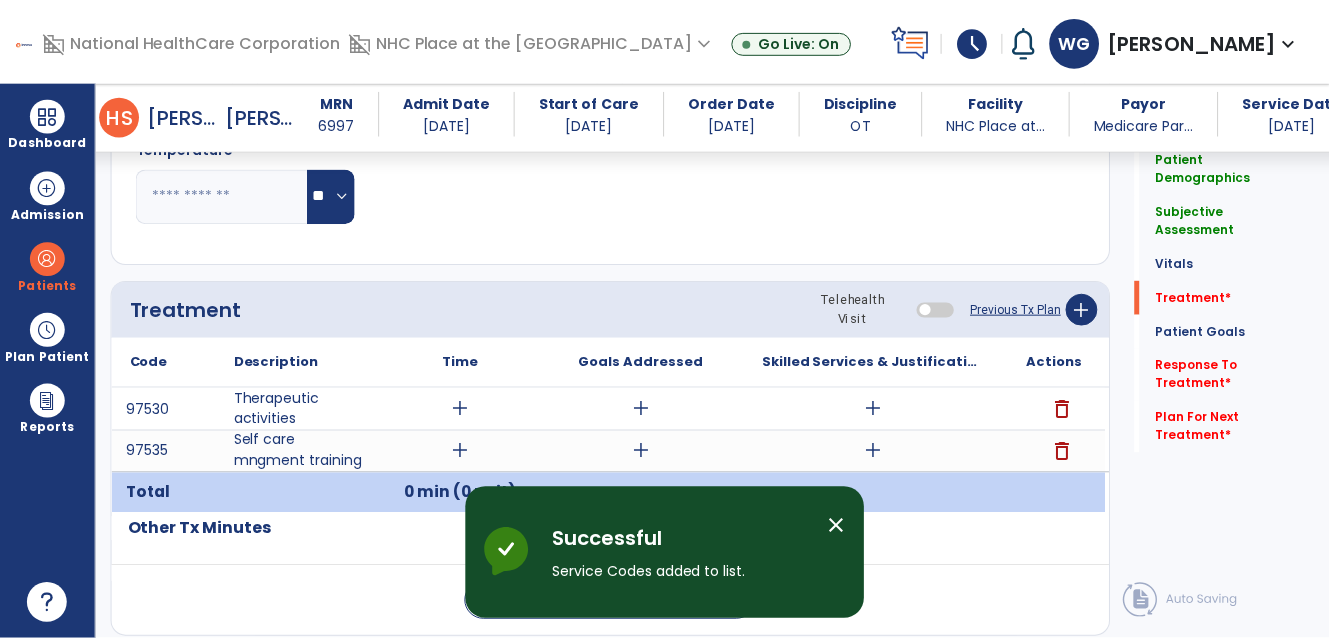 scroll, scrollTop: 1082, scrollLeft: 0, axis: vertical 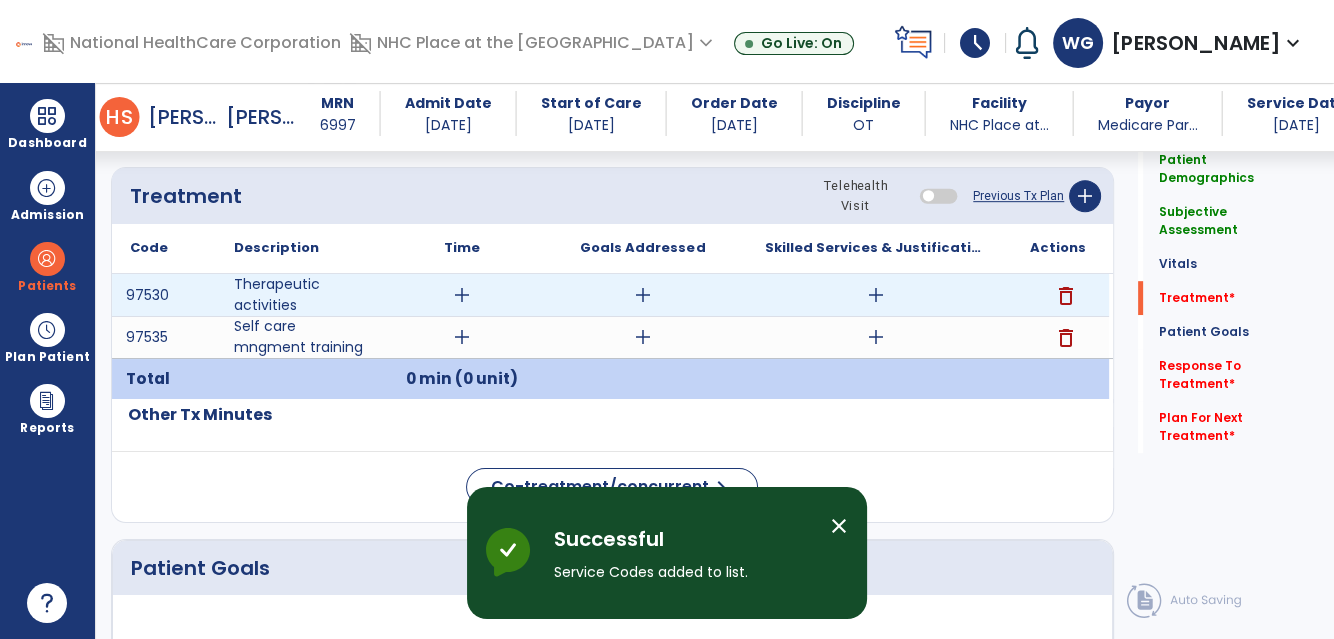 click on "add" at bounding box center [462, 295] 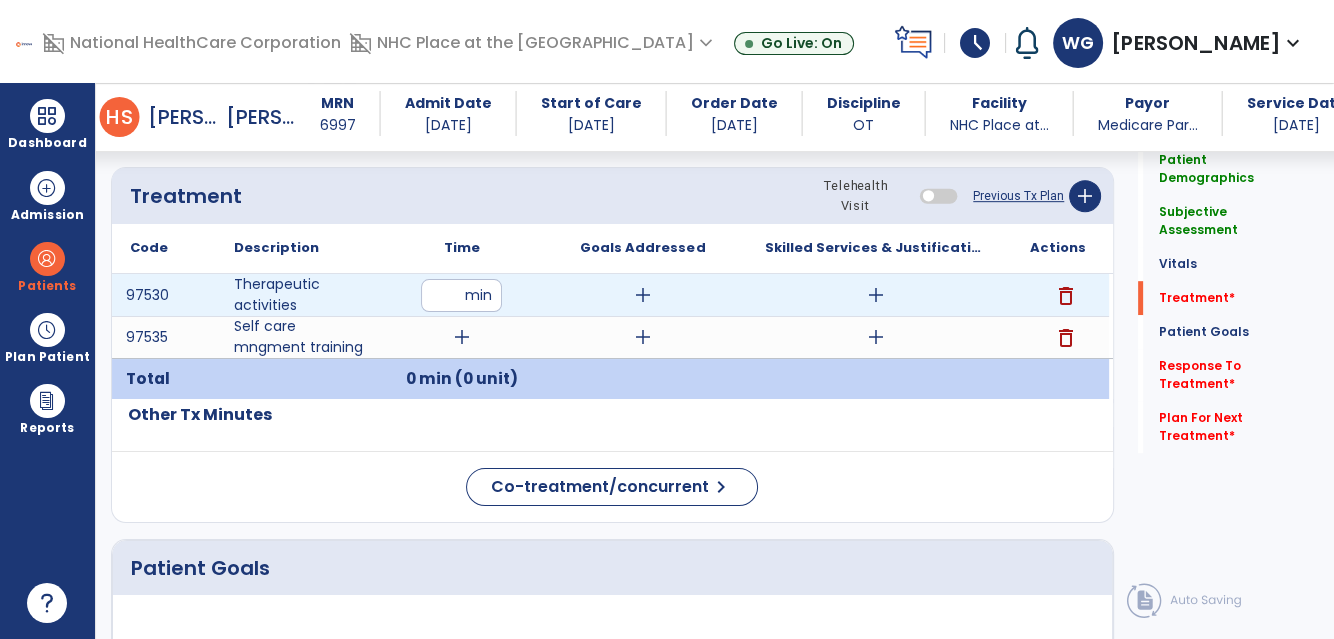 type on "**" 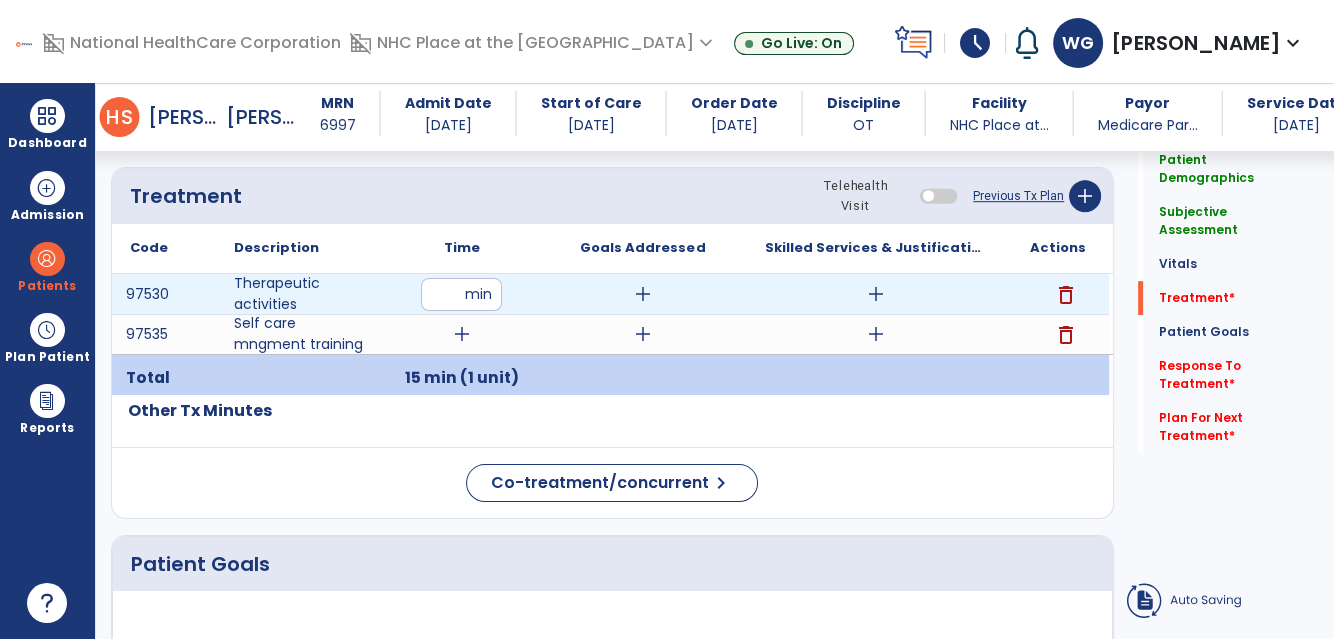 drag, startPoint x: 462, startPoint y: 310, endPoint x: 459, endPoint y: 331, distance: 21.213203 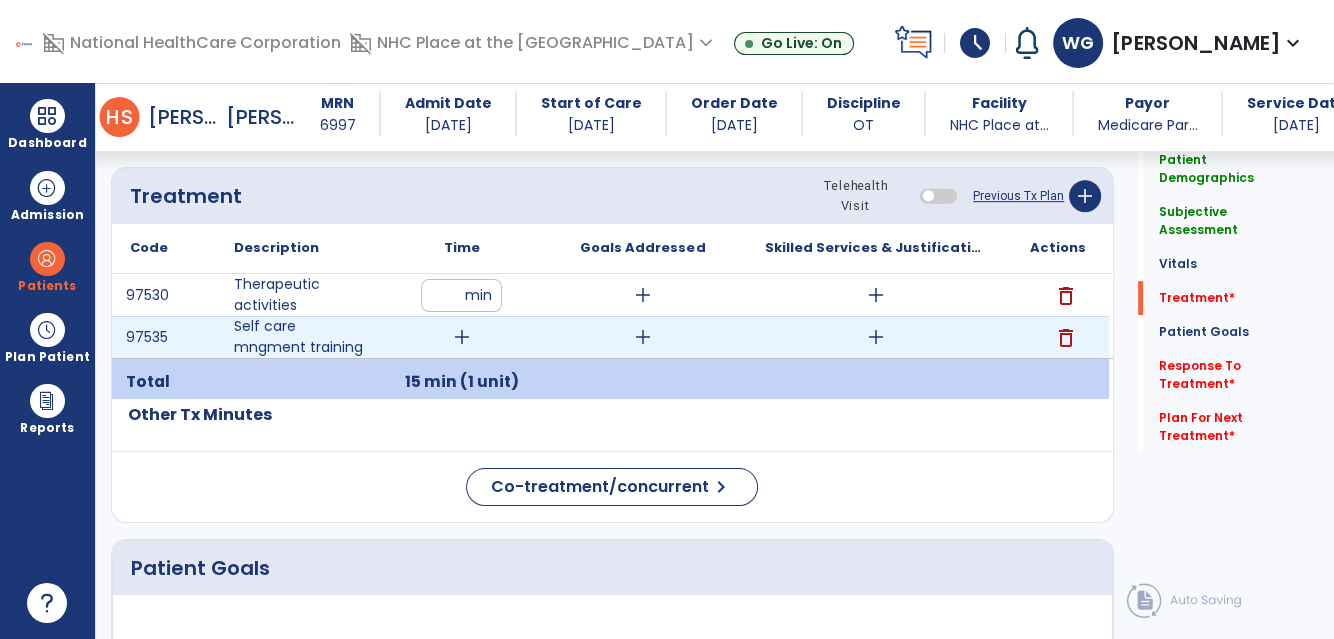 click on "add" at bounding box center (462, 337) 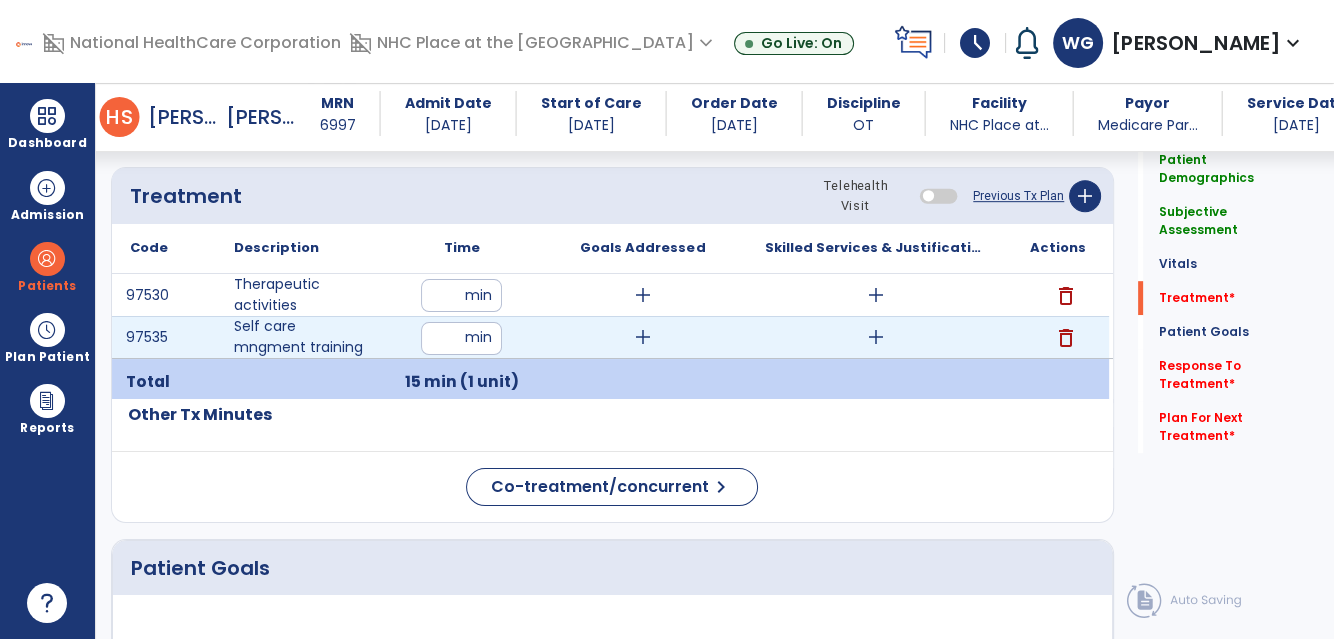 type on "**" 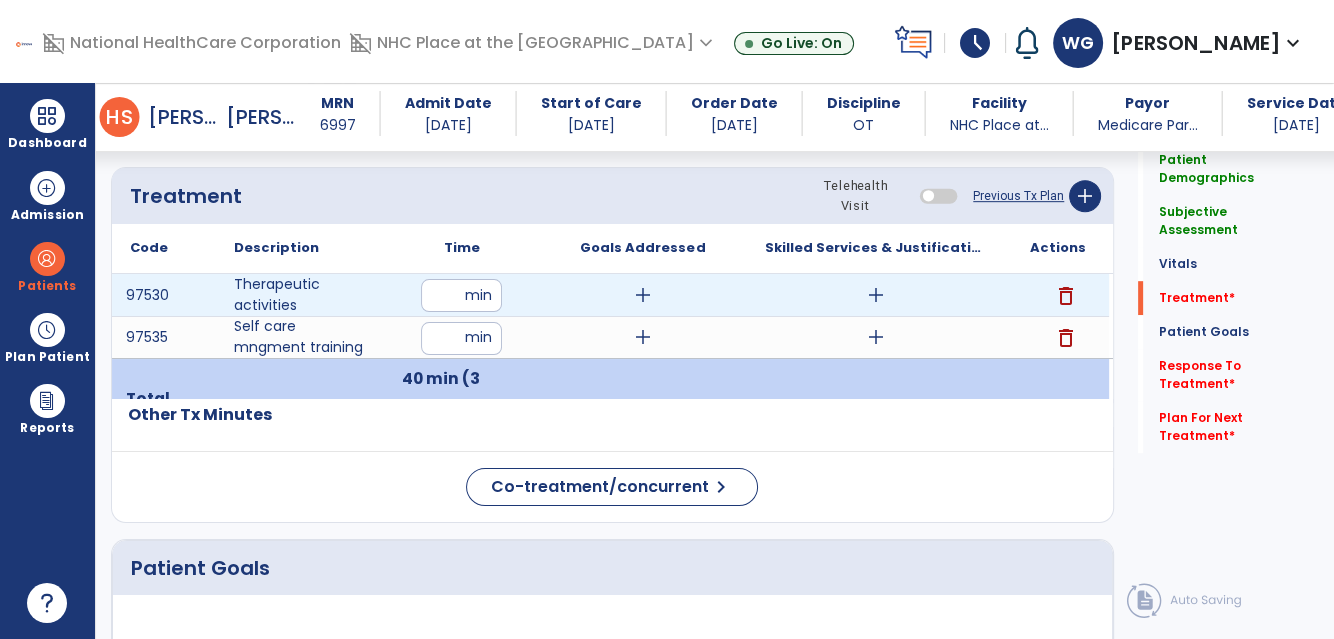 click on "add" at bounding box center (643, 295) 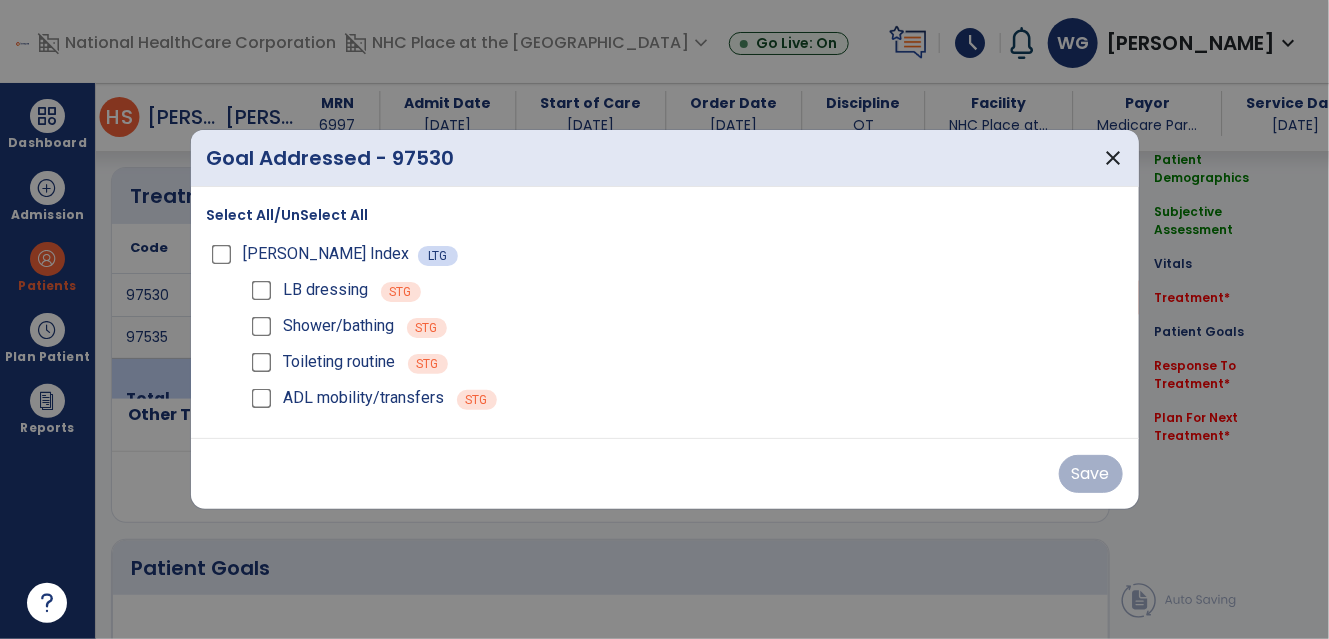 scroll, scrollTop: 1082, scrollLeft: 0, axis: vertical 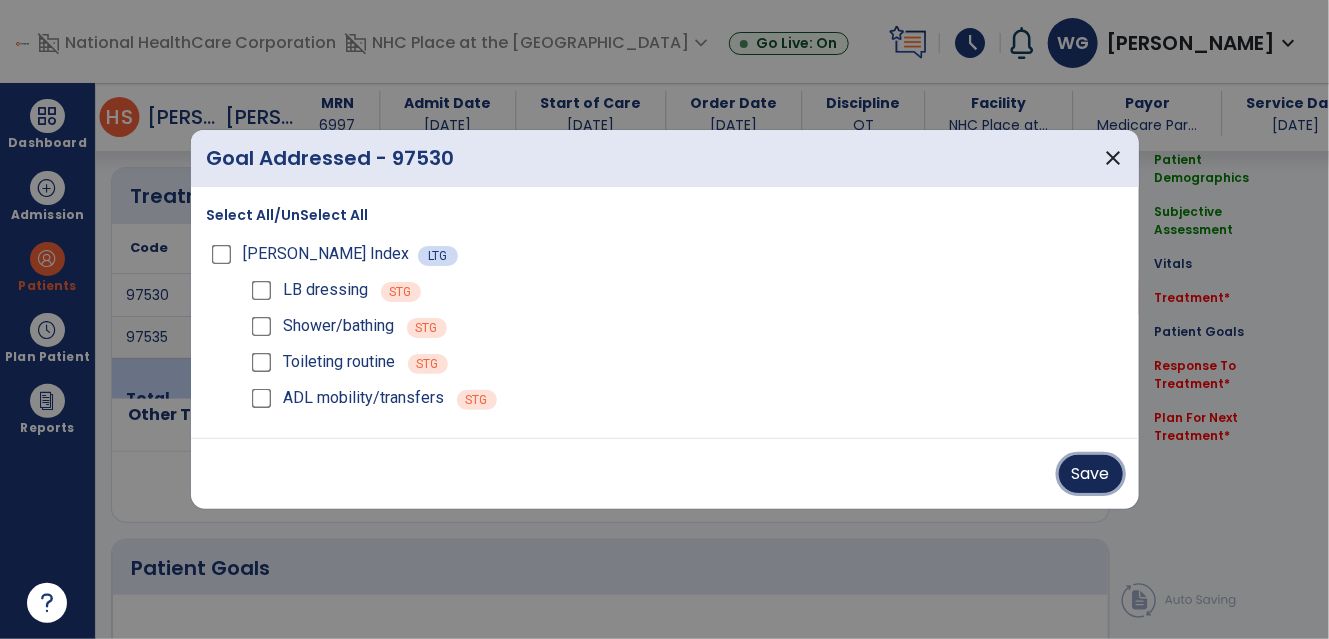 click on "Save" at bounding box center [1091, 474] 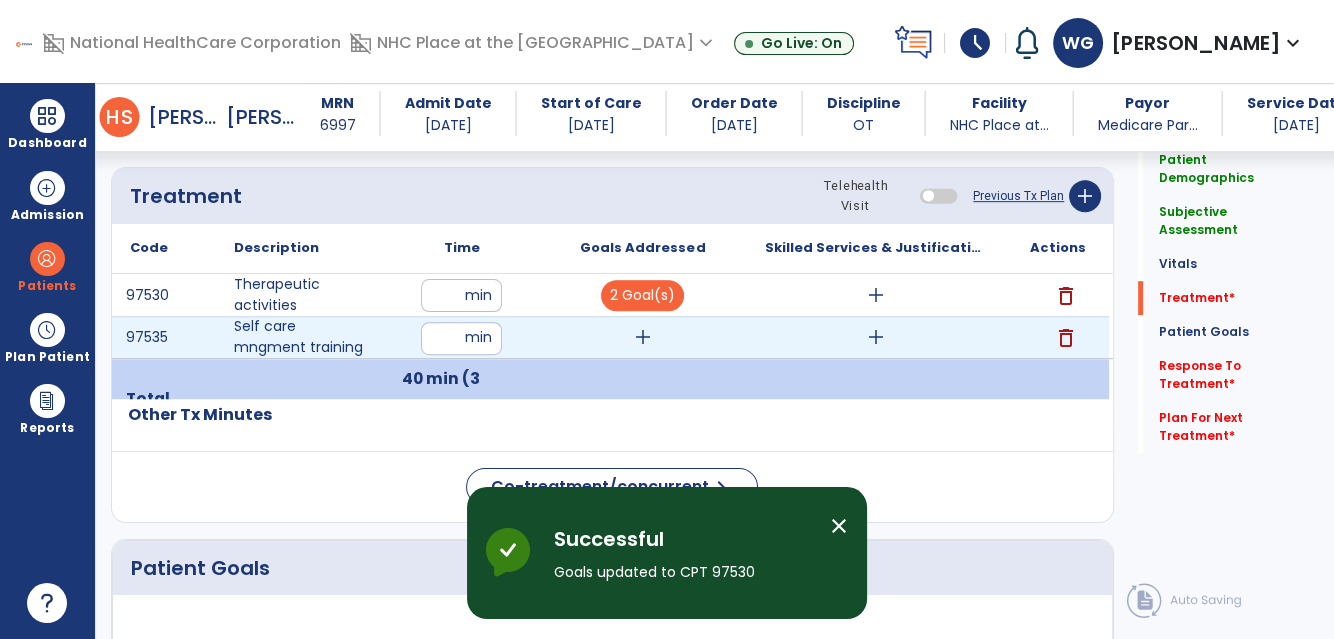 click on "add" at bounding box center [643, 337] 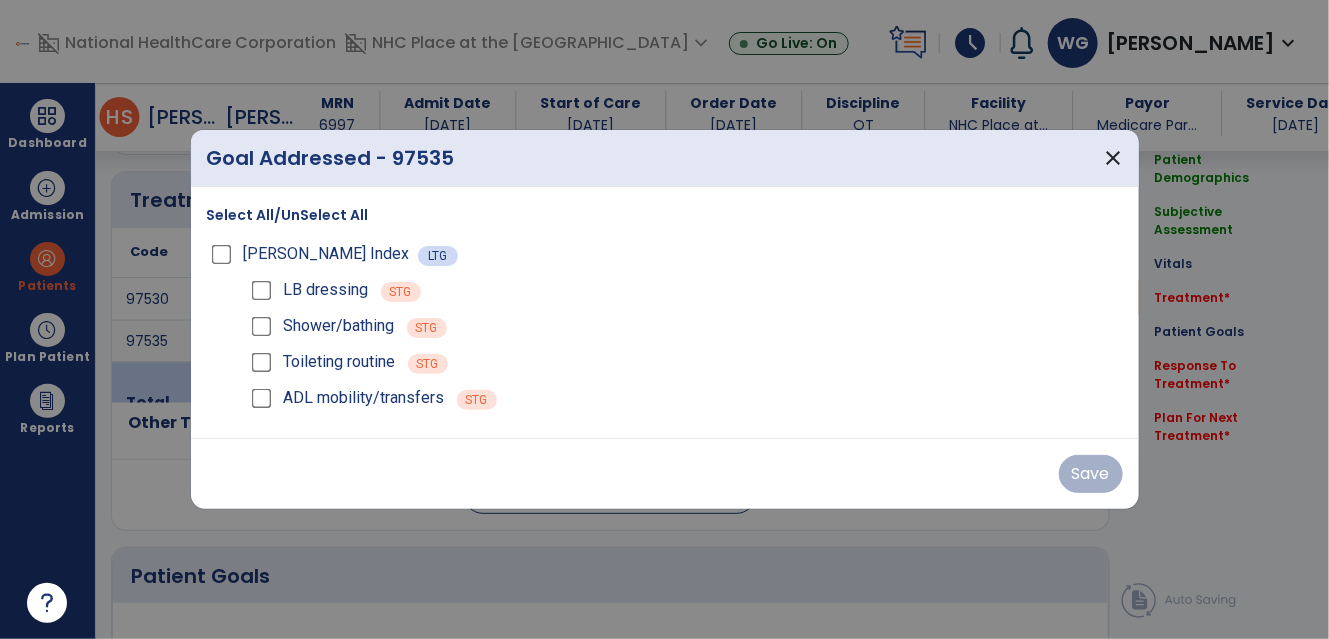 scroll, scrollTop: 1082, scrollLeft: 0, axis: vertical 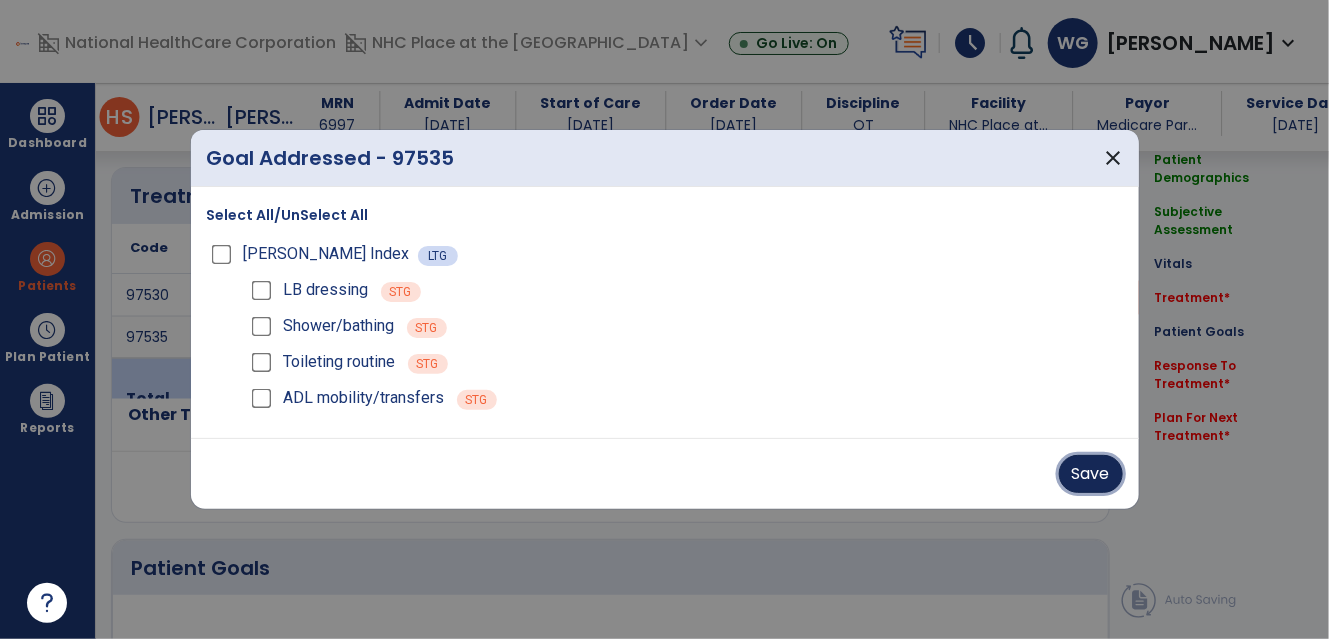 click on "Save" at bounding box center (1091, 474) 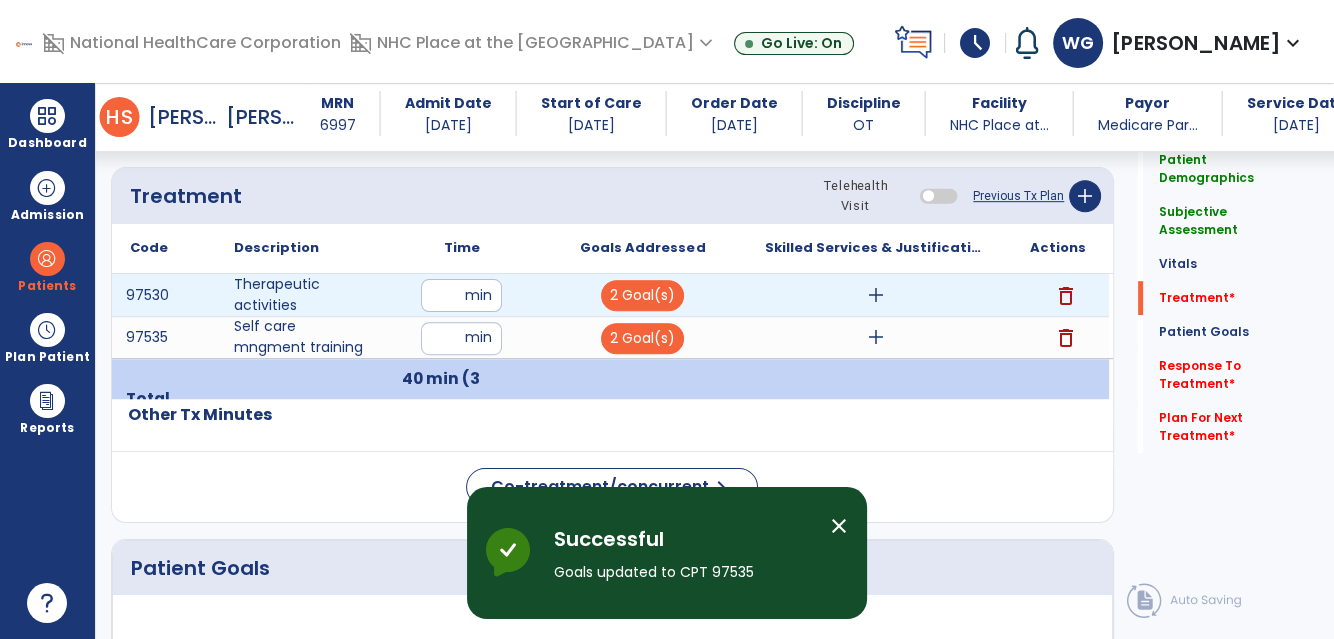 click on "add" at bounding box center [876, 295] 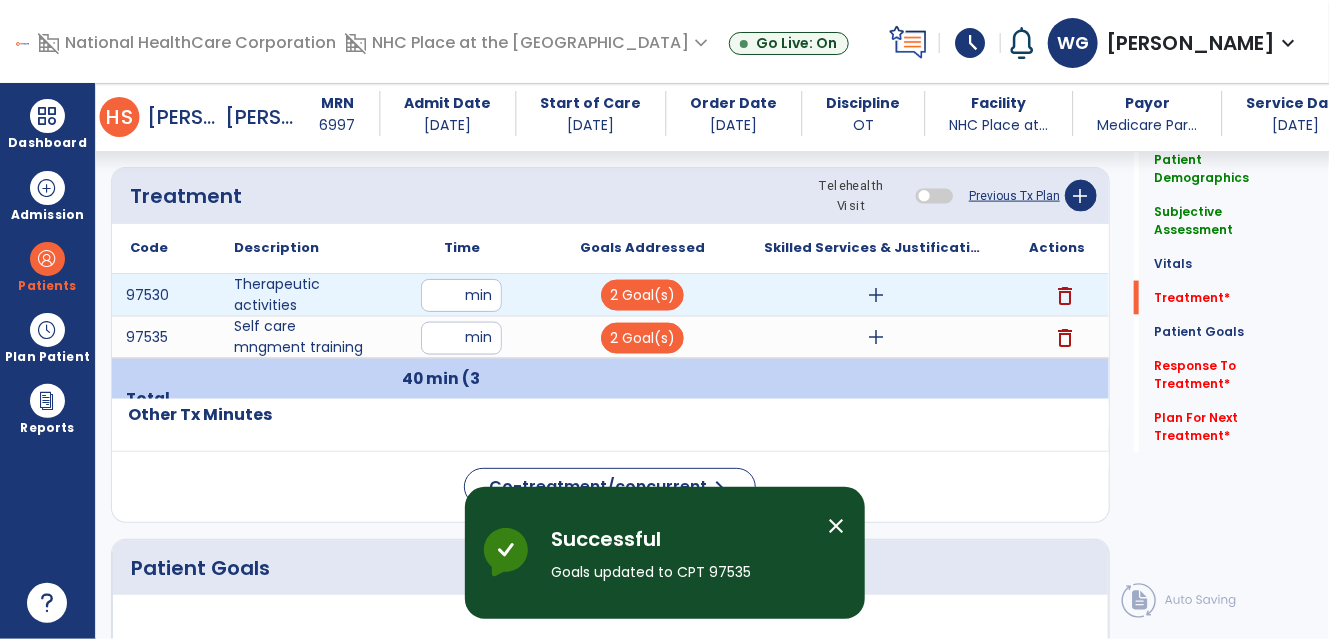 scroll, scrollTop: 1082, scrollLeft: 0, axis: vertical 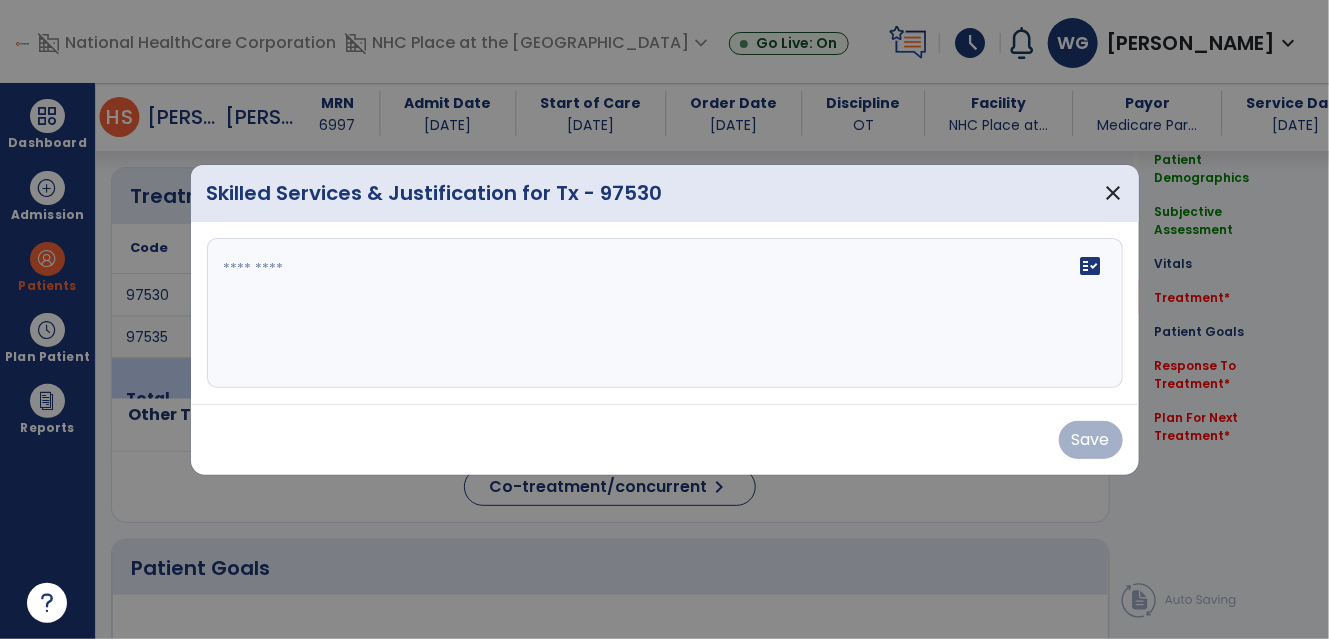 click on "fact_check" at bounding box center [665, 313] 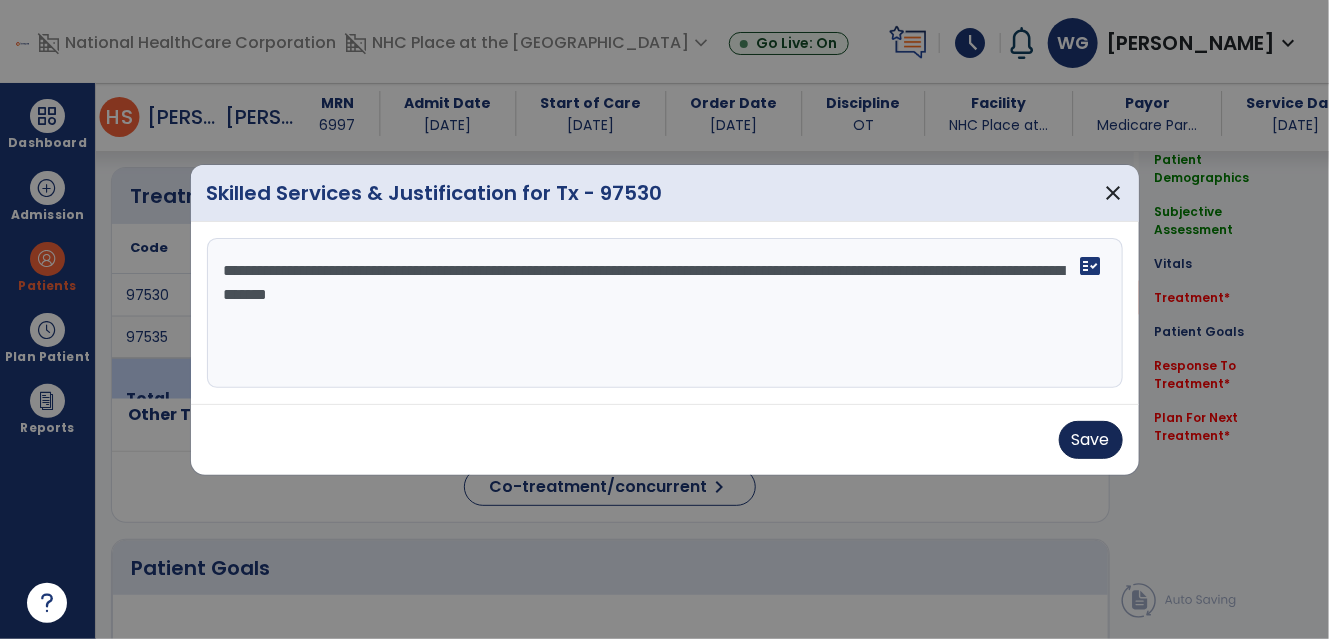 type on "**********" 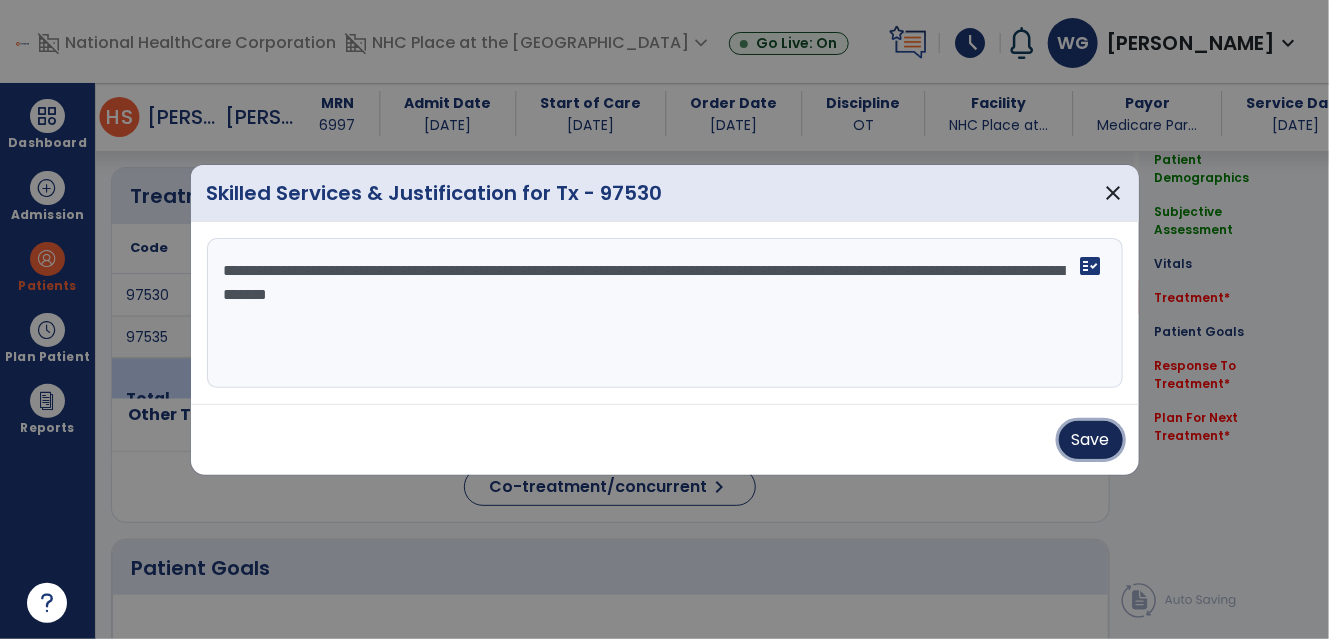 click on "Save" at bounding box center (1091, 440) 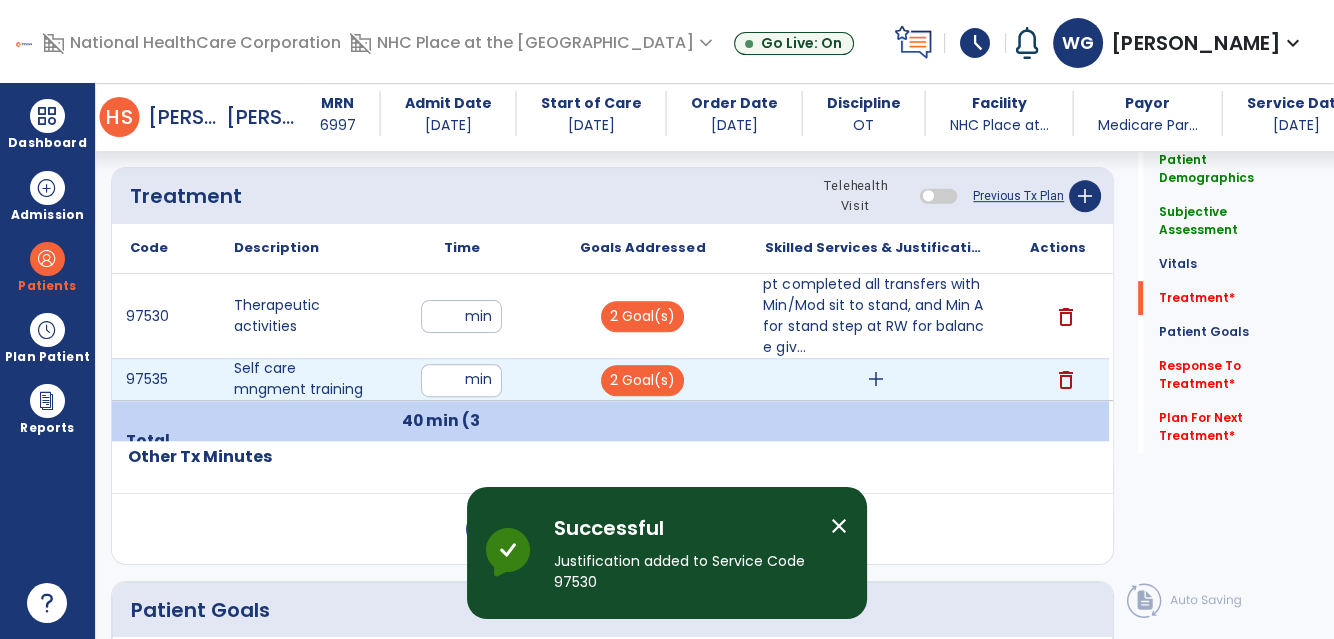click on "add" at bounding box center [876, 379] 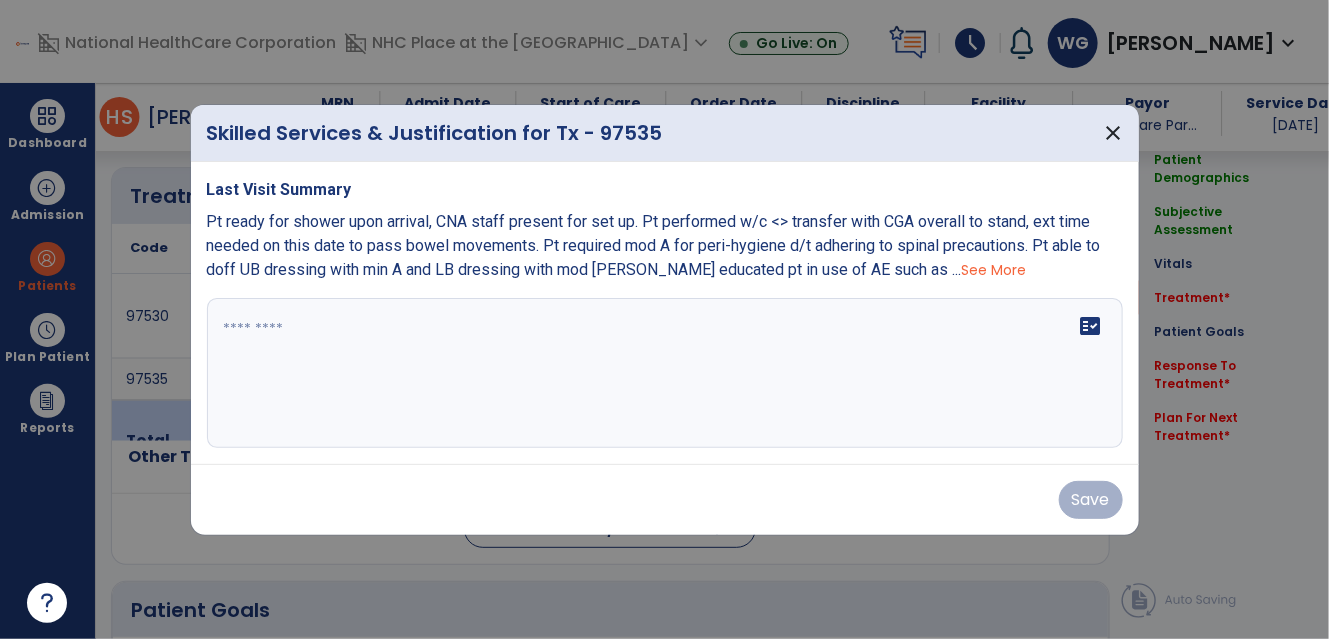 scroll, scrollTop: 1082, scrollLeft: 0, axis: vertical 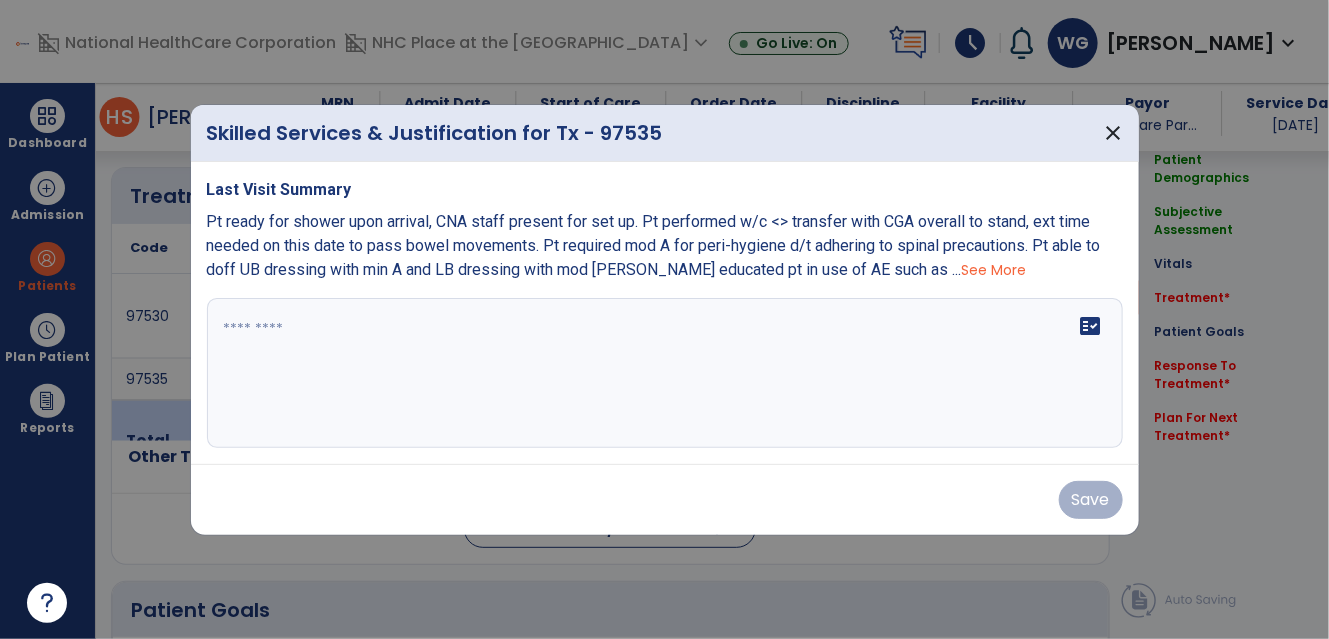 click on "See More" at bounding box center (994, 270) 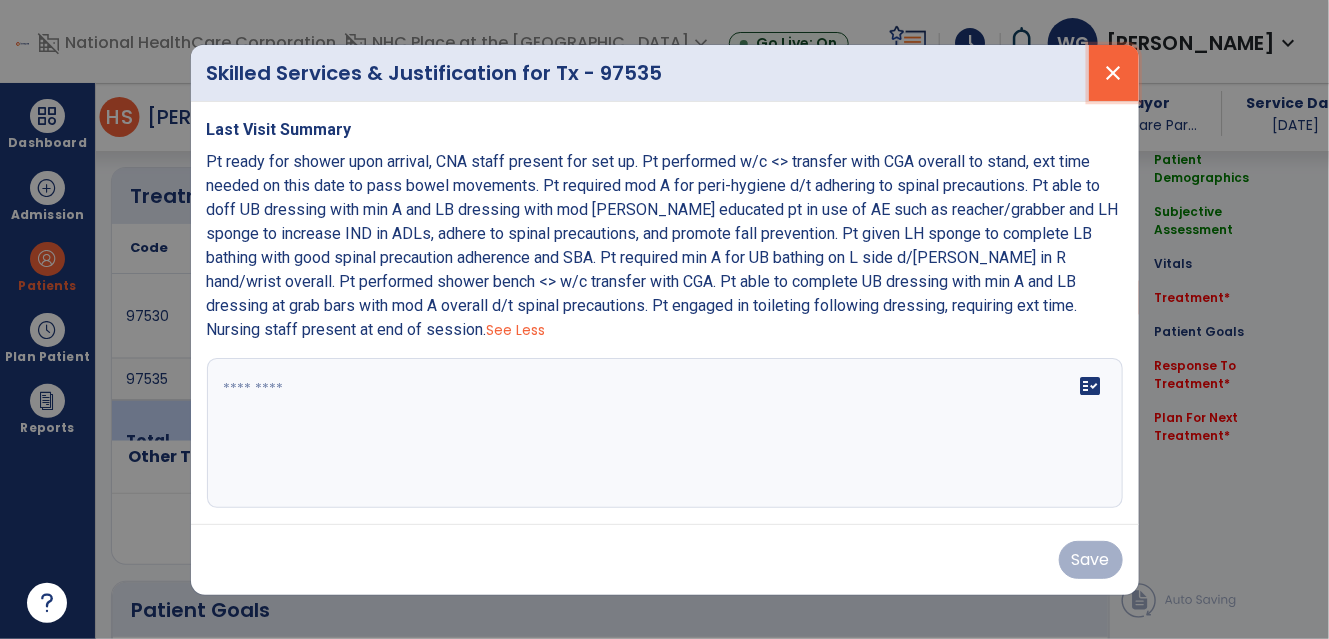 click on "close" at bounding box center [1114, 73] 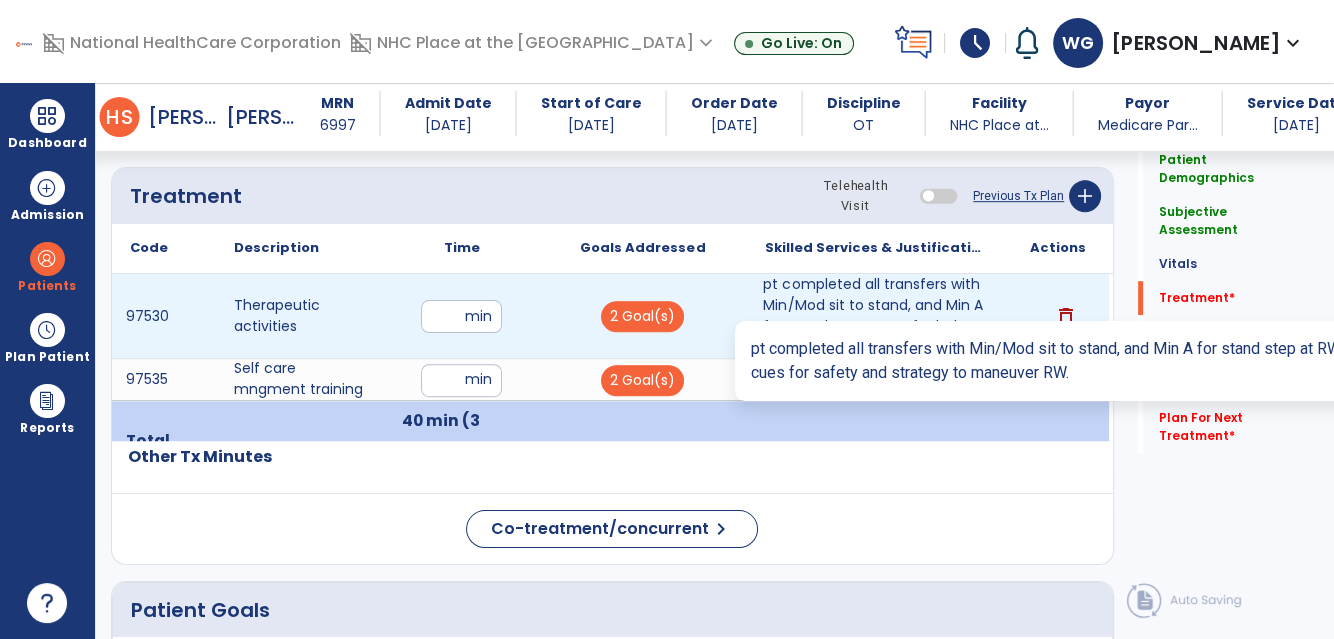 click on "pt completed all transfers with Min/Mod sit to stand, and Min A for stand step at RW for balance giv..." at bounding box center [875, 316] 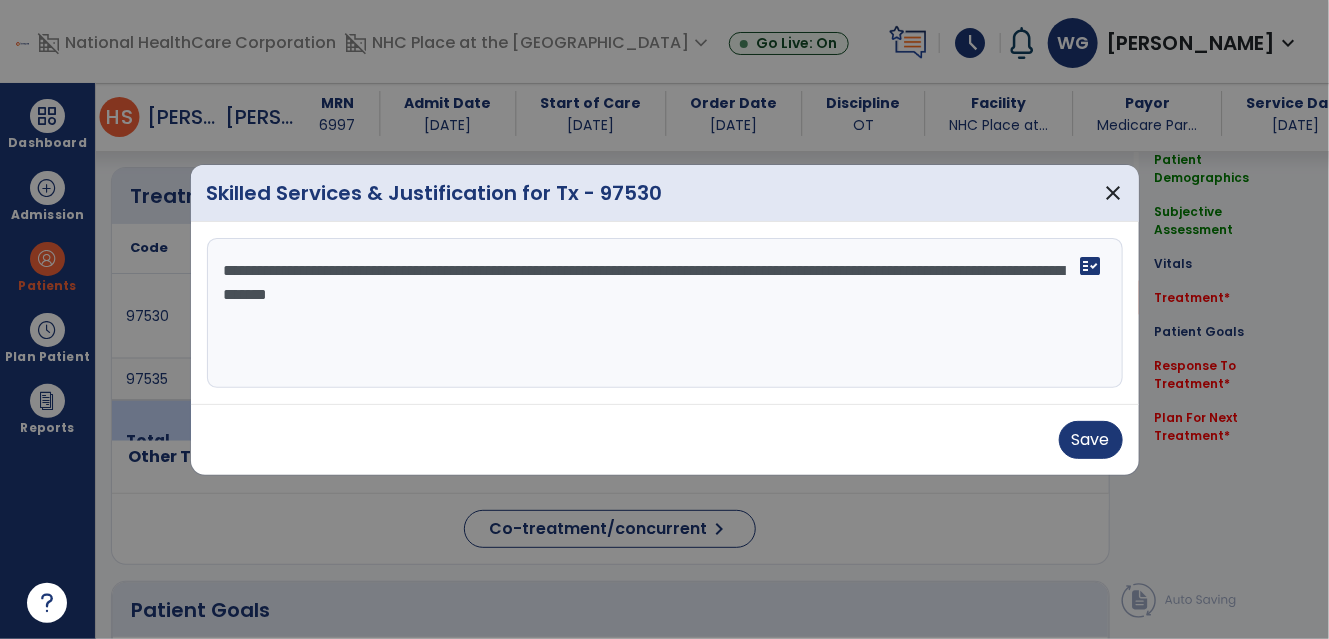 scroll, scrollTop: 1082, scrollLeft: 0, axis: vertical 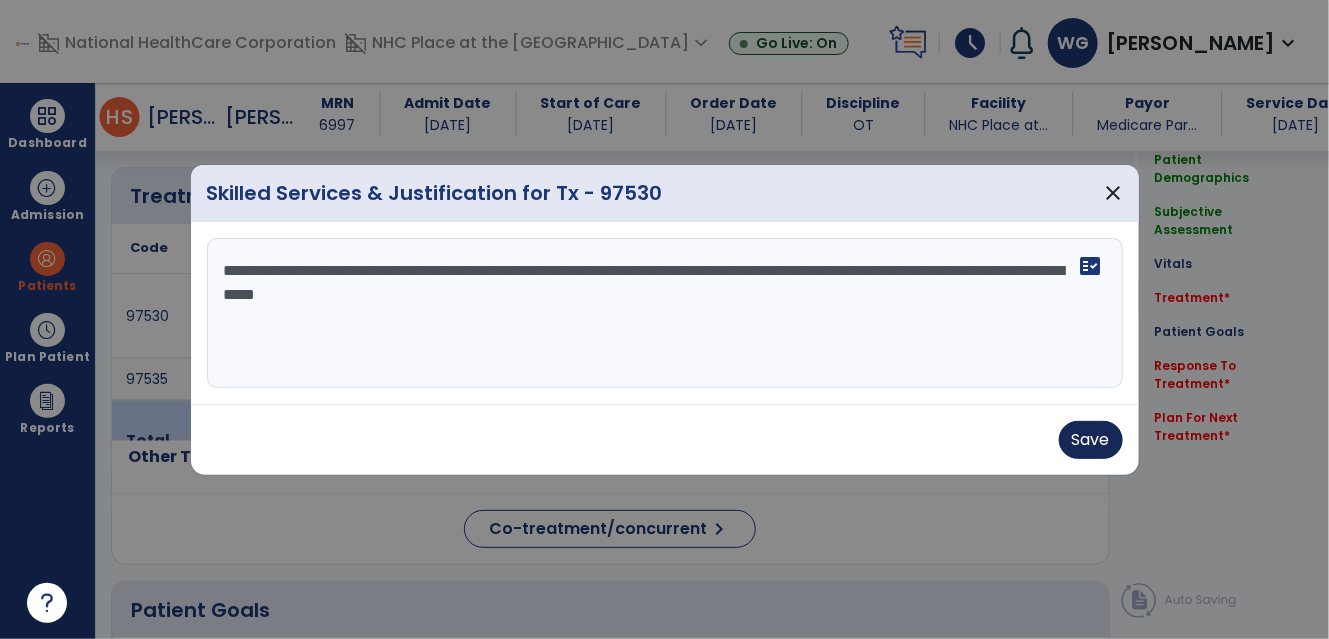 type on "**********" 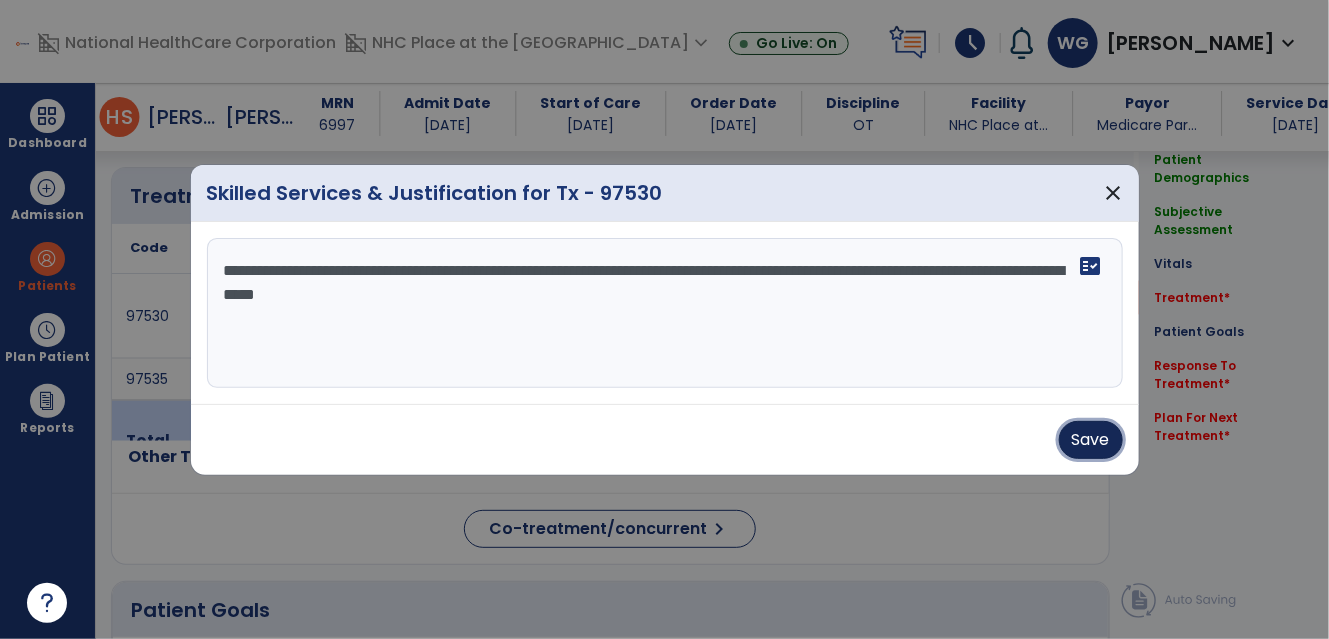 drag, startPoint x: 1096, startPoint y: 428, endPoint x: 1091, endPoint y: 419, distance: 10.29563 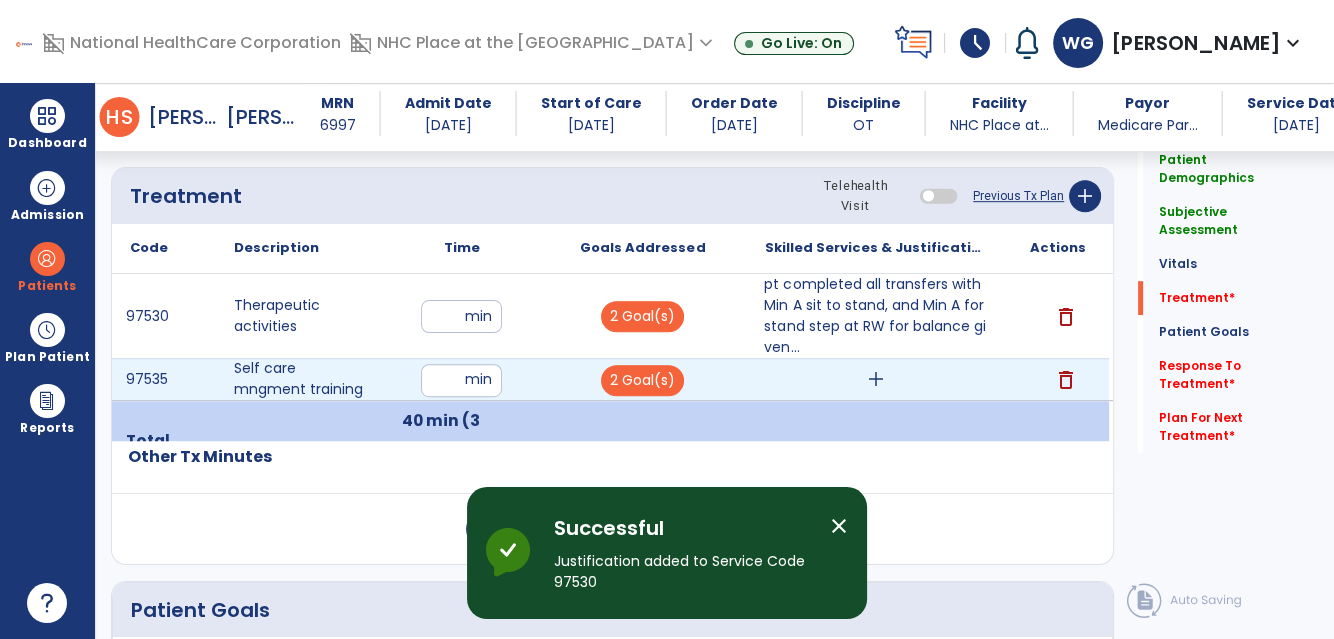 click on "add" at bounding box center (875, 379) 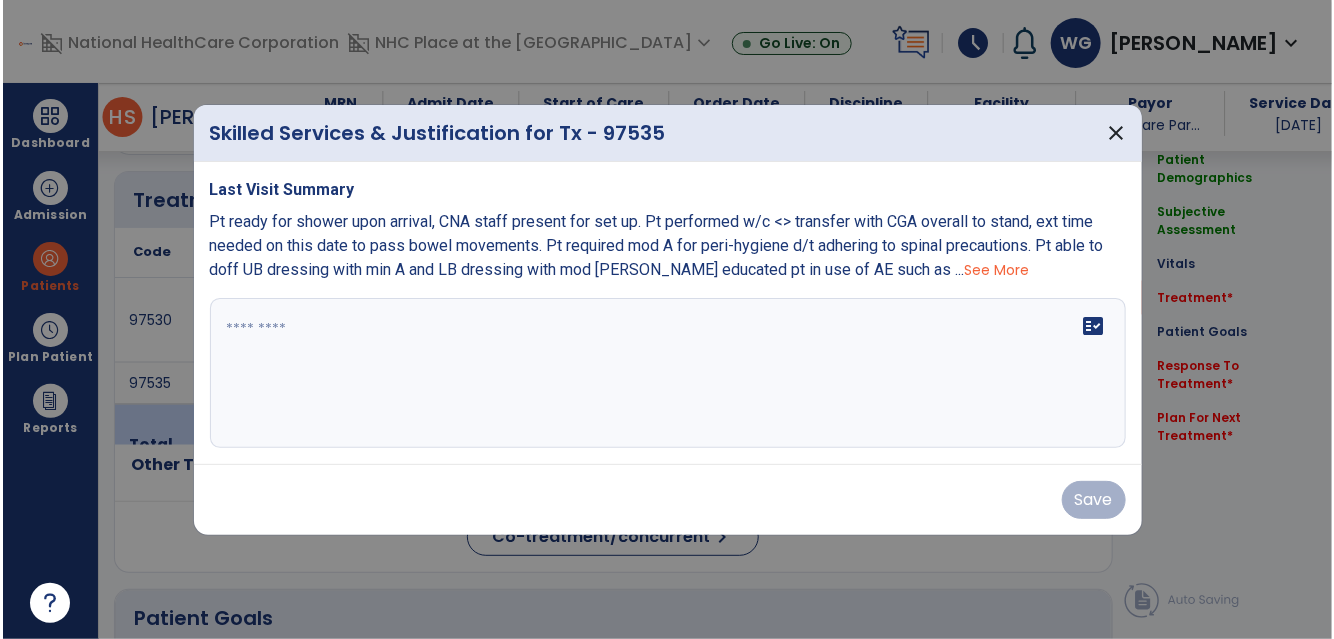 scroll, scrollTop: 1082, scrollLeft: 0, axis: vertical 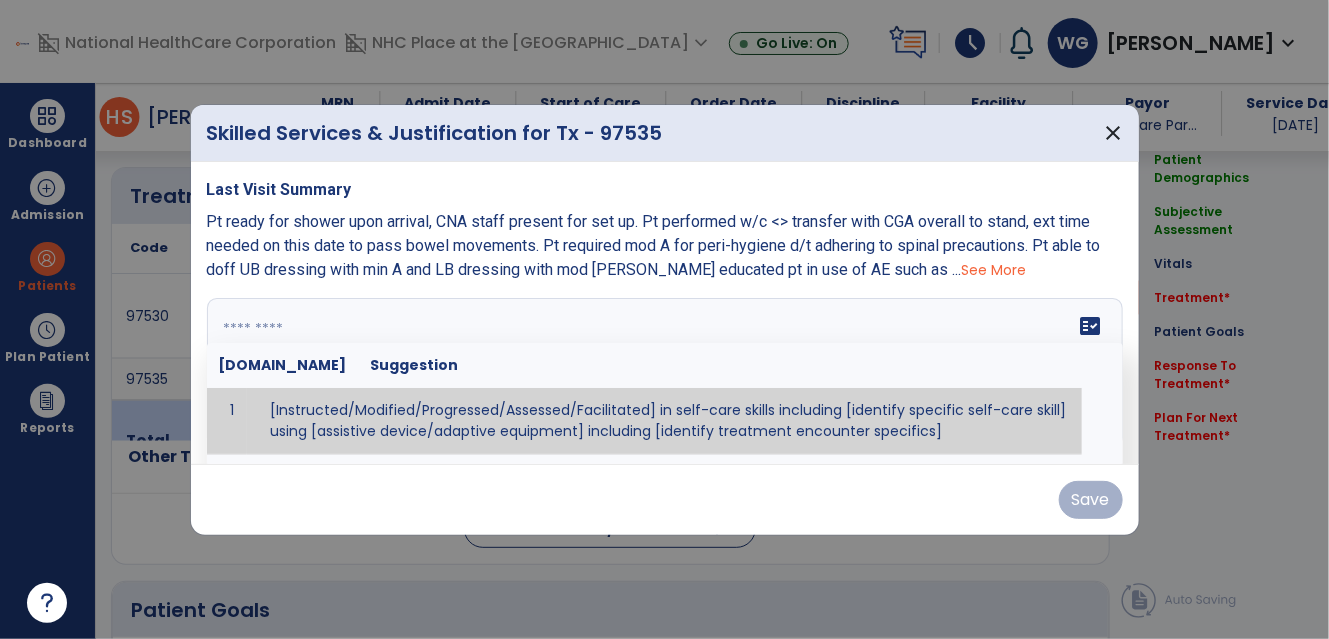 drag, startPoint x: 752, startPoint y: 344, endPoint x: 784, endPoint y: 341, distance: 32.140316 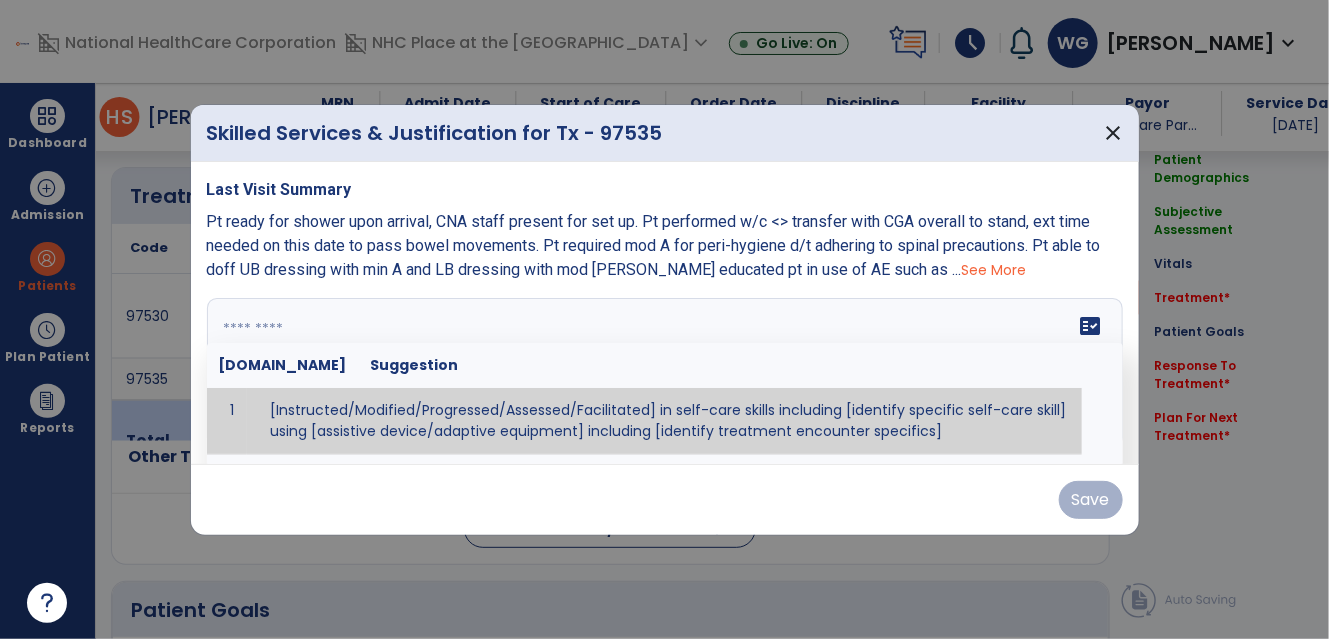 click on "fact_check  [DOMAIN_NAME] Suggestion 1 [Instructed/Modified/Progressed/Assessed/Facilitated] in self-care skills including [identify specific self-care skill] using [assistive device/adaptive equipment] including [identify treatment encounter specifics]" at bounding box center [665, 373] 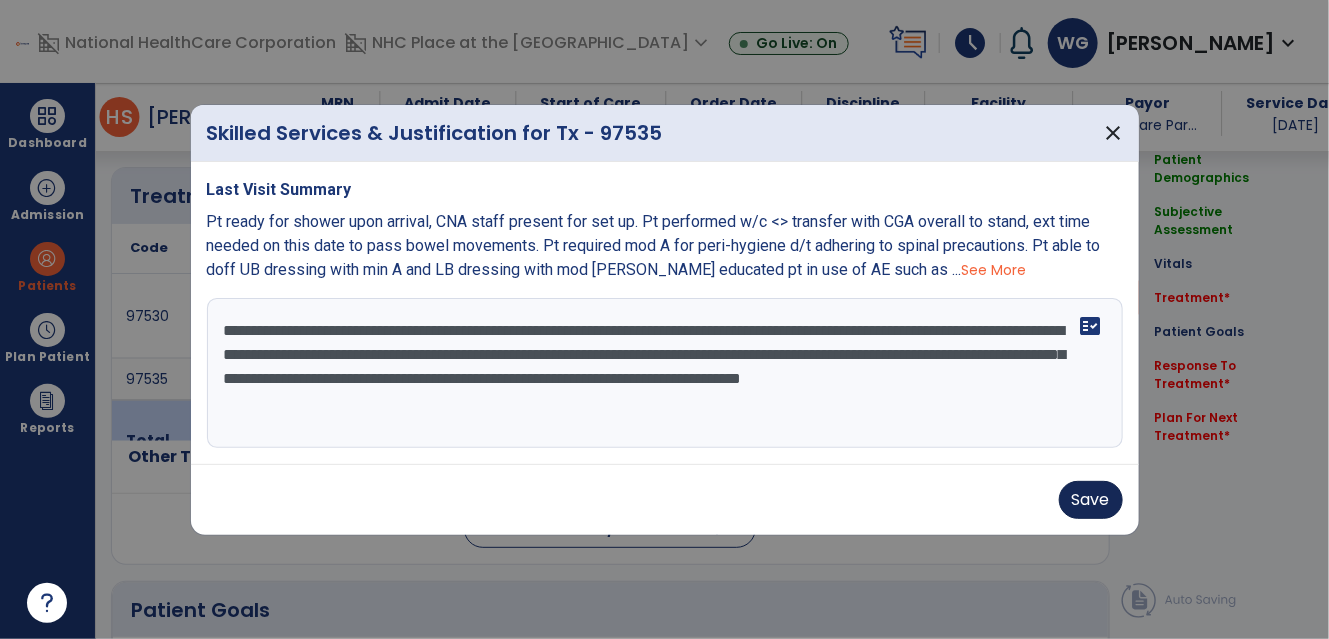 type on "**********" 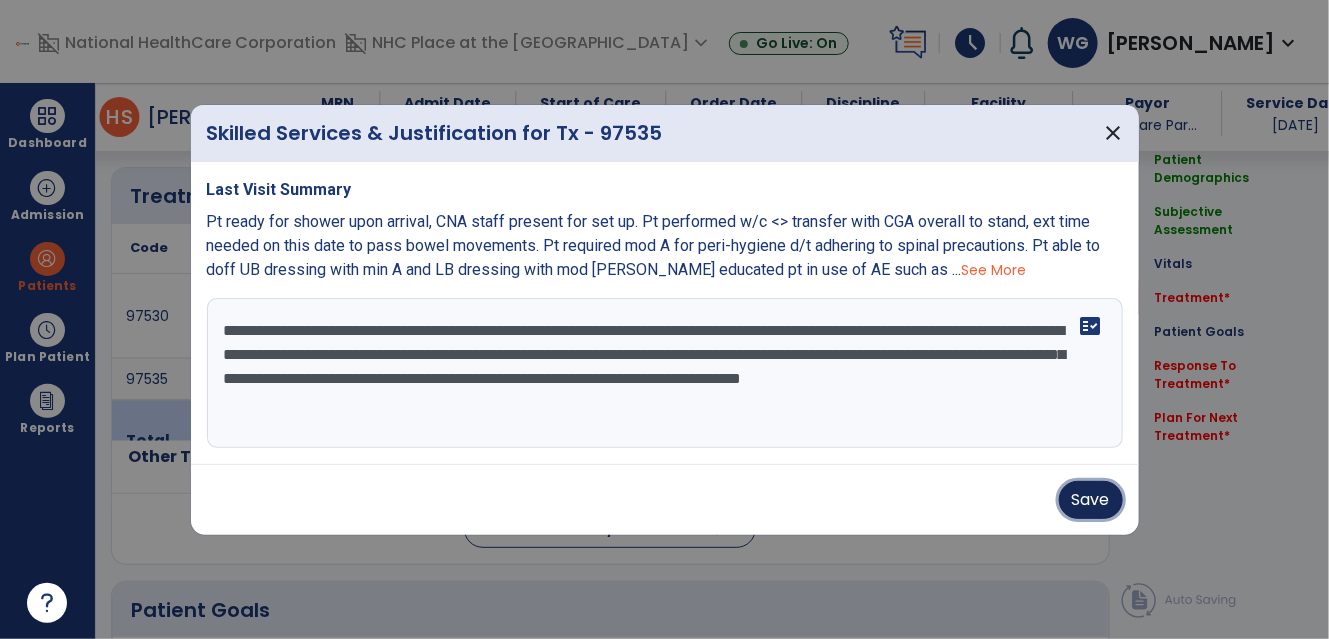 click on "Save" at bounding box center (1091, 500) 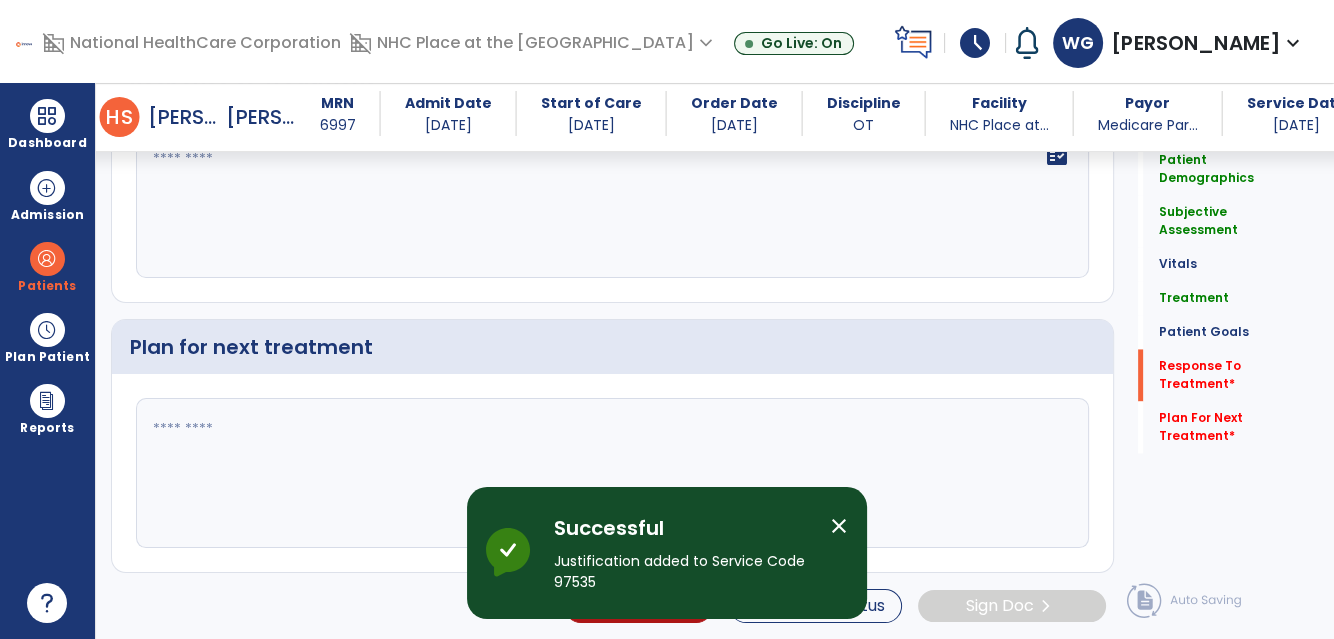 scroll, scrollTop: 2921, scrollLeft: 0, axis: vertical 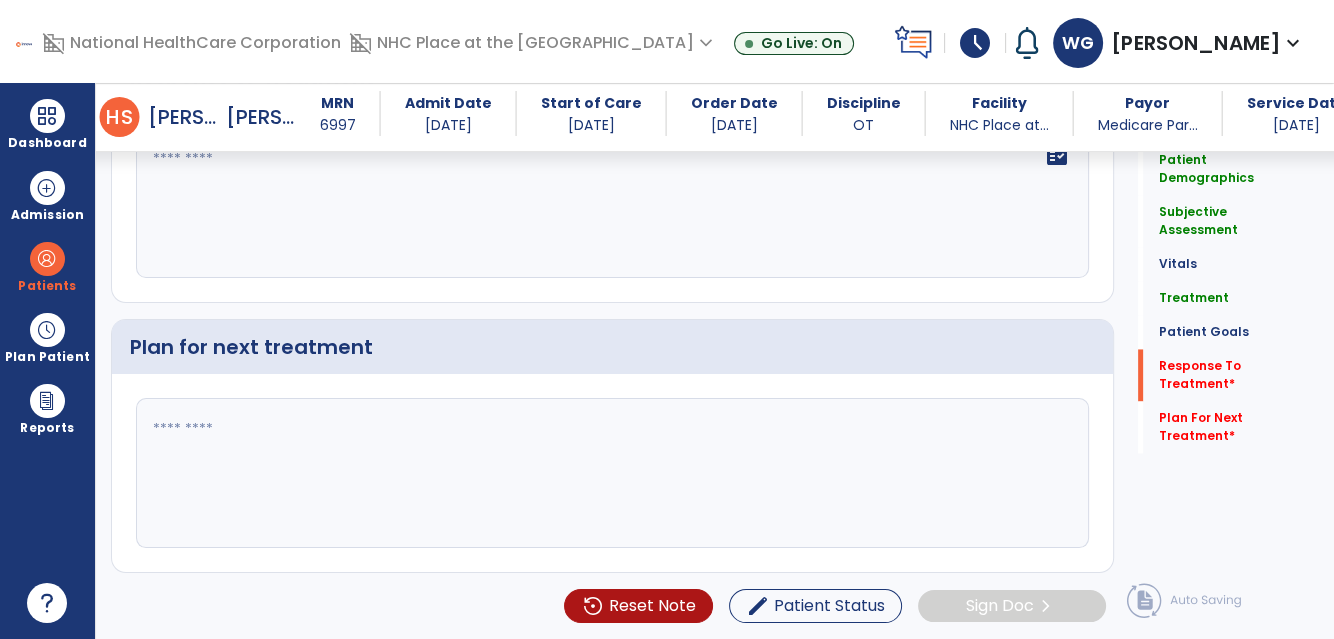 click on "fact_check" 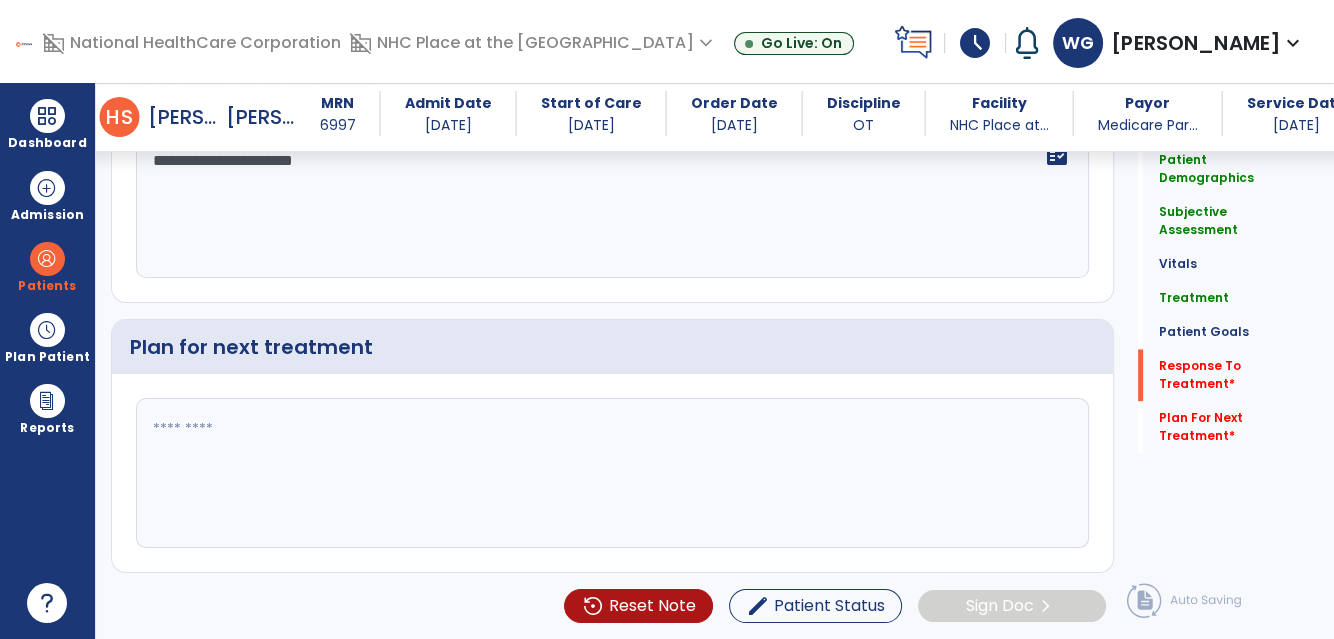 type on "**********" 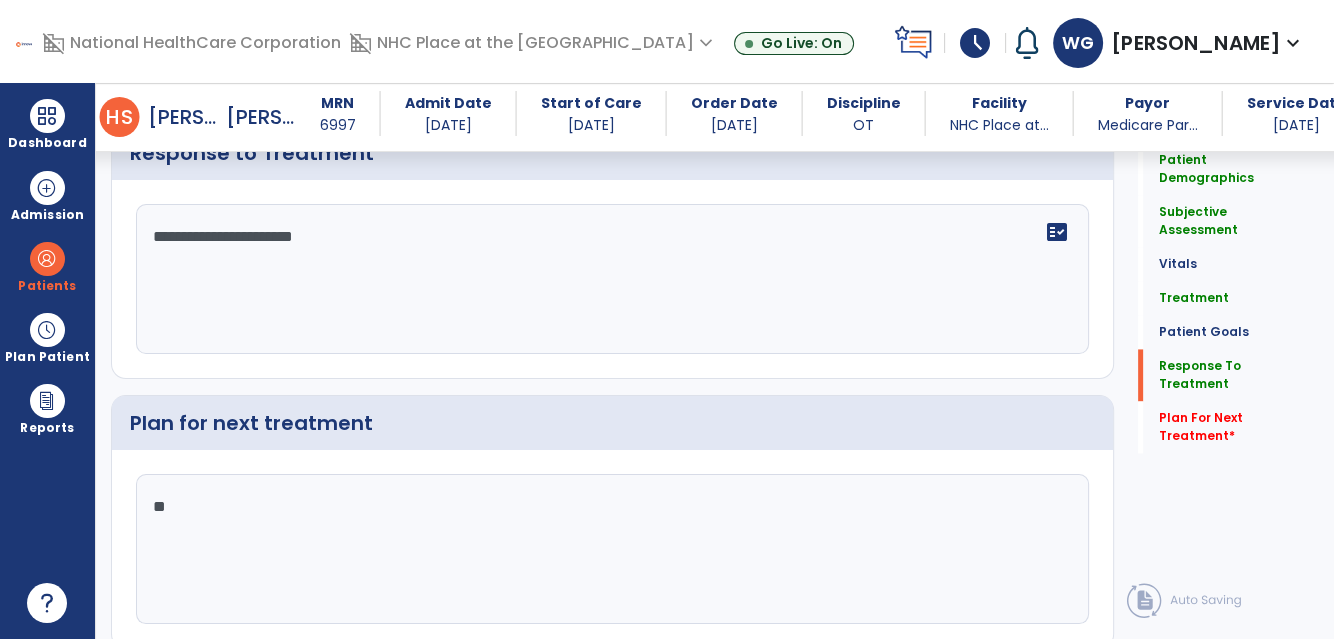 scroll, scrollTop: 2921, scrollLeft: 0, axis: vertical 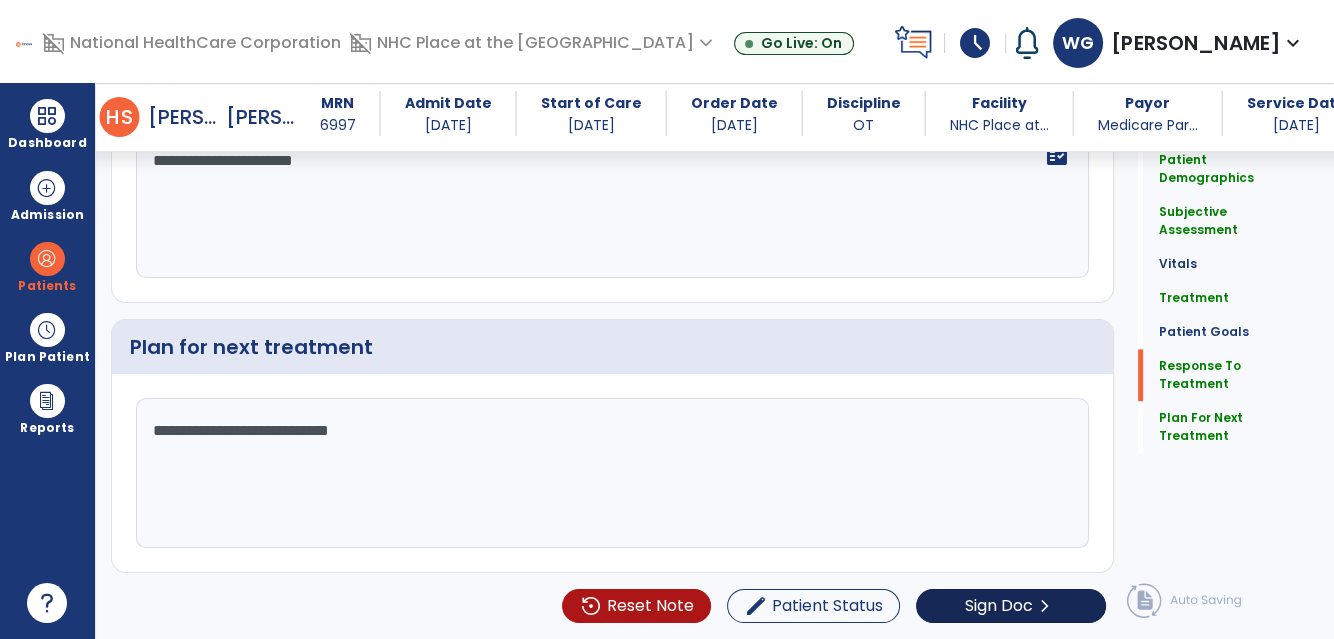 type on "**********" 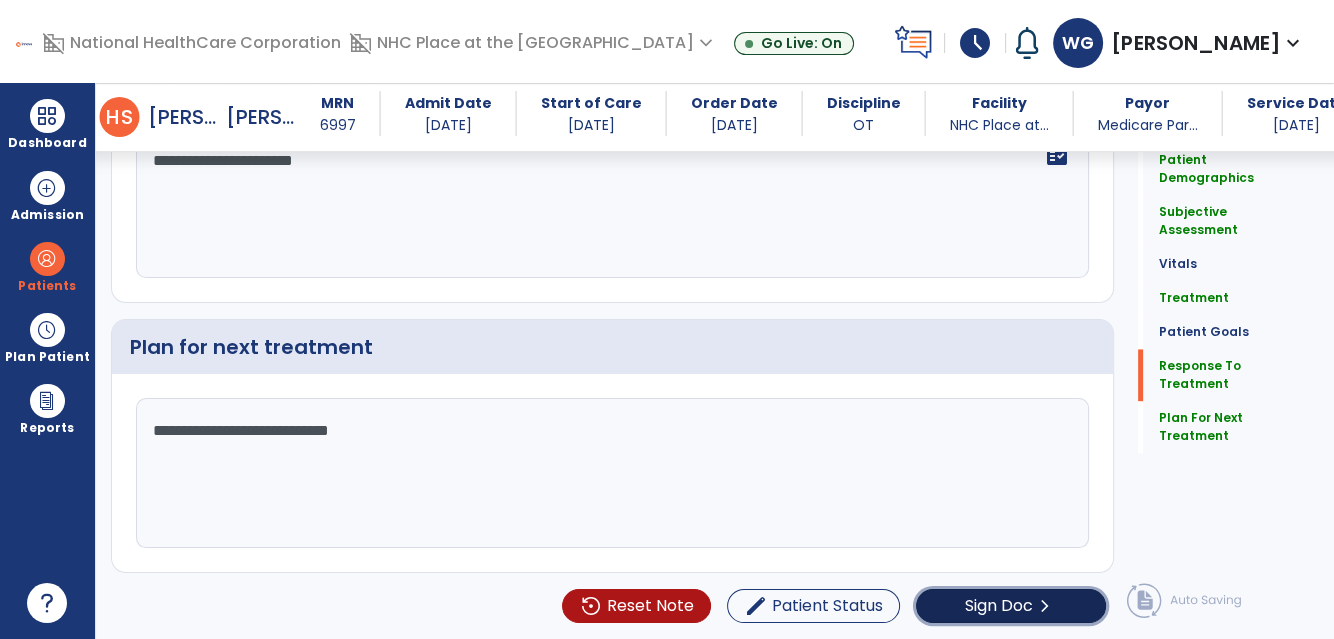 click on "Sign Doc" 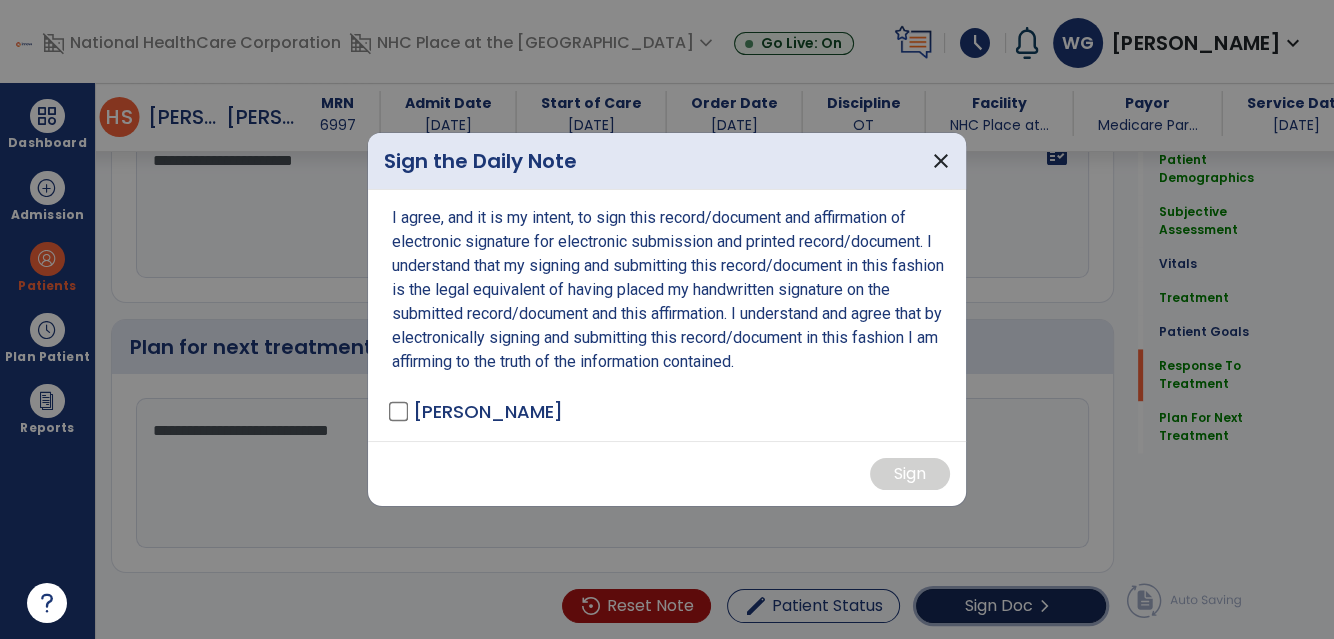 scroll, scrollTop: 2921, scrollLeft: 0, axis: vertical 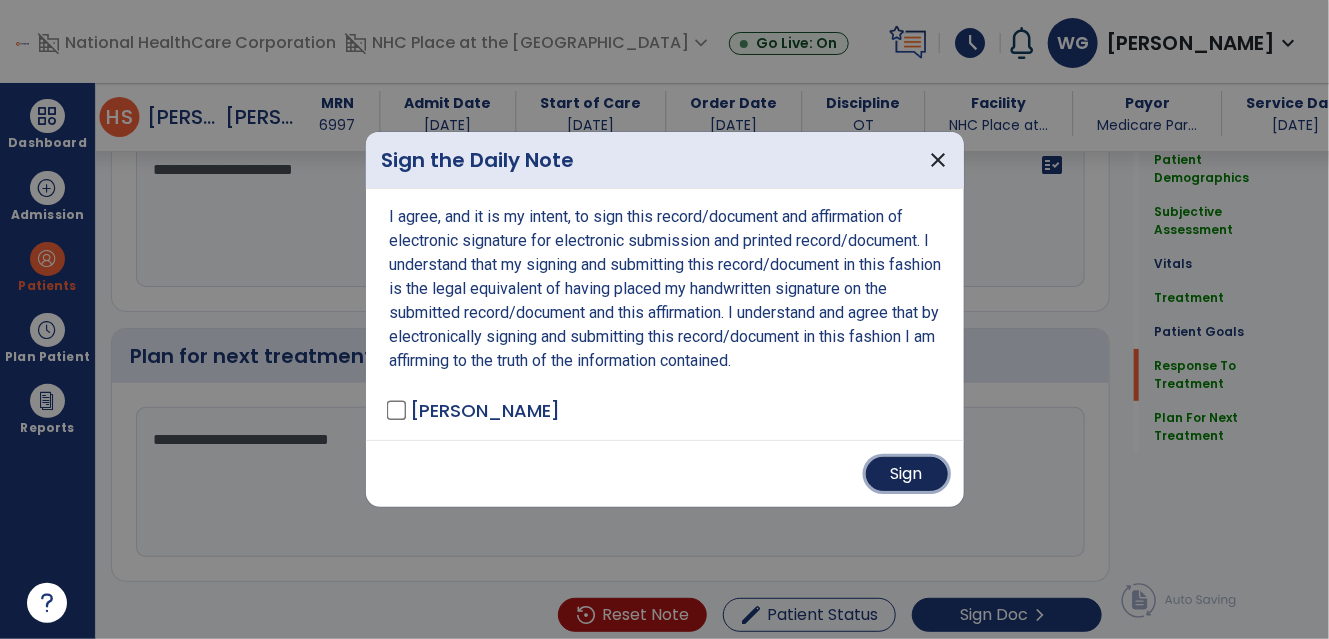 click on "Sign" at bounding box center [907, 474] 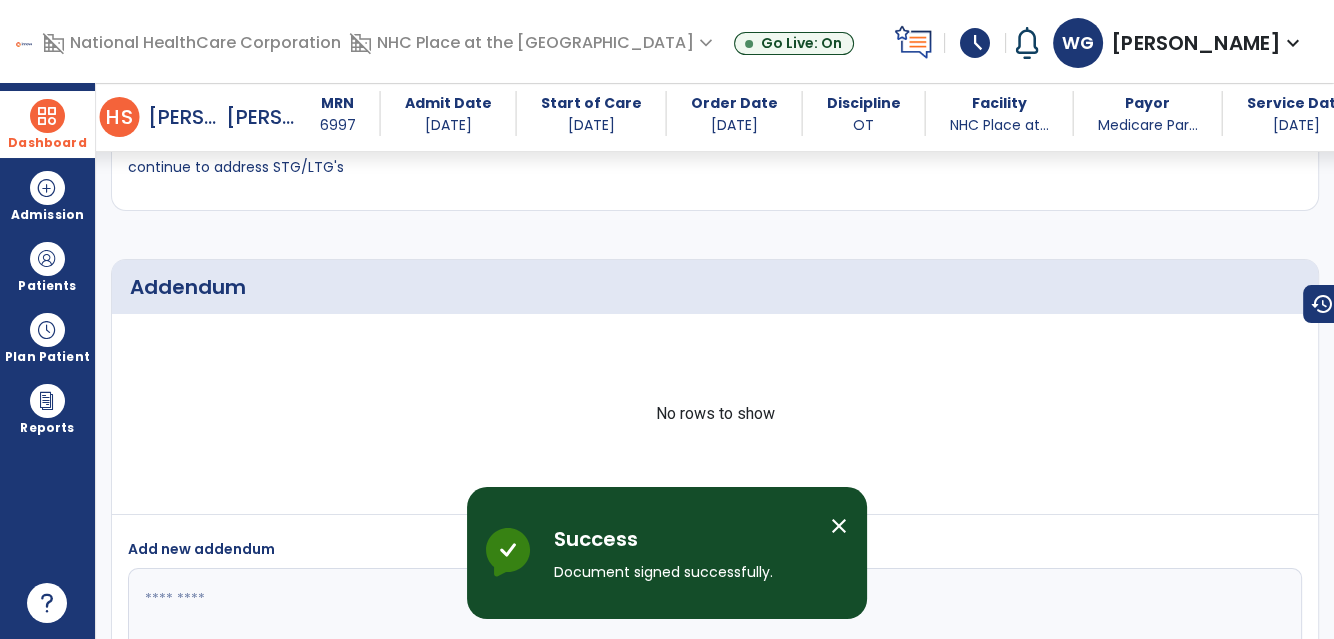 click at bounding box center (47, 116) 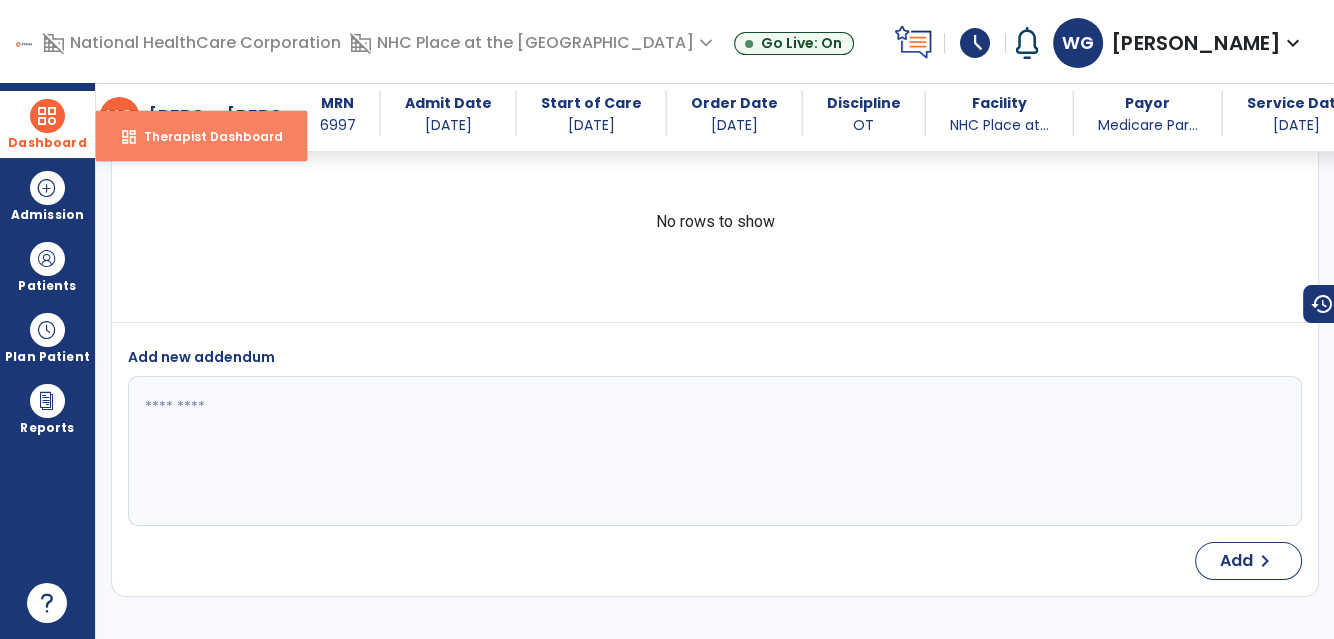 click on "Therapist Dashboard" at bounding box center [205, 136] 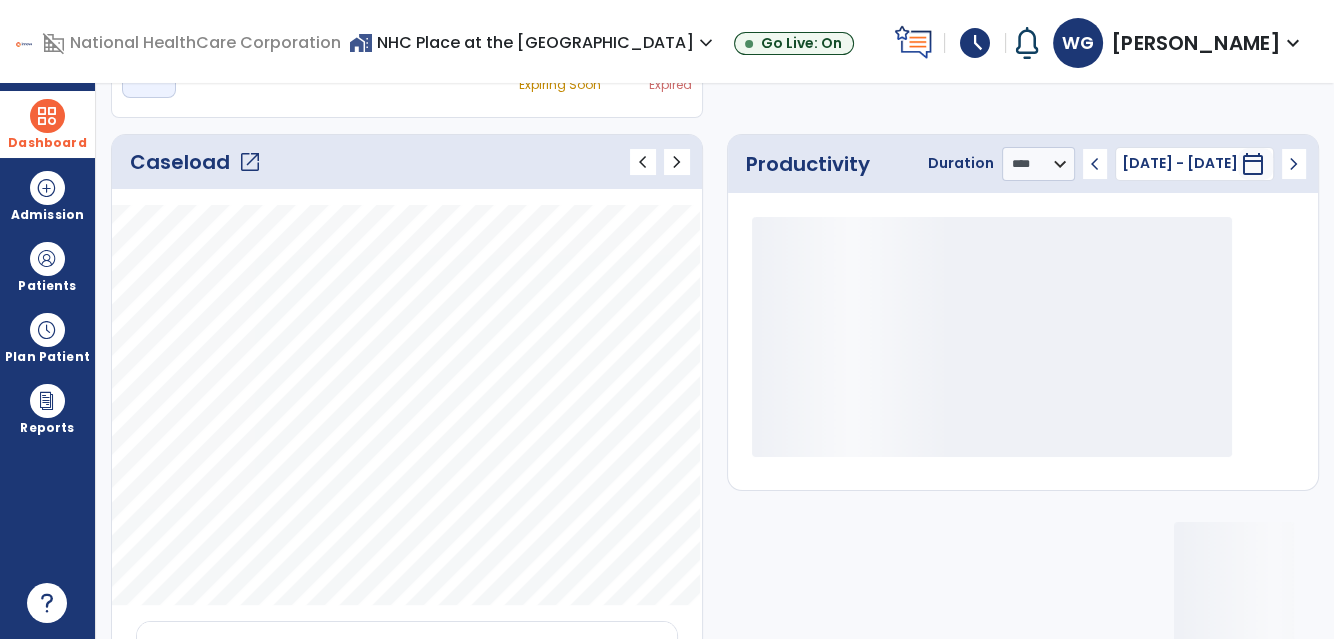 click on "open_in_new" 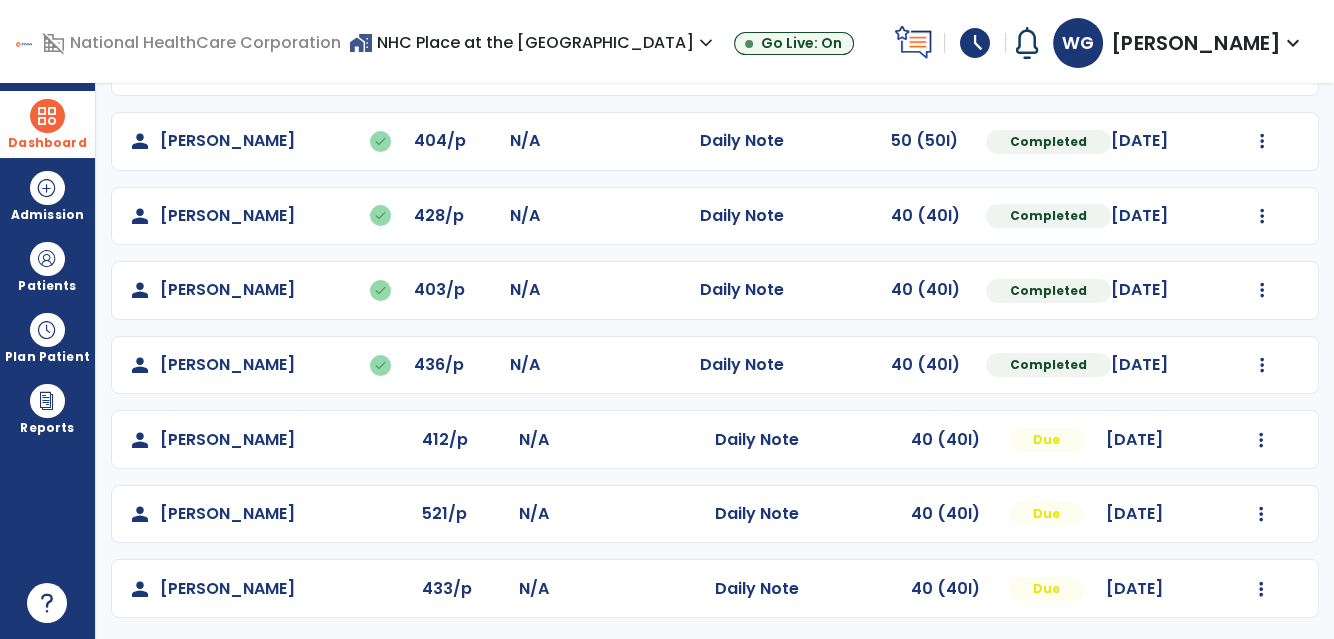 scroll, scrollTop: 446, scrollLeft: 0, axis: vertical 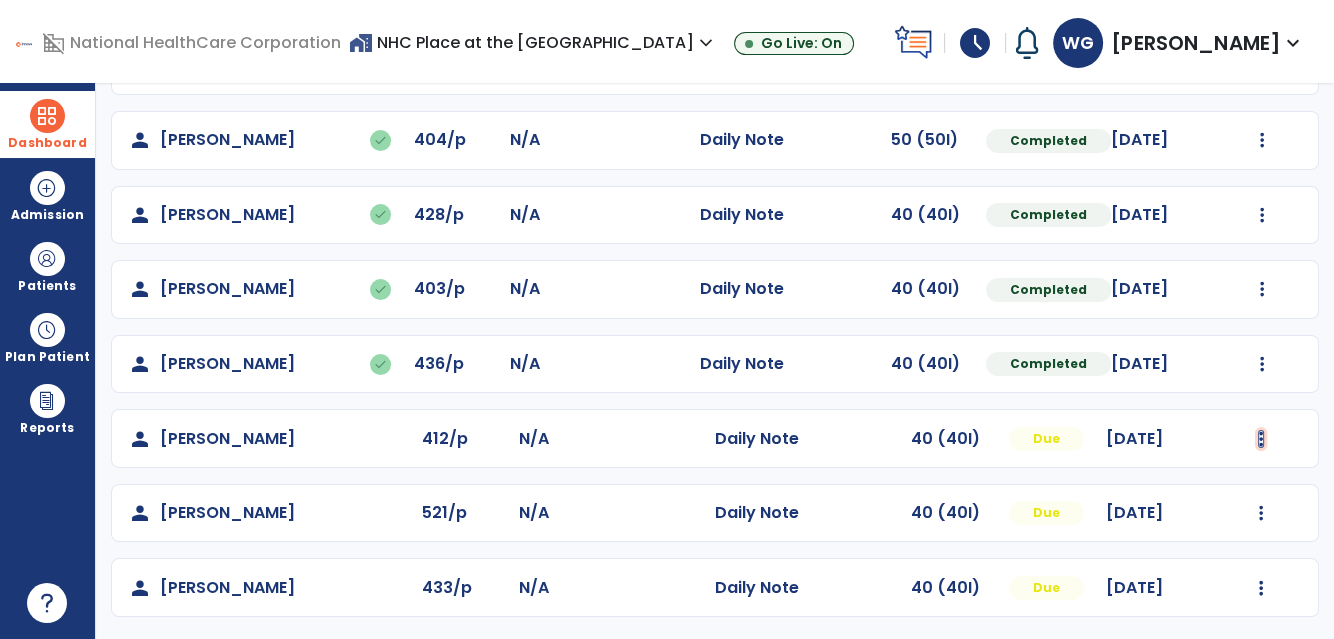 click at bounding box center [1262, -158] 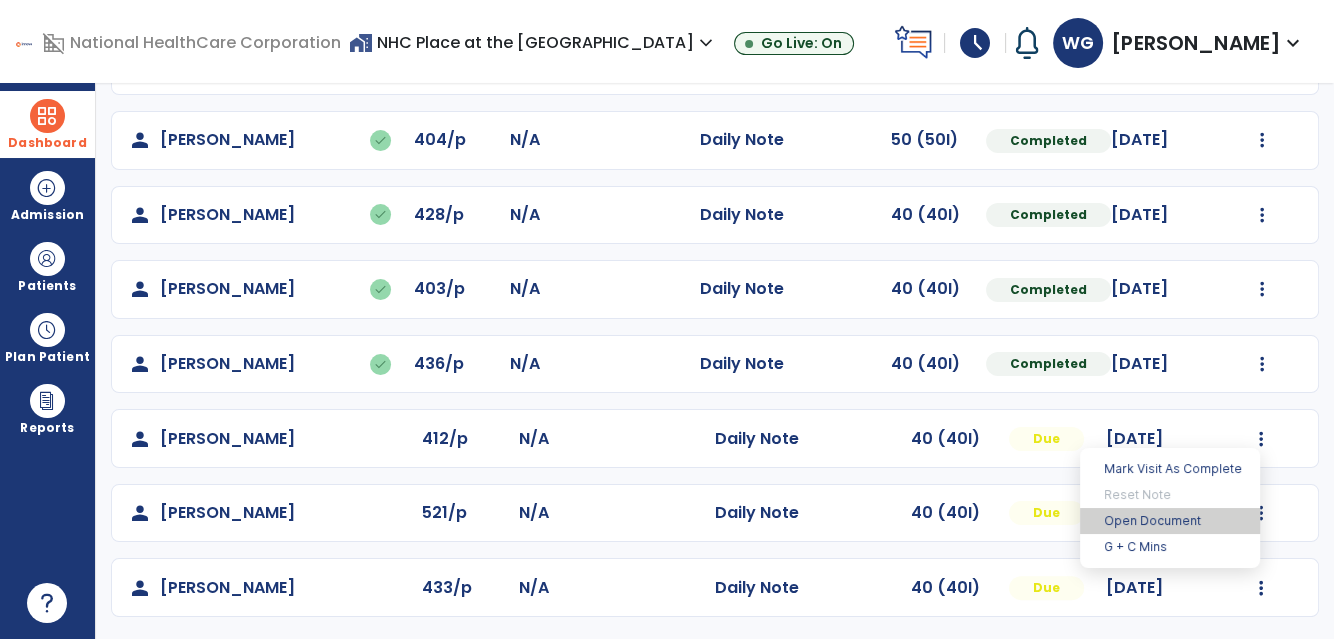 click on "Open Document" at bounding box center (1170, 521) 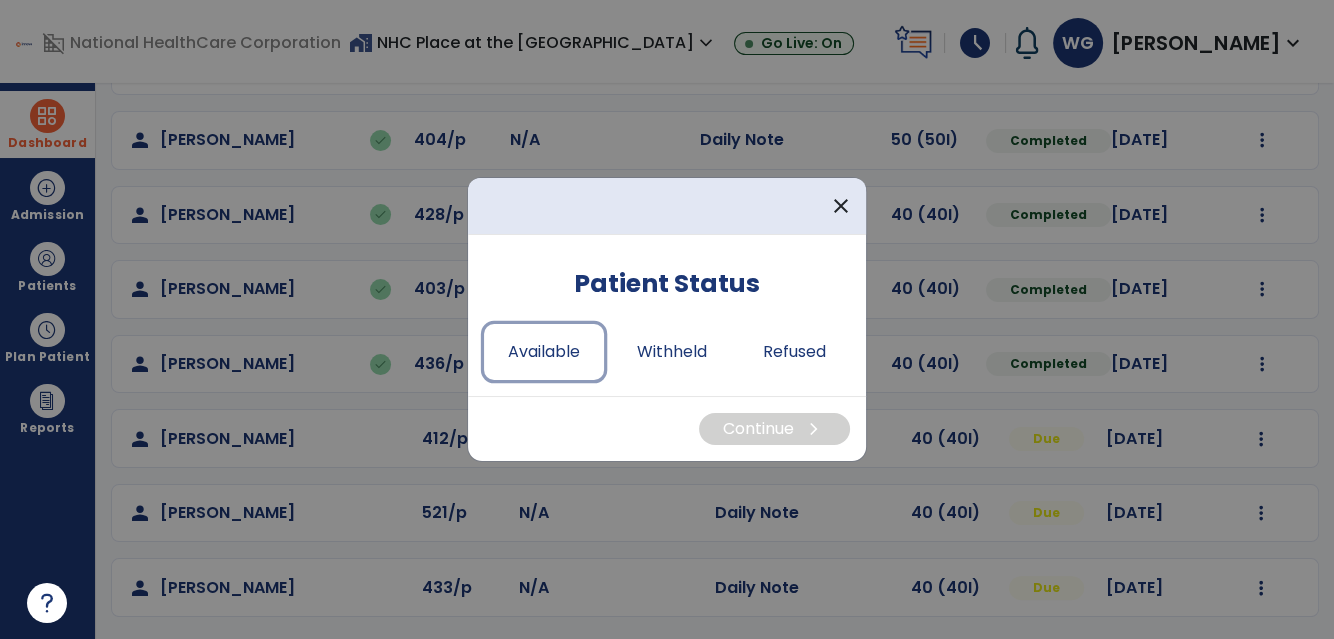 drag, startPoint x: 566, startPoint y: 348, endPoint x: 589, endPoint y: 379, distance: 38.600517 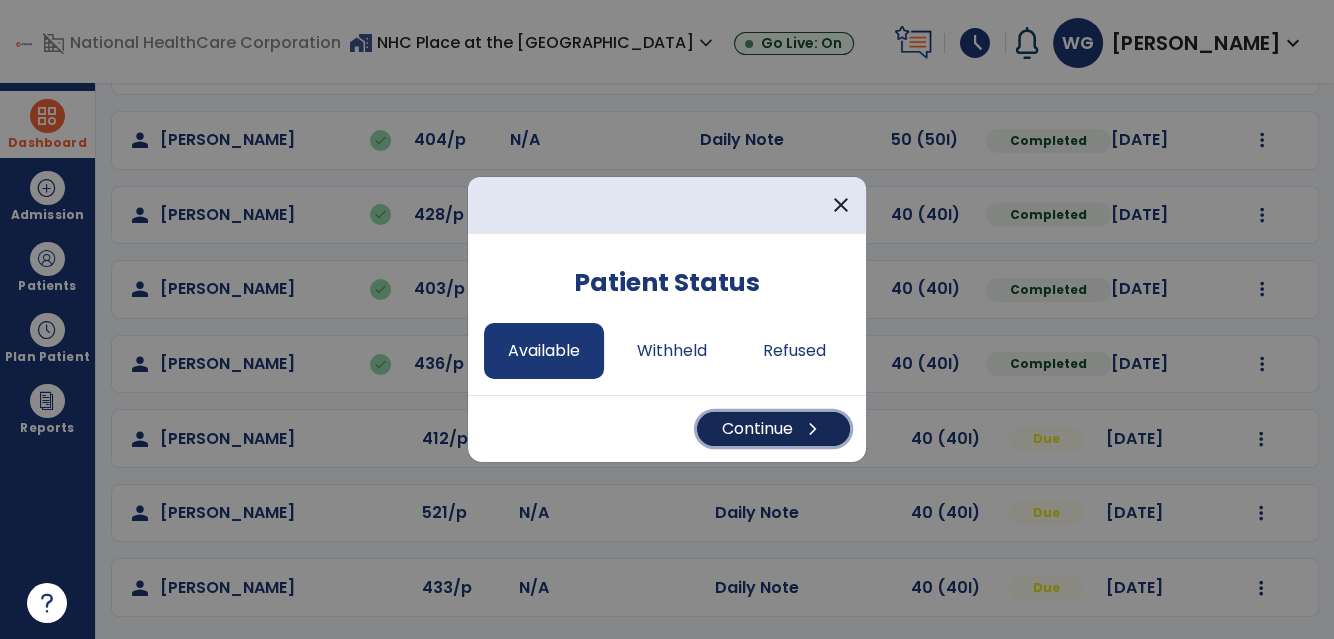 click on "Continue   chevron_right" at bounding box center (773, 429) 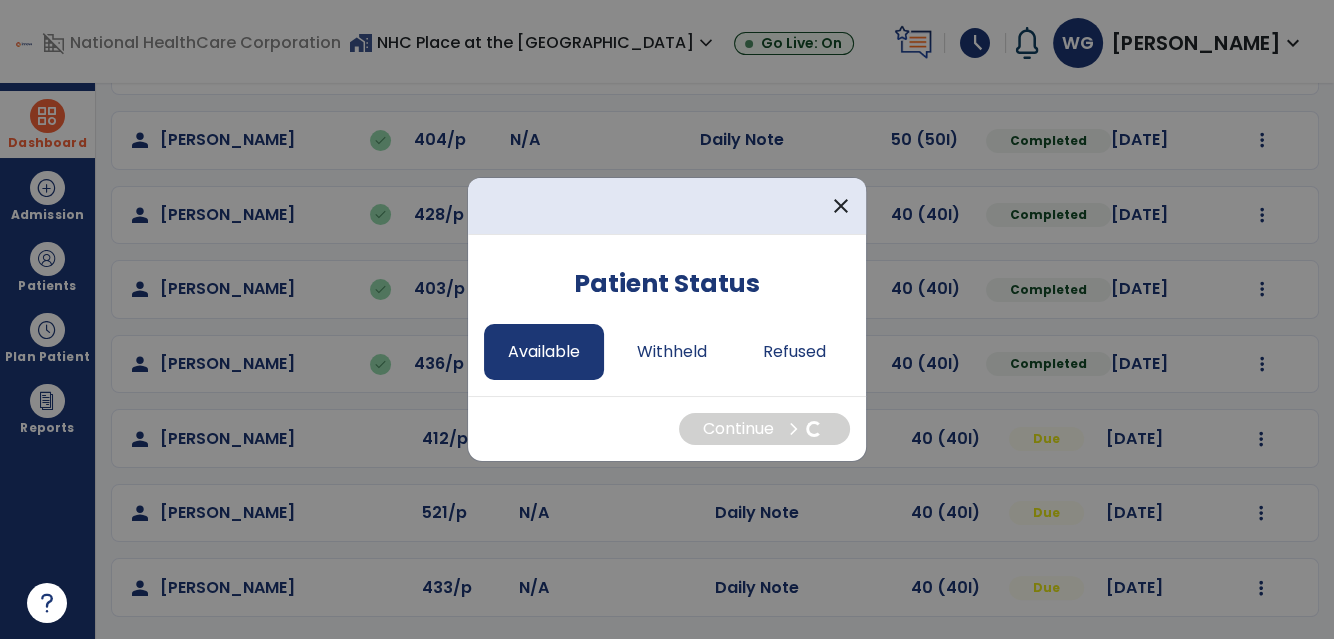 select on "*" 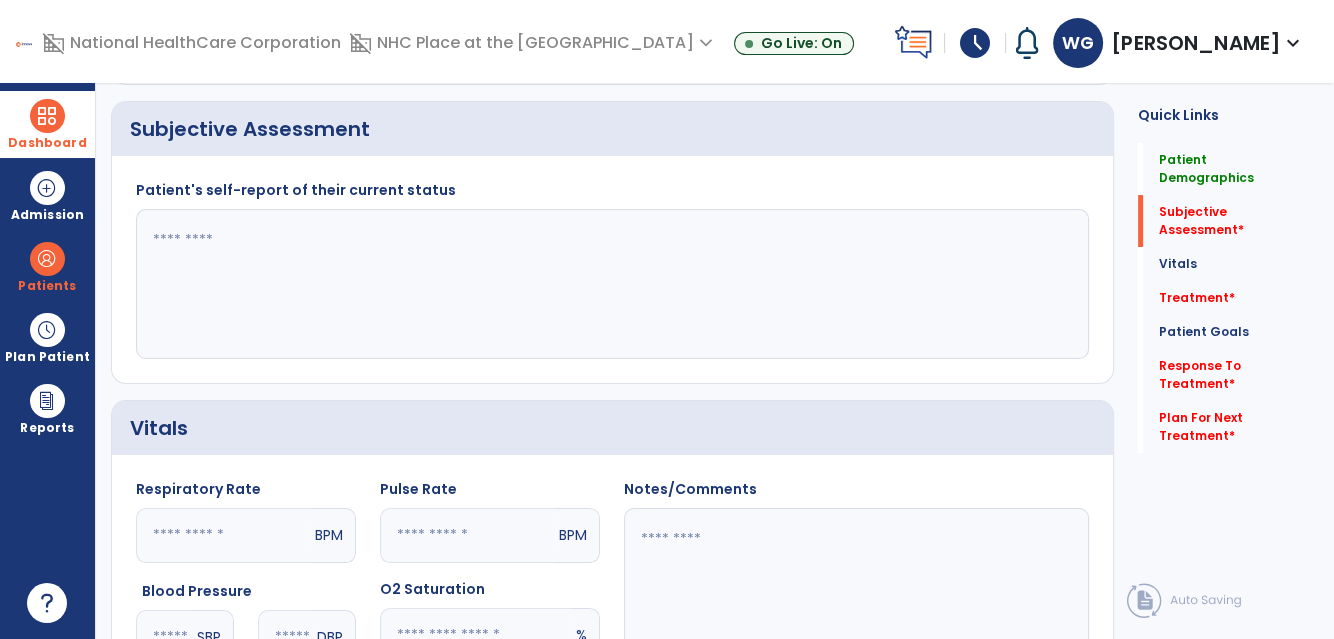 click 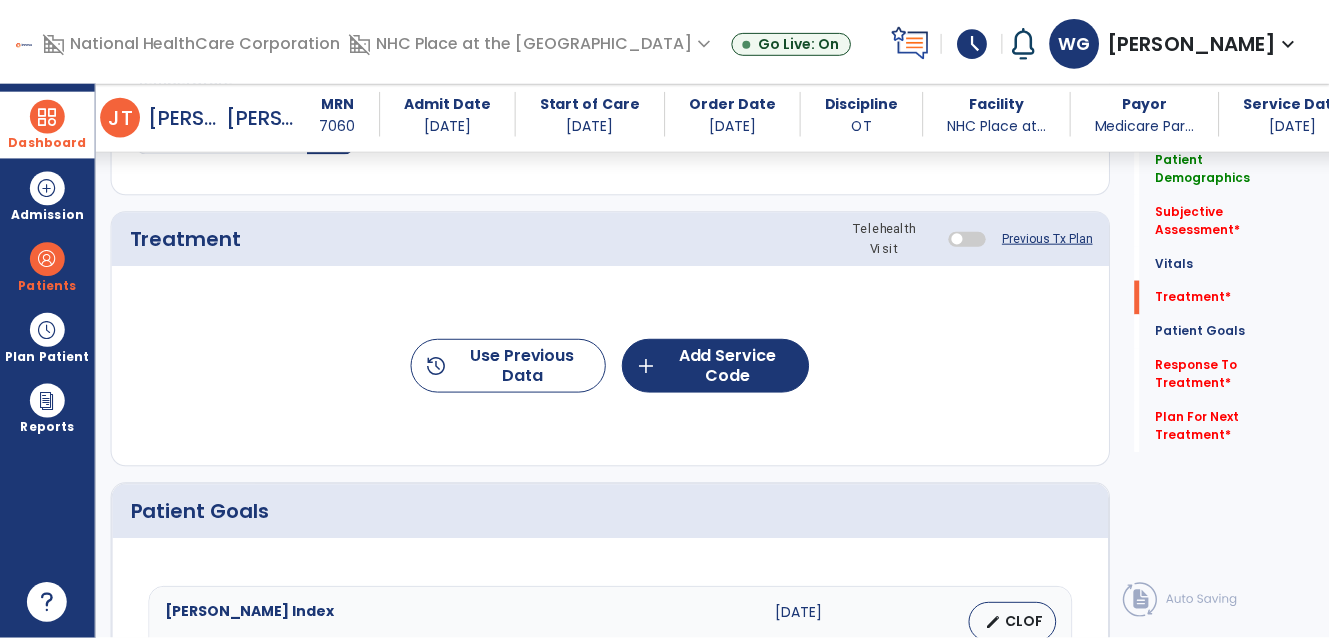 scroll, scrollTop: 1082, scrollLeft: 0, axis: vertical 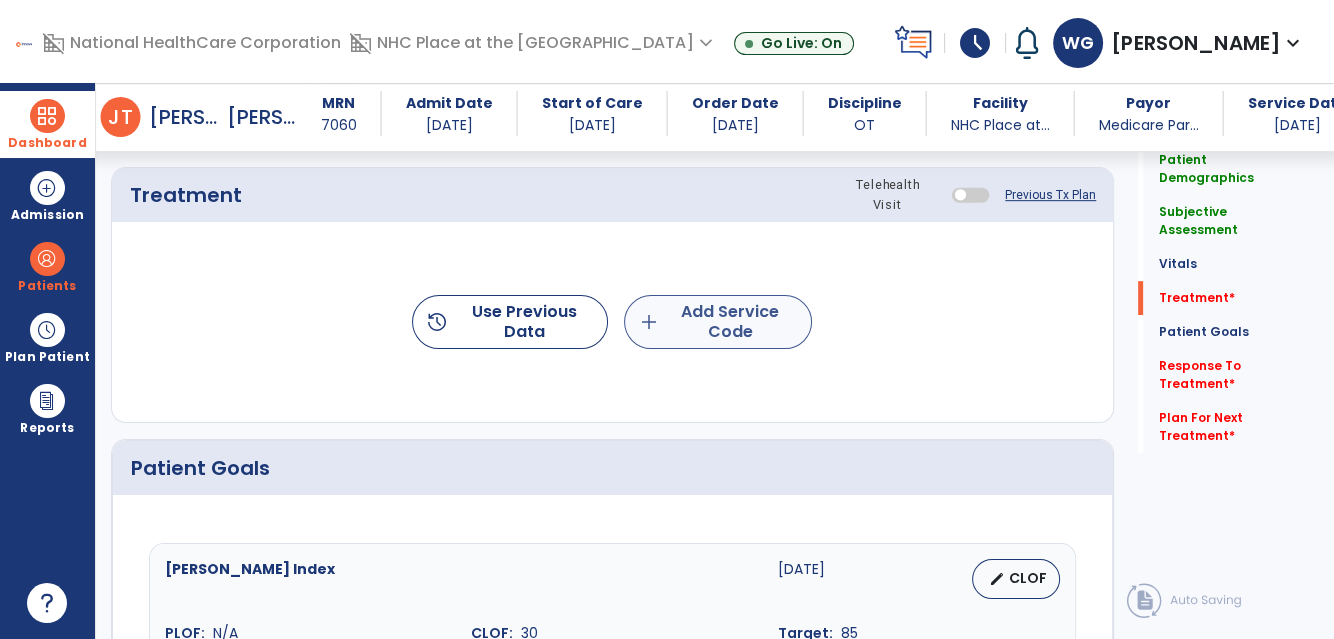 type on "**********" 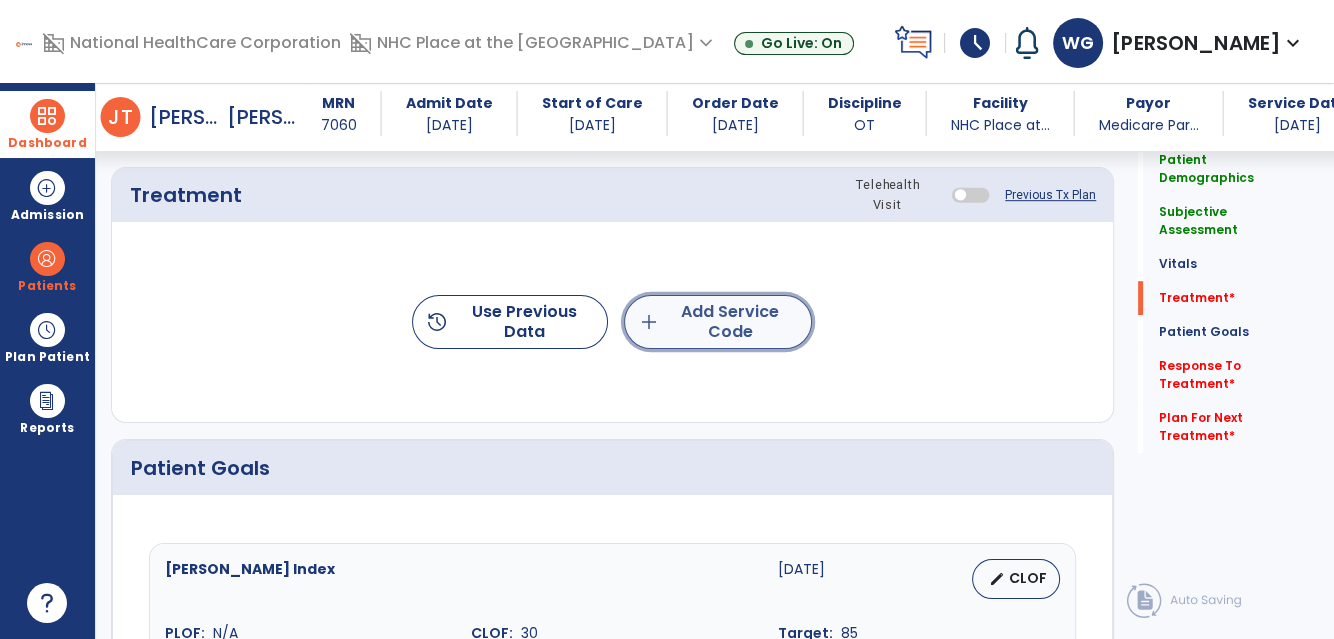 click on "add  Add Service Code" 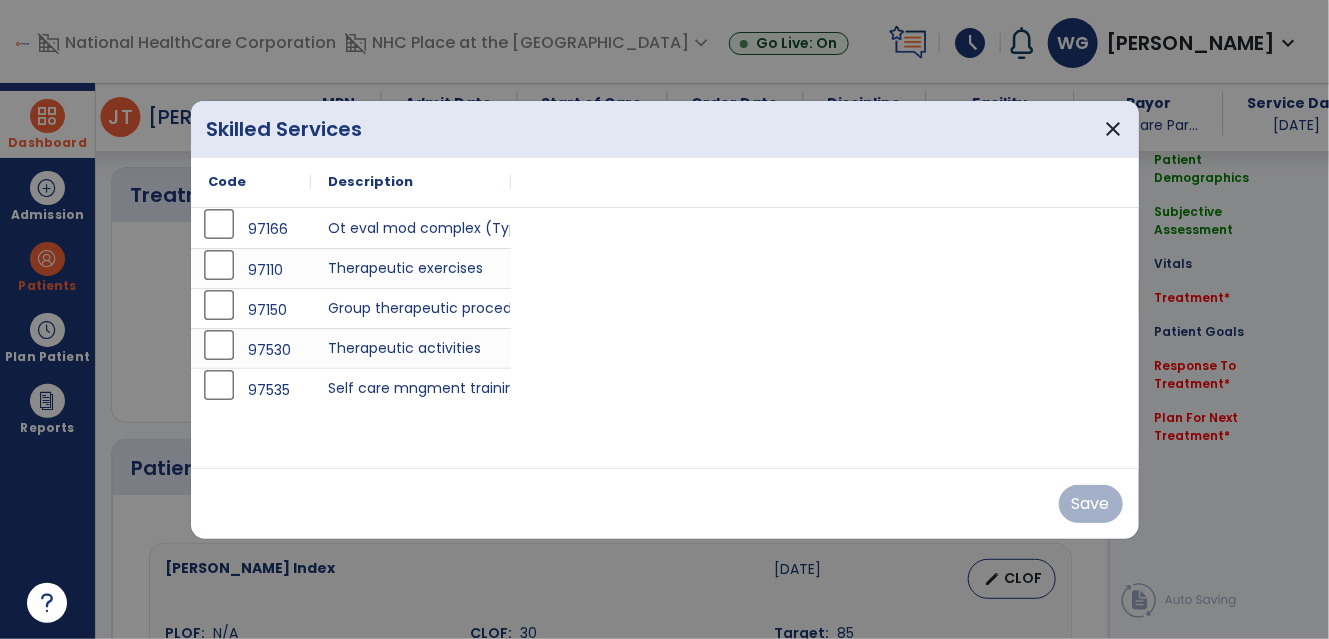 scroll, scrollTop: 1082, scrollLeft: 0, axis: vertical 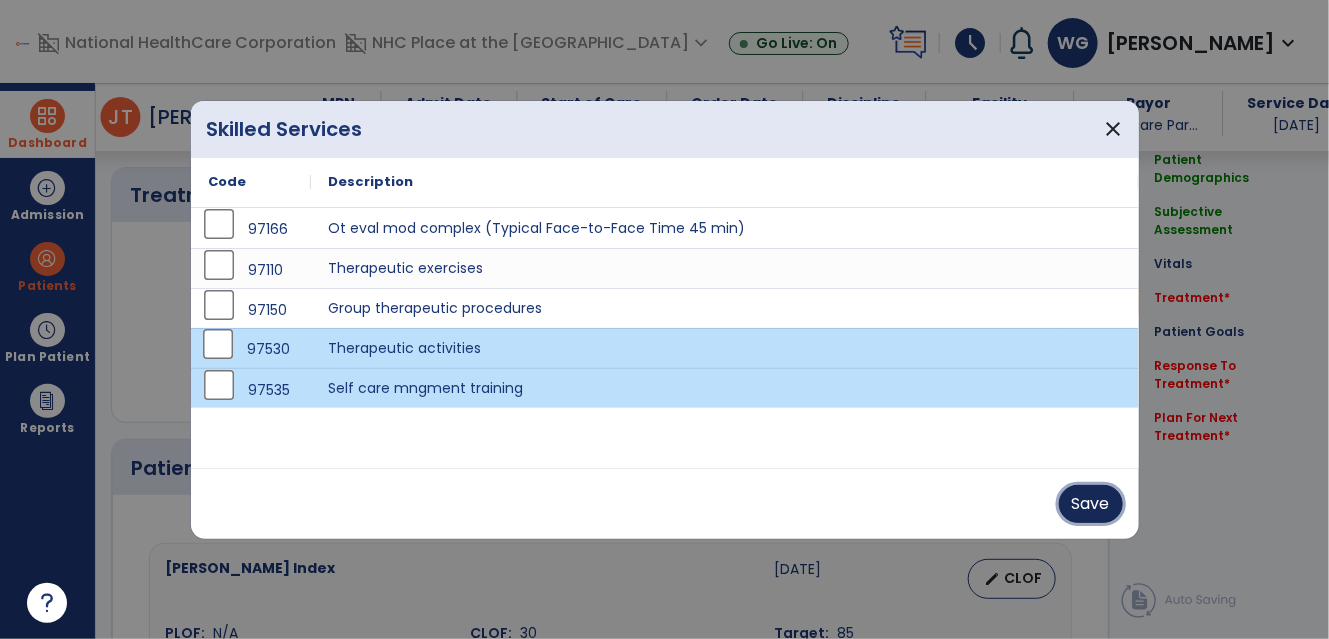 click on "Save" at bounding box center [1091, 504] 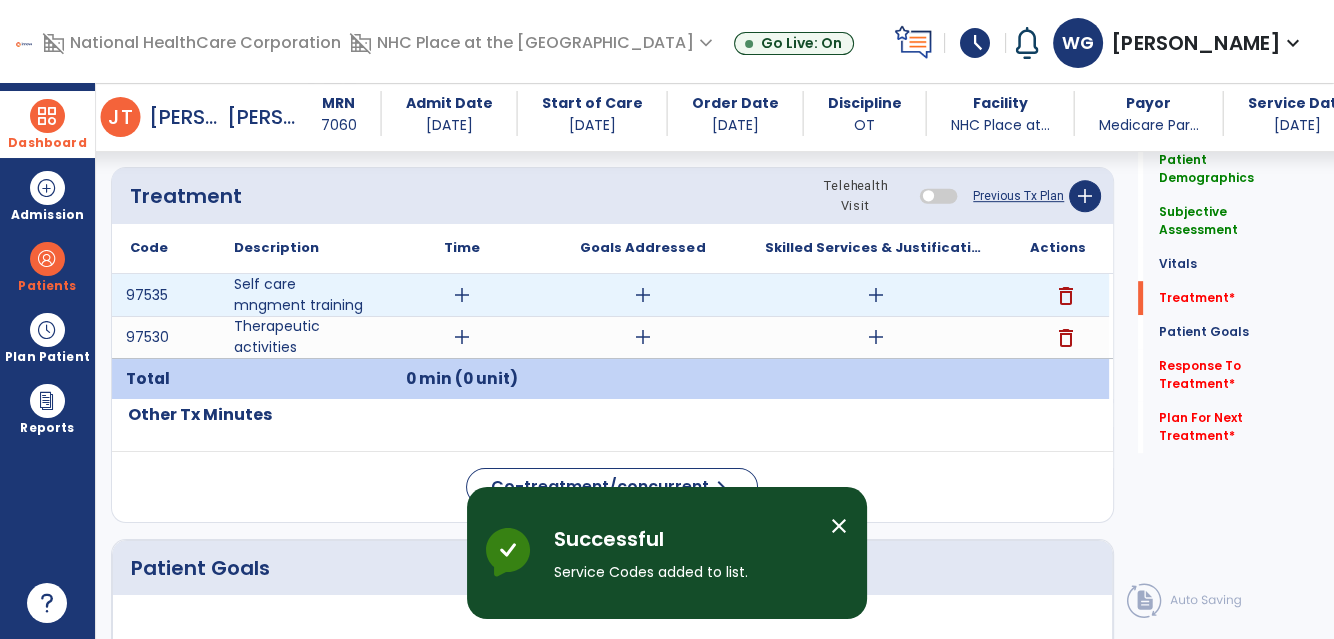 click on "add" at bounding box center [462, 295] 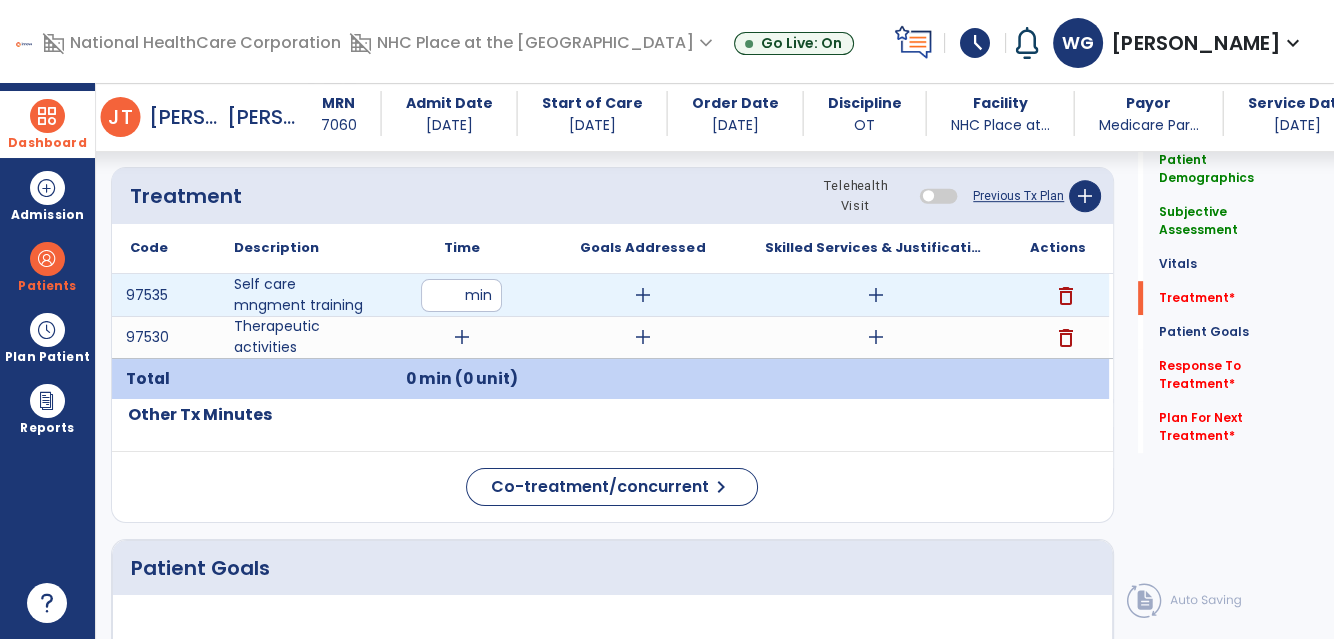type on "**" 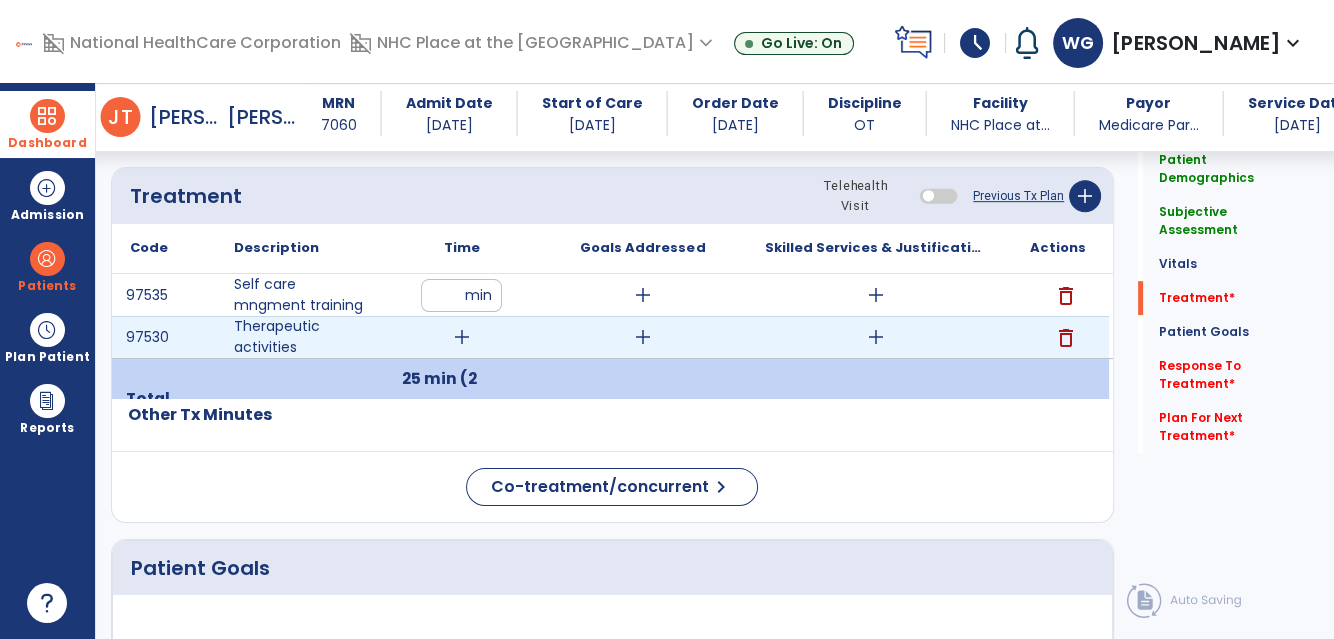 click on "add" at bounding box center (462, 337) 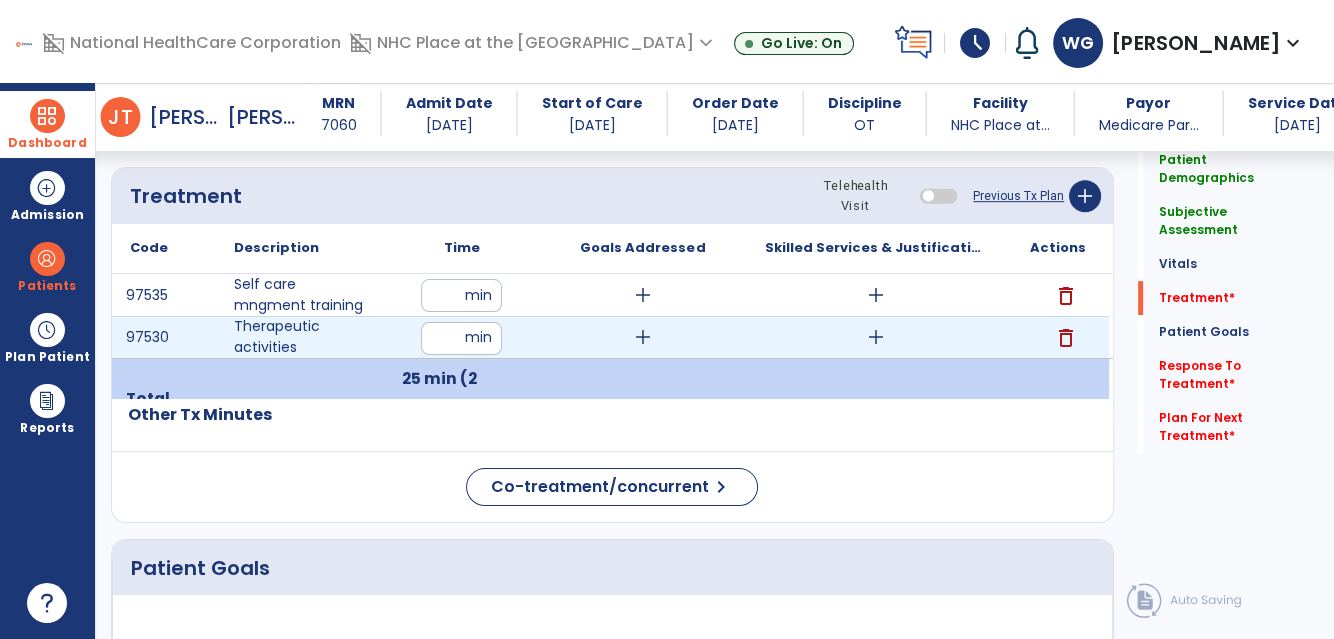 type on "**" 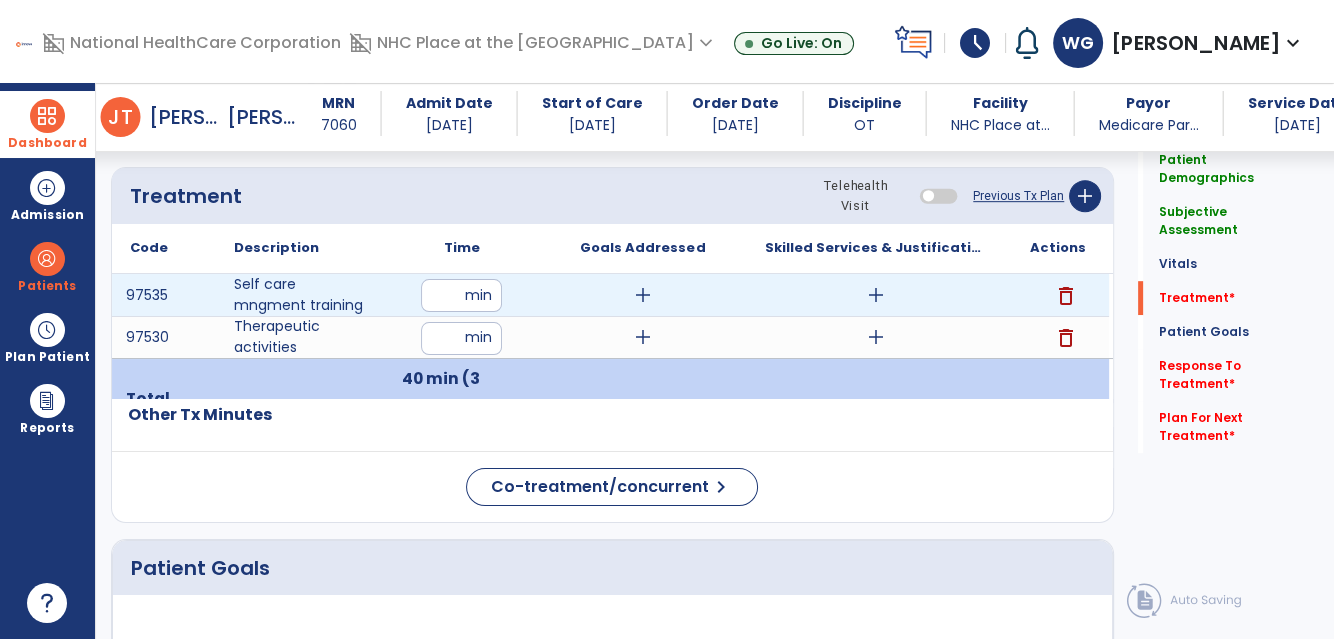 click on "add" at bounding box center (643, 295) 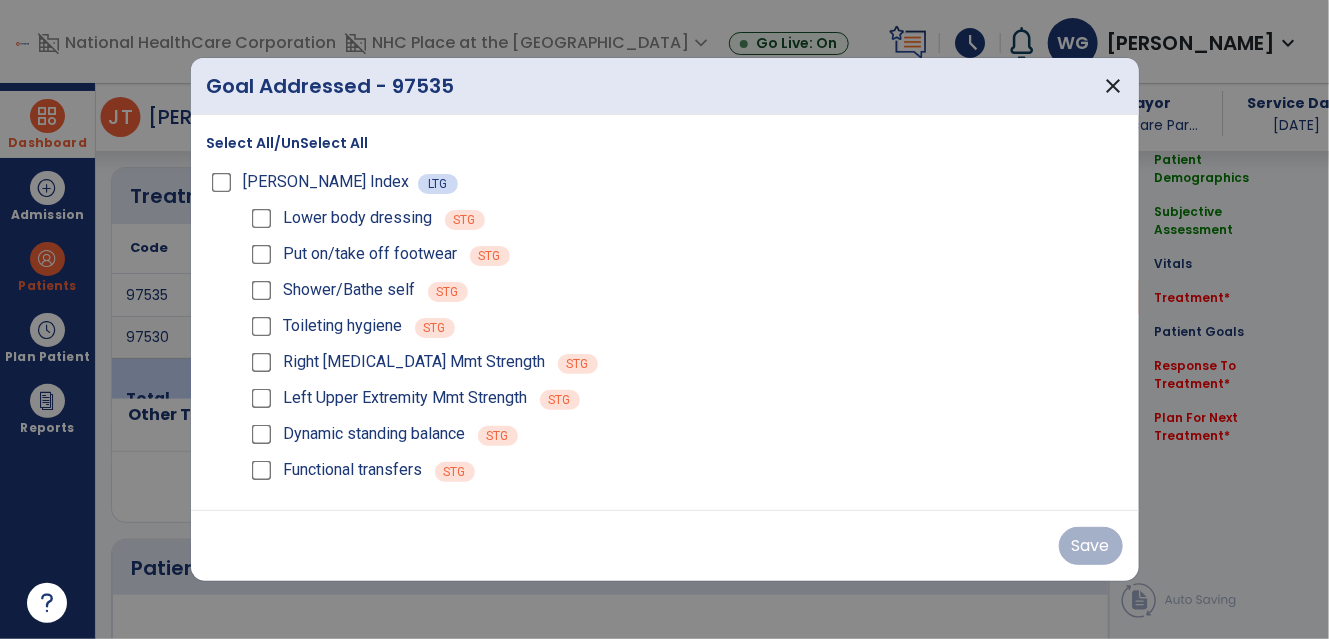 scroll, scrollTop: 1082, scrollLeft: 0, axis: vertical 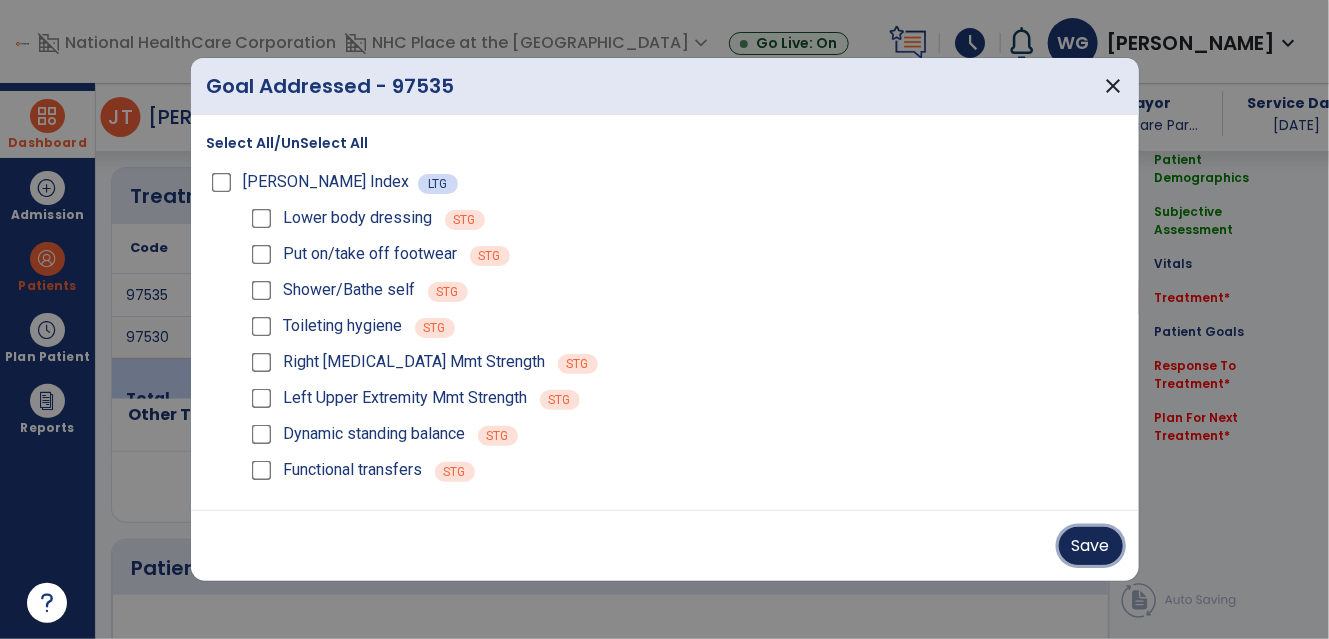 click on "Save" at bounding box center (1091, 546) 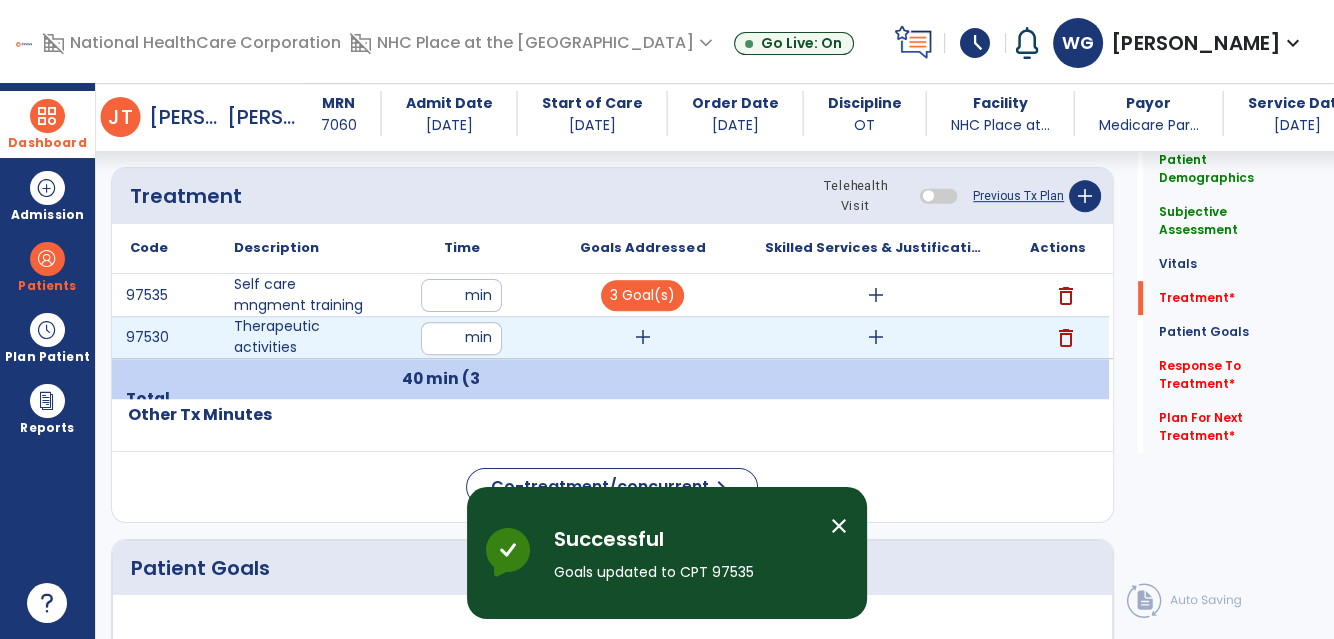 click on "add" at bounding box center [643, 337] 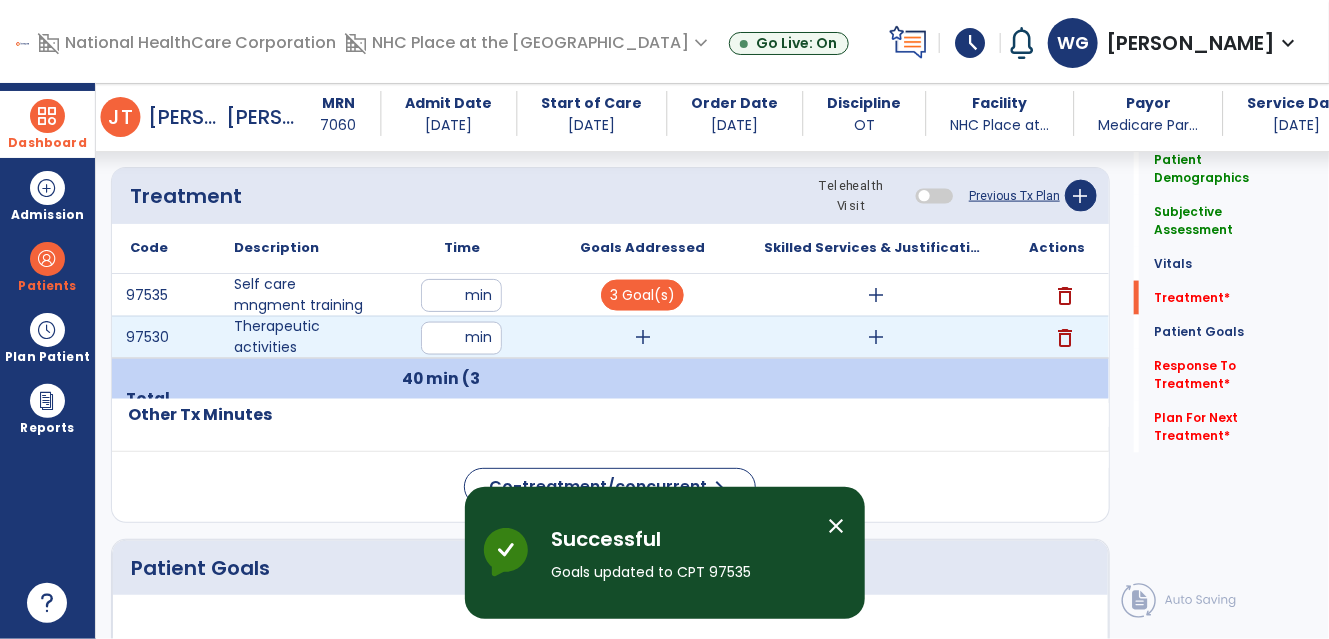 scroll, scrollTop: 1082, scrollLeft: 0, axis: vertical 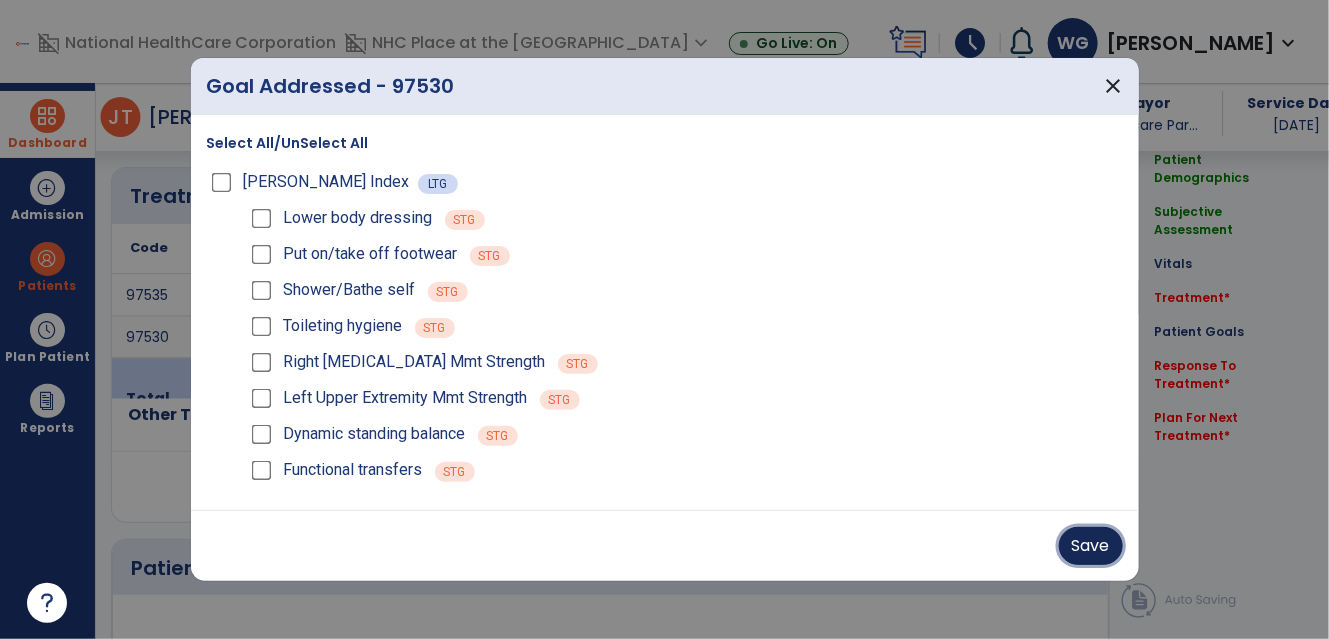 click on "Save" at bounding box center (1091, 546) 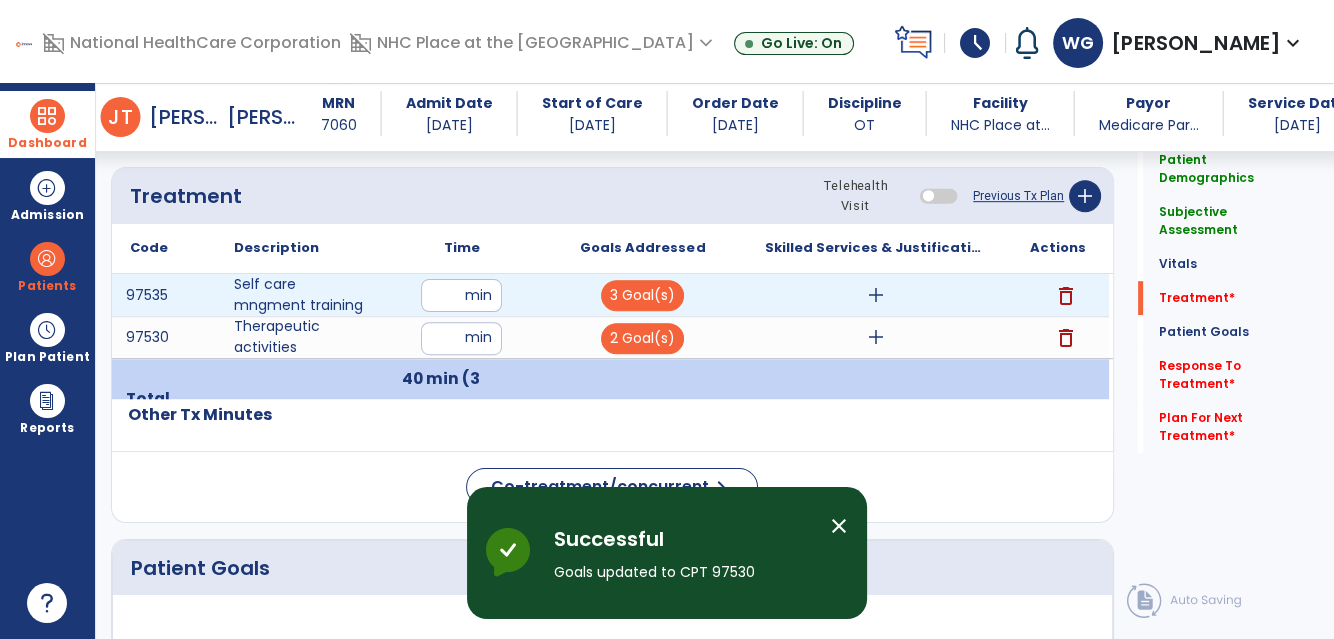 click on "add" at bounding box center [876, 295] 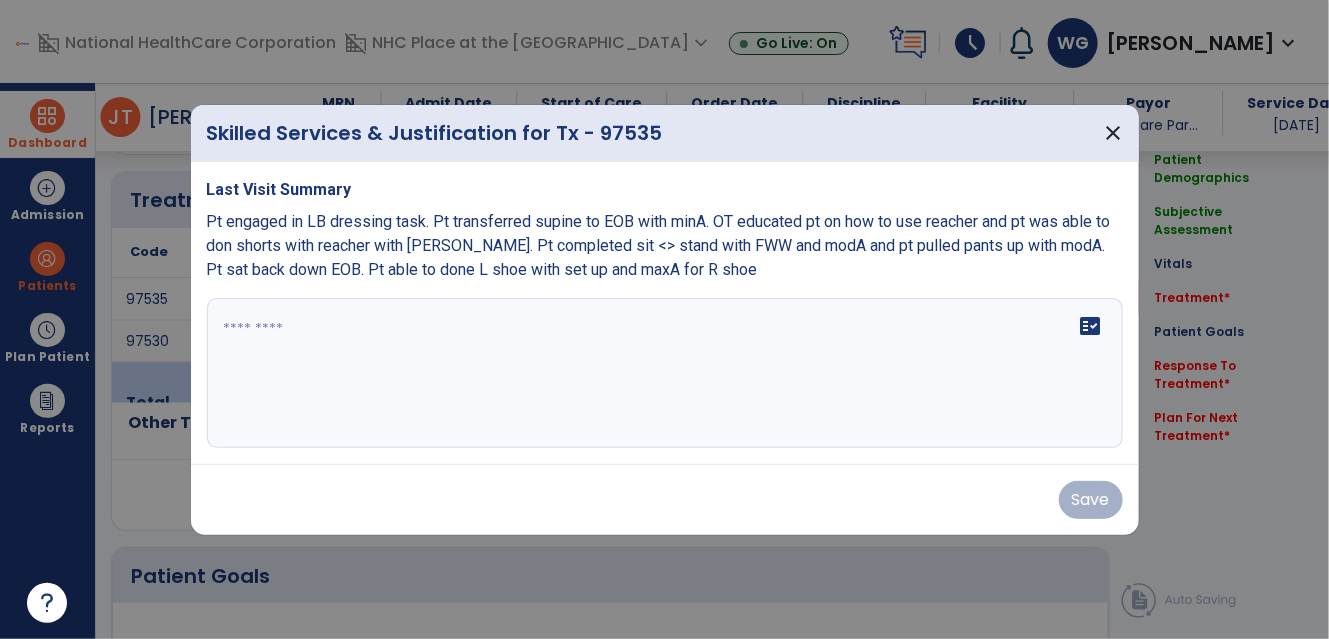 scroll, scrollTop: 1082, scrollLeft: 0, axis: vertical 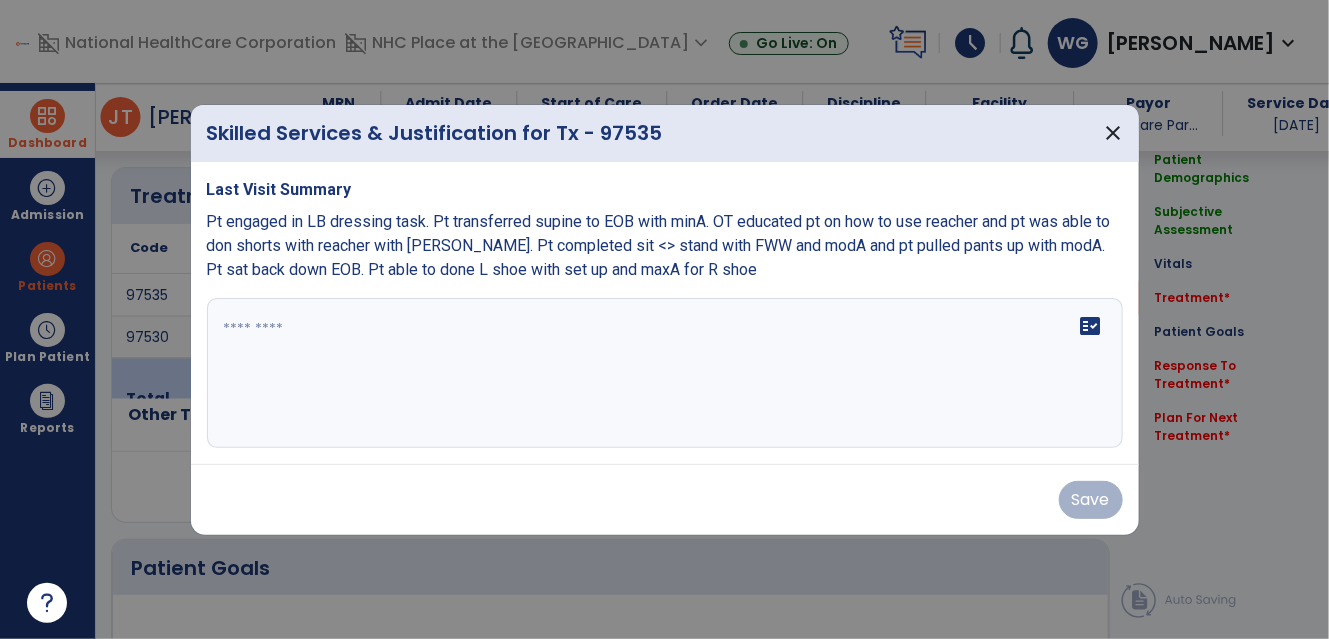 click on "fact_check" at bounding box center (665, 373) 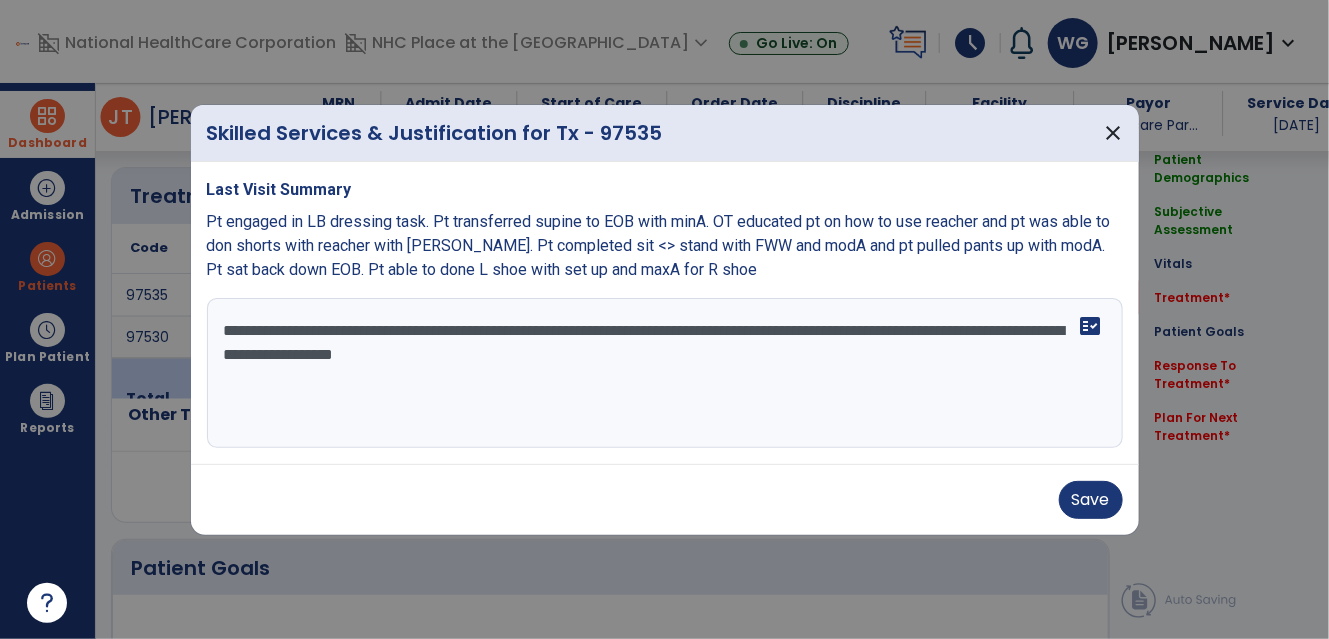 drag, startPoint x: 760, startPoint y: 355, endPoint x: 792, endPoint y: 355, distance: 32 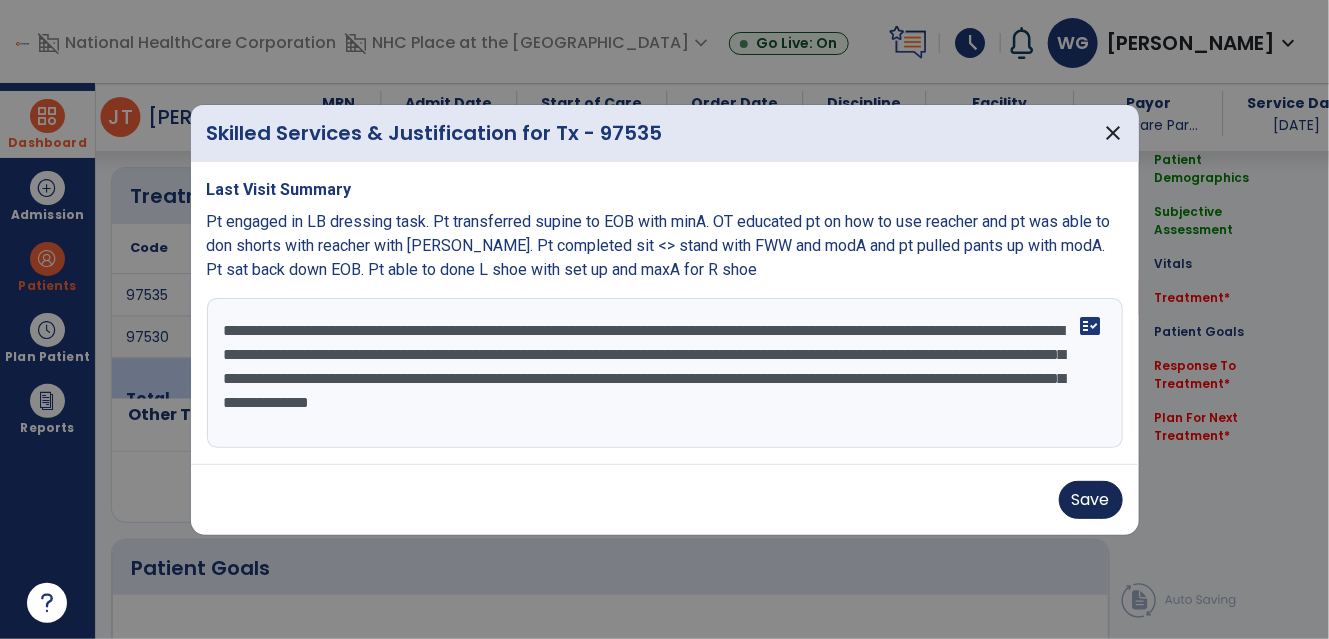 type on "**********" 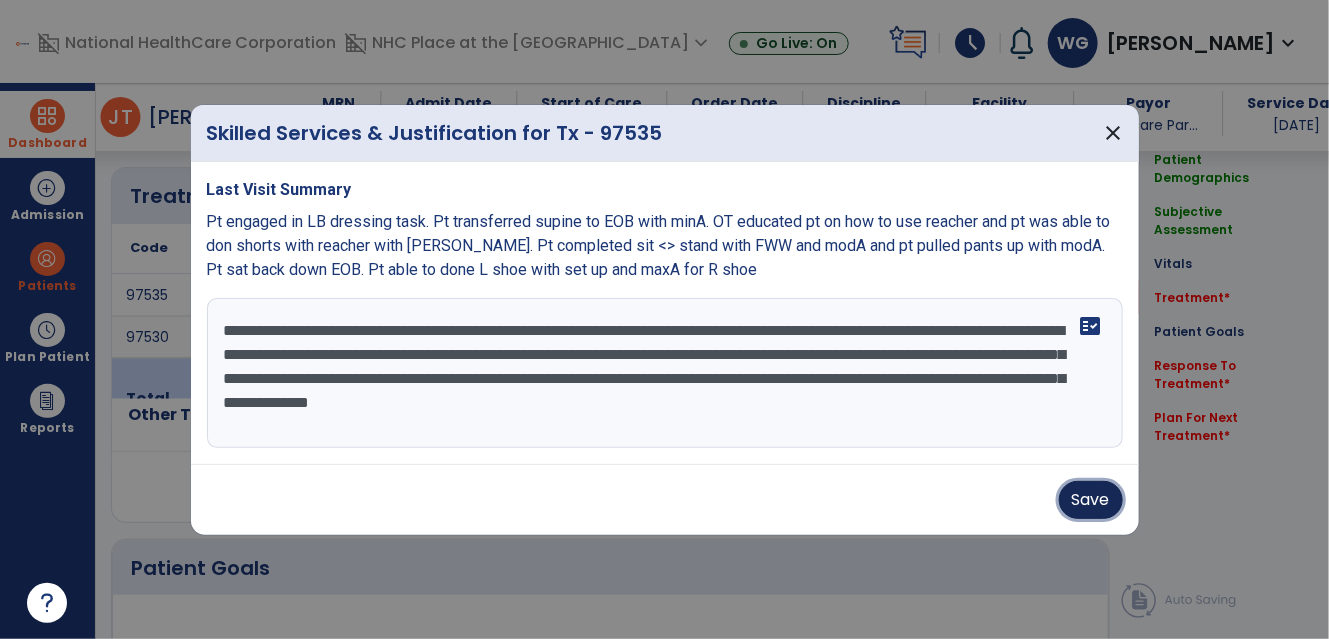 click on "Save" at bounding box center (1091, 500) 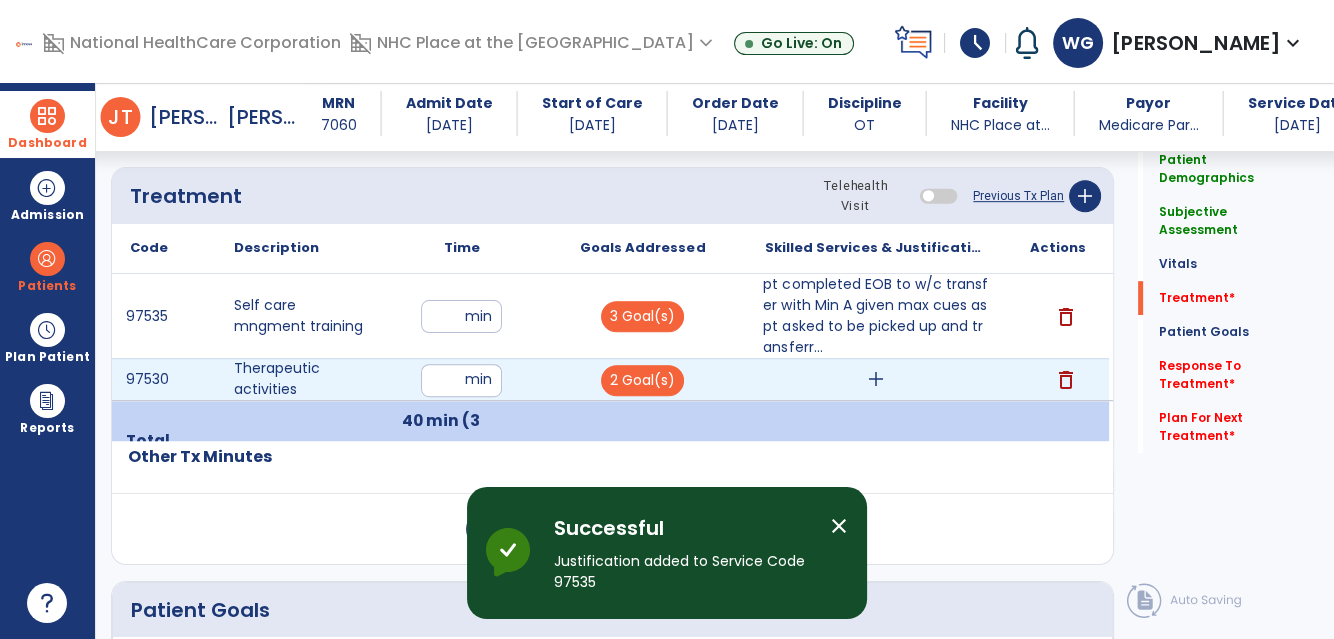 click on "add" at bounding box center [876, 379] 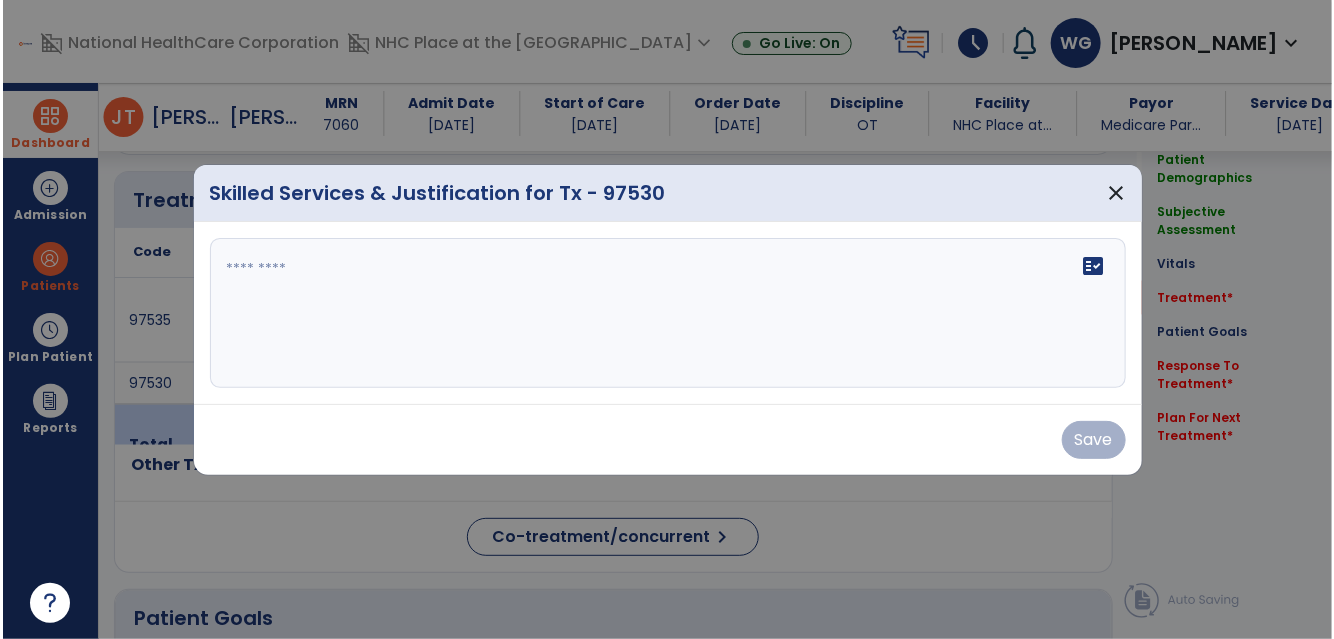 scroll, scrollTop: 1082, scrollLeft: 0, axis: vertical 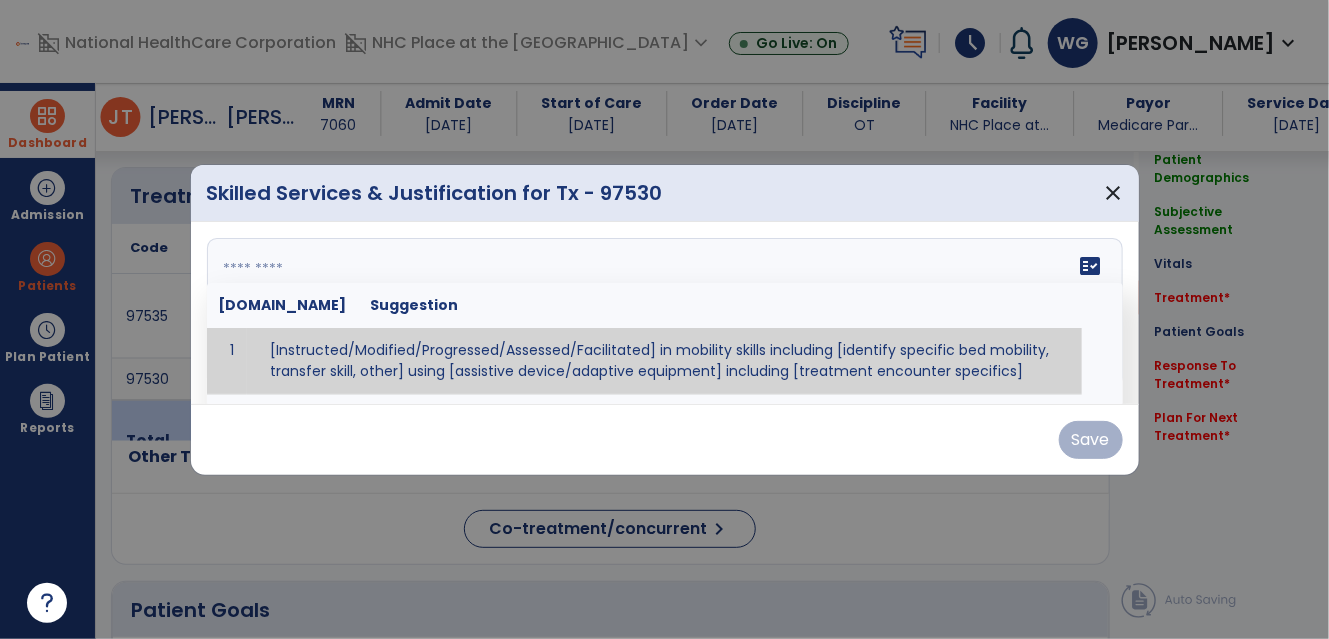 click on "fact_check  [DOMAIN_NAME] Suggestion 1 [Instructed/Modified/Progressed/Assessed/Facilitated] in mobility skills including [identify specific bed mobility, transfer skill, other] using [assistive device/adaptive equipment] including [treatment encounter specifics]" at bounding box center [665, 313] 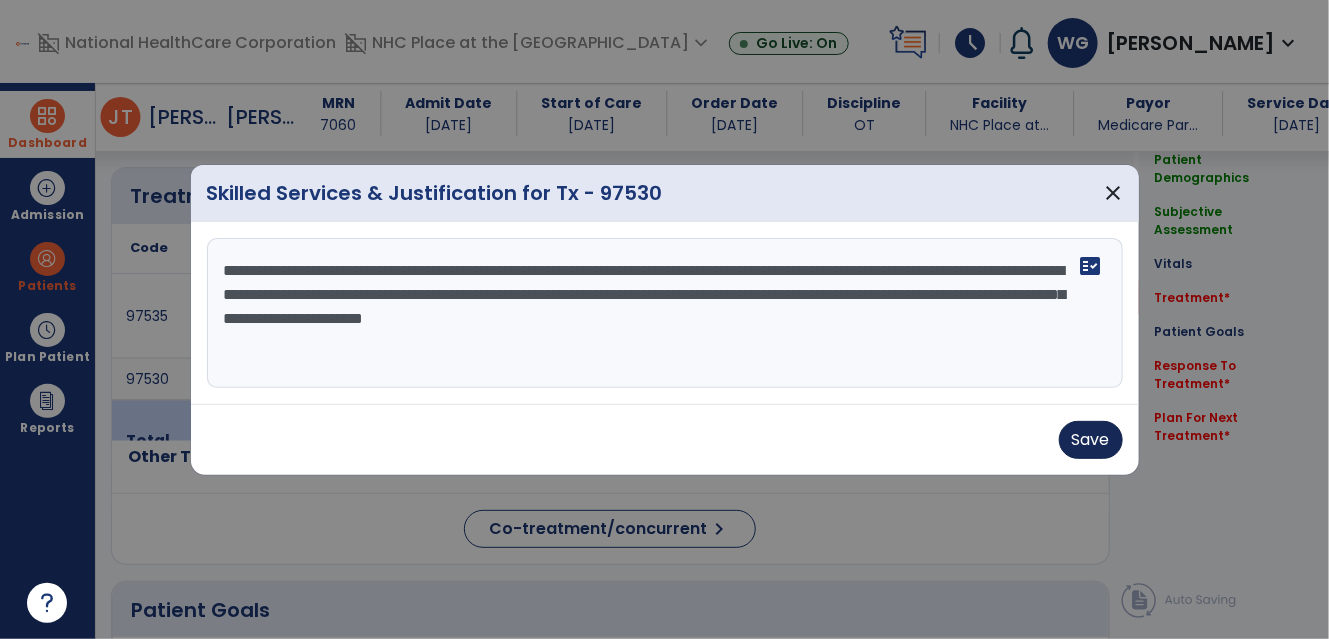 type on "**********" 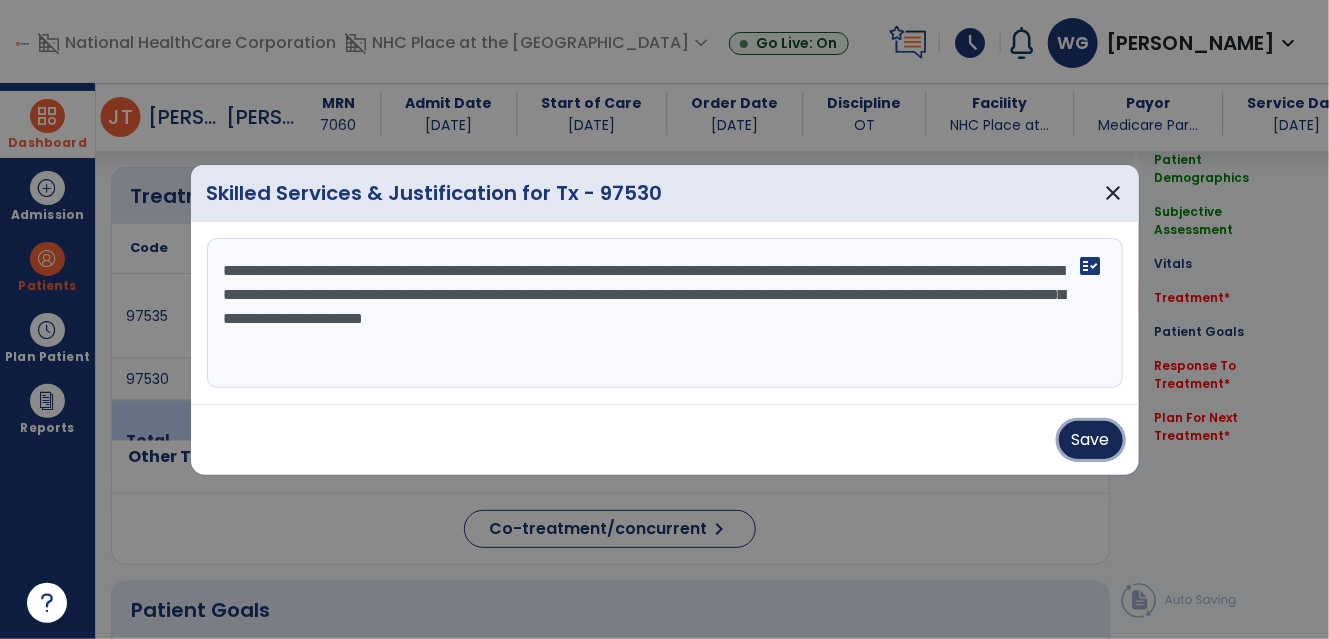click on "Save" at bounding box center (1091, 440) 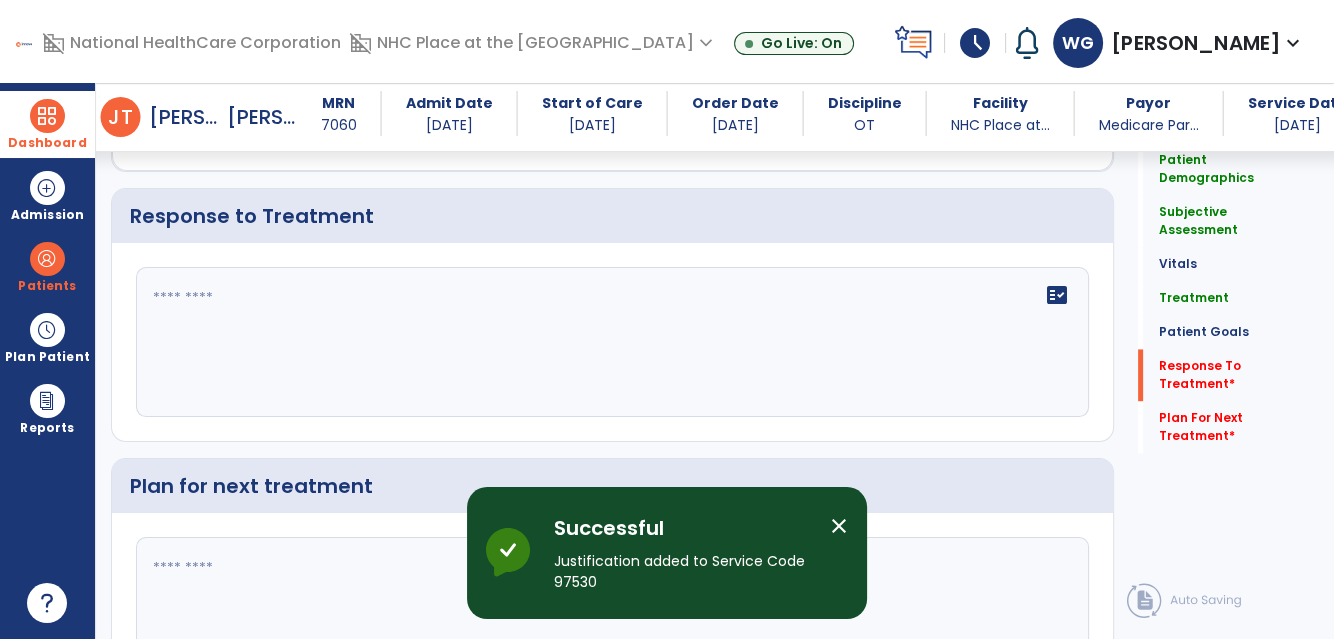 scroll, scrollTop: 2901, scrollLeft: 0, axis: vertical 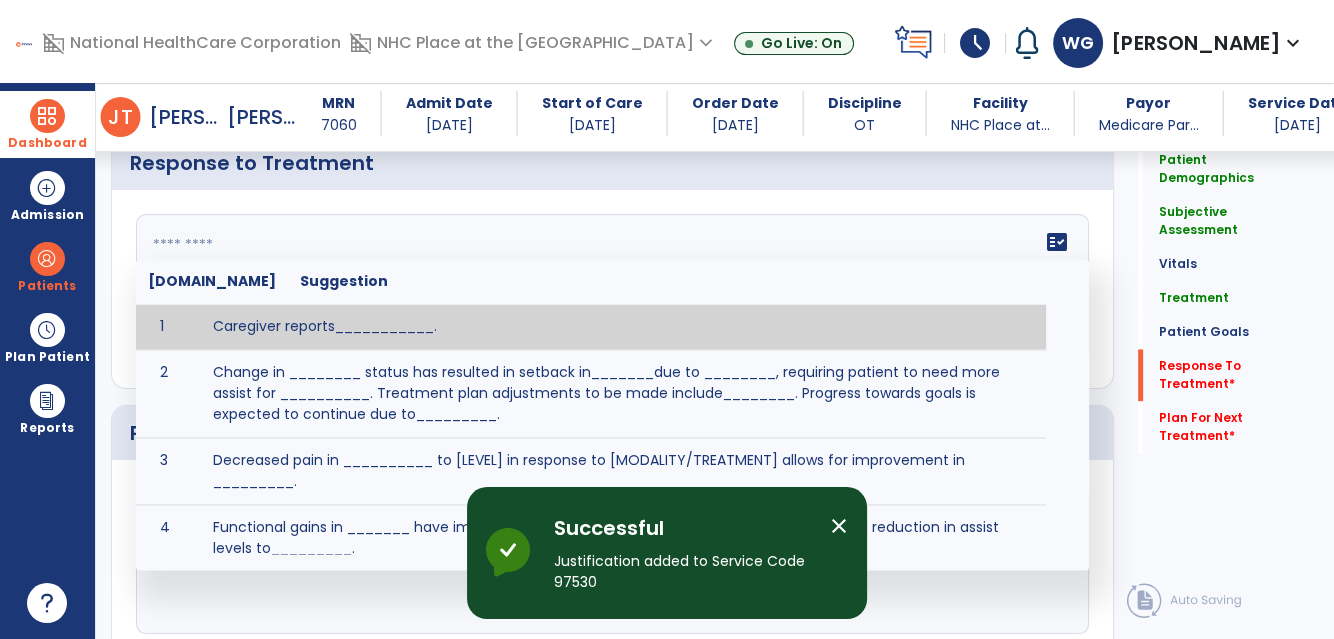 drag, startPoint x: 621, startPoint y: 331, endPoint x: 631, endPoint y: 329, distance: 10.198039 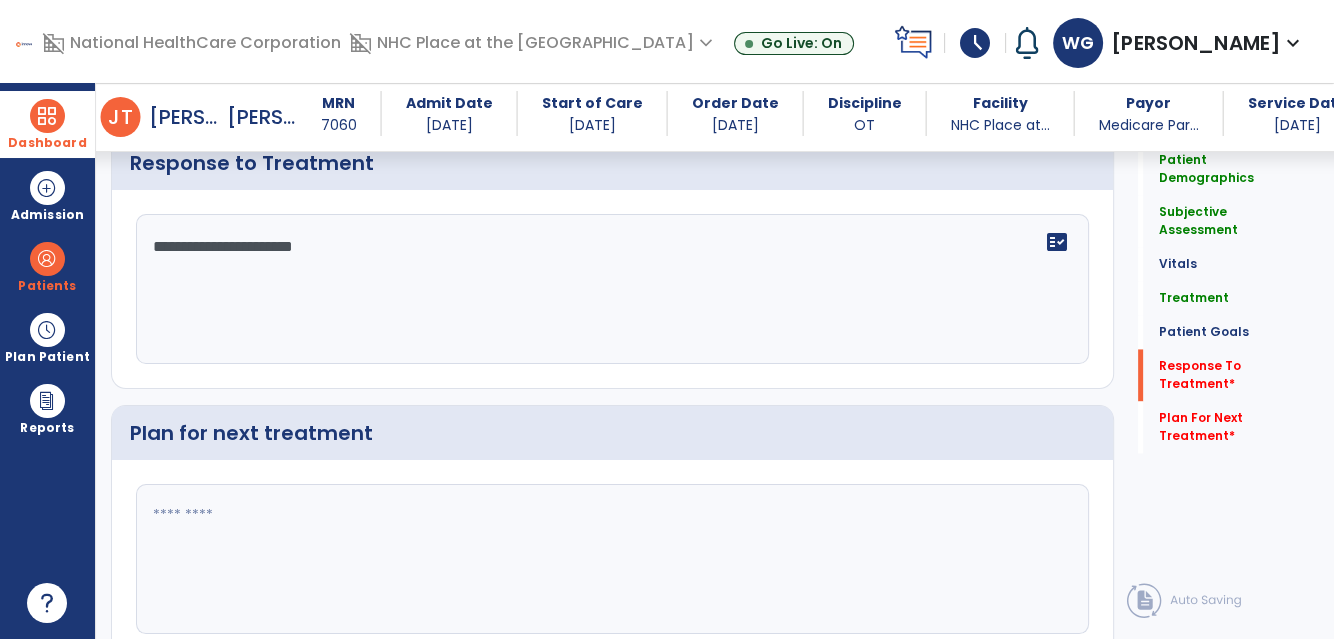 type on "**********" 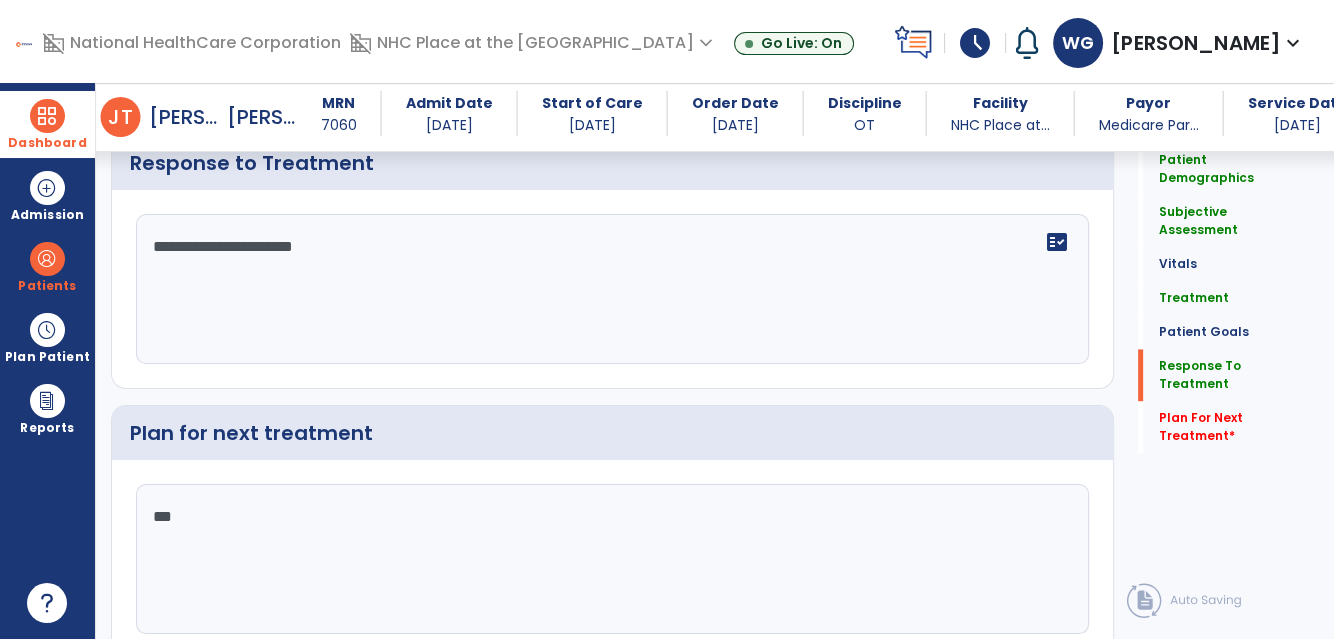 scroll, scrollTop: 2901, scrollLeft: 0, axis: vertical 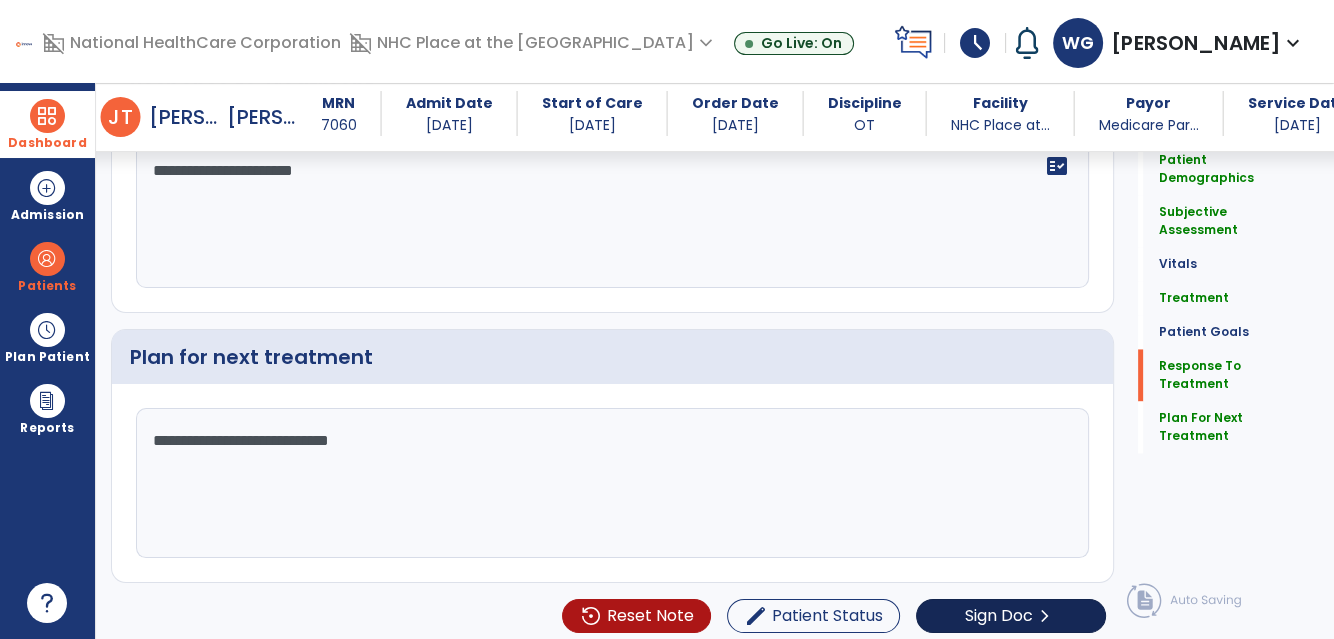 type on "**********" 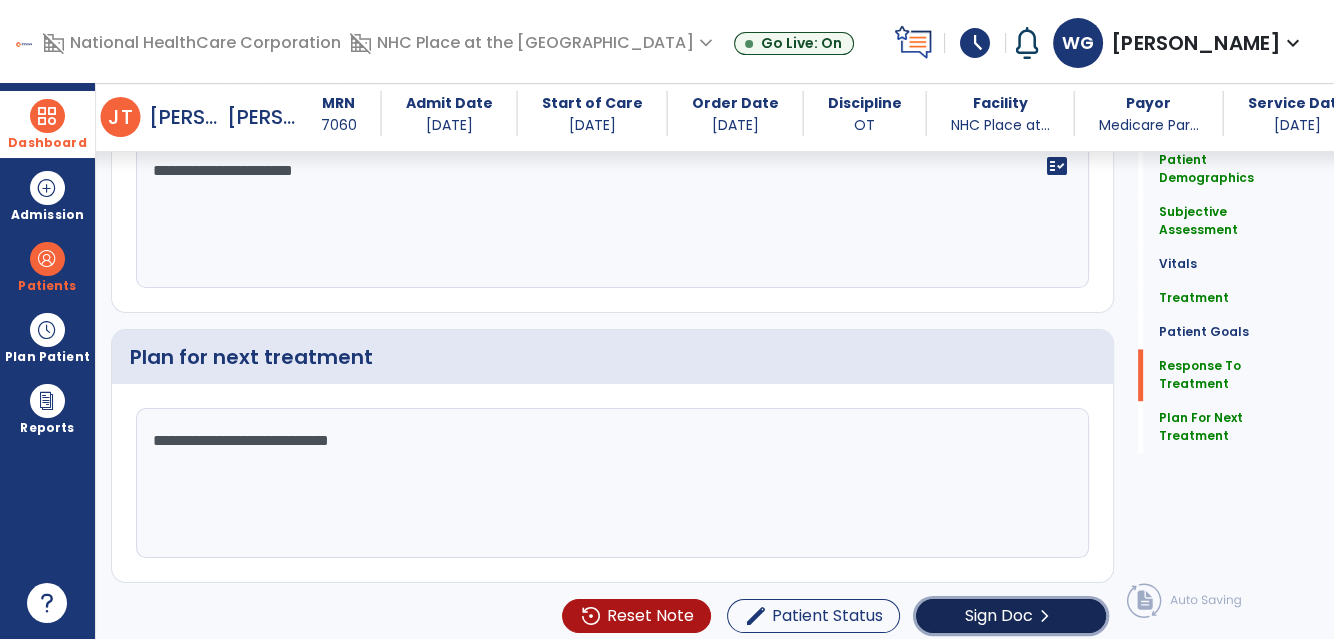 click on "Sign Doc" 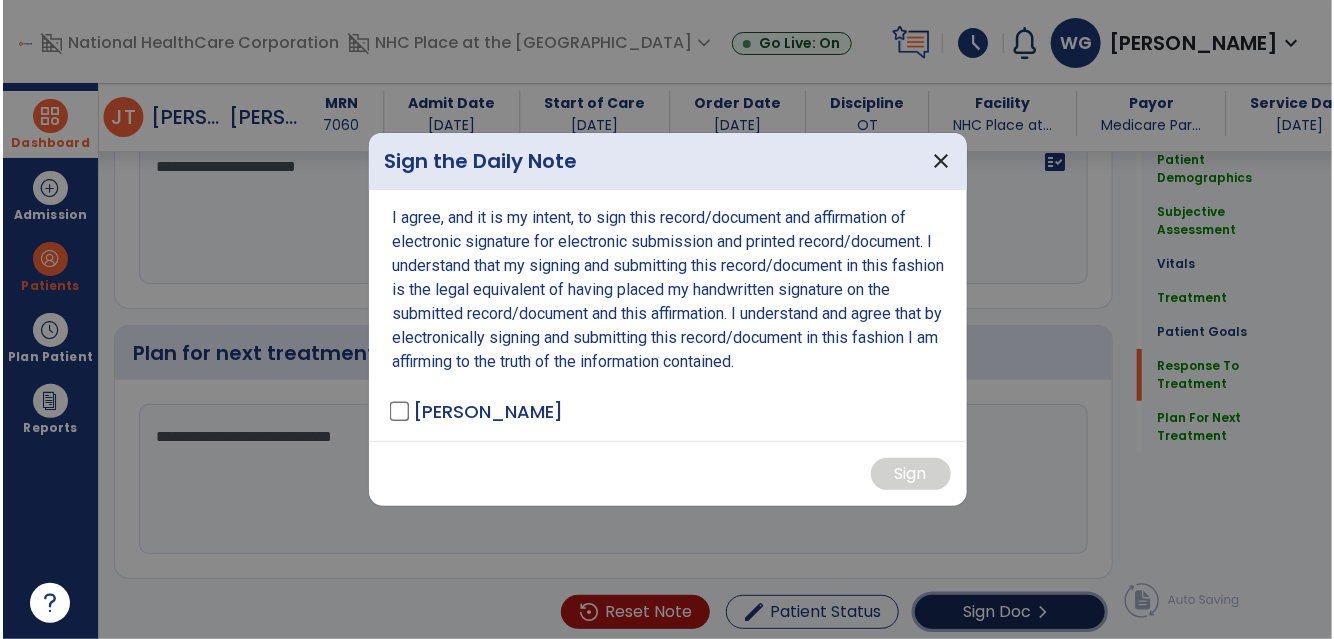 scroll, scrollTop: 2977, scrollLeft: 0, axis: vertical 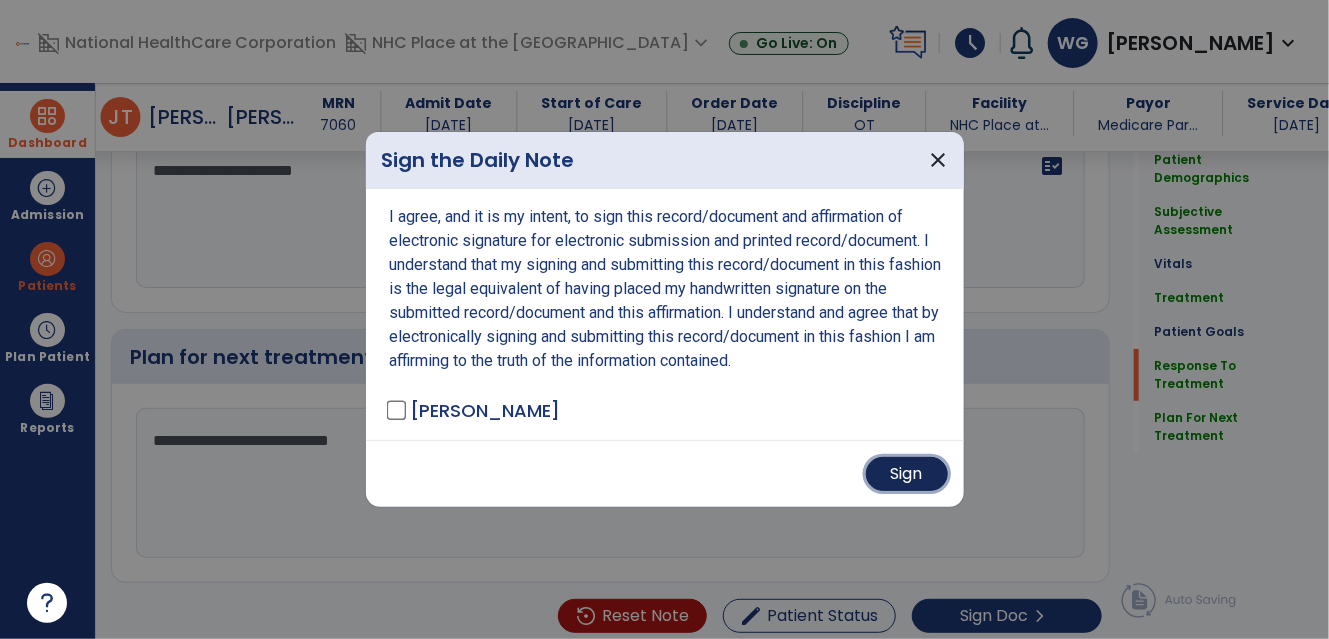 click on "Sign" at bounding box center (907, 474) 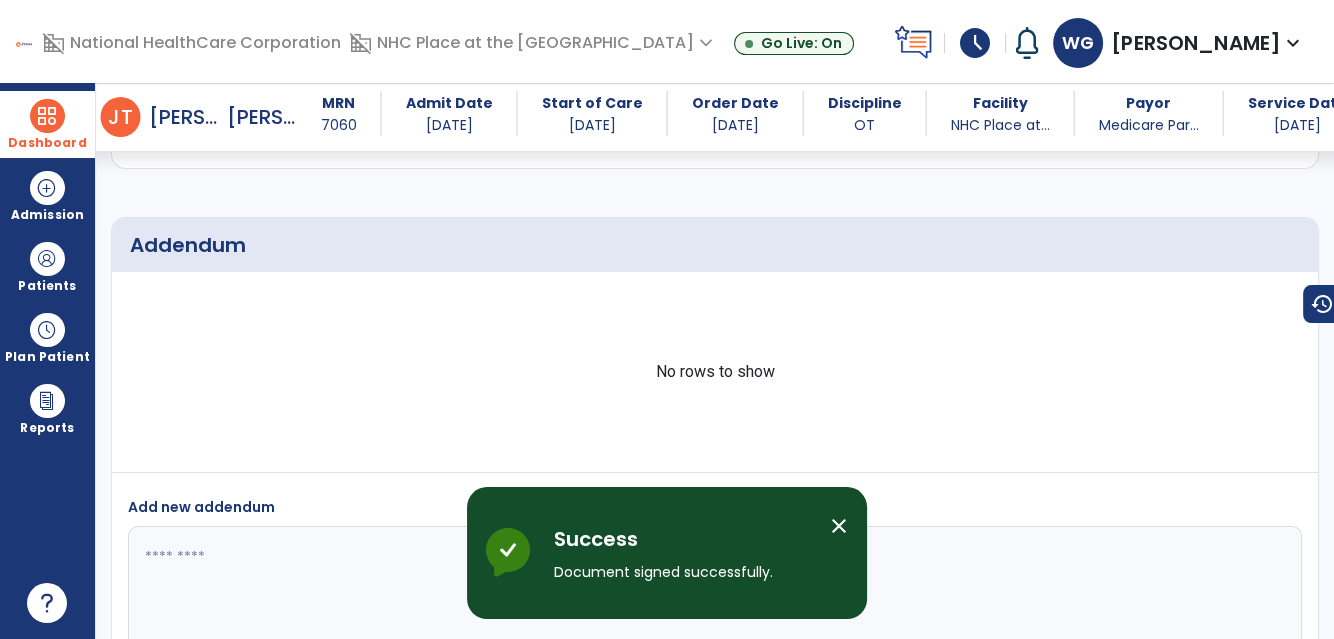 click at bounding box center (47, 116) 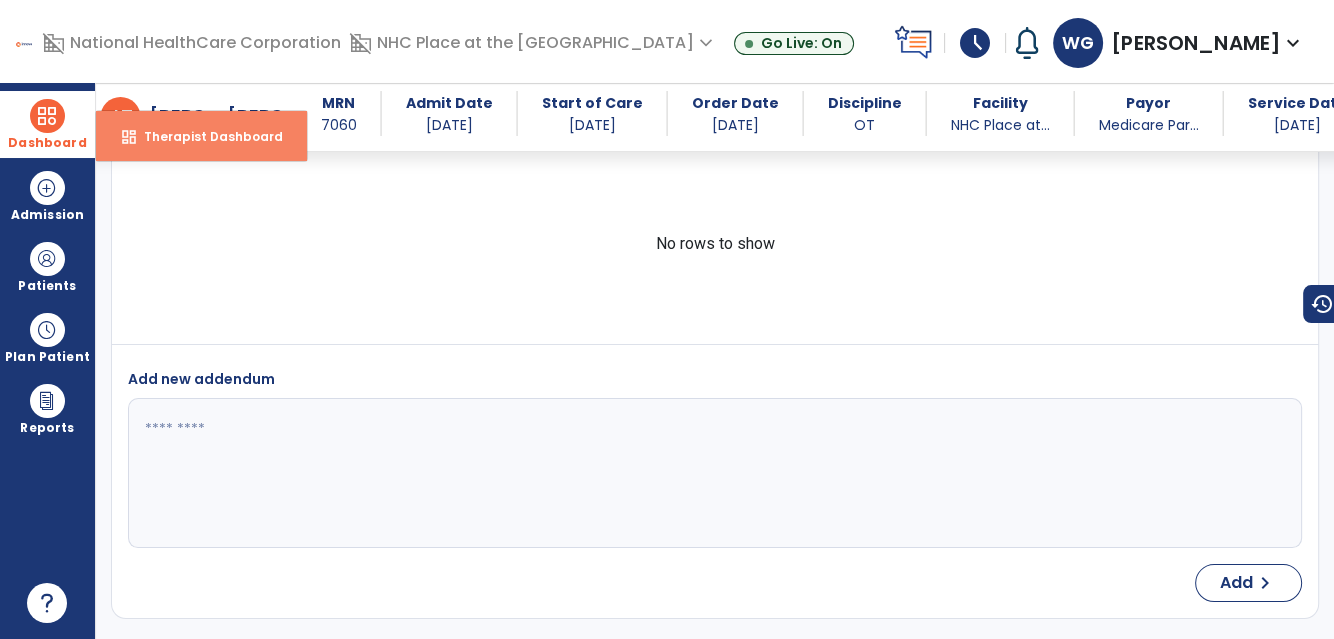 click on "Therapist Dashboard" at bounding box center [205, 136] 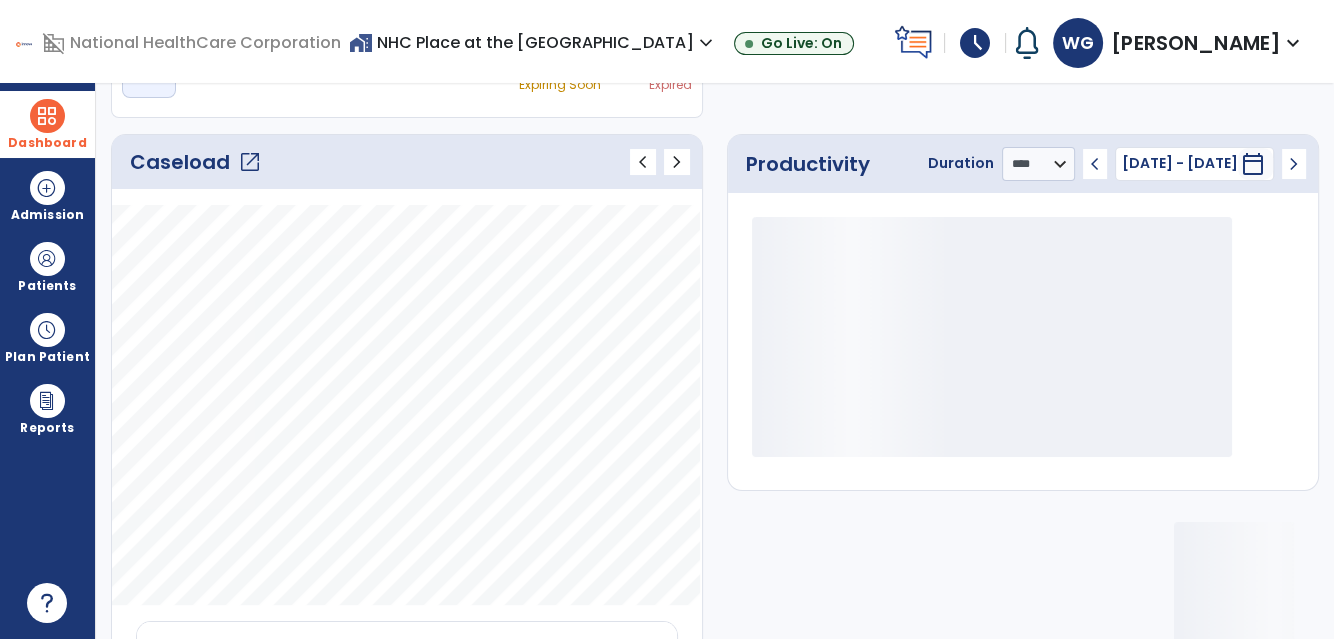 click on "open_in_new" 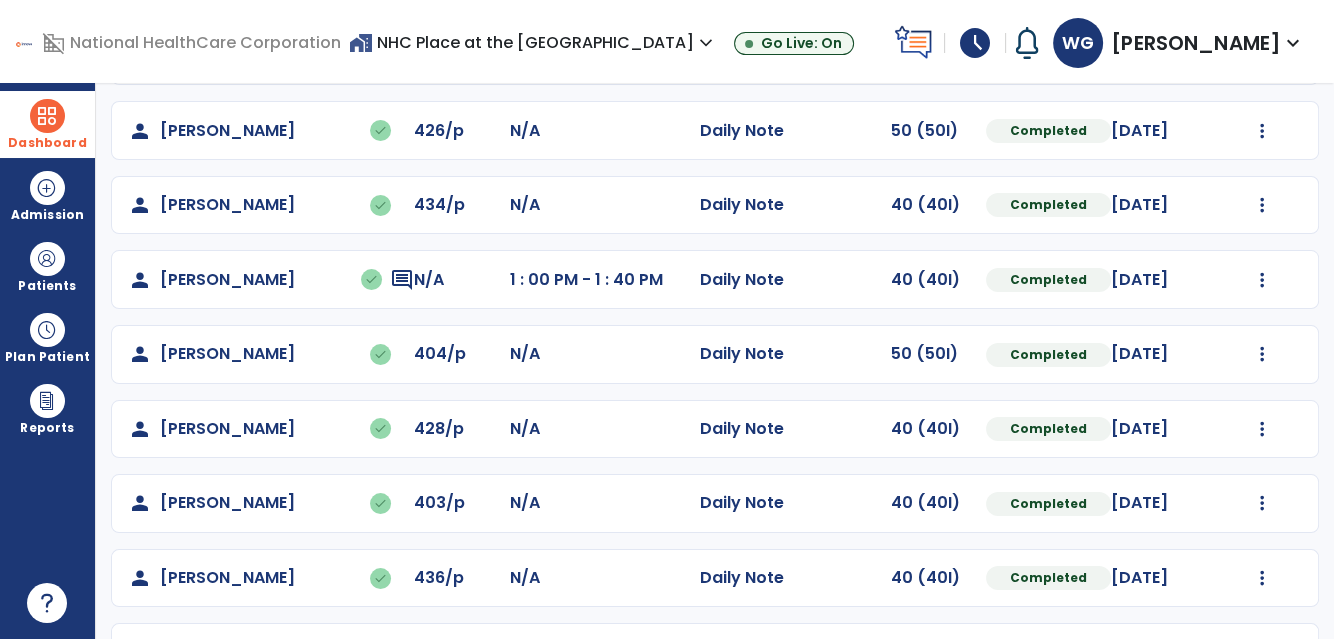 scroll, scrollTop: 446, scrollLeft: 0, axis: vertical 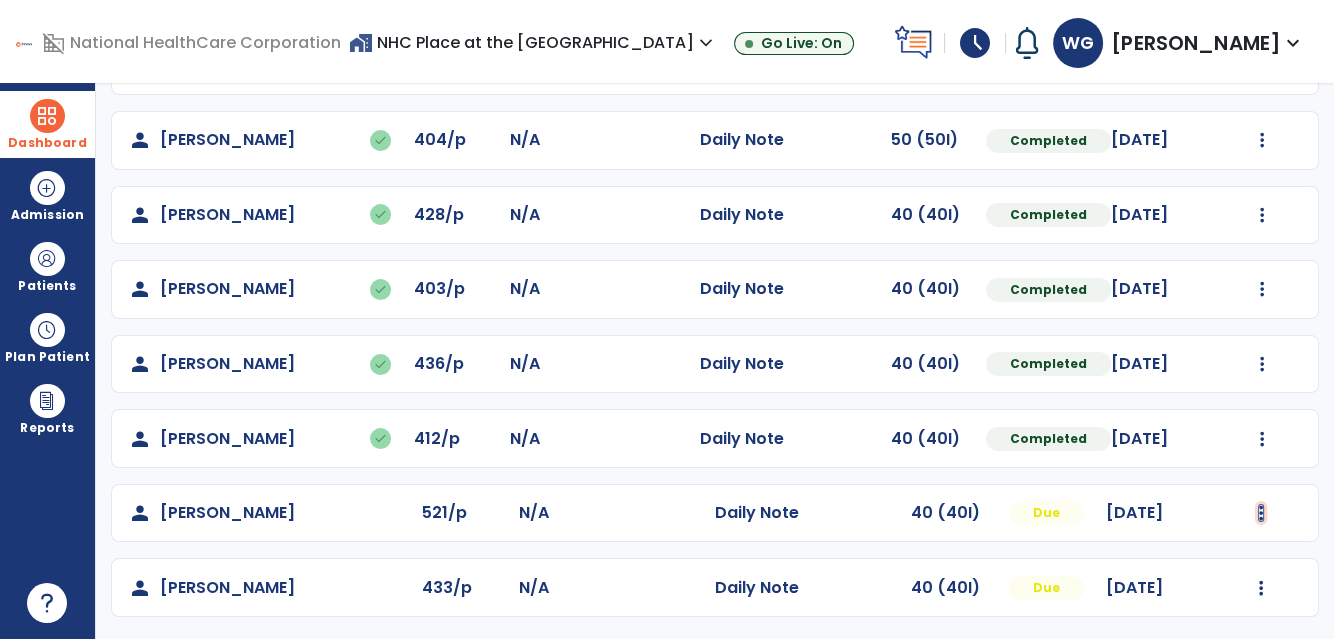 click at bounding box center [1262, -158] 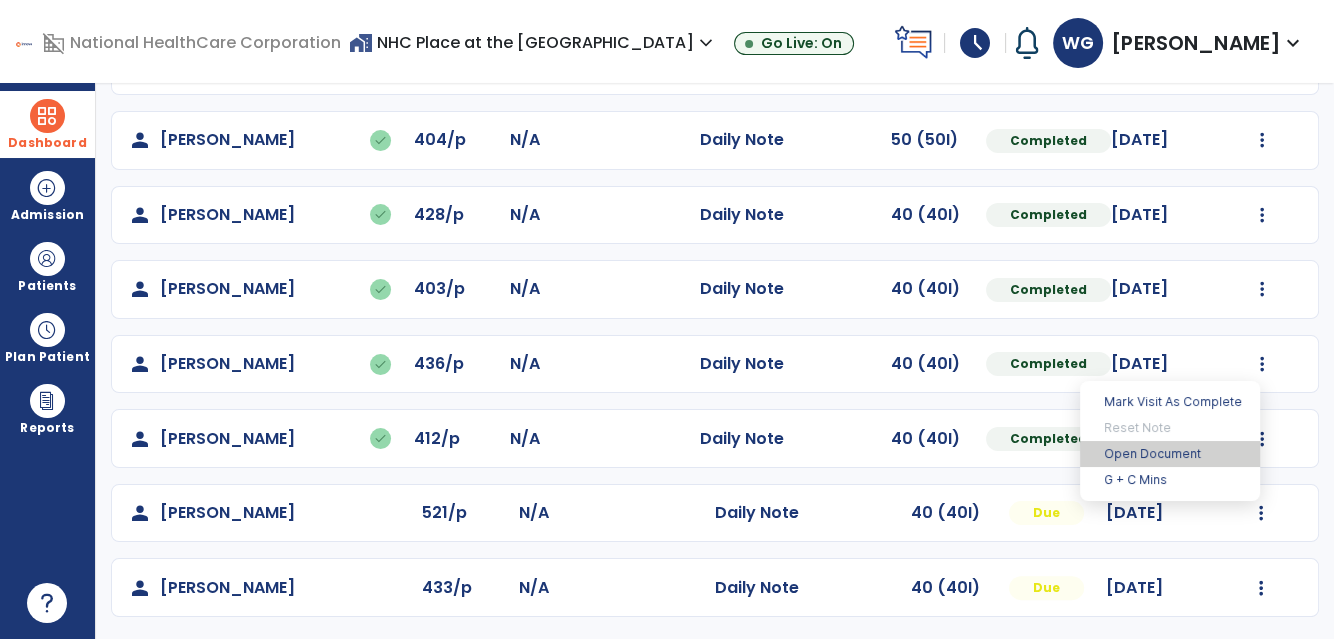 click on "Open Document" at bounding box center [1170, 454] 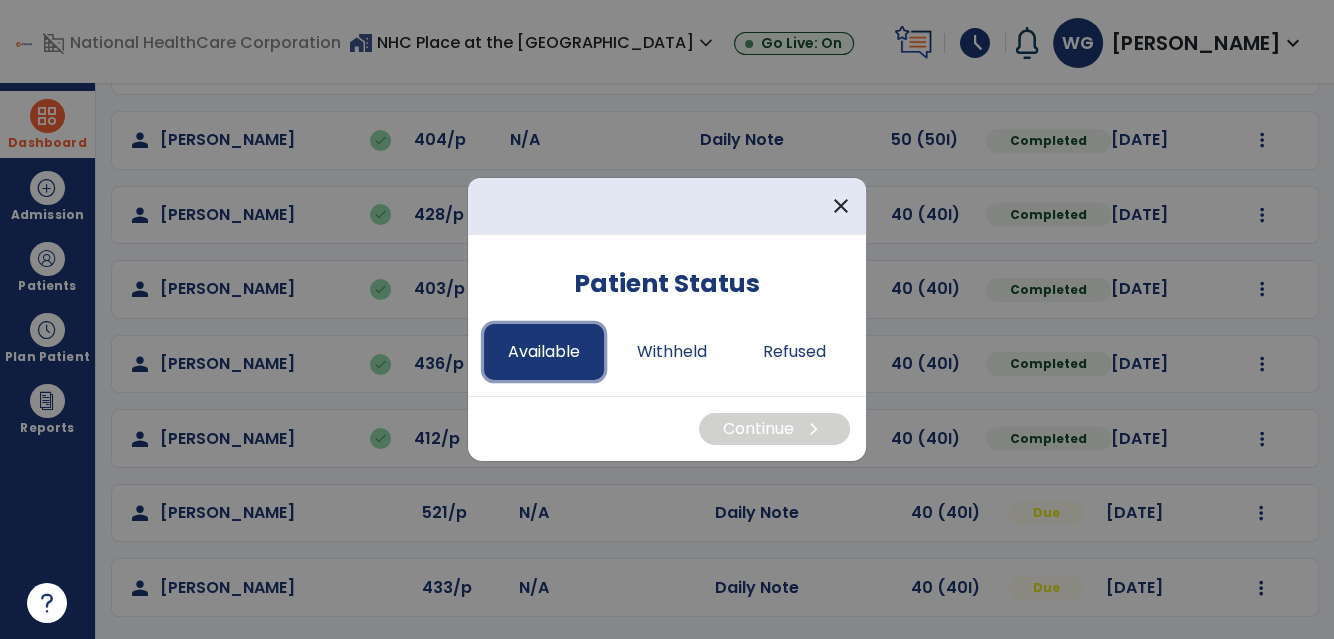 drag, startPoint x: 527, startPoint y: 347, endPoint x: 549, endPoint y: 357, distance: 24.166092 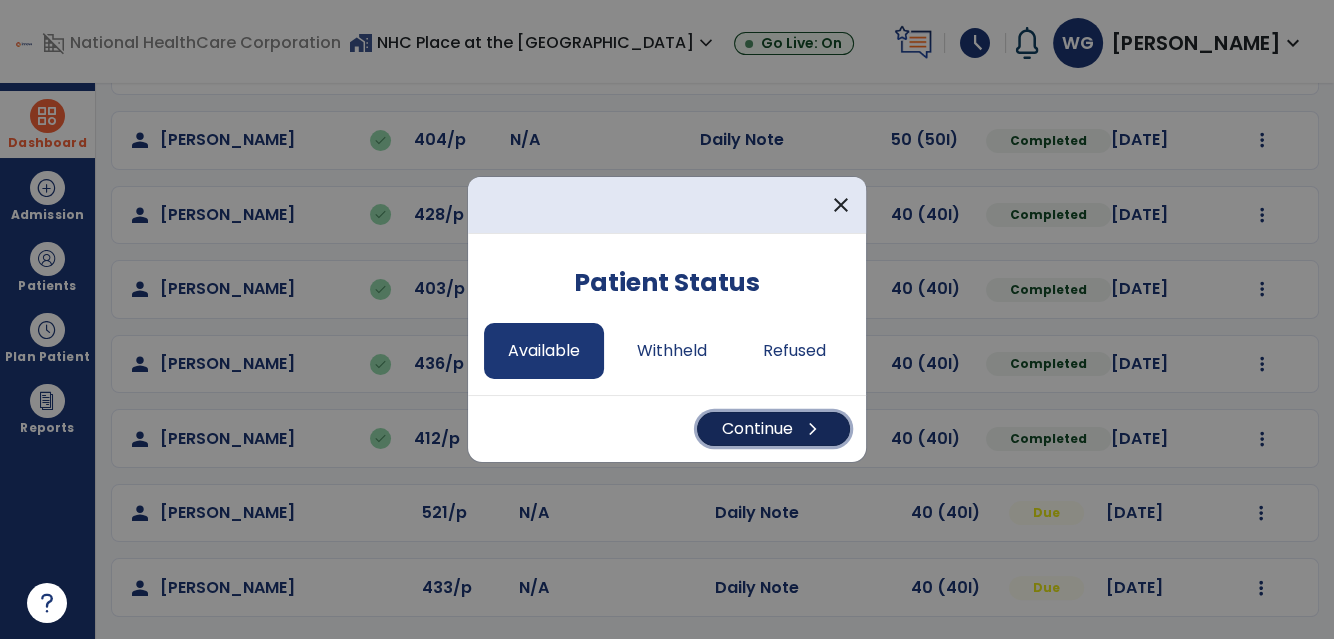 click on "Continue   chevron_right" at bounding box center [773, 429] 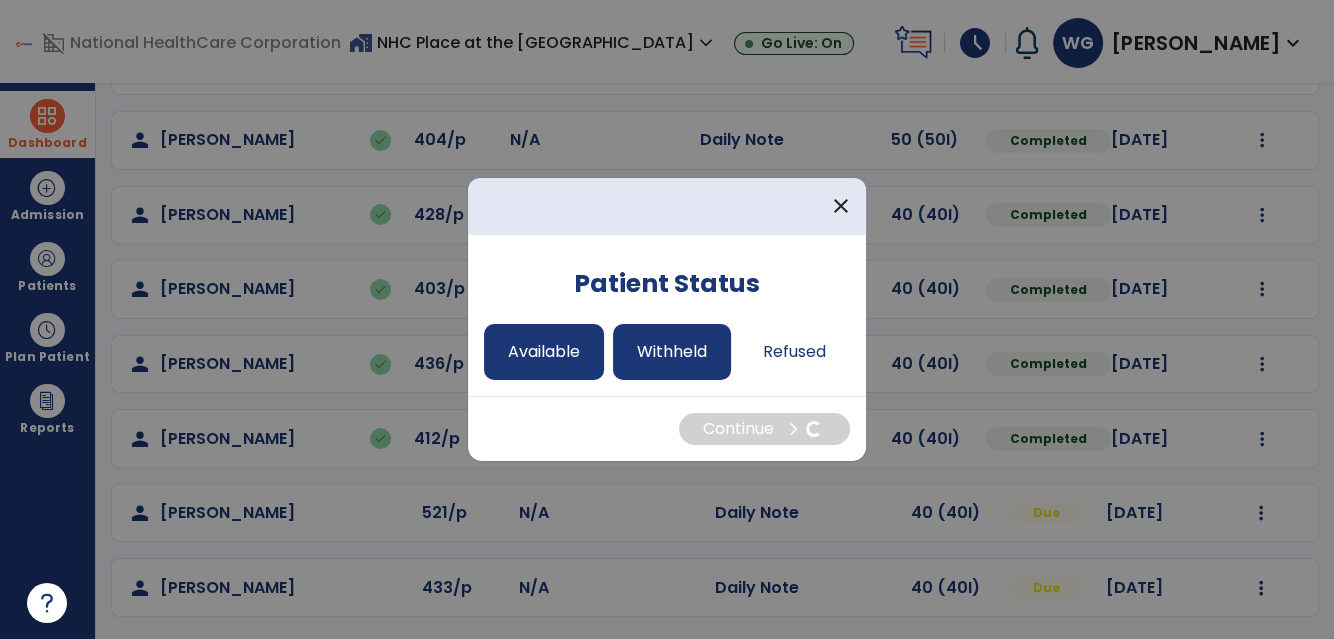 select on "*" 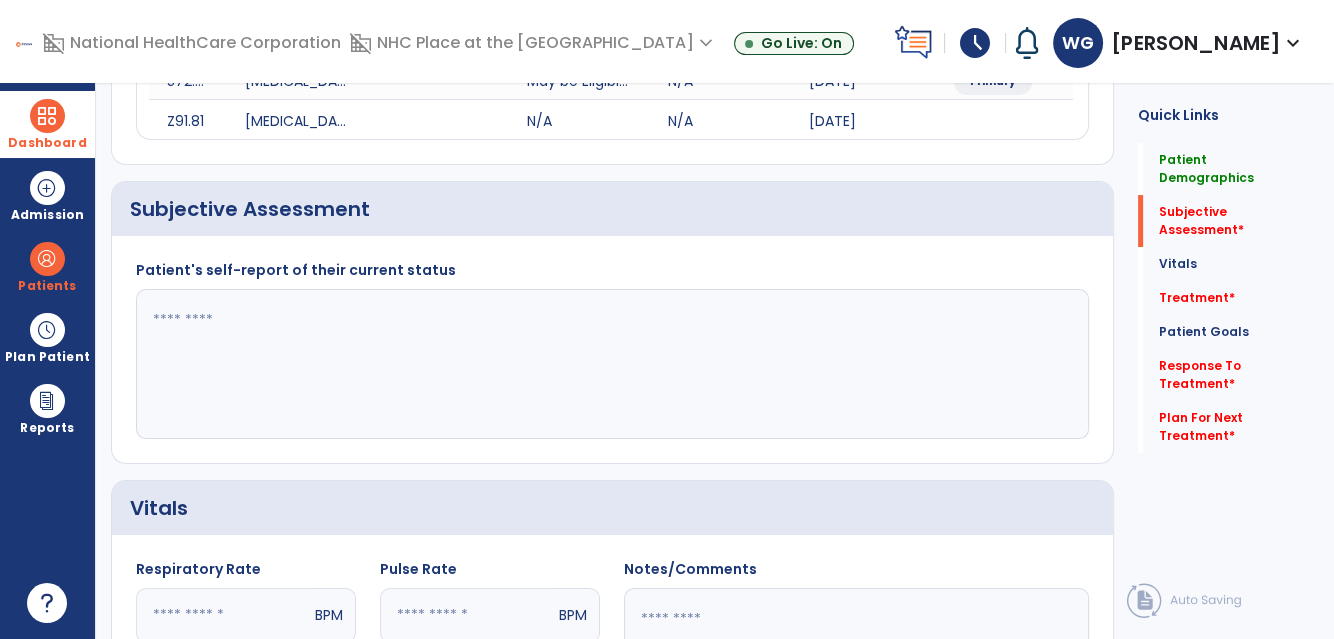 drag, startPoint x: 542, startPoint y: 335, endPoint x: 549, endPoint y: 318, distance: 18.384777 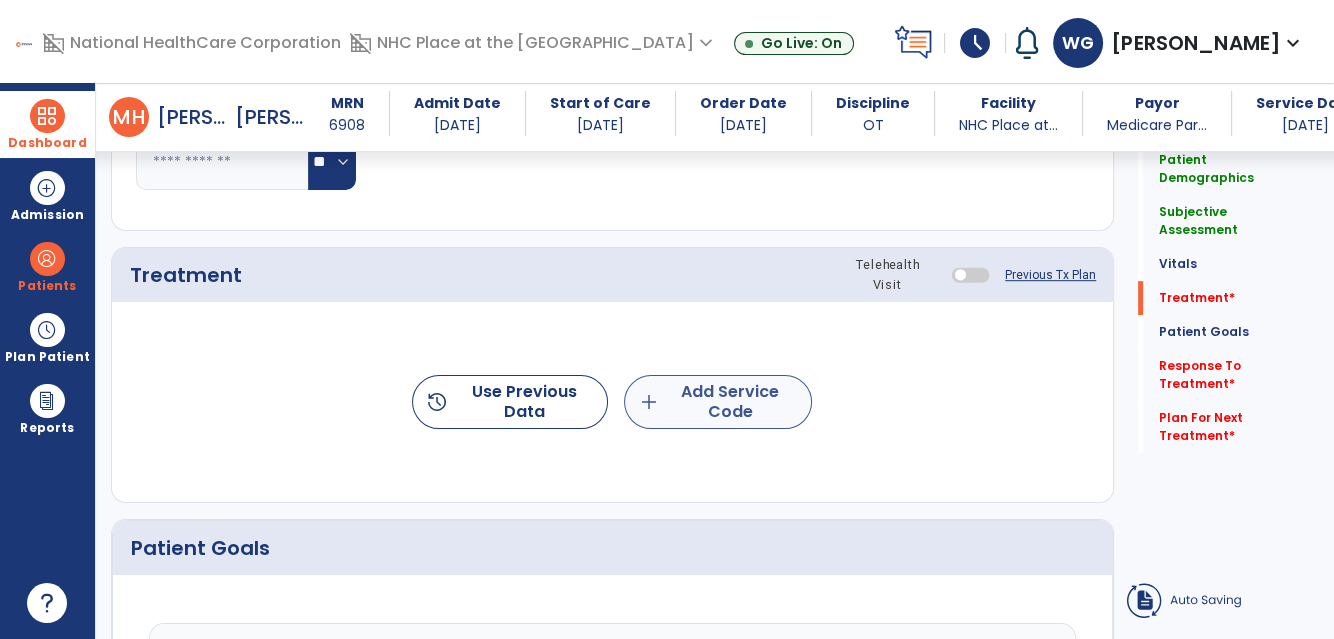 type on "**********" 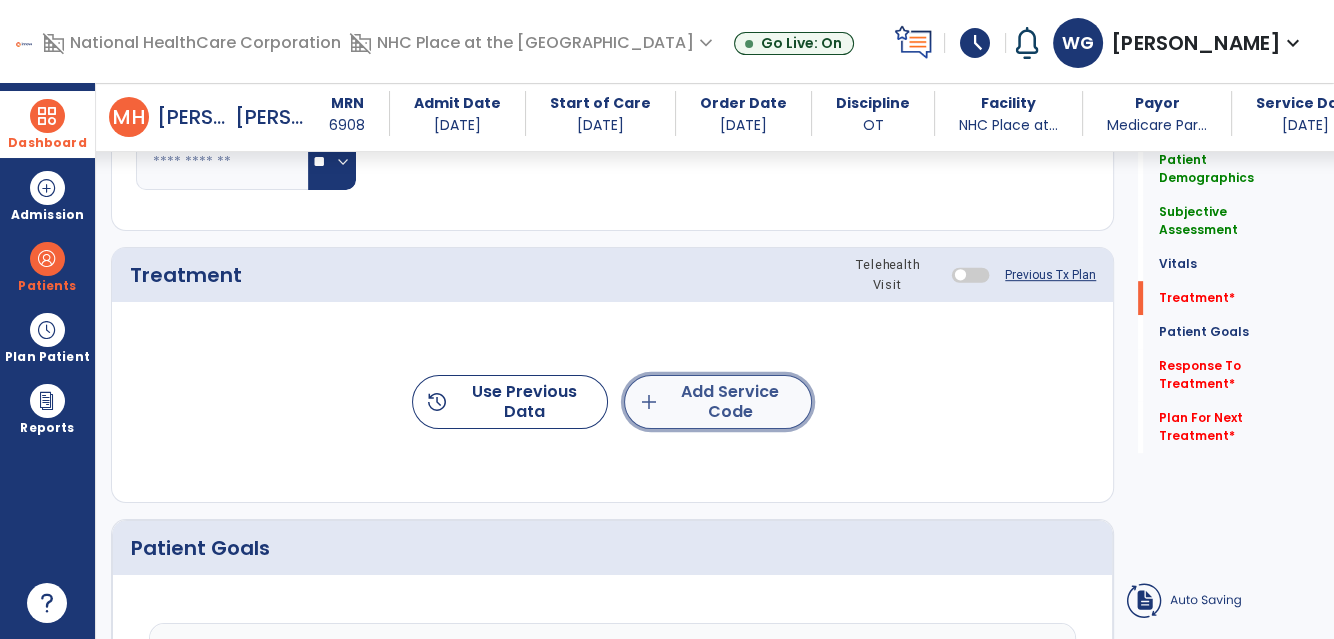 click on "add  Add Service Code" 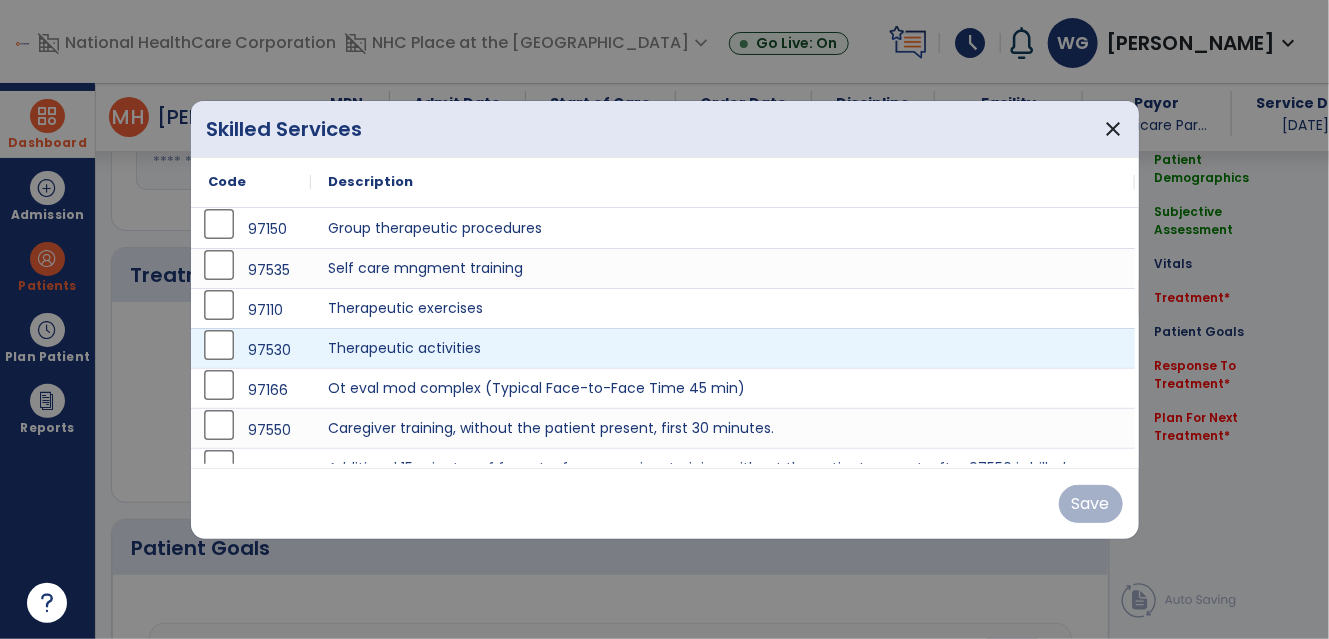 scroll, scrollTop: 1082, scrollLeft: 0, axis: vertical 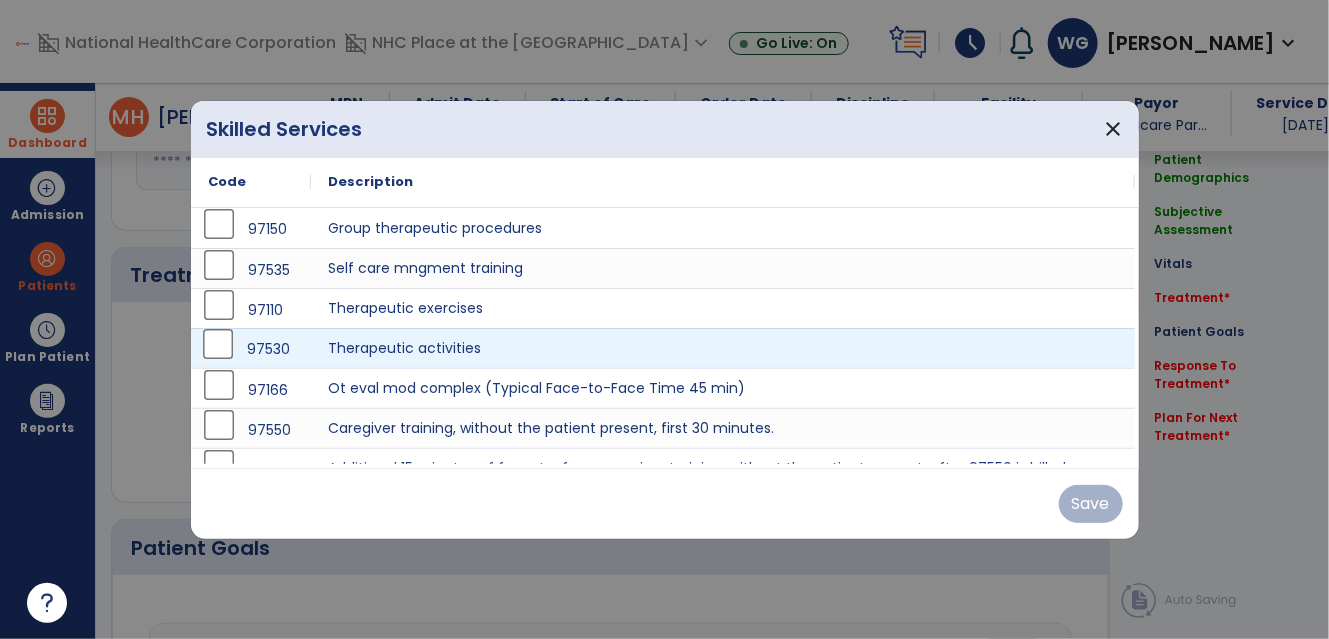click on "97530" at bounding box center (251, 349) 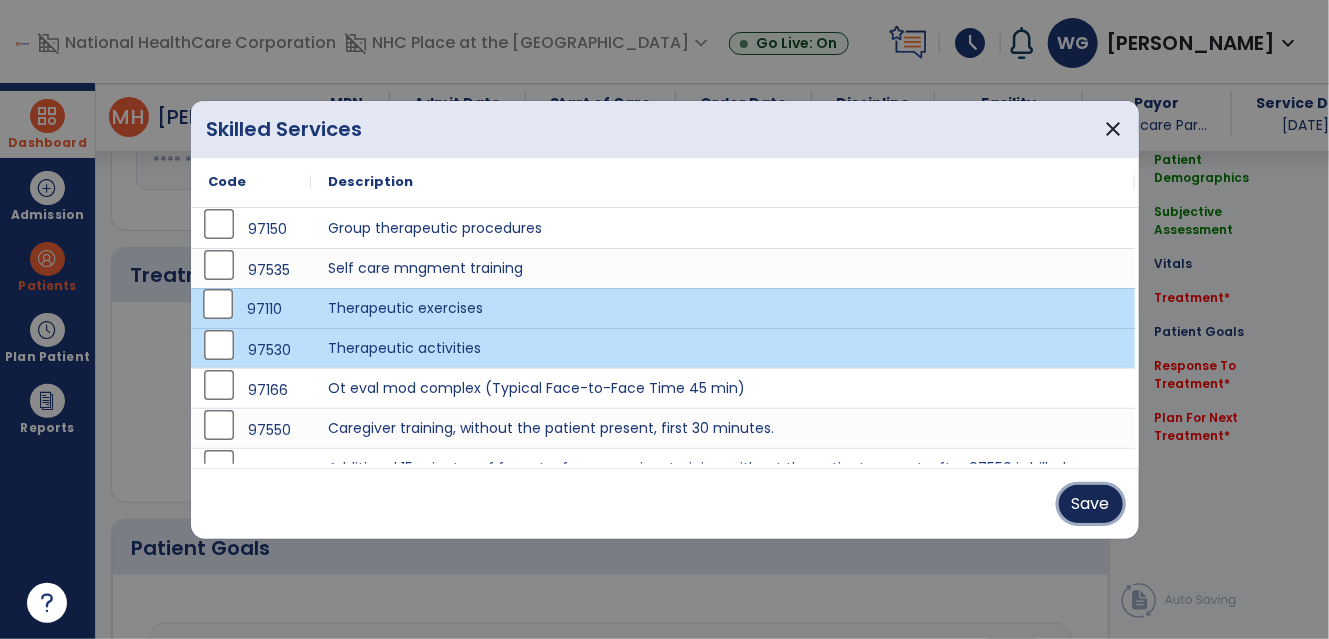 click on "Save" at bounding box center [1091, 504] 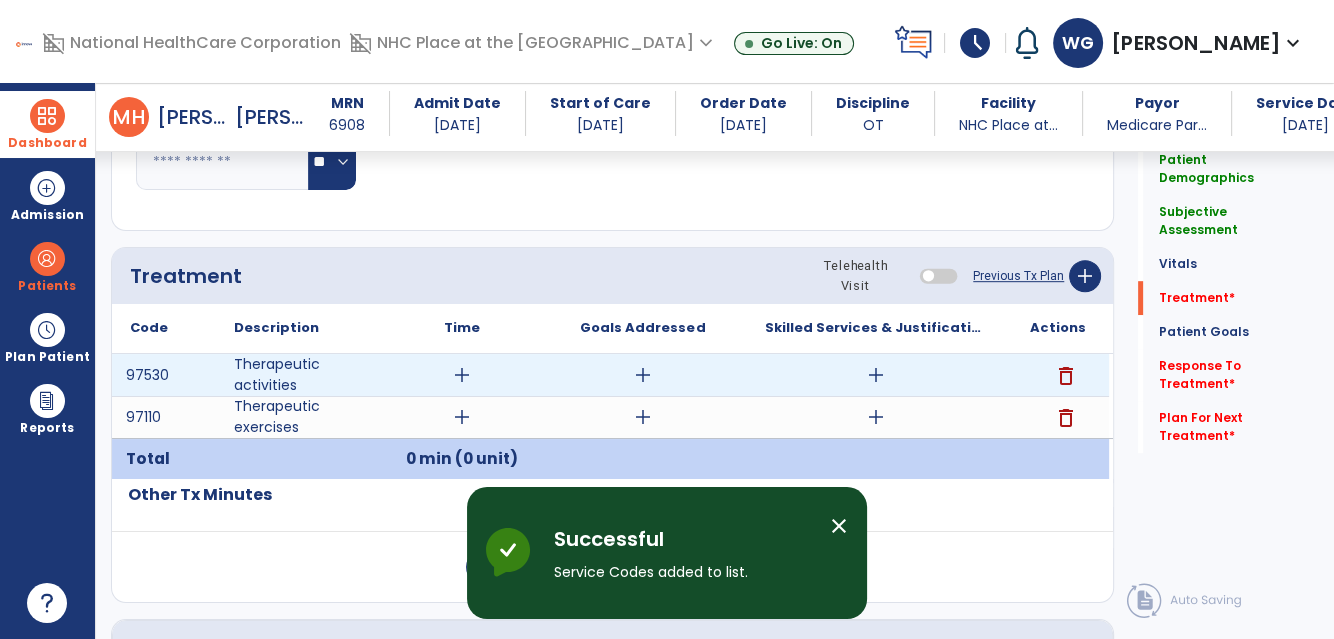 click on "add" at bounding box center (462, 375) 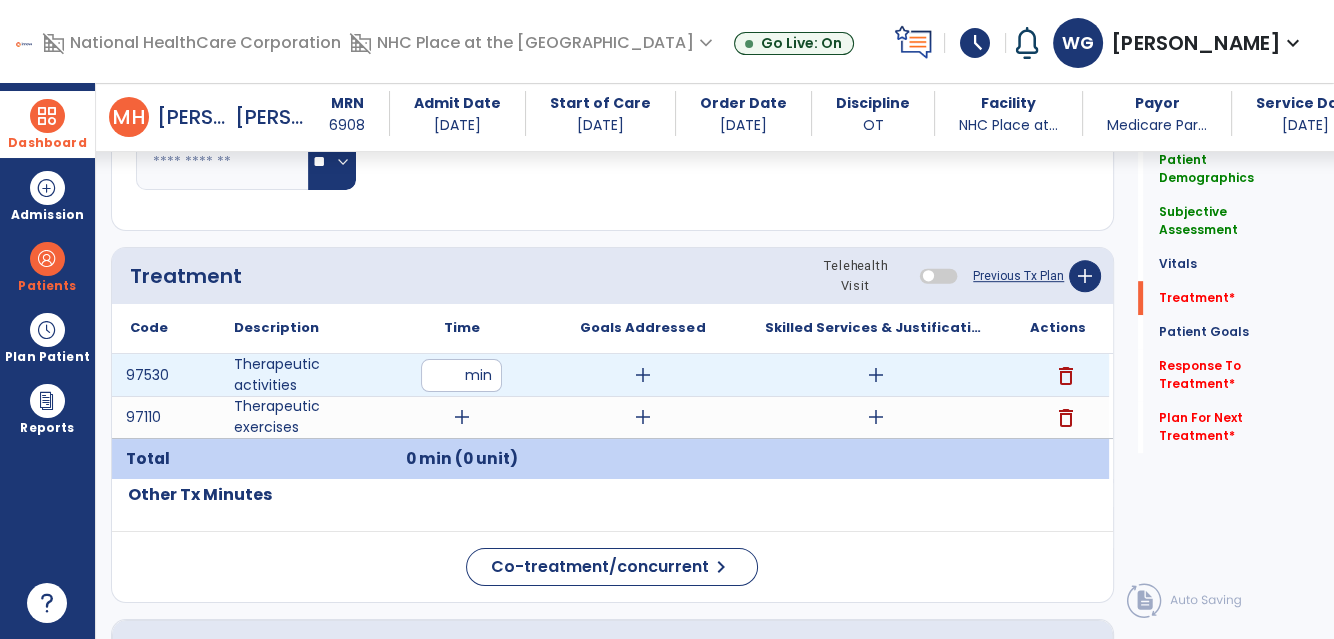 type on "**" 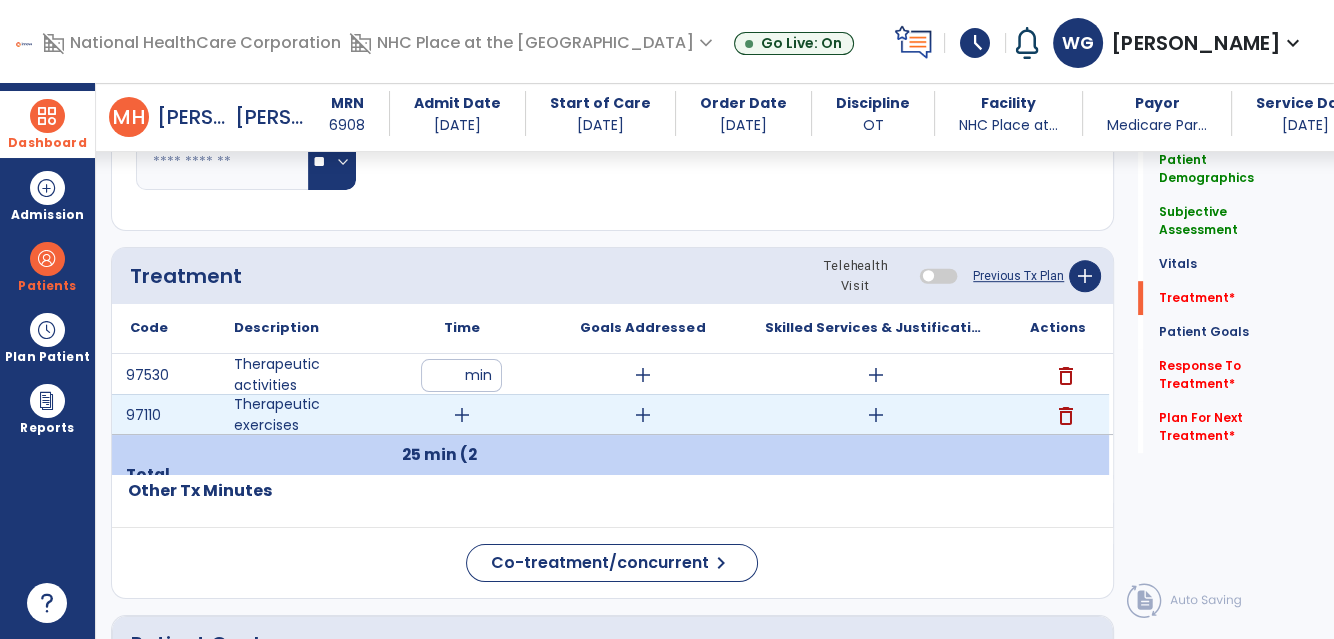 click on "add" at bounding box center (462, 415) 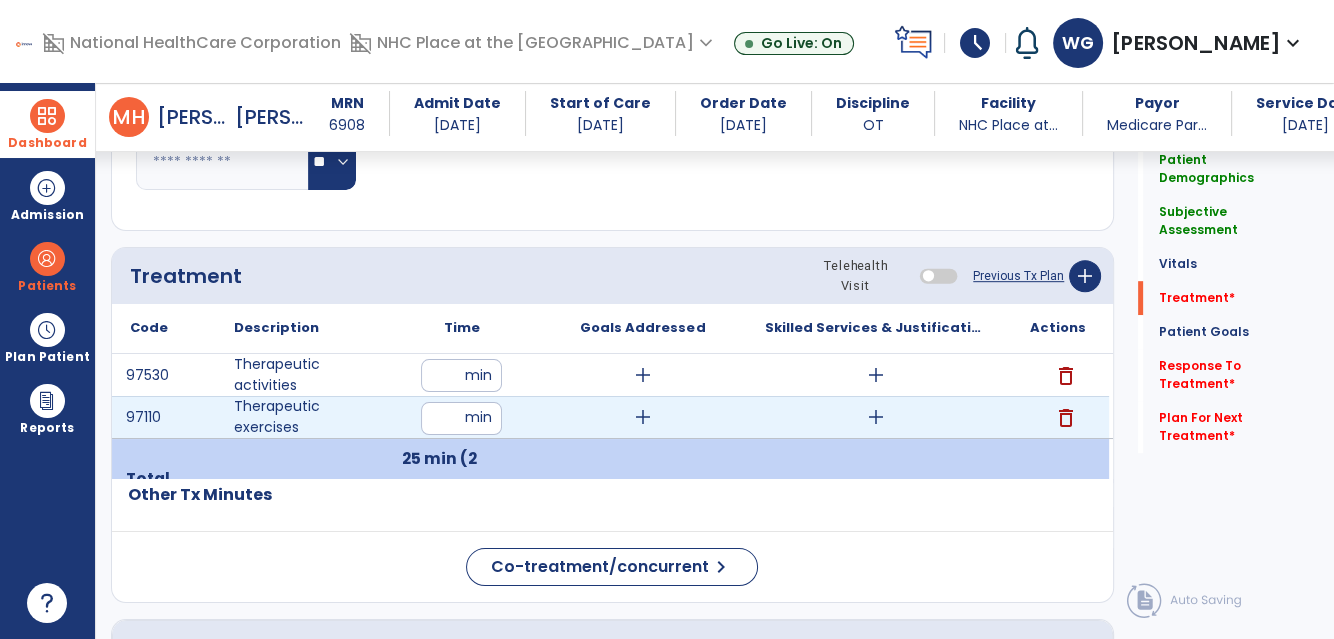 type on "**" 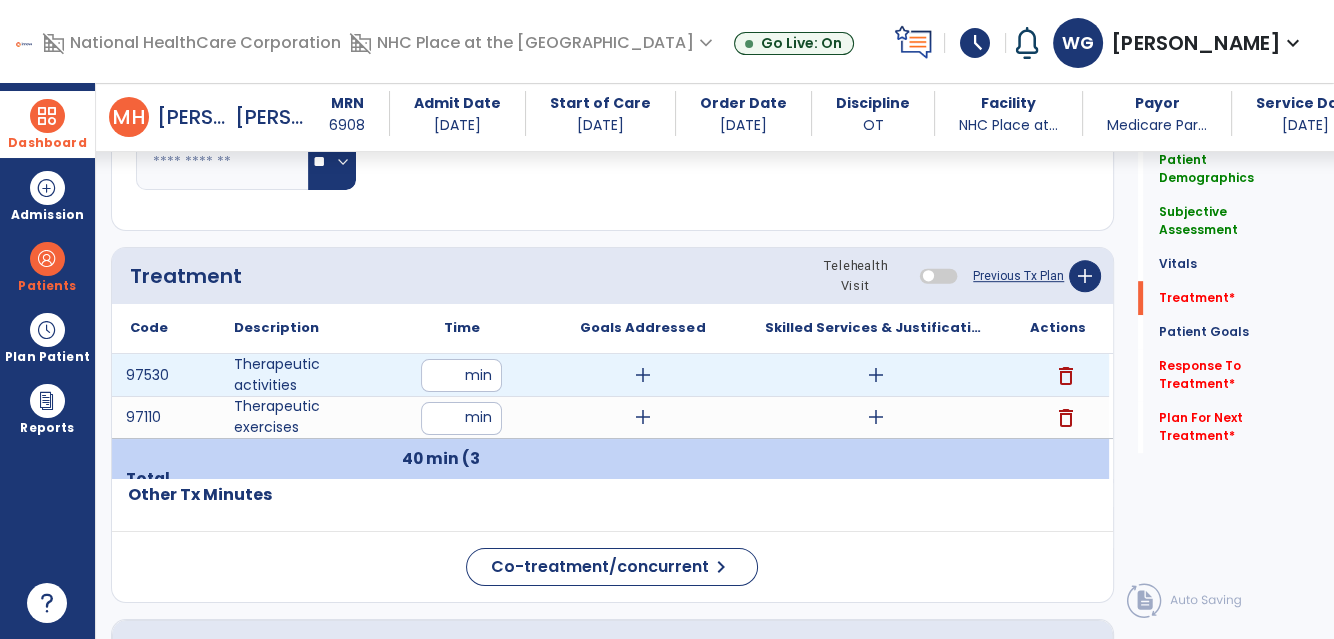 click on "add" at bounding box center [643, 375] 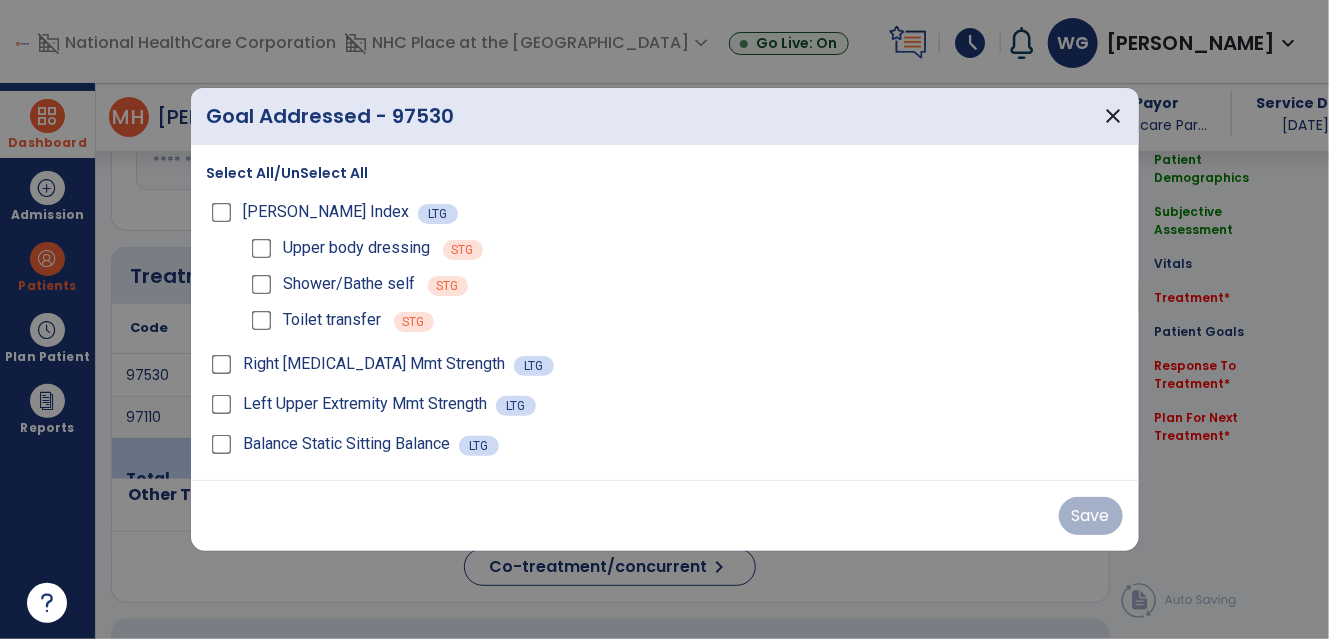 scroll, scrollTop: 1082, scrollLeft: 0, axis: vertical 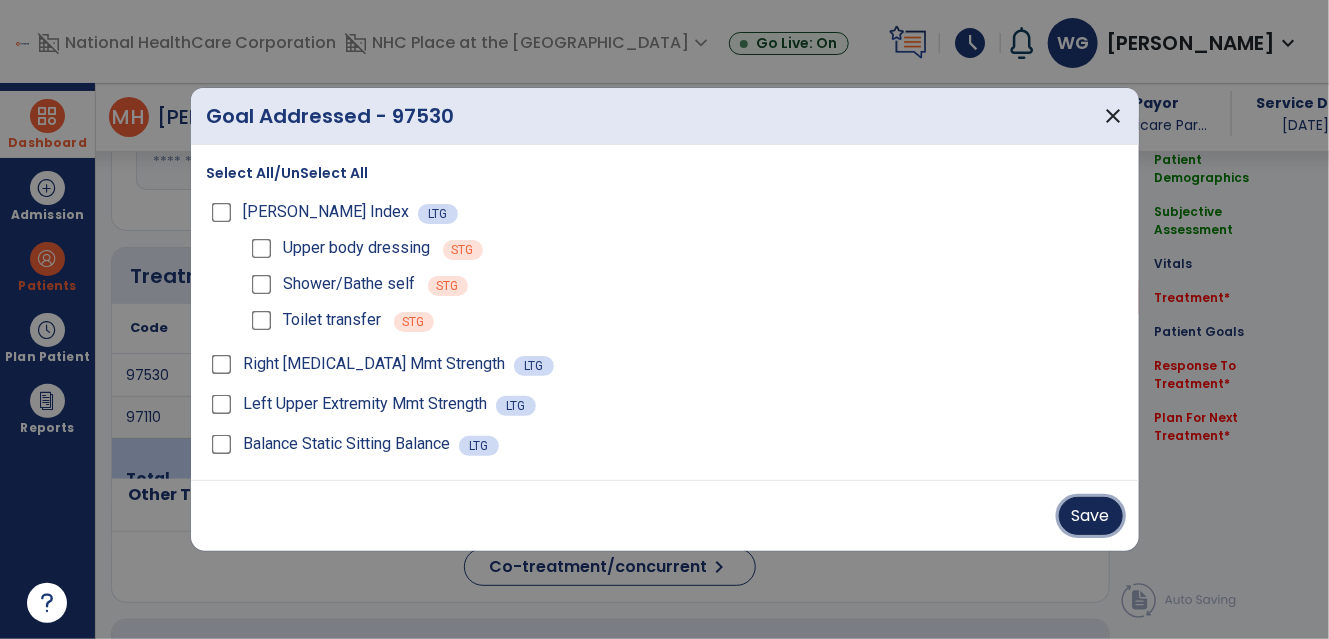 click on "Save" at bounding box center [1091, 516] 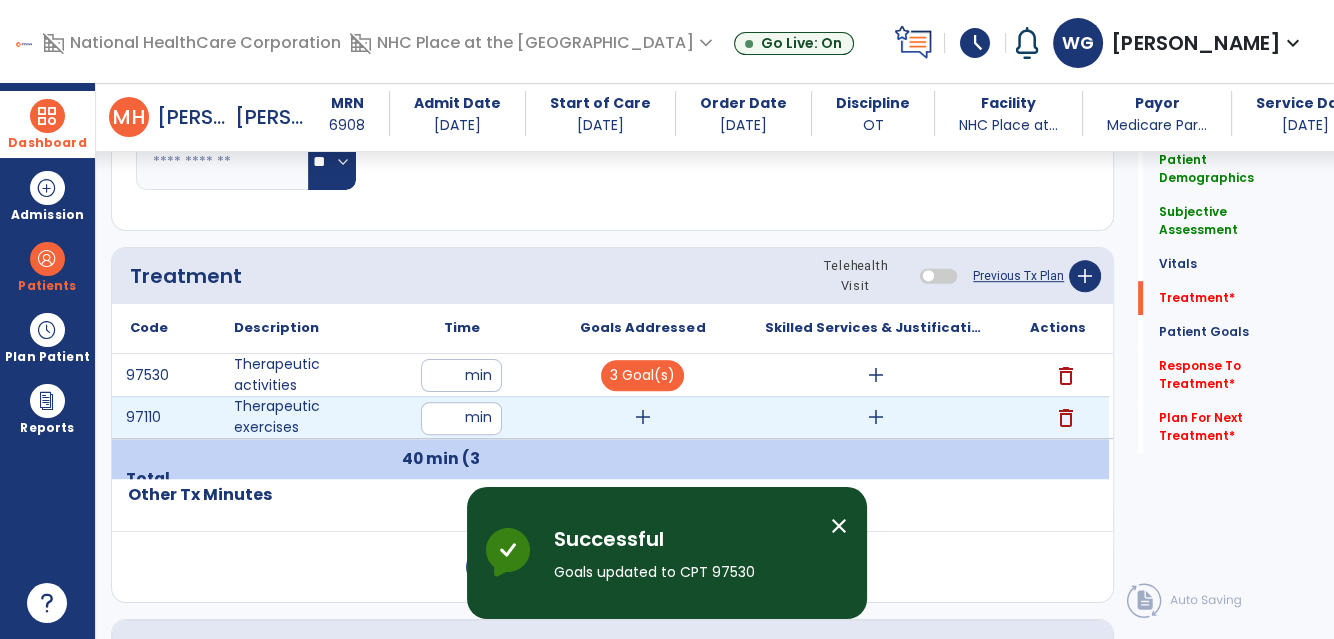 click on "add" at bounding box center (643, 417) 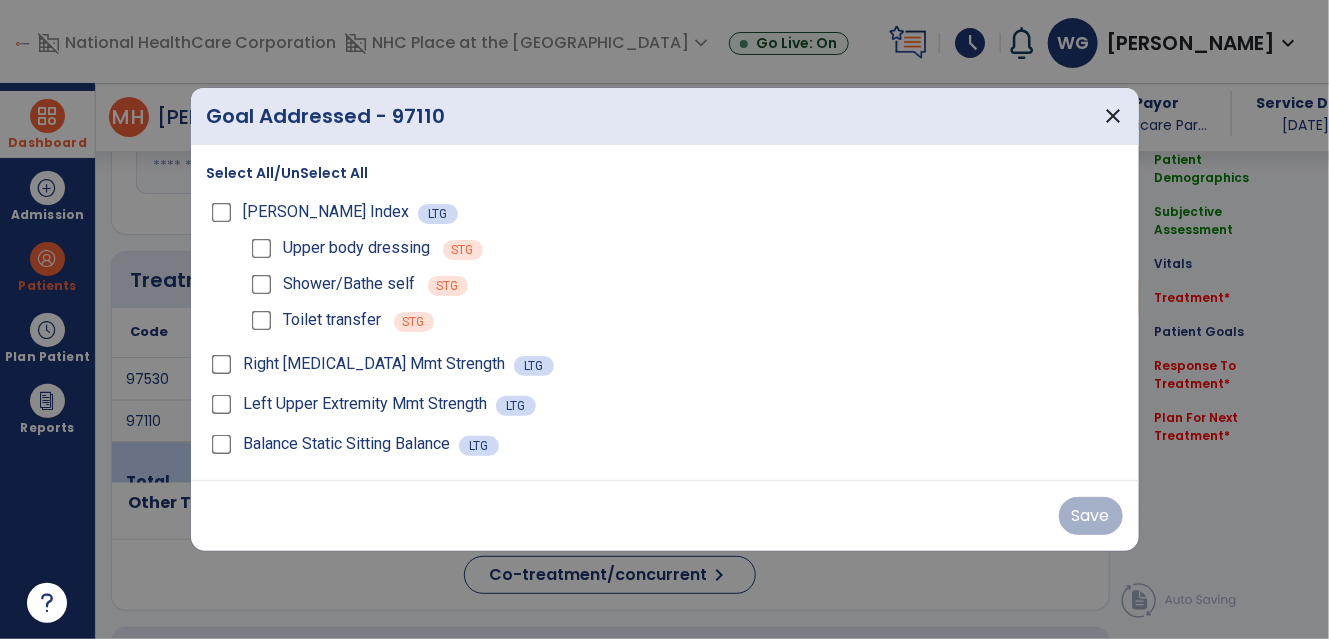 scroll, scrollTop: 1082, scrollLeft: 0, axis: vertical 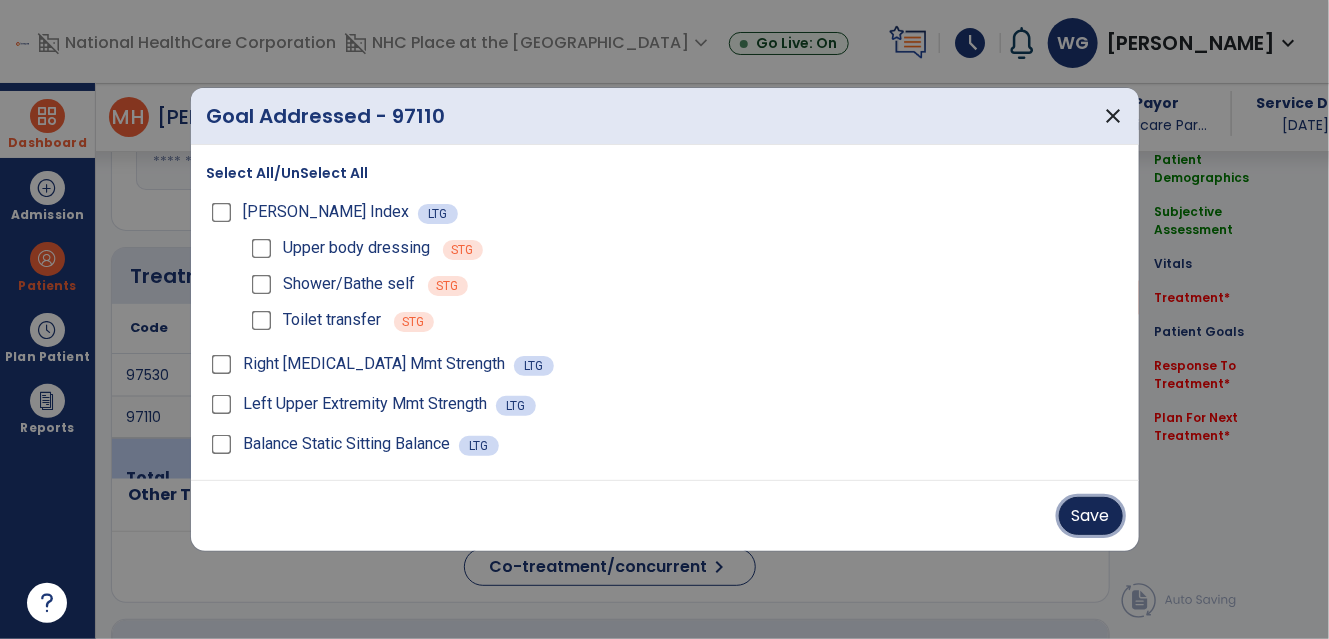 click on "Save" at bounding box center (1091, 516) 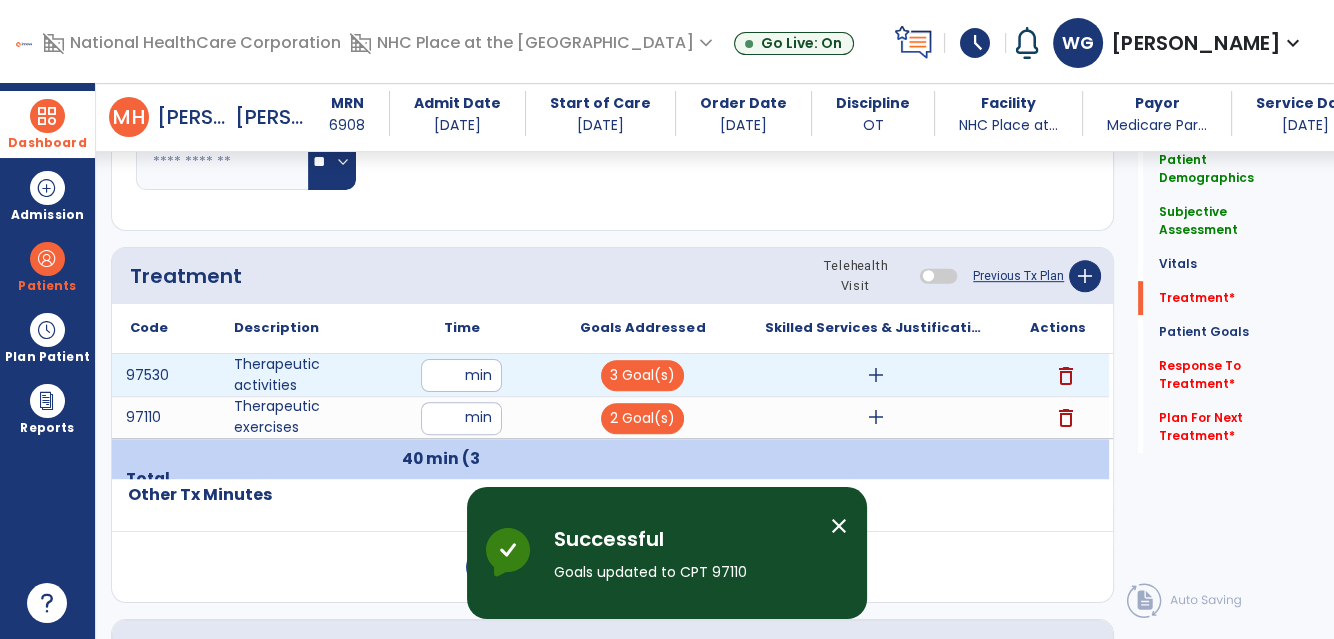 click on "add" at bounding box center [876, 375] 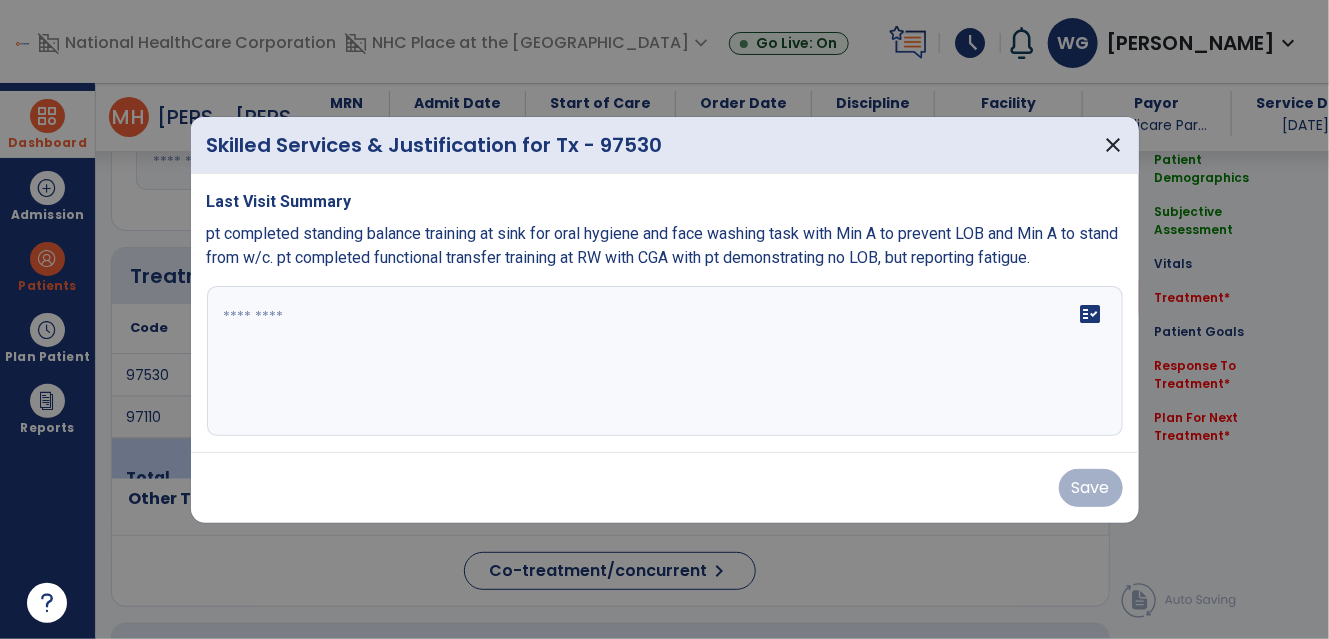 scroll, scrollTop: 1082, scrollLeft: 0, axis: vertical 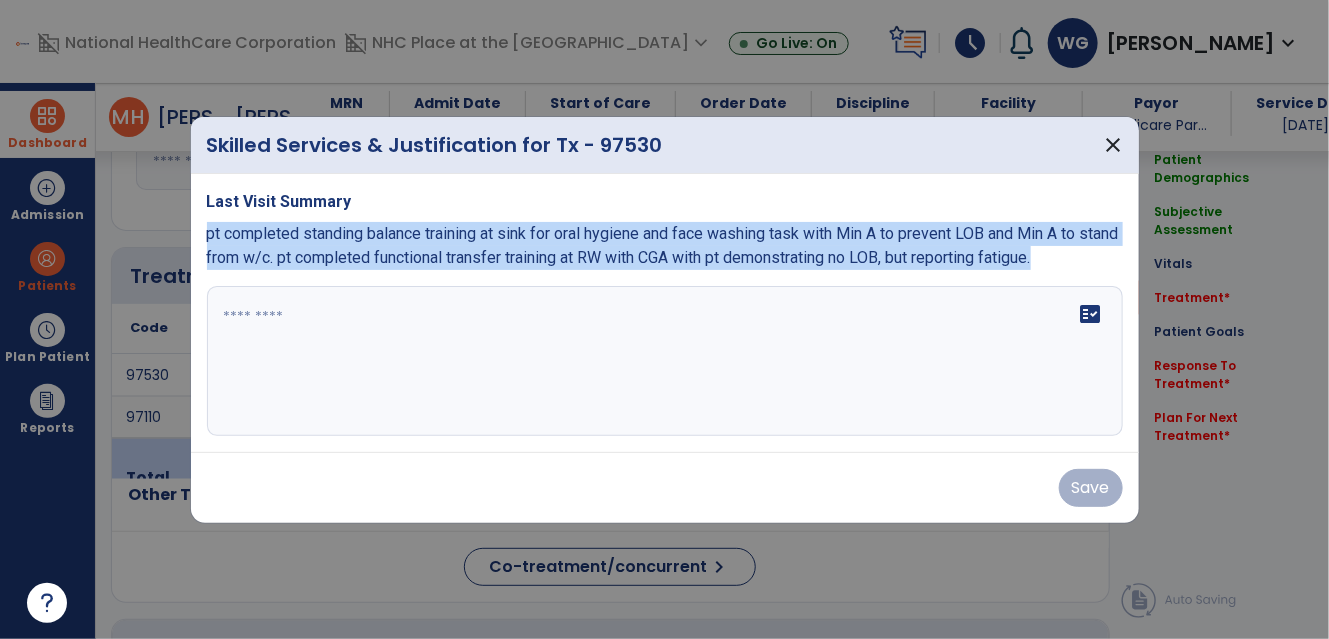 drag, startPoint x: 290, startPoint y: 236, endPoint x: 885, endPoint y: 309, distance: 599.4614 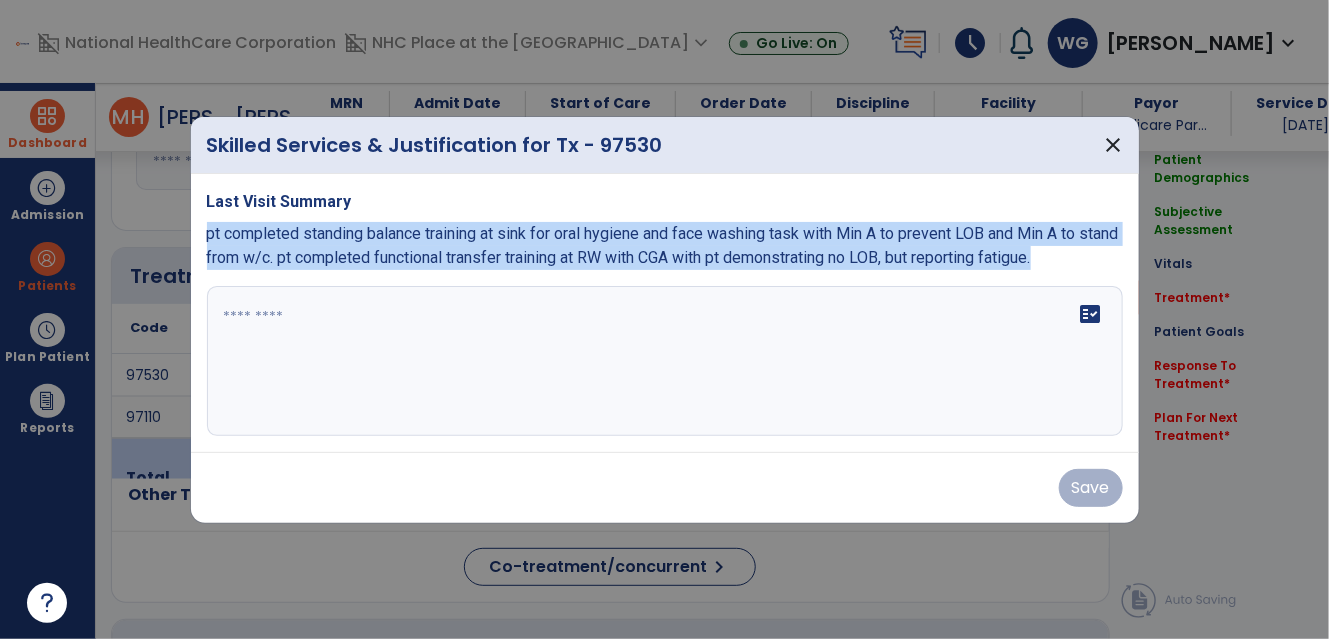 click on "Last Visit Summary pt completed standing balance training at sink for oral hygiene and face washing task with Min A to prevent LOB and Min A to stand from w/c. pt completed functional transfer training at RW with CGA with pt demonstrating no LOB, but reporting fatigue.   fact_check" at bounding box center [665, 313] 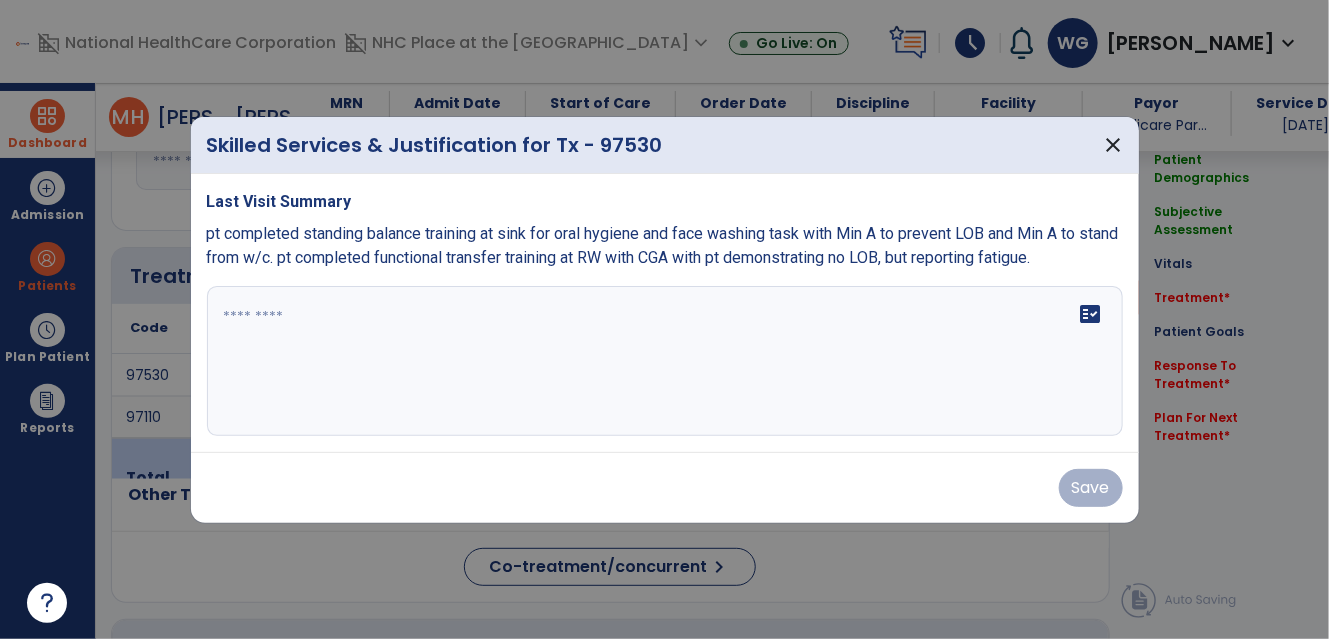 click on "fact_check" at bounding box center [665, 361] 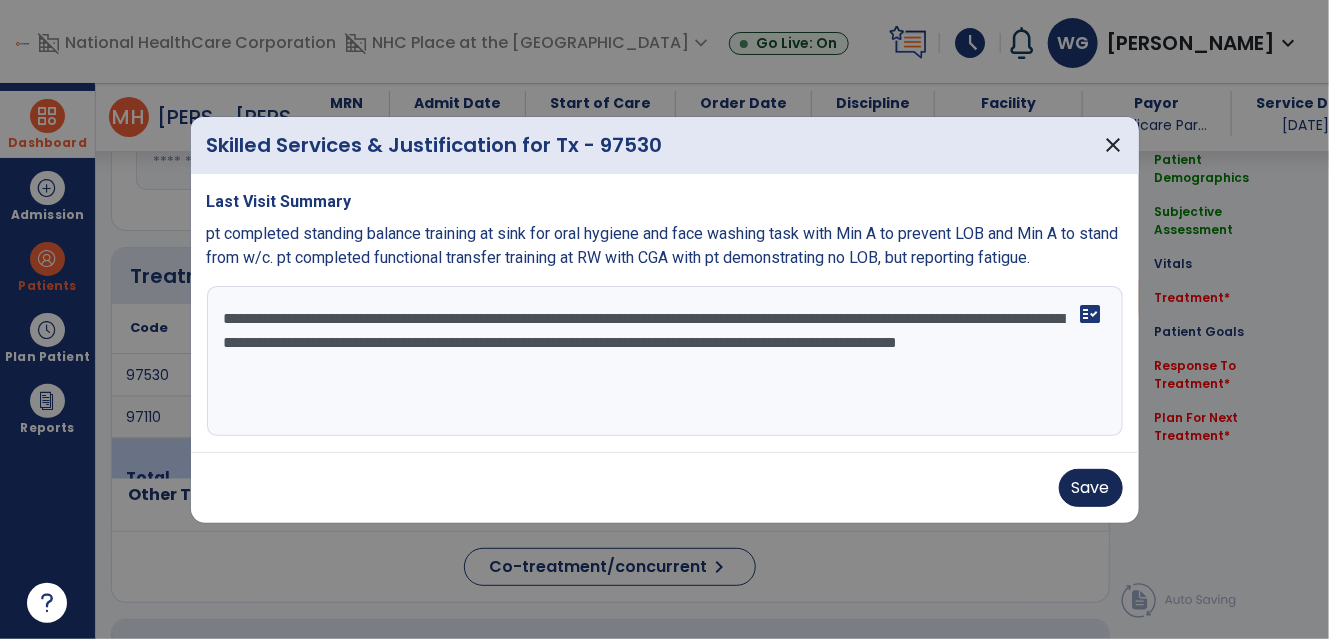 type on "**********" 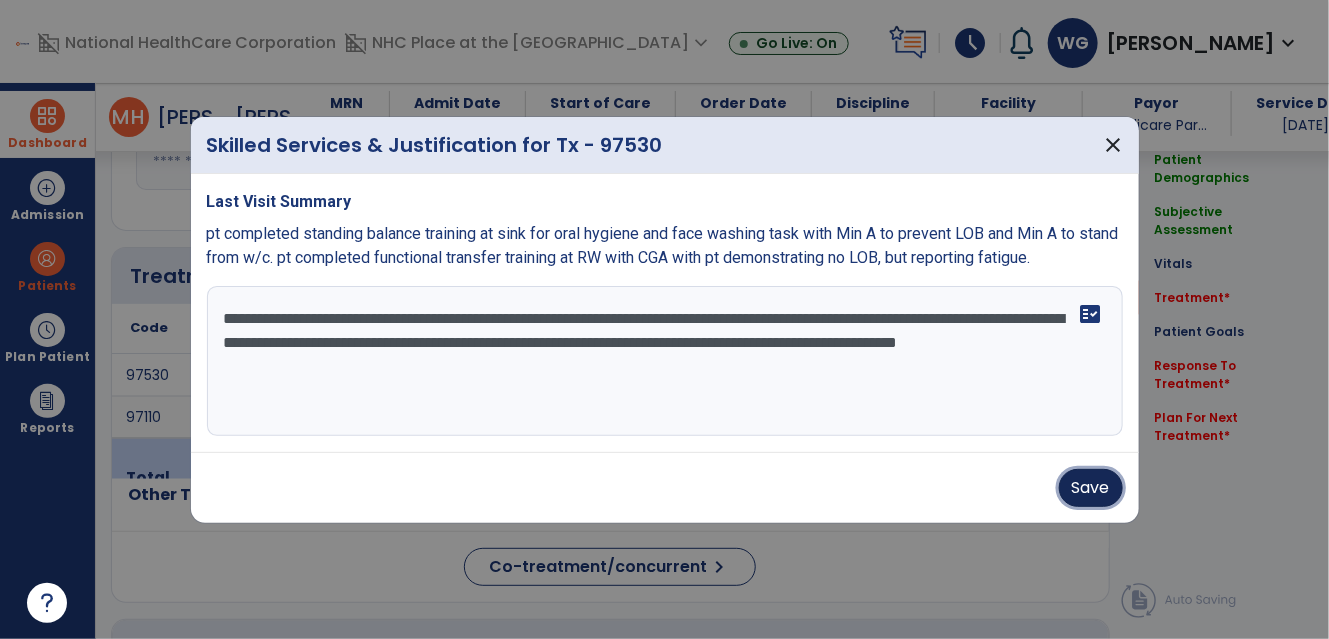 click on "Save" at bounding box center [1091, 488] 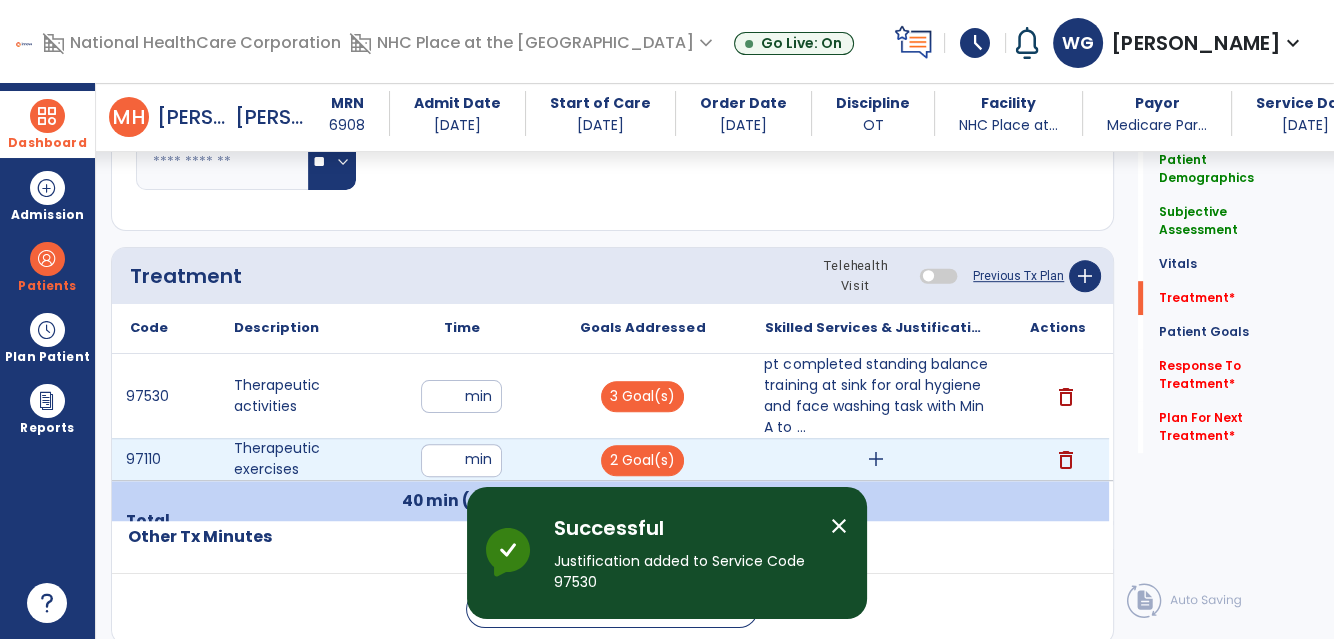 click on "add" at bounding box center [876, 459] 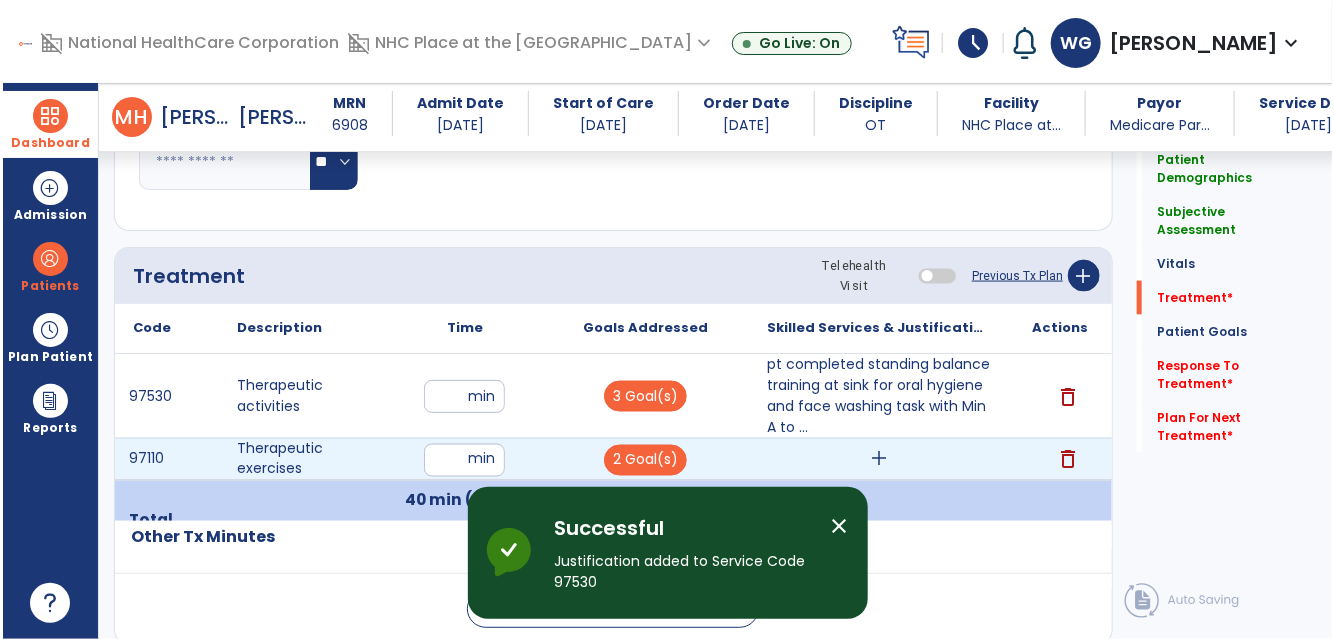 scroll, scrollTop: 1082, scrollLeft: 0, axis: vertical 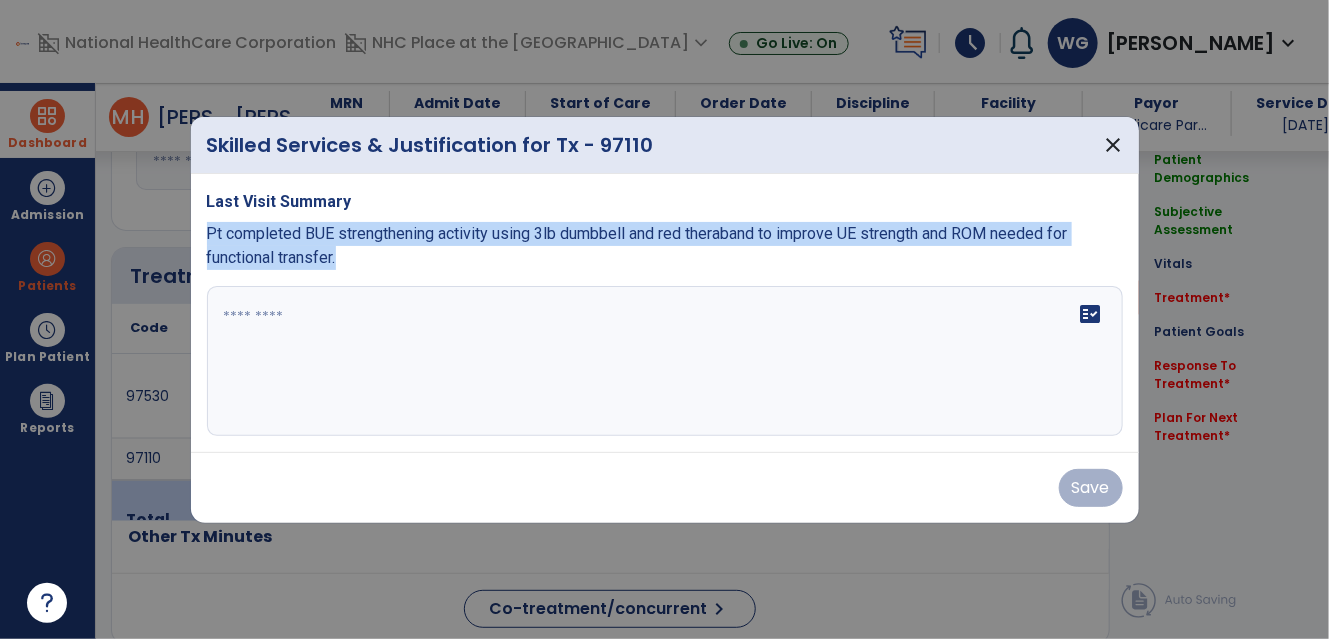 drag, startPoint x: 203, startPoint y: 222, endPoint x: 406, endPoint y: 253, distance: 205.35335 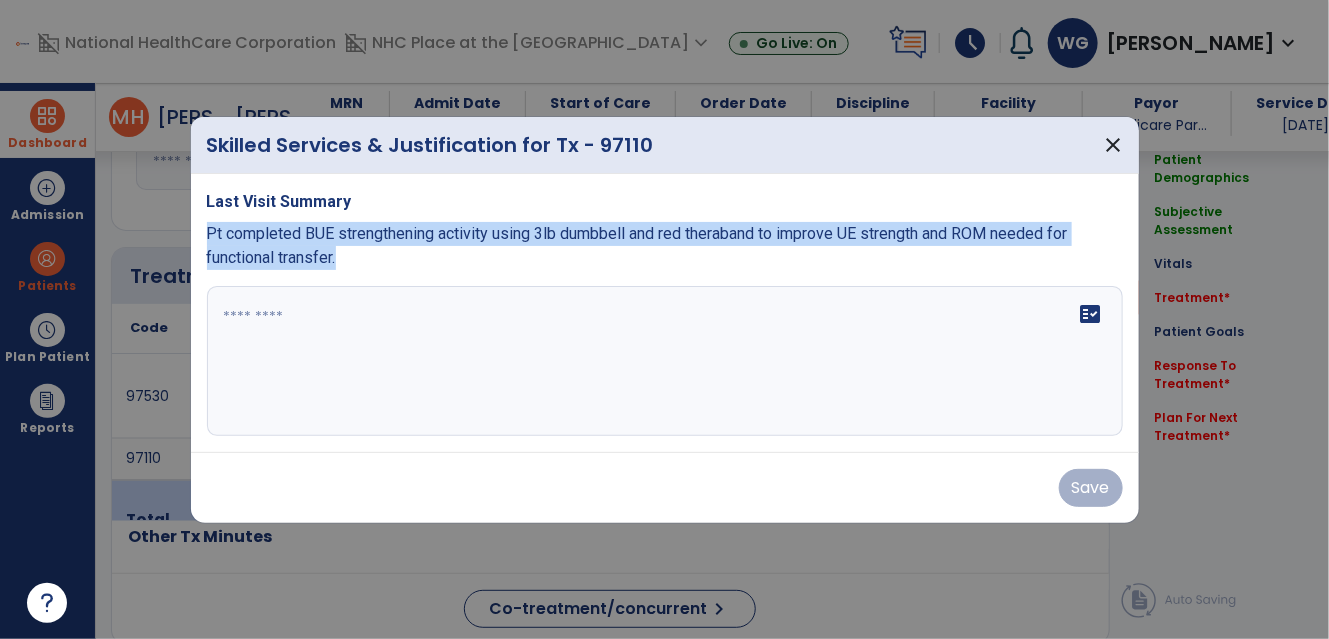 click on "Last Visit Summary Pt completed BUE strengthening activity using 3lb dumbbell and red theraband to improve UE strength and ROM needed for functional transfer.
fact_check" at bounding box center (665, 313) 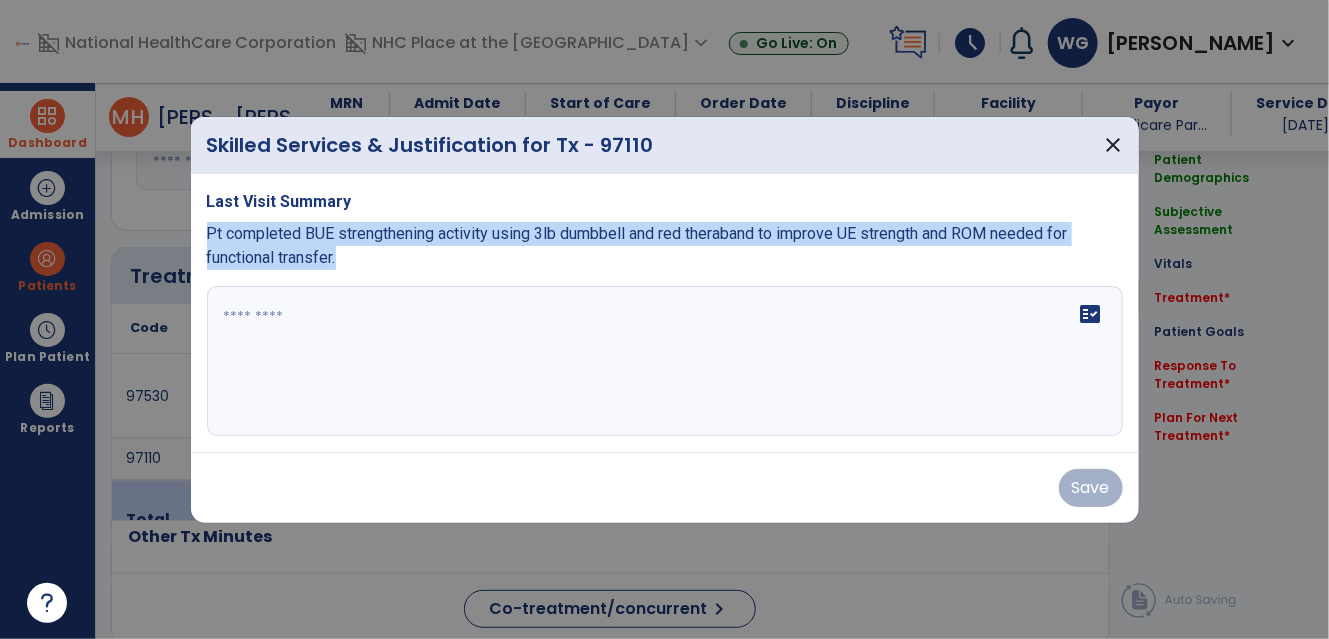 copy on "Pt completed BUE strengthening activity using 3lb dumbbell and red theraband to improve UE strength and ROM needed for functional transfer." 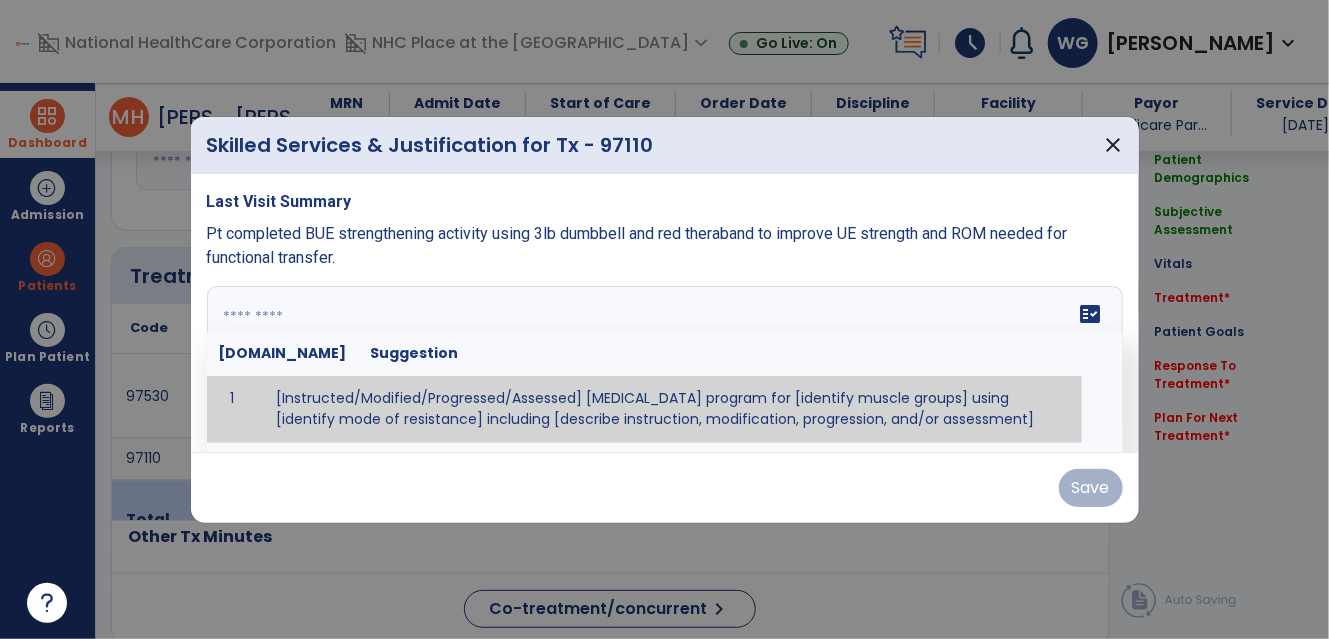 click at bounding box center (663, 361) 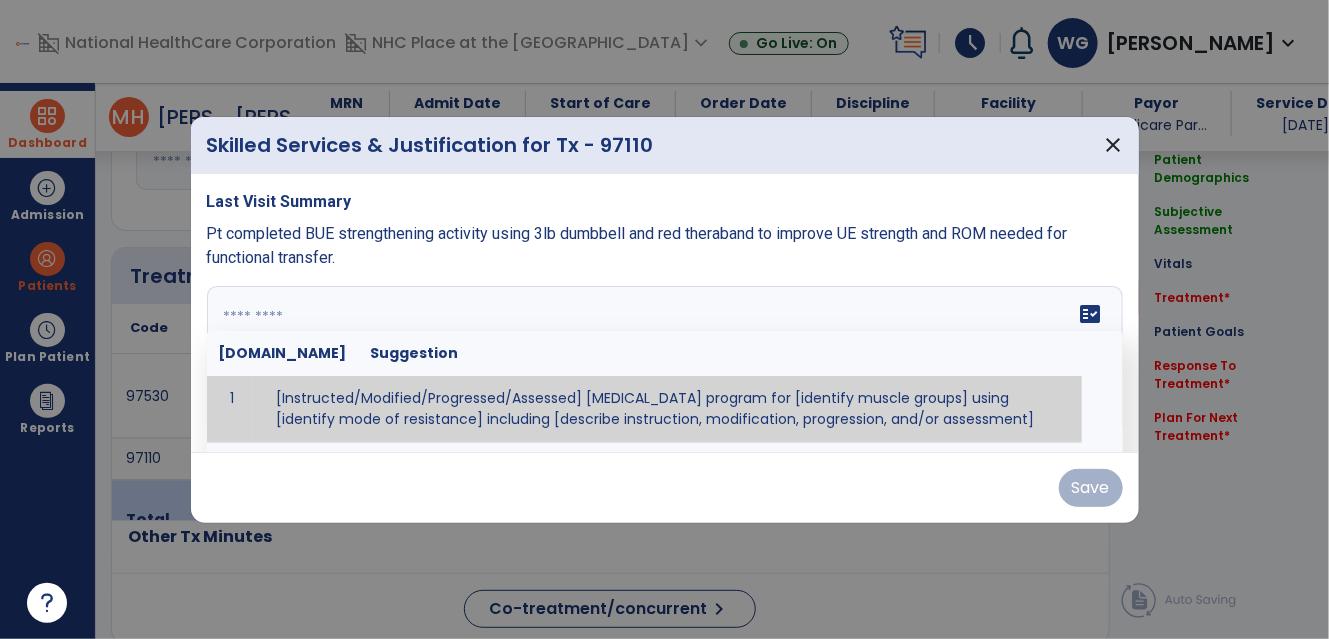 paste on "**********" 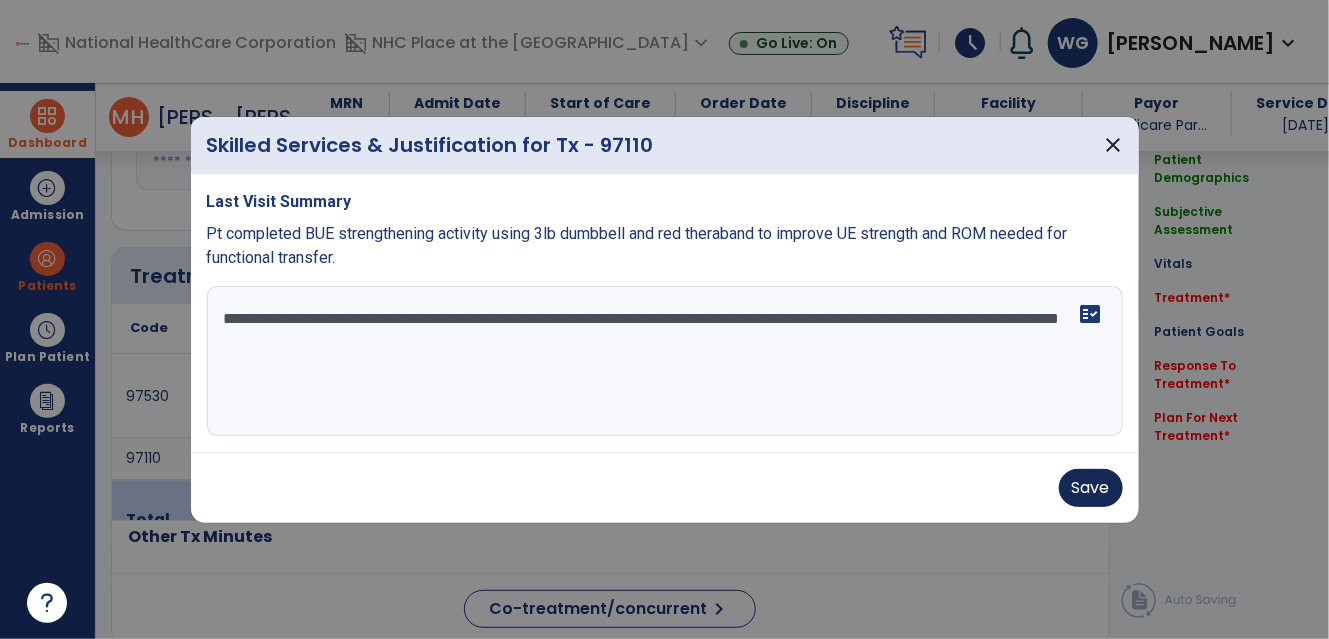type on "**********" 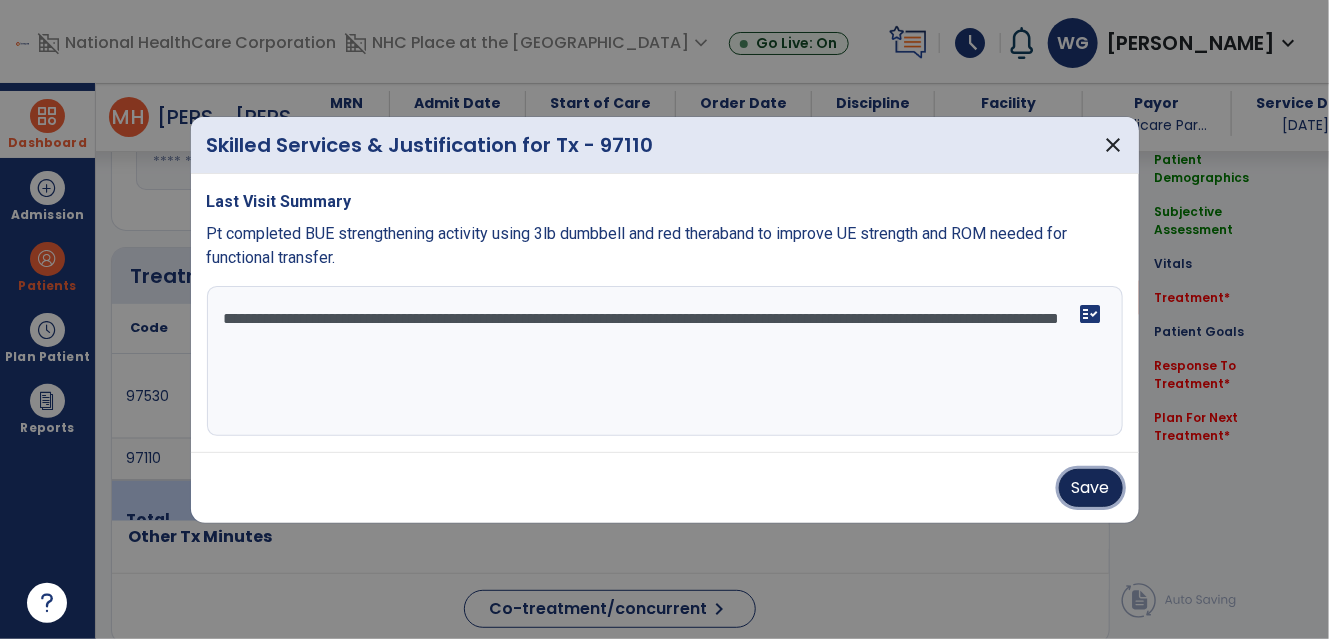 click on "Save" at bounding box center (1091, 488) 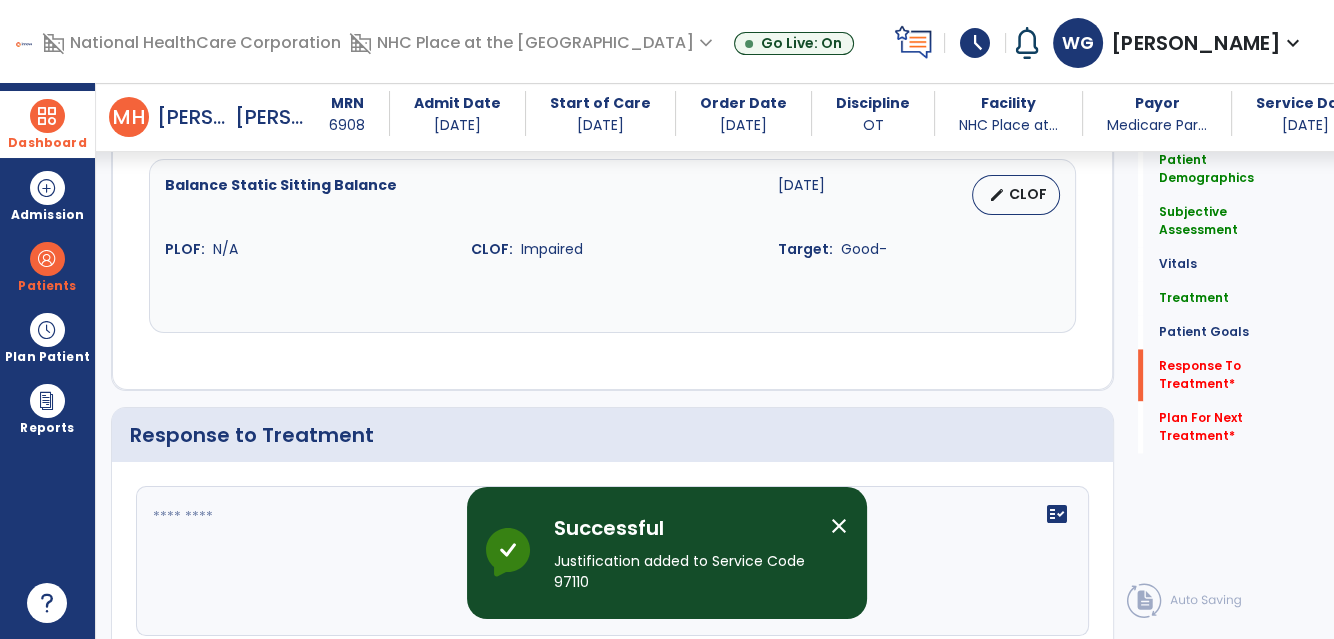 scroll, scrollTop: 3082, scrollLeft: 0, axis: vertical 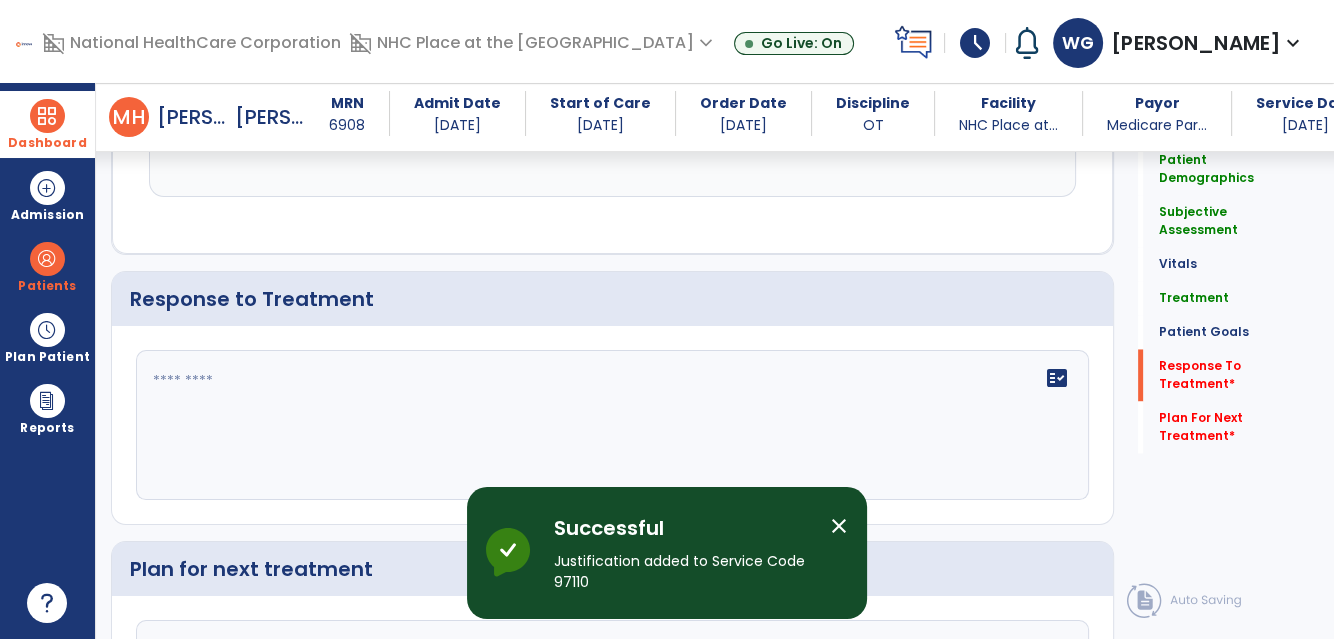 drag, startPoint x: 557, startPoint y: 383, endPoint x: 561, endPoint y: 372, distance: 11.7046995 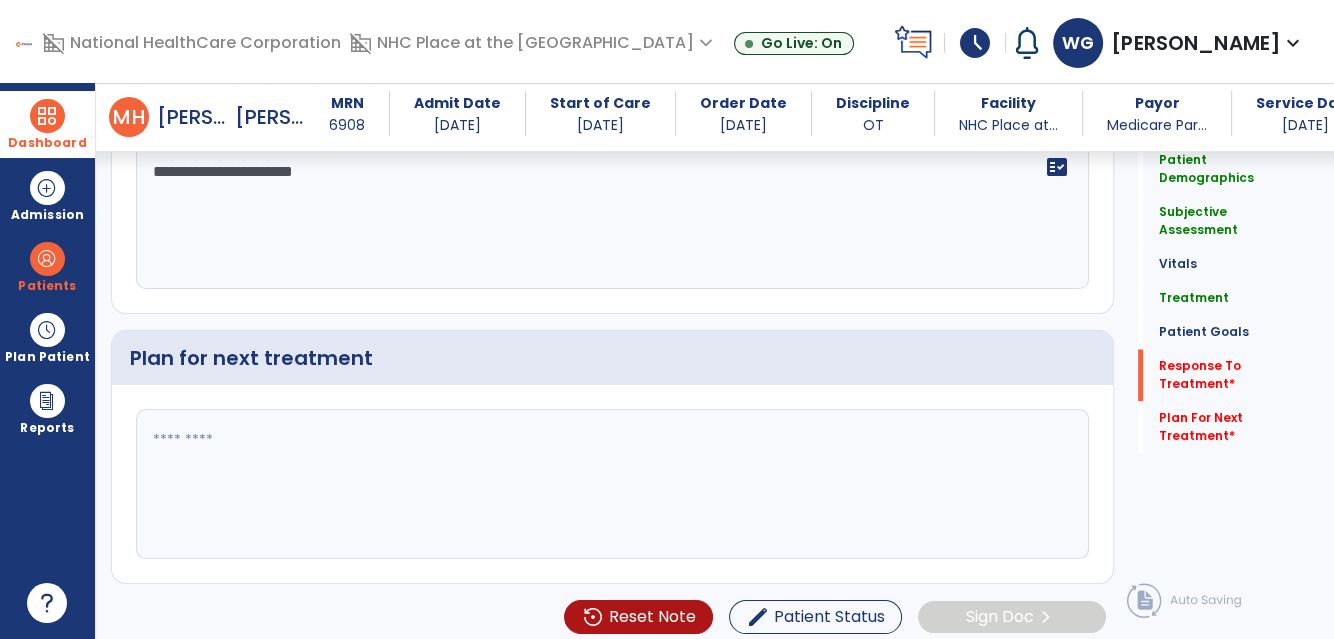 type on "**********" 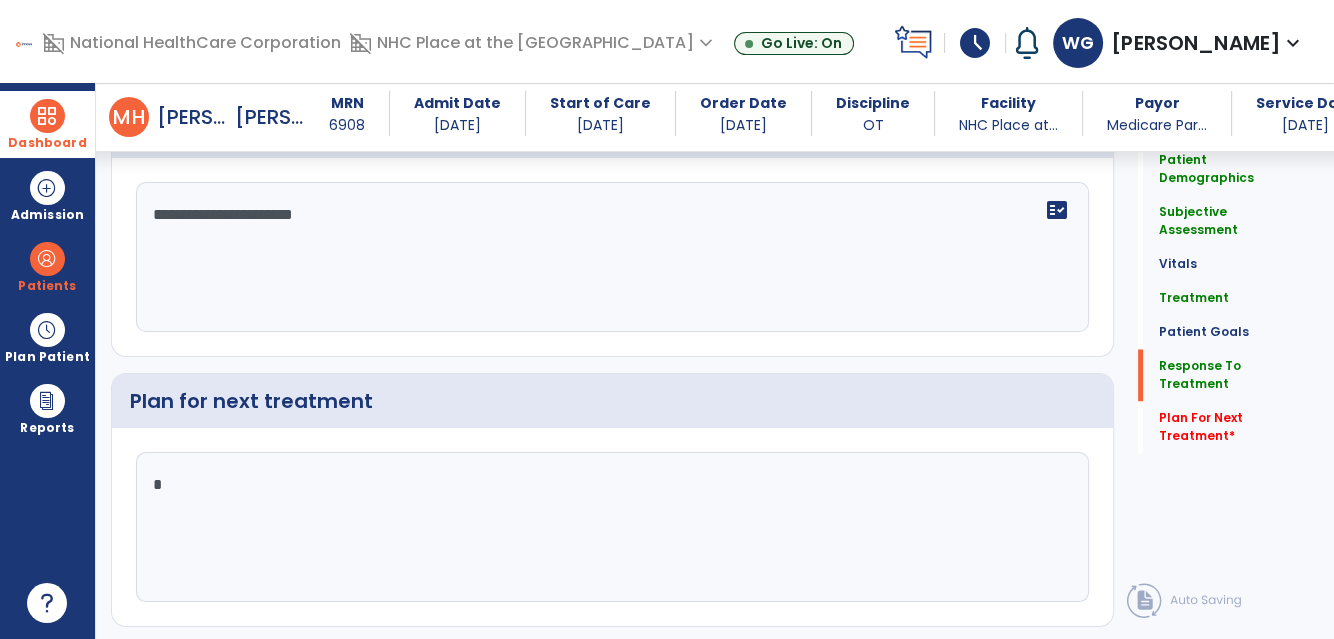 scroll, scrollTop: 3293, scrollLeft: 0, axis: vertical 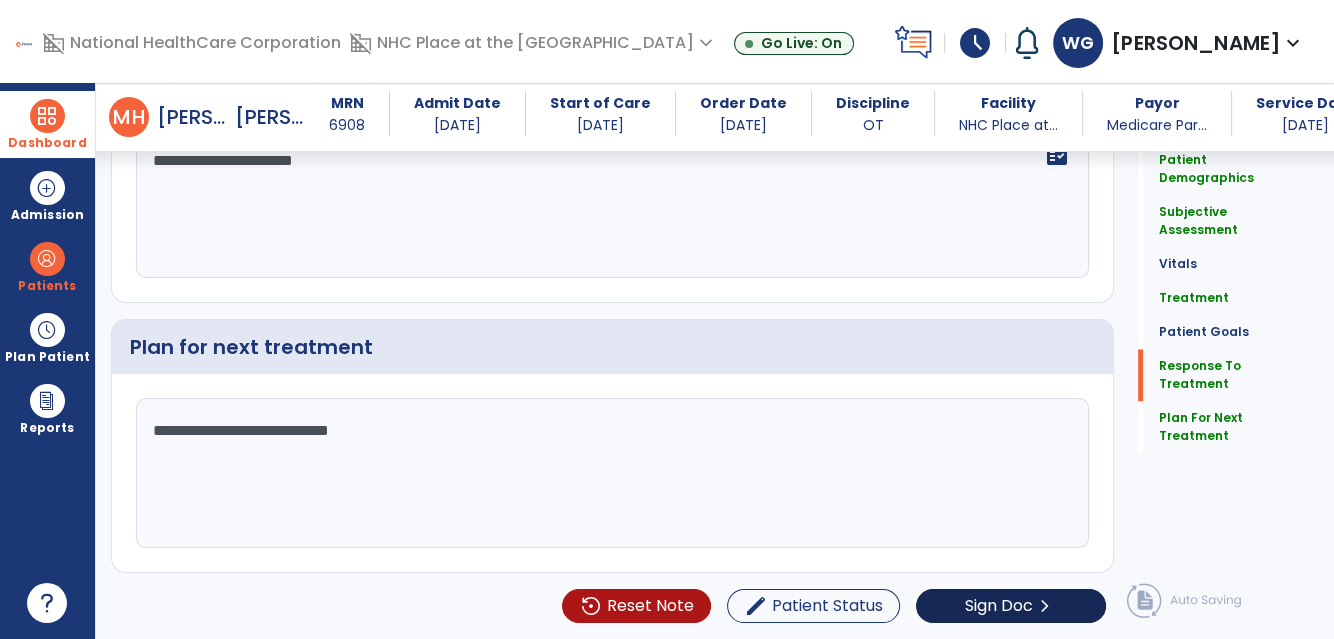 type on "**********" 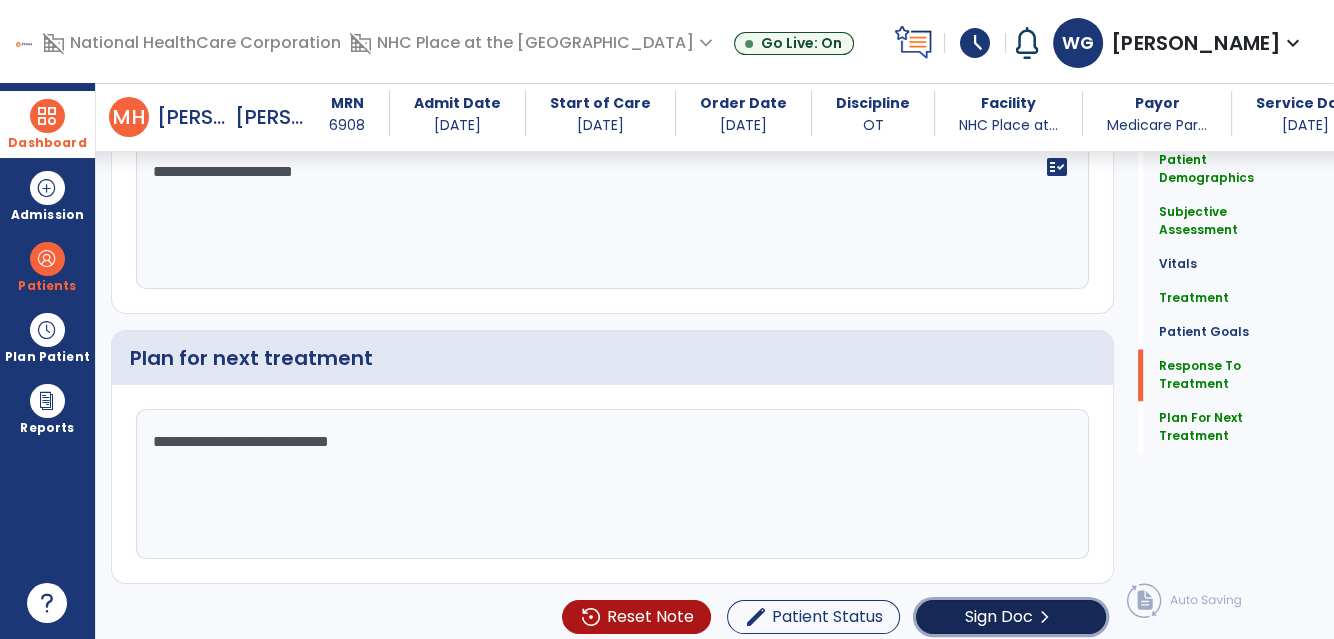 click on "Sign Doc" 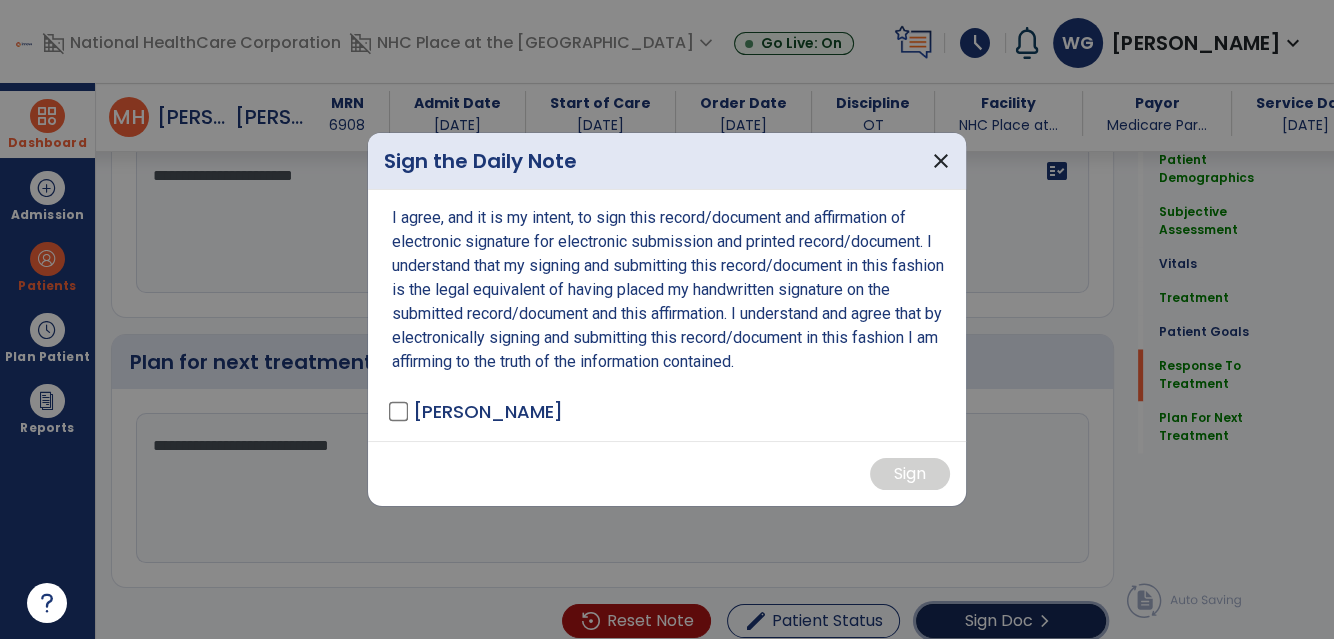 scroll, scrollTop: 3293, scrollLeft: 0, axis: vertical 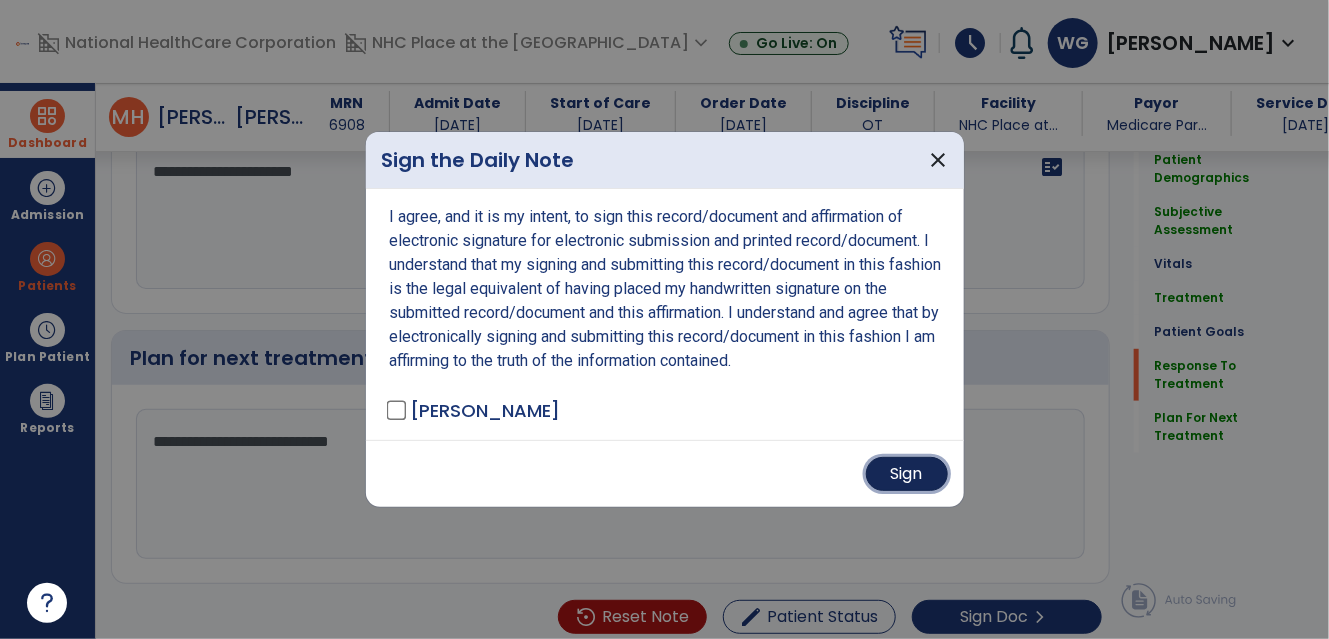 click on "Sign" at bounding box center (907, 474) 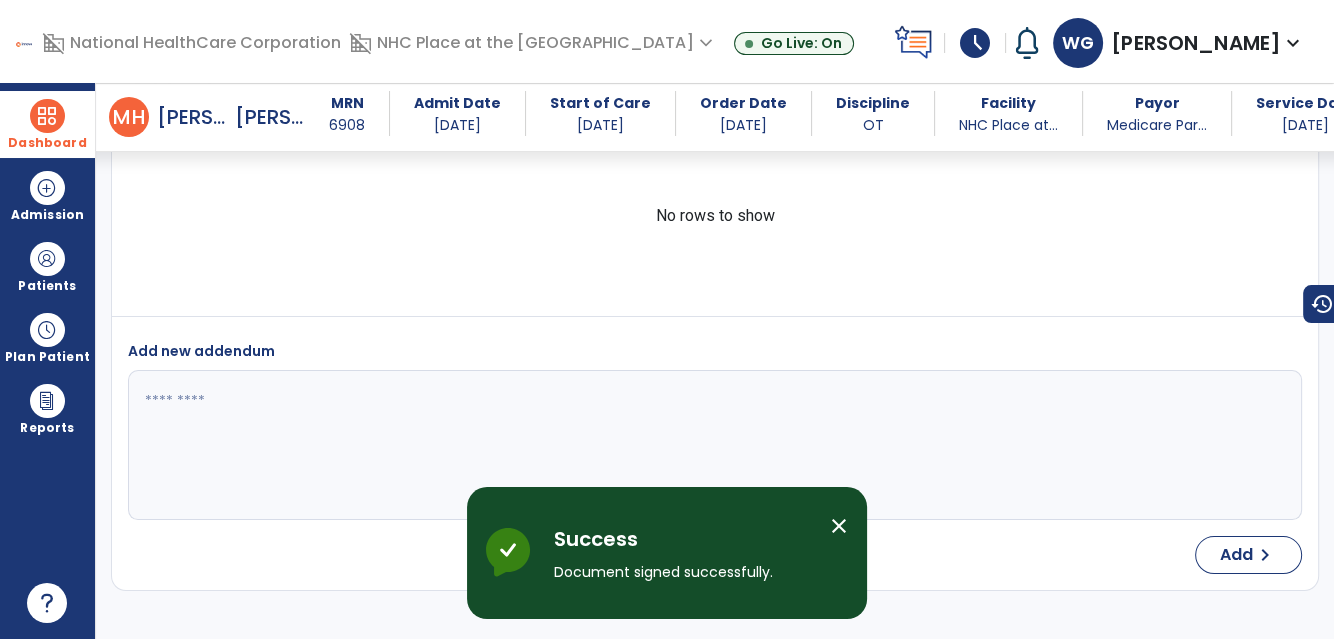 drag, startPoint x: 43, startPoint y: 122, endPoint x: 149, endPoint y: 123, distance: 106.004715 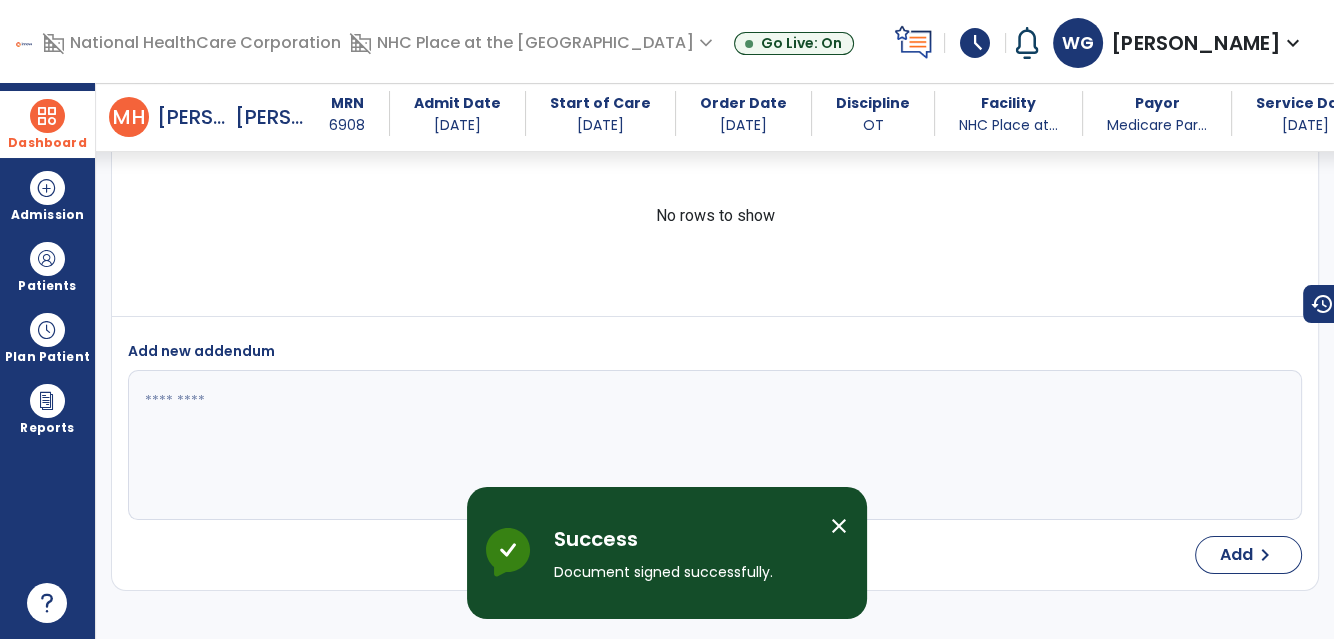 click at bounding box center [47, 116] 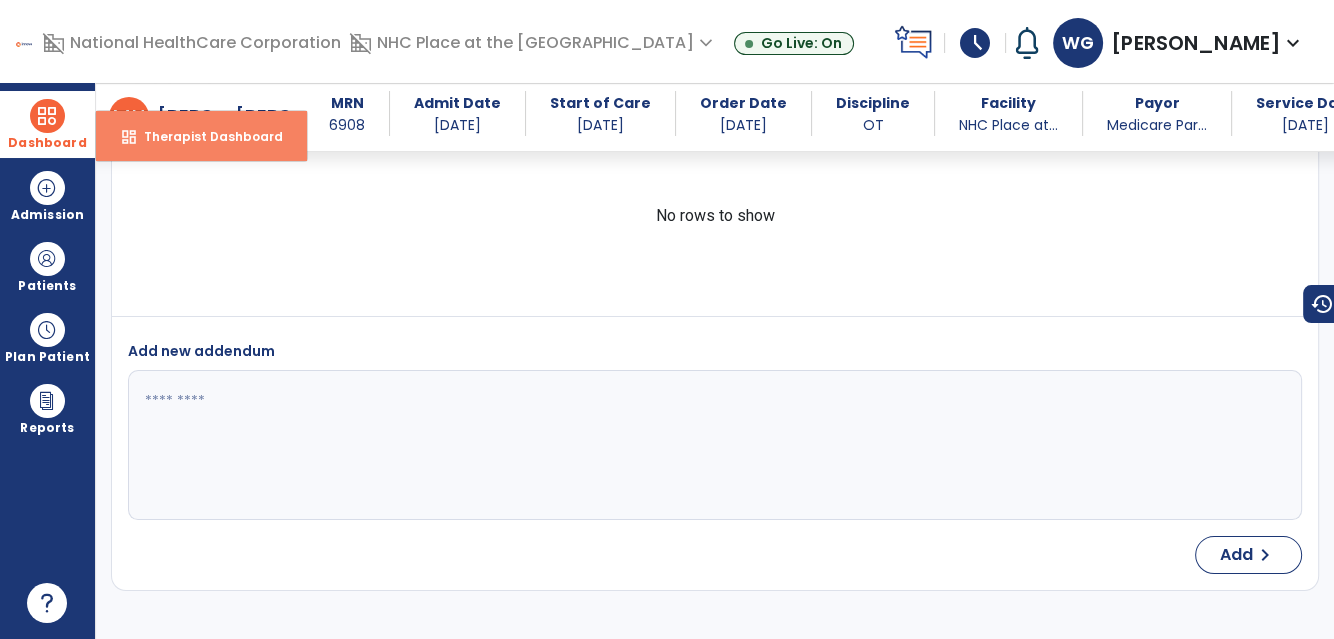 click on "dashboard  Therapist Dashboard" at bounding box center (201, 136) 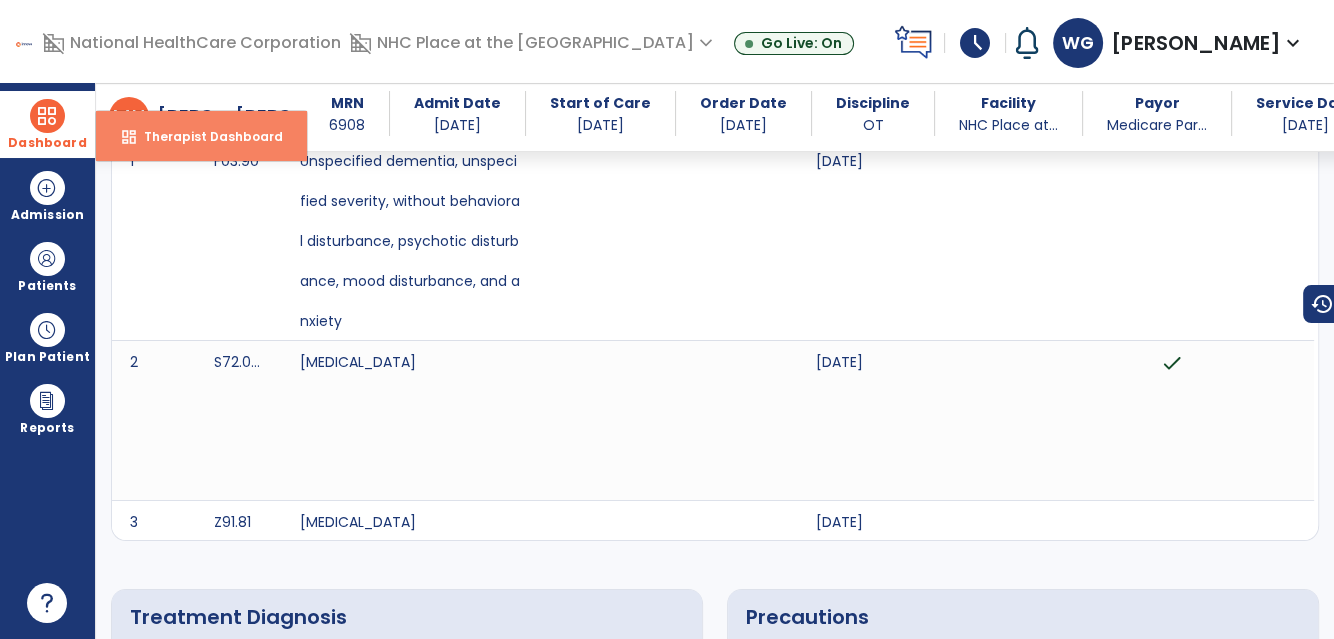 select on "****" 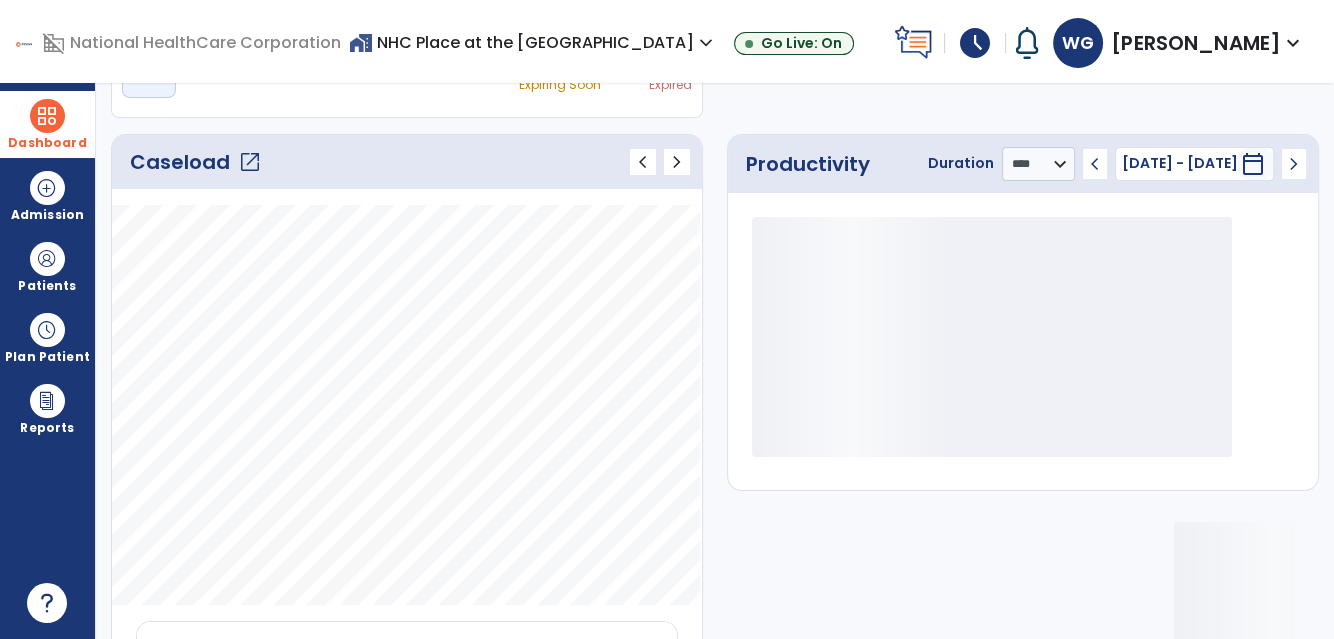 click on "open_in_new" 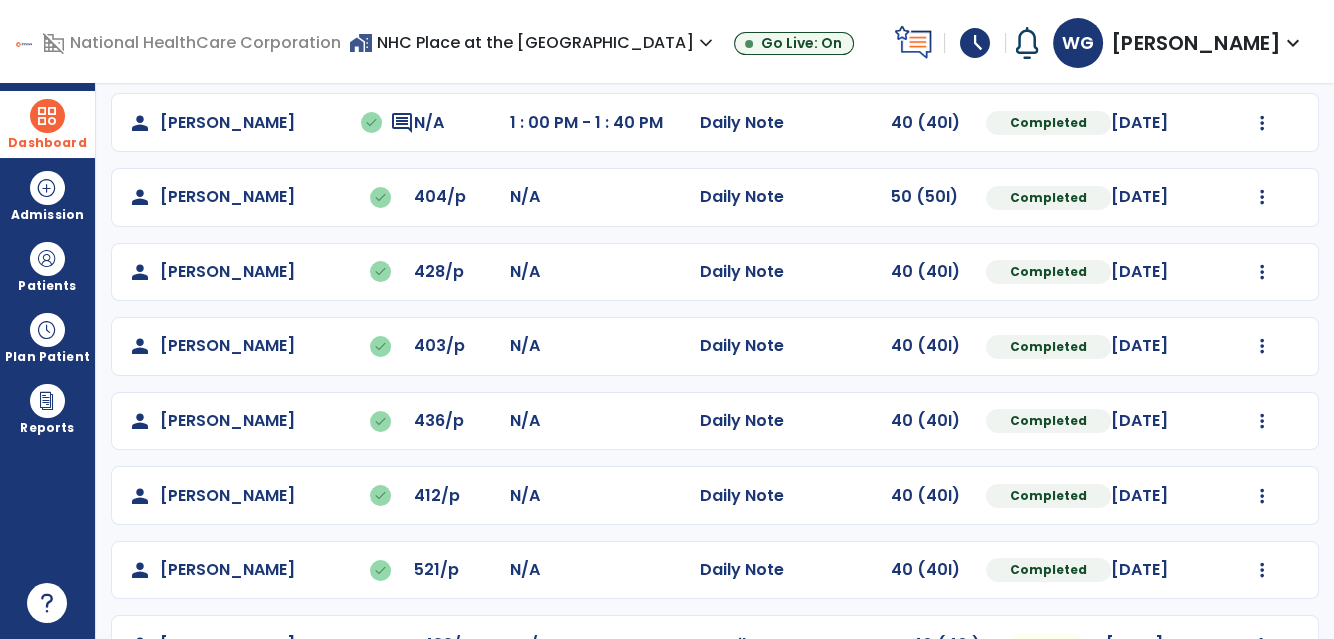 scroll, scrollTop: 446, scrollLeft: 0, axis: vertical 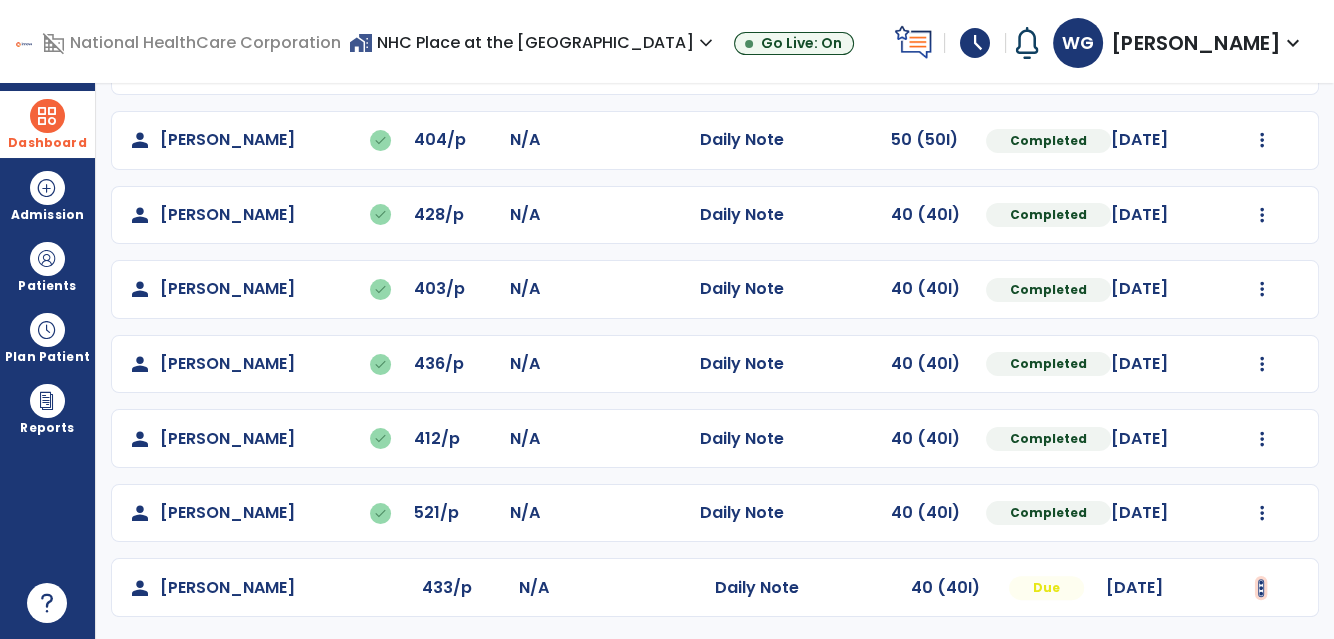 click at bounding box center [1262, -158] 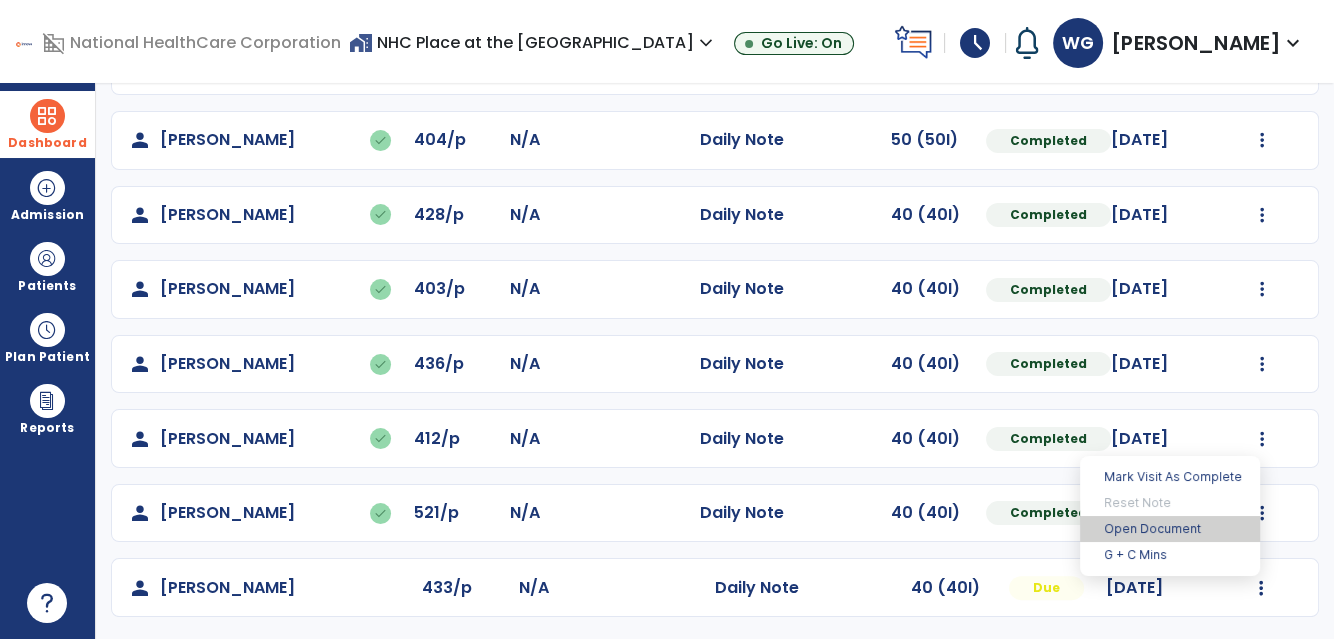click on "Open Document" at bounding box center [1170, 529] 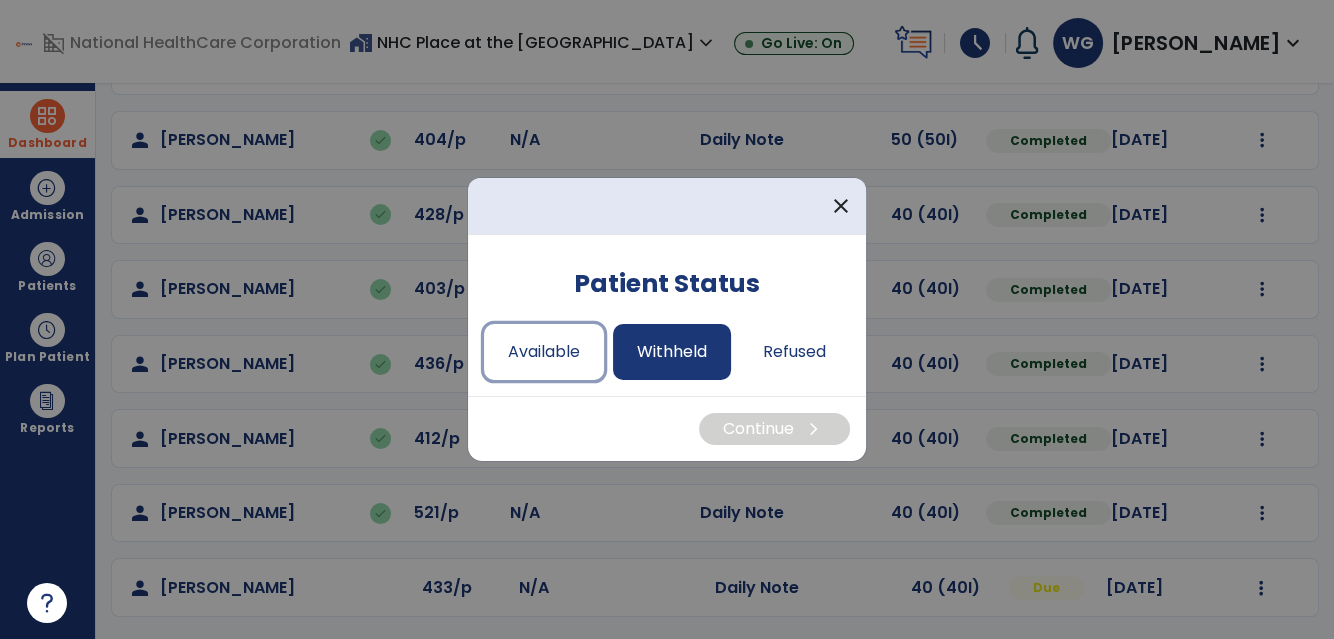 drag, startPoint x: 570, startPoint y: 350, endPoint x: 618, endPoint y: 374, distance: 53.66563 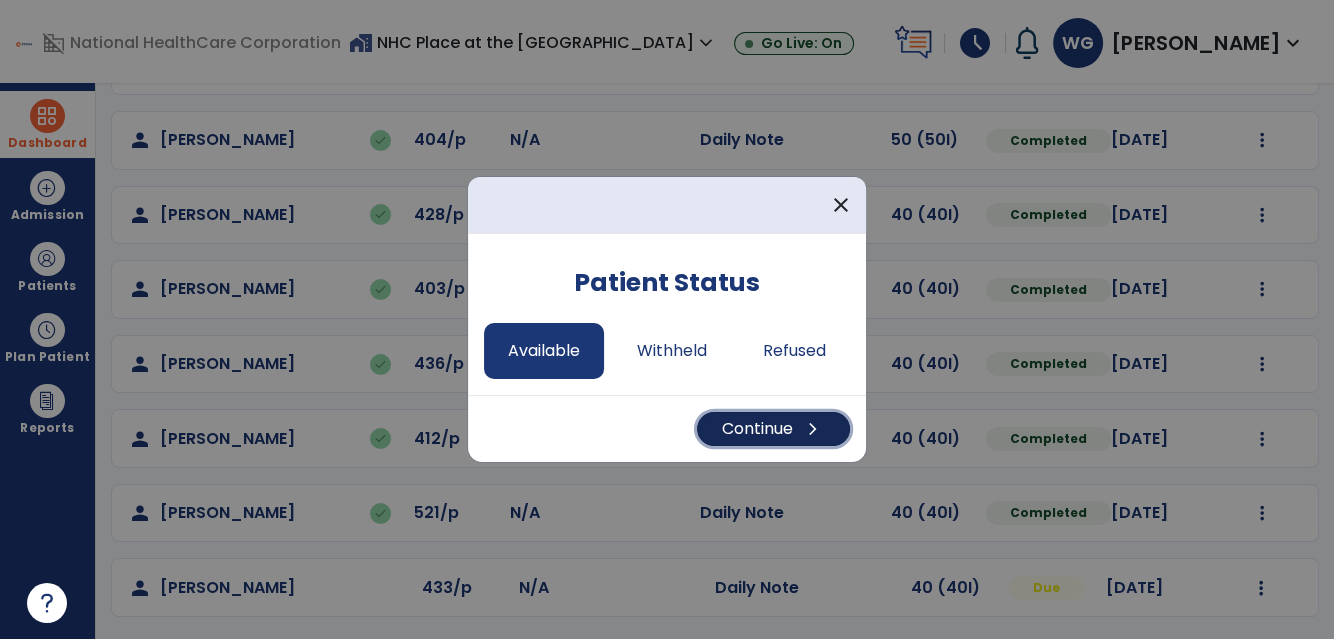 click on "Continue   chevron_right" at bounding box center (773, 429) 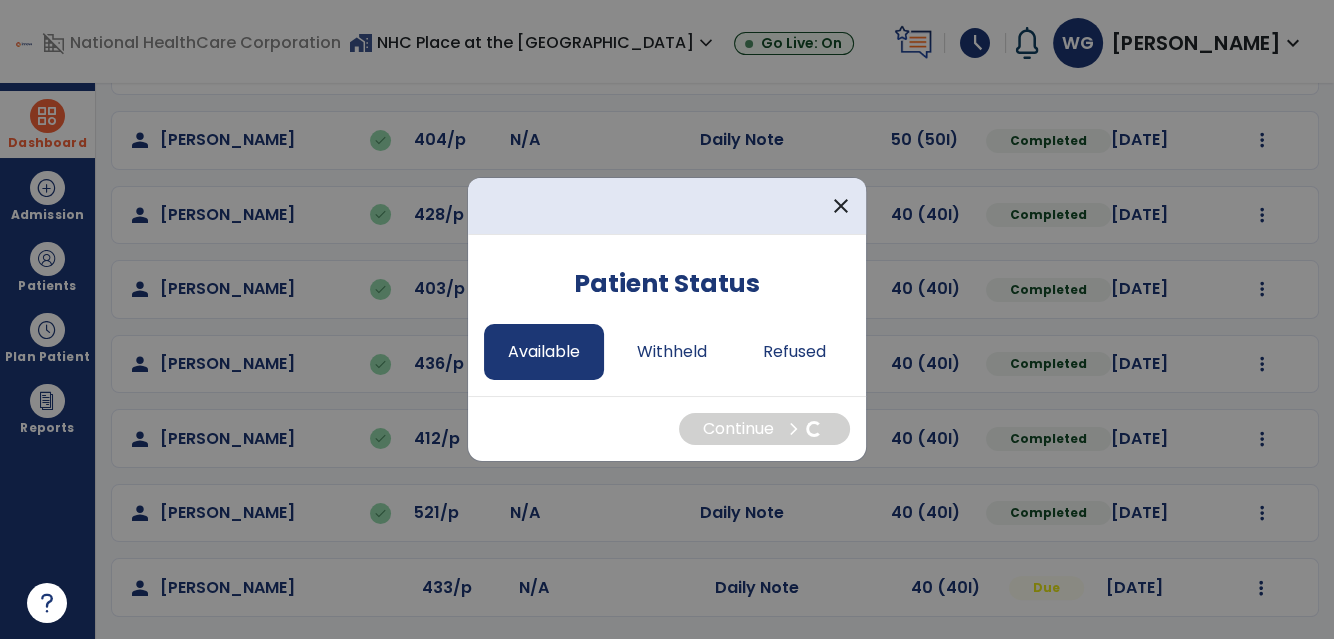 select on "*" 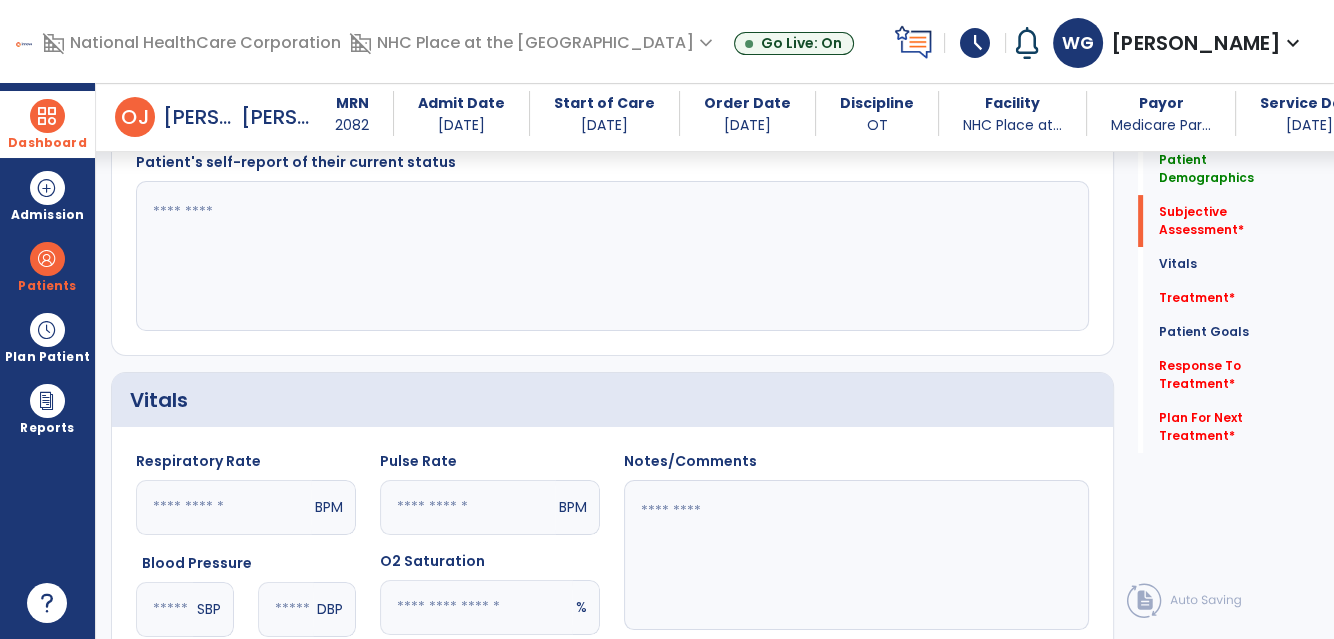 scroll, scrollTop: 537, scrollLeft: 0, axis: vertical 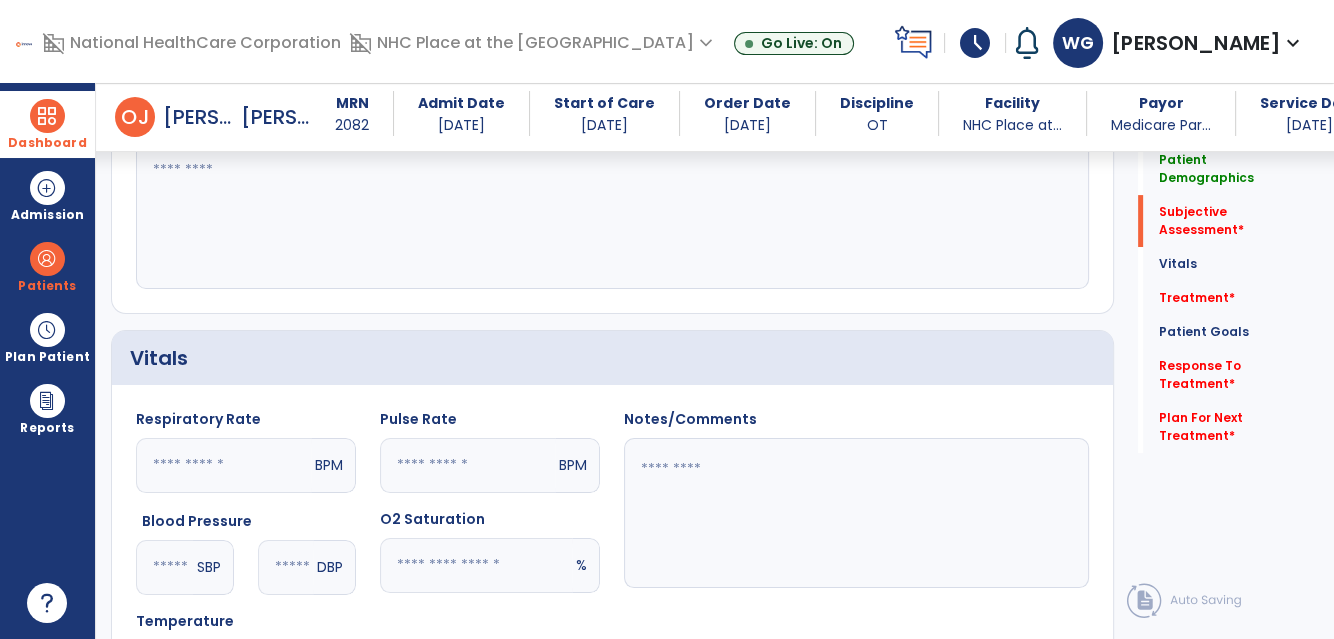 click 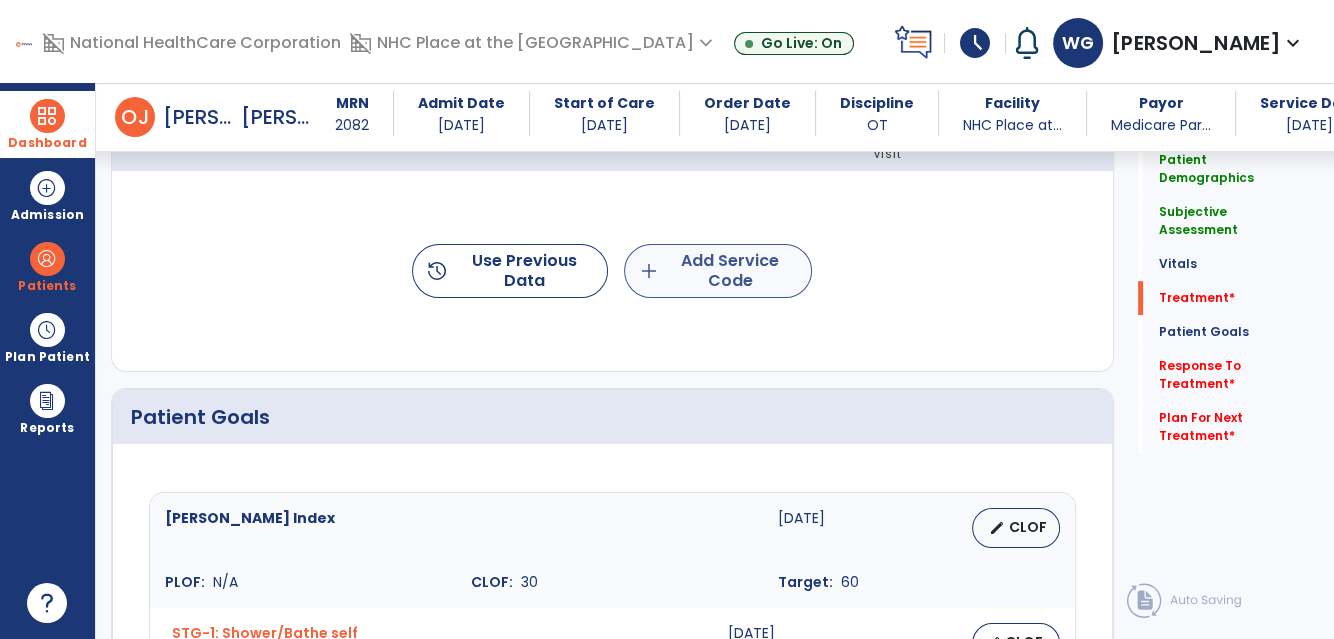 type on "**********" 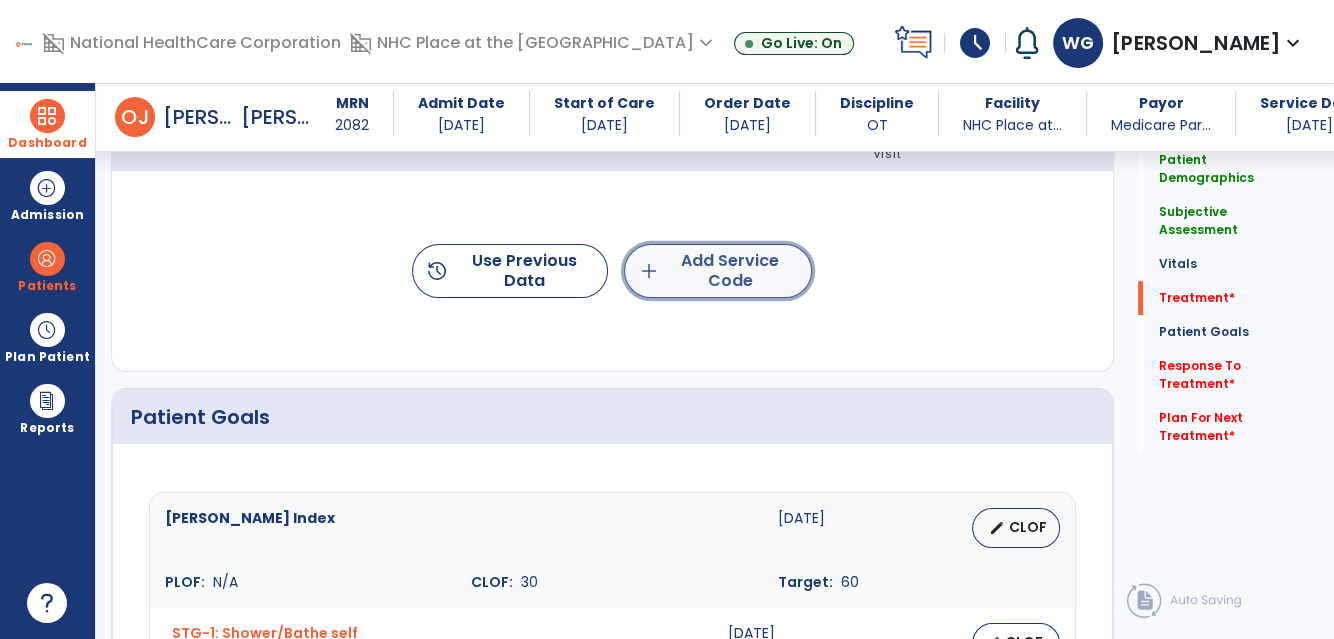 click on "add  Add Service Code" 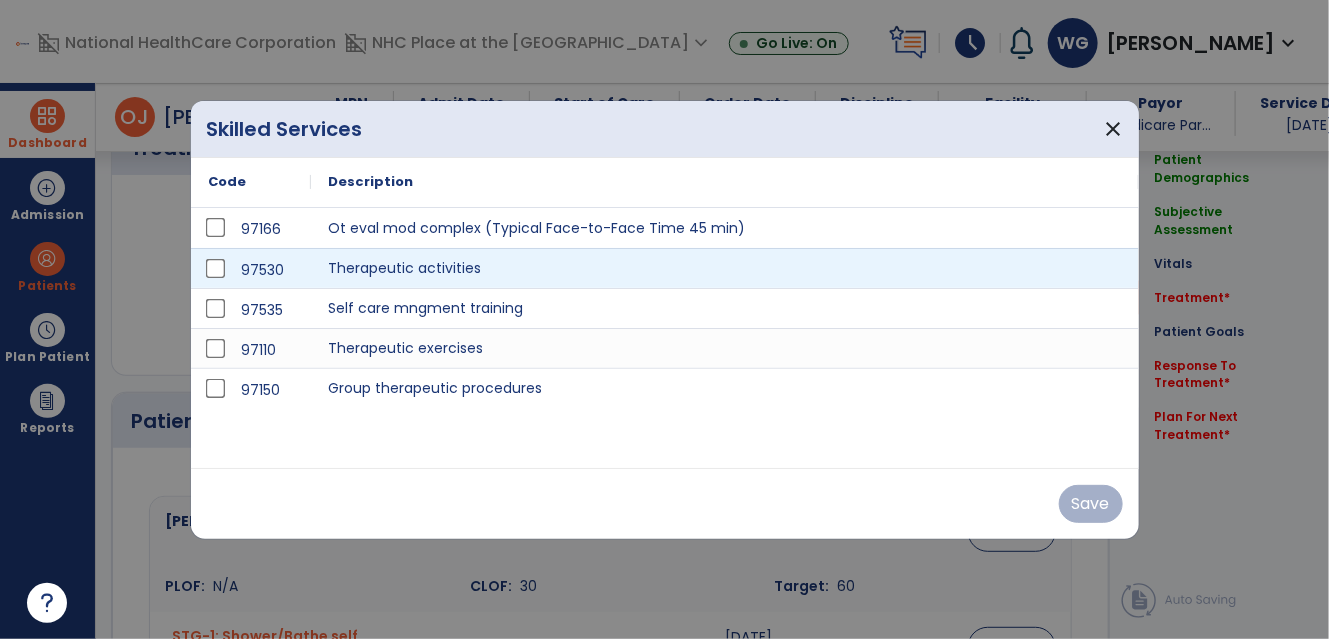 scroll, scrollTop: 1173, scrollLeft: 0, axis: vertical 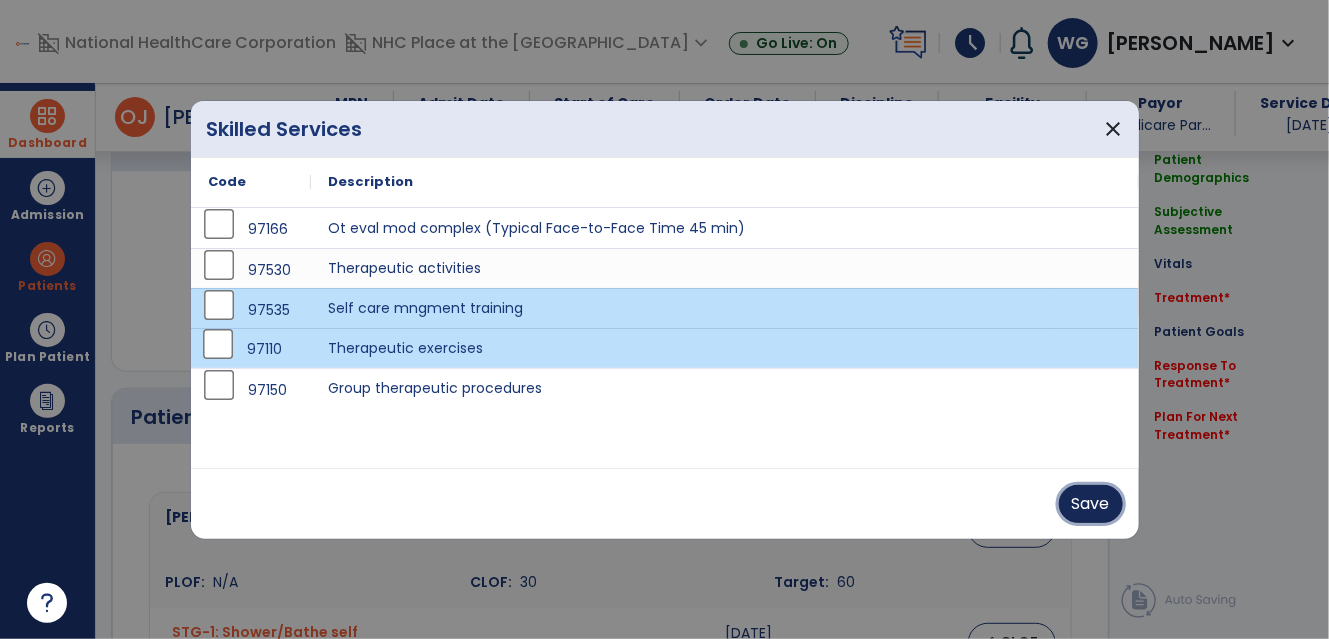 click on "Save" at bounding box center [1091, 504] 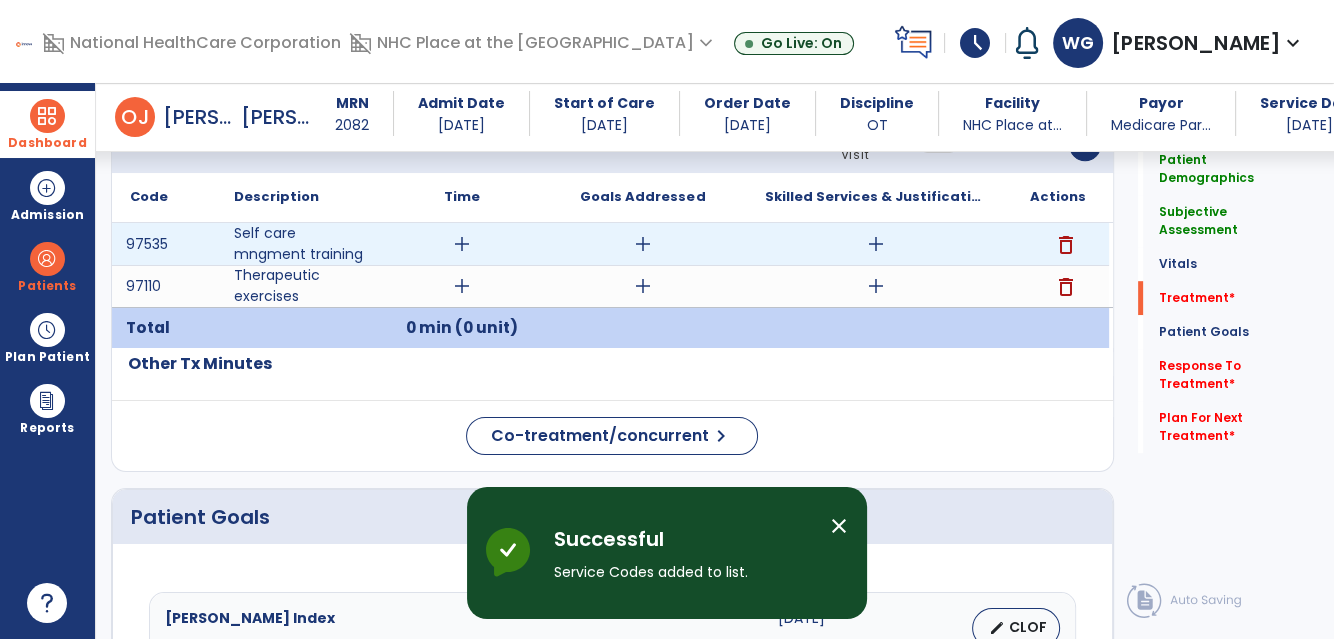 click on "add" at bounding box center [462, 244] 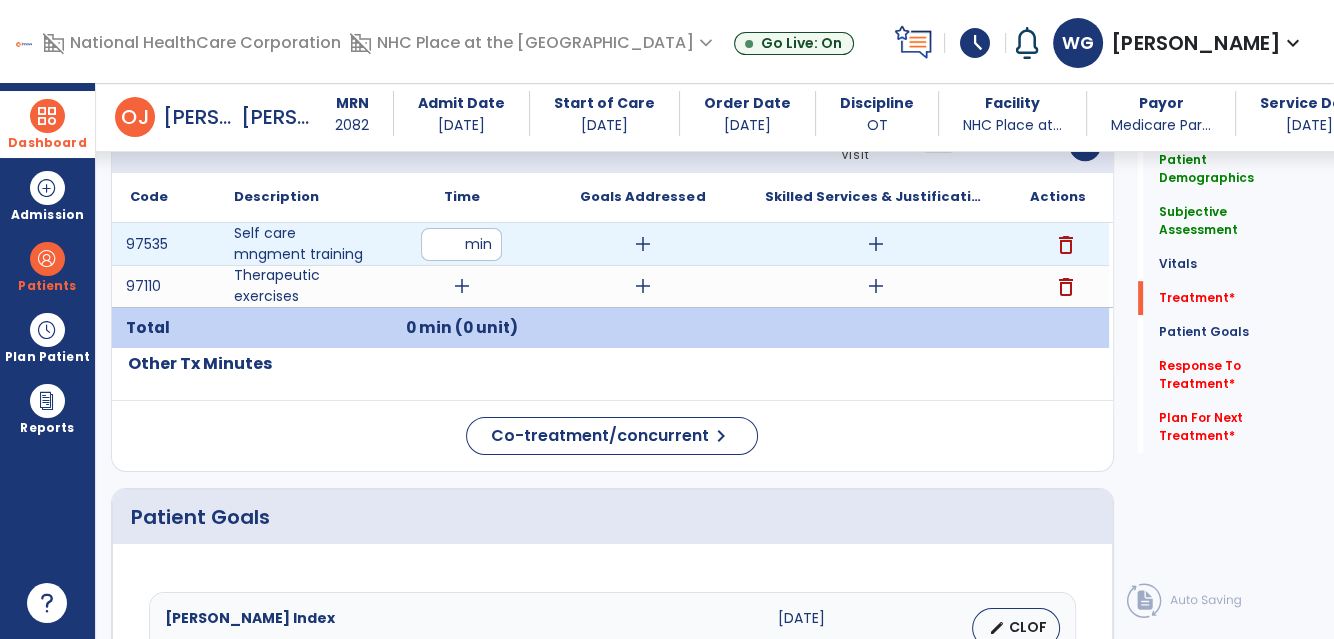type on "**" 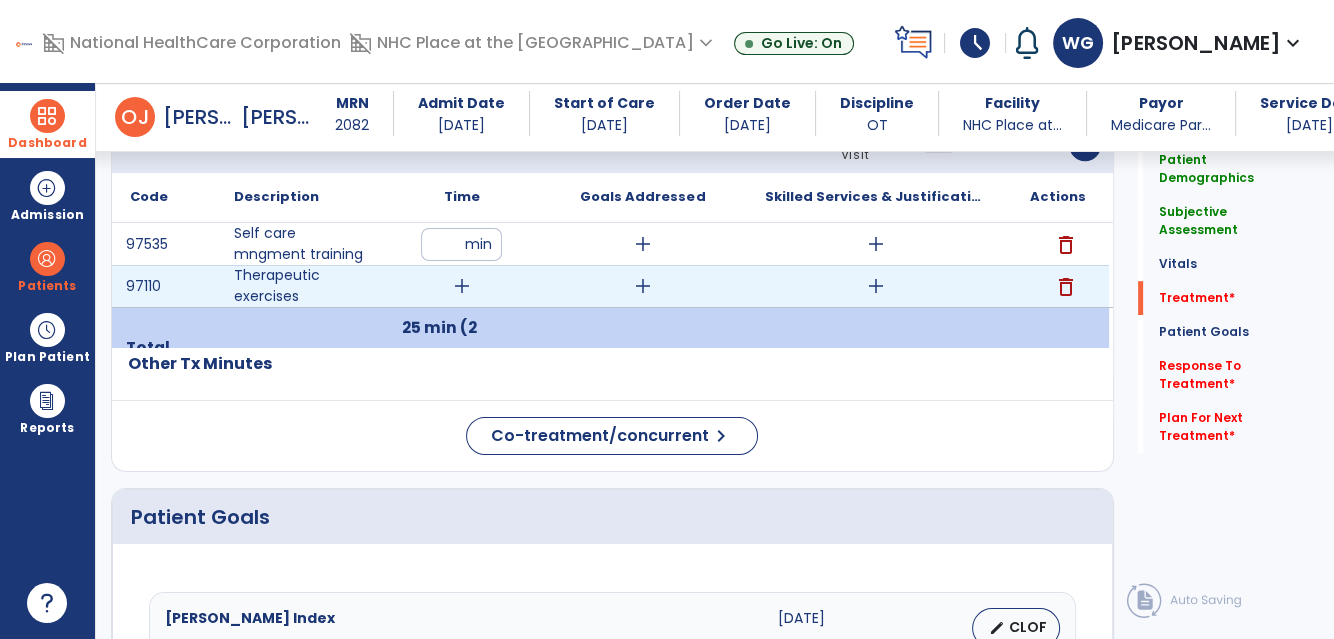 click on "add" at bounding box center (462, 286) 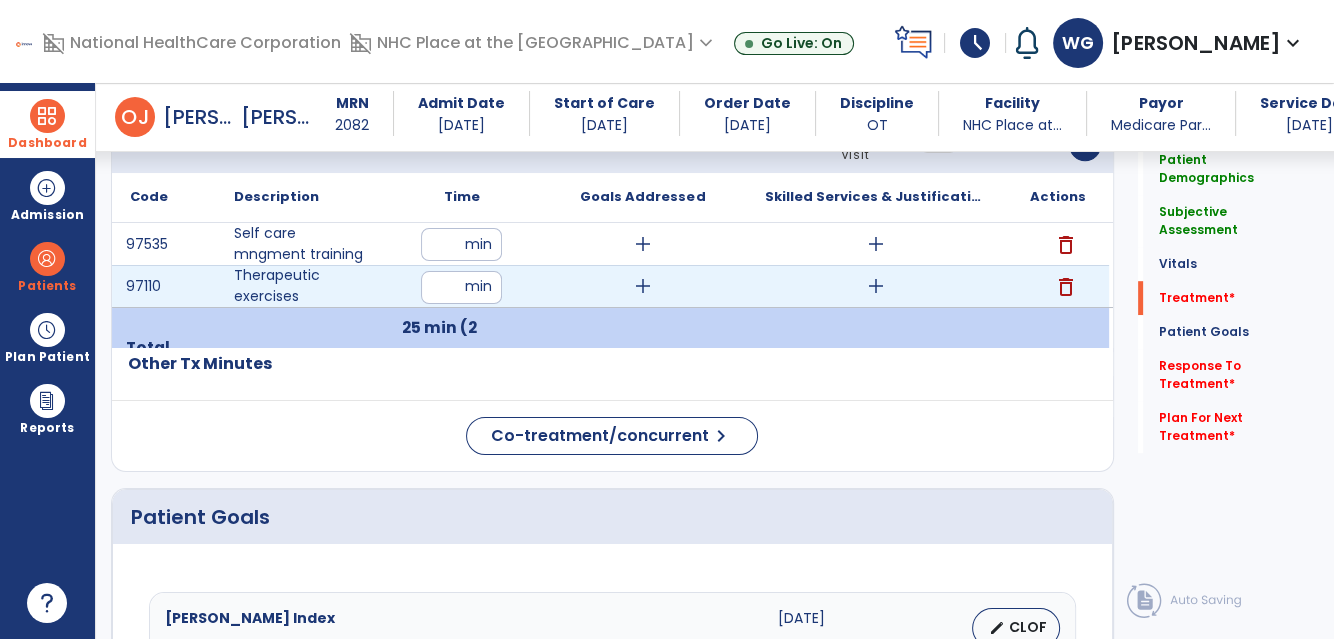 type on "**" 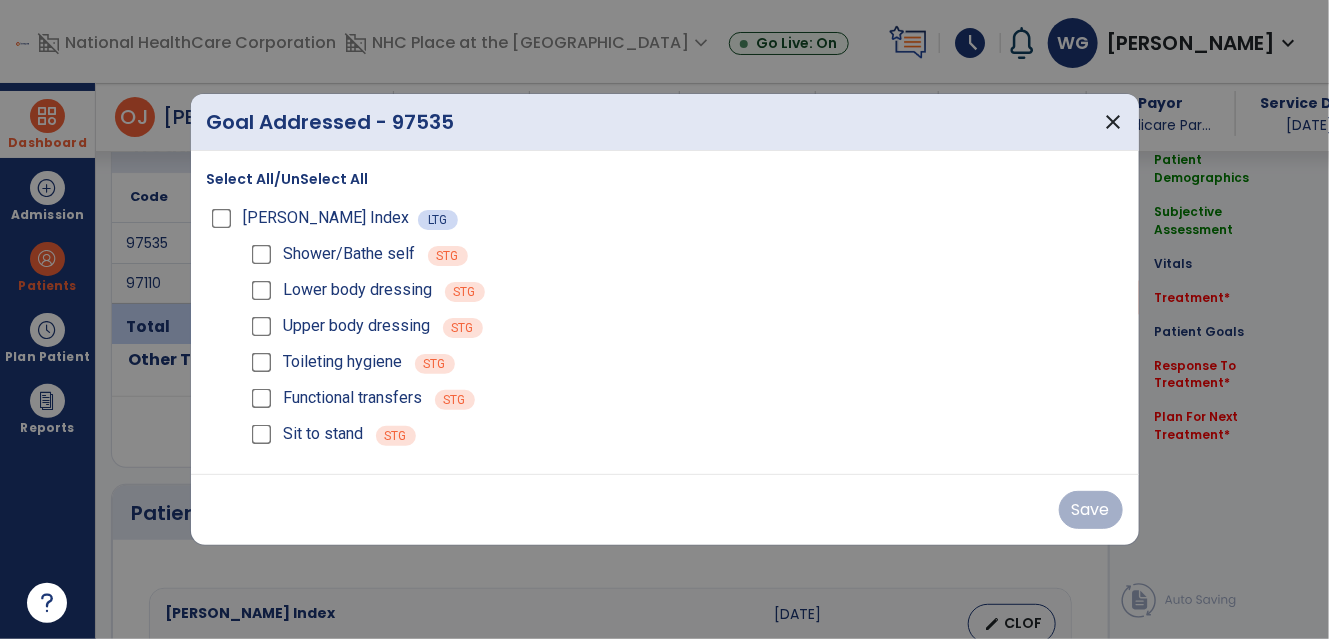 scroll, scrollTop: 1173, scrollLeft: 0, axis: vertical 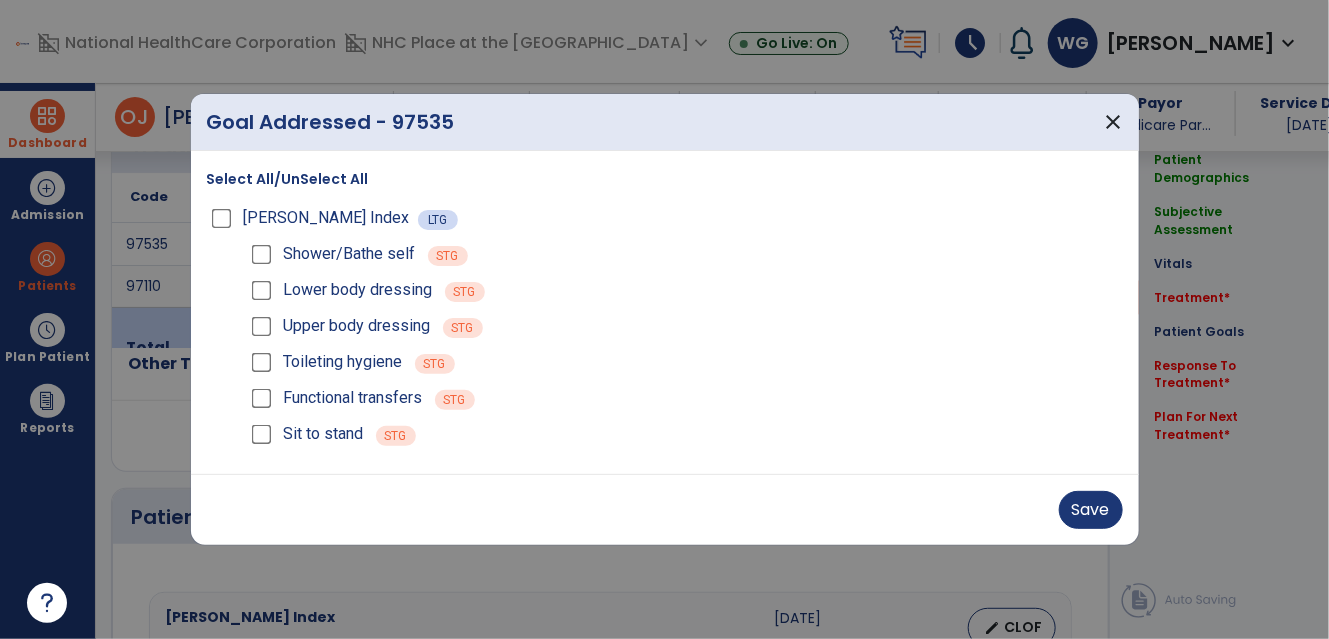 click on "Functional transfers" at bounding box center (335, 398) 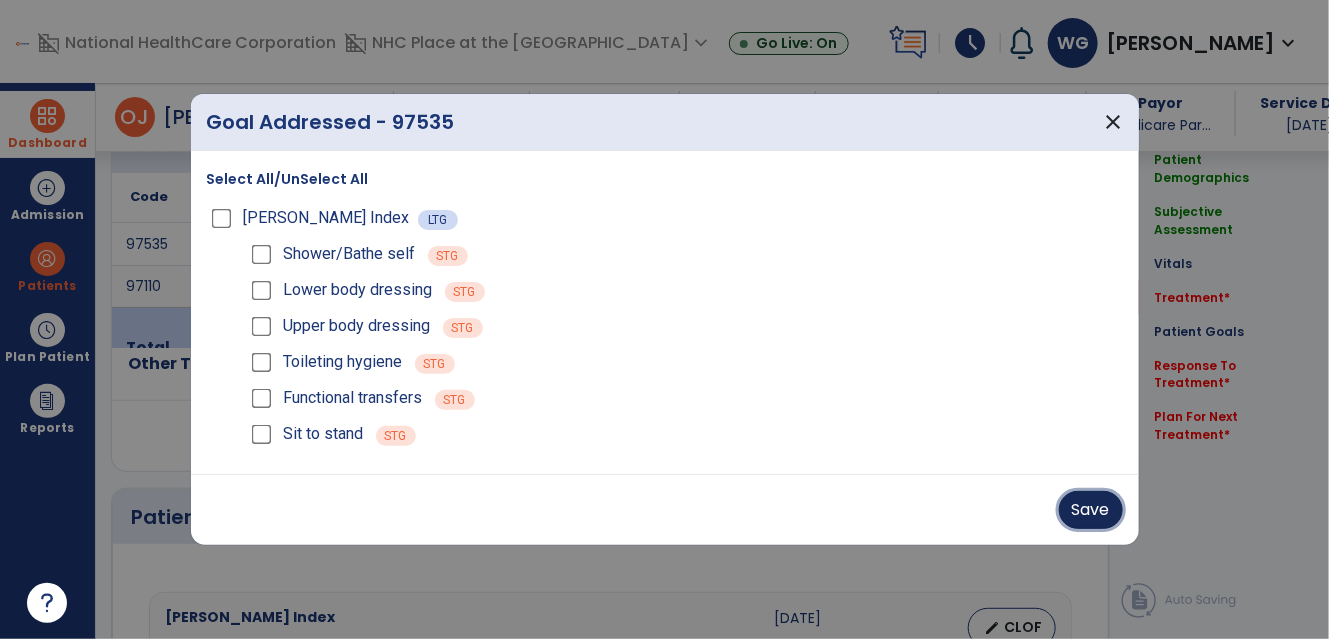 click on "Save" at bounding box center [1091, 510] 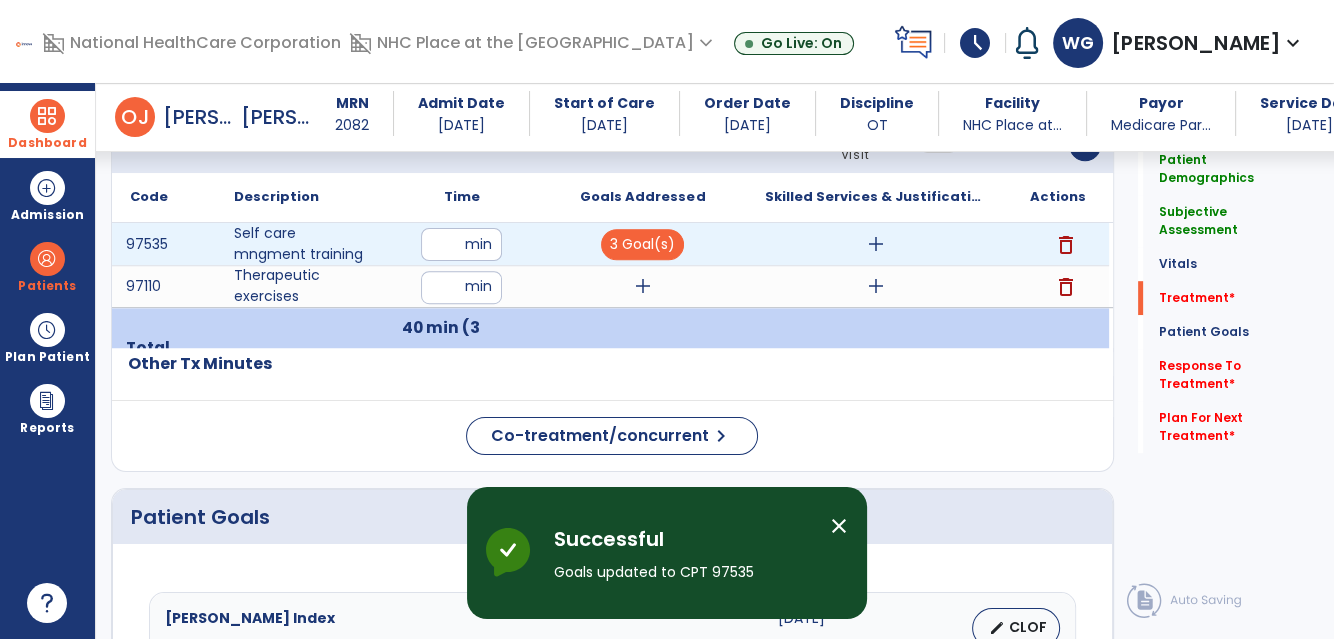 click on "add" at bounding box center (876, 244) 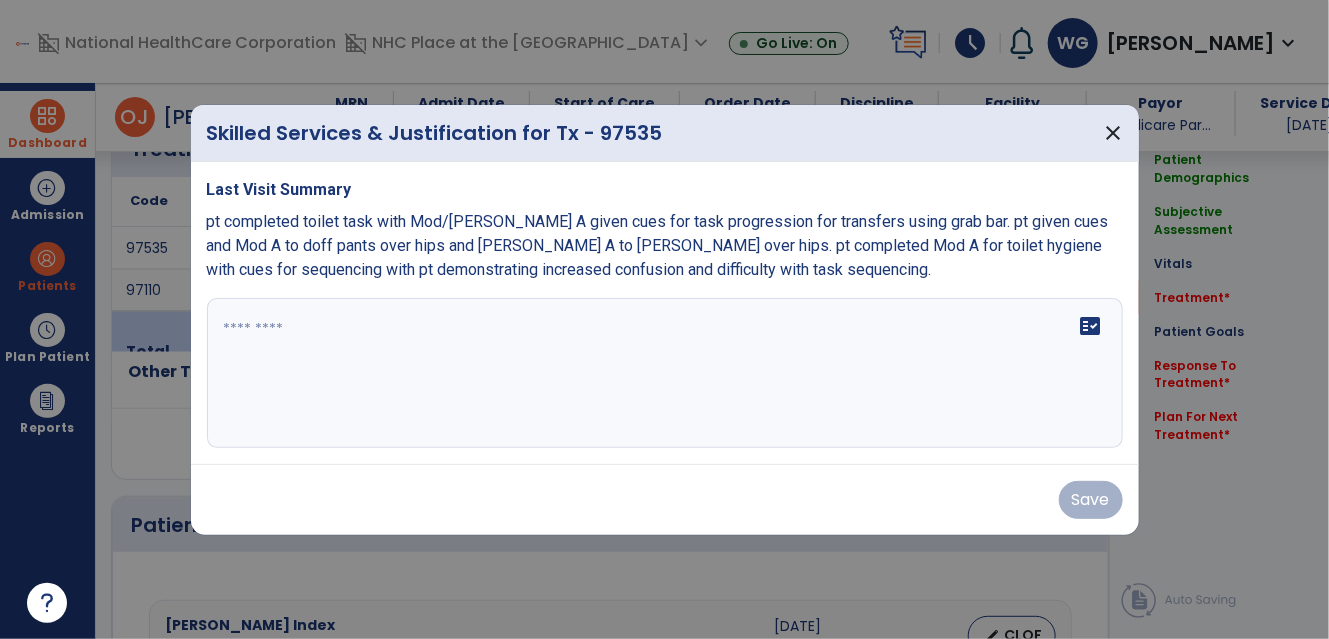 scroll, scrollTop: 1173, scrollLeft: 0, axis: vertical 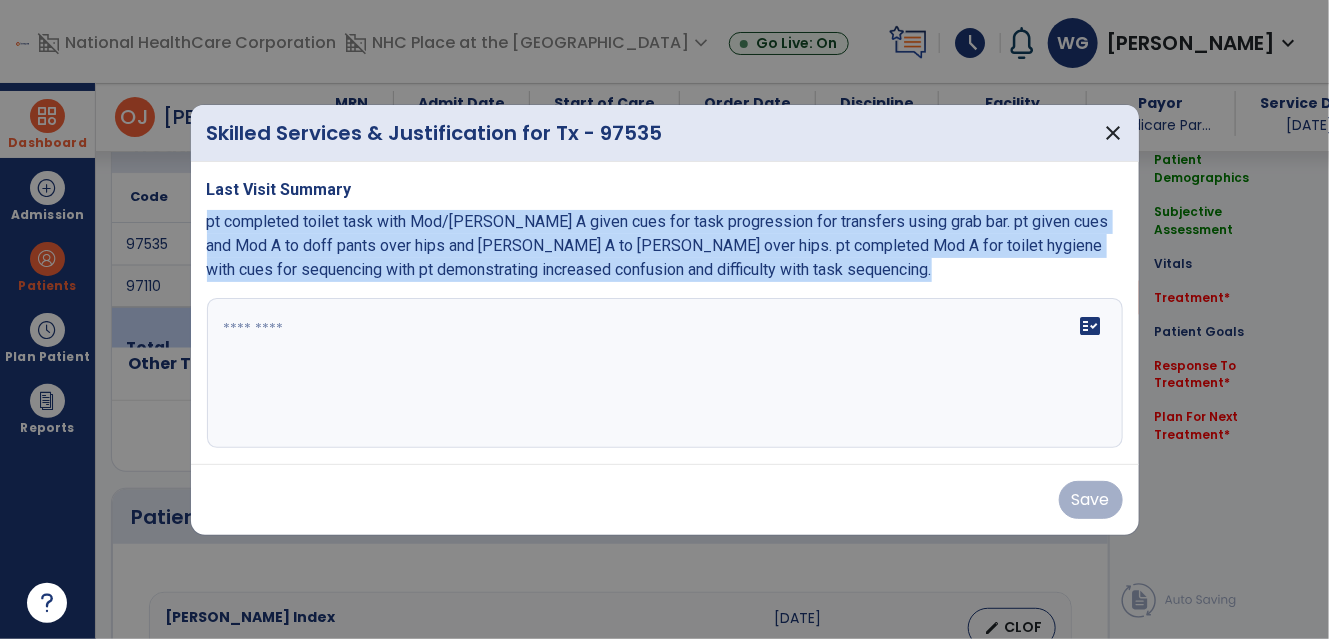 drag, startPoint x: 200, startPoint y: 211, endPoint x: 716, endPoint y: 288, distance: 521.7135 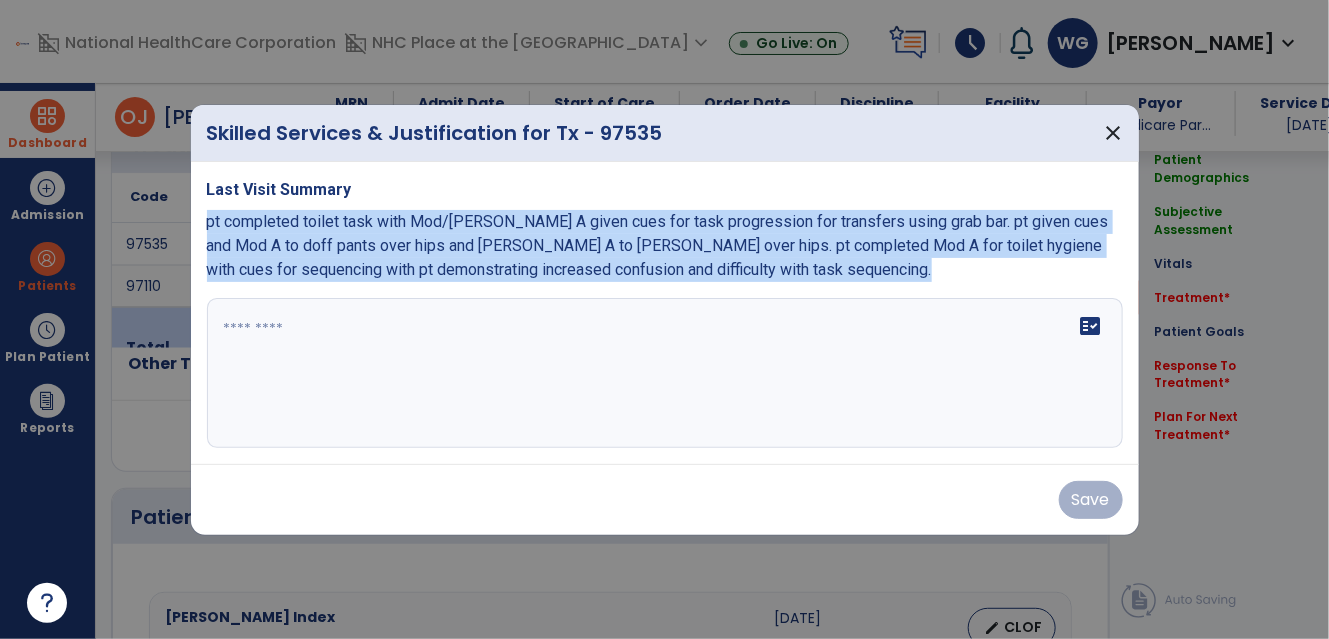 click on "Last Visit Summary pt completed toilet task with Mod/[PERSON_NAME] A given cues for task progression for transfers using grab bar. pt given cues and Mod A to doff pants over hips and [PERSON_NAME] A to [PERSON_NAME] over hips. pt completed Mod A for toilet hygiene with cues for sequencing with pt demonstrating increased confusion and difficulty with task sequencing.
fact_check" at bounding box center [665, 313] 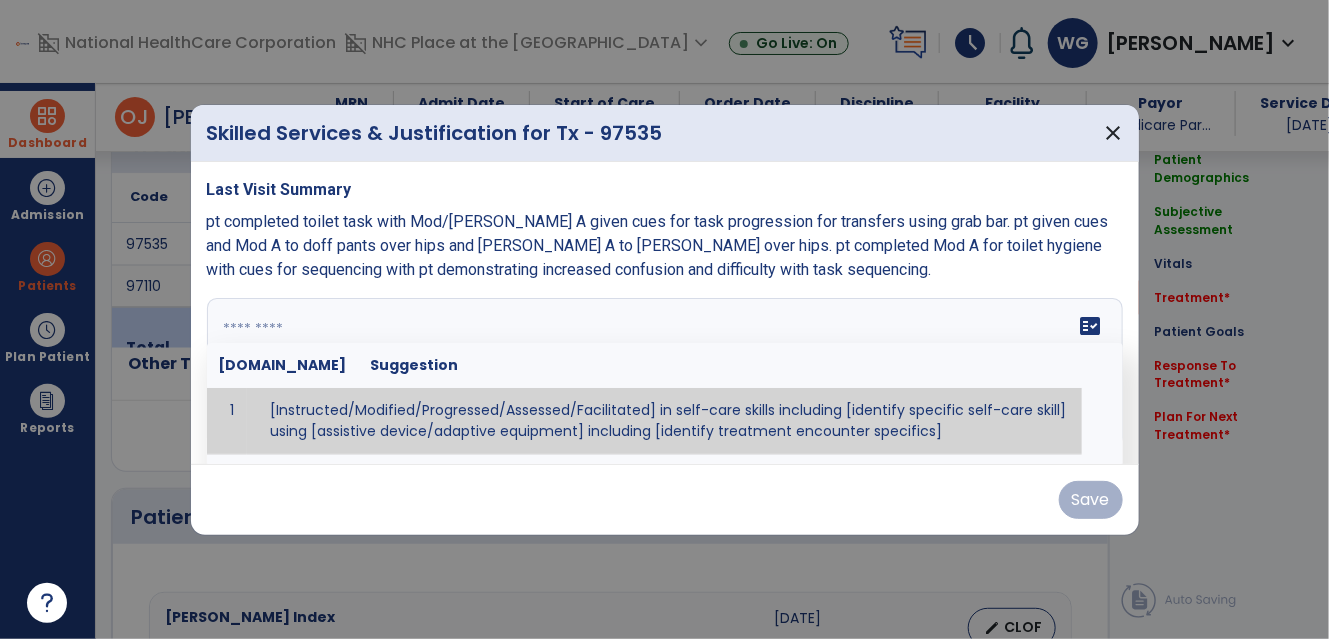 drag, startPoint x: 564, startPoint y: 338, endPoint x: 590, endPoint y: 353, distance: 30.016663 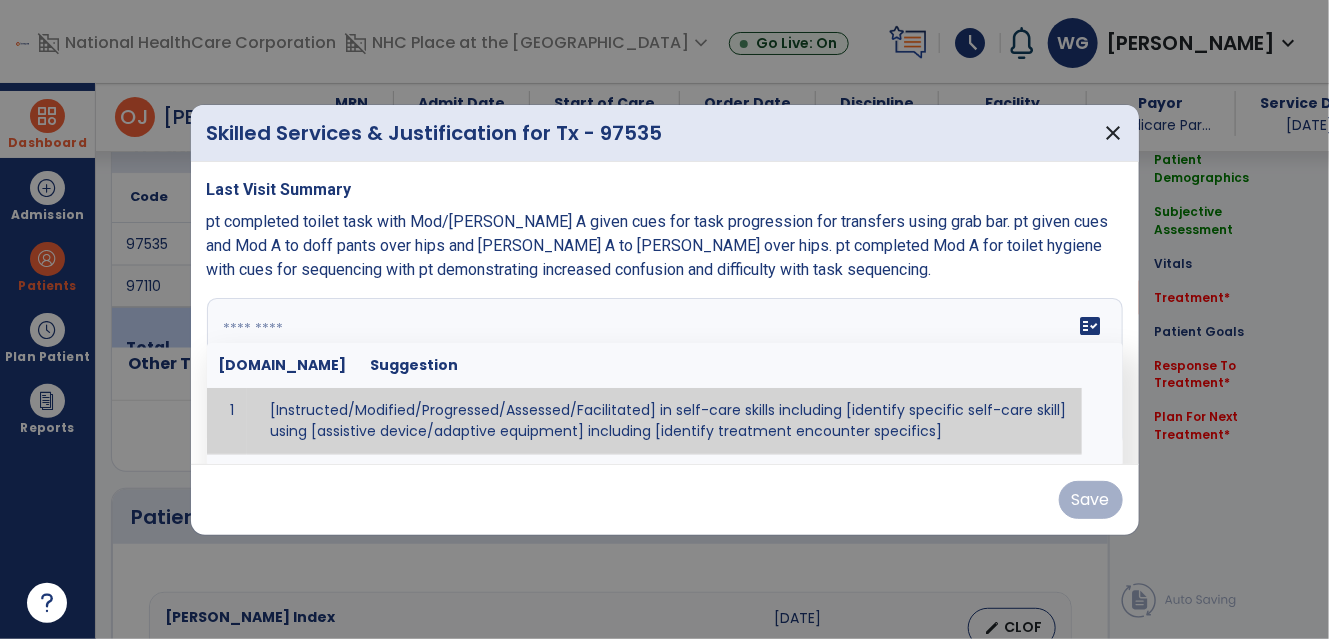 click at bounding box center (663, 373) 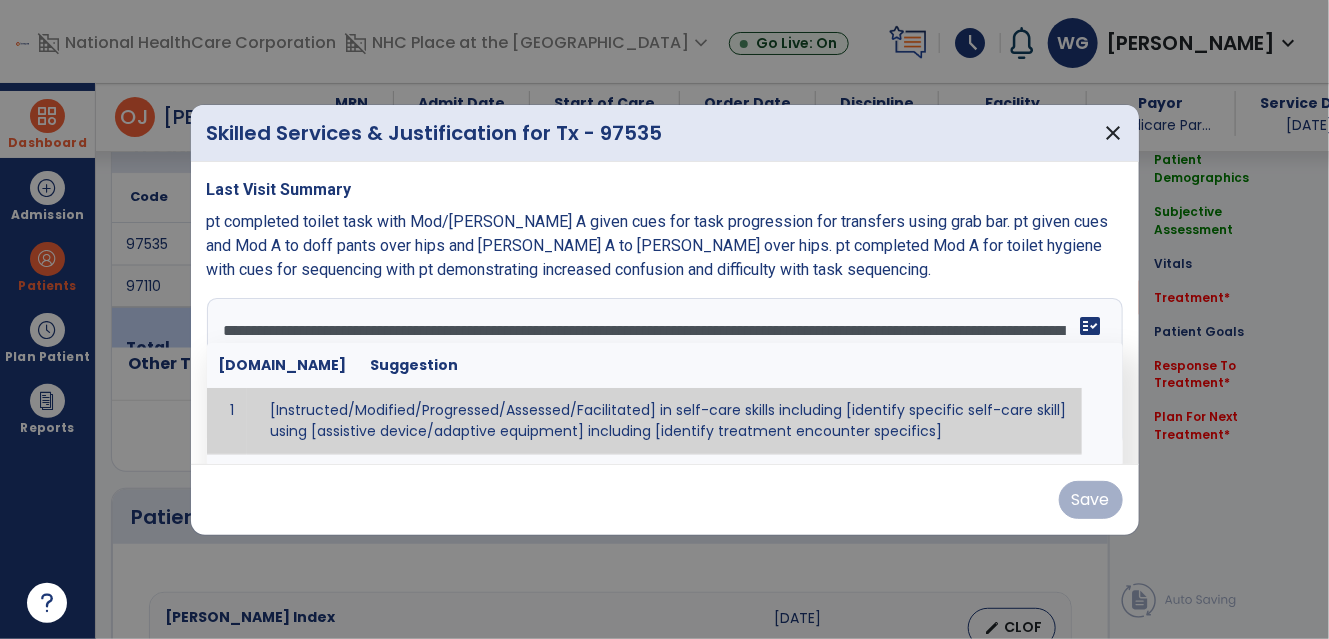 scroll, scrollTop: 15, scrollLeft: 0, axis: vertical 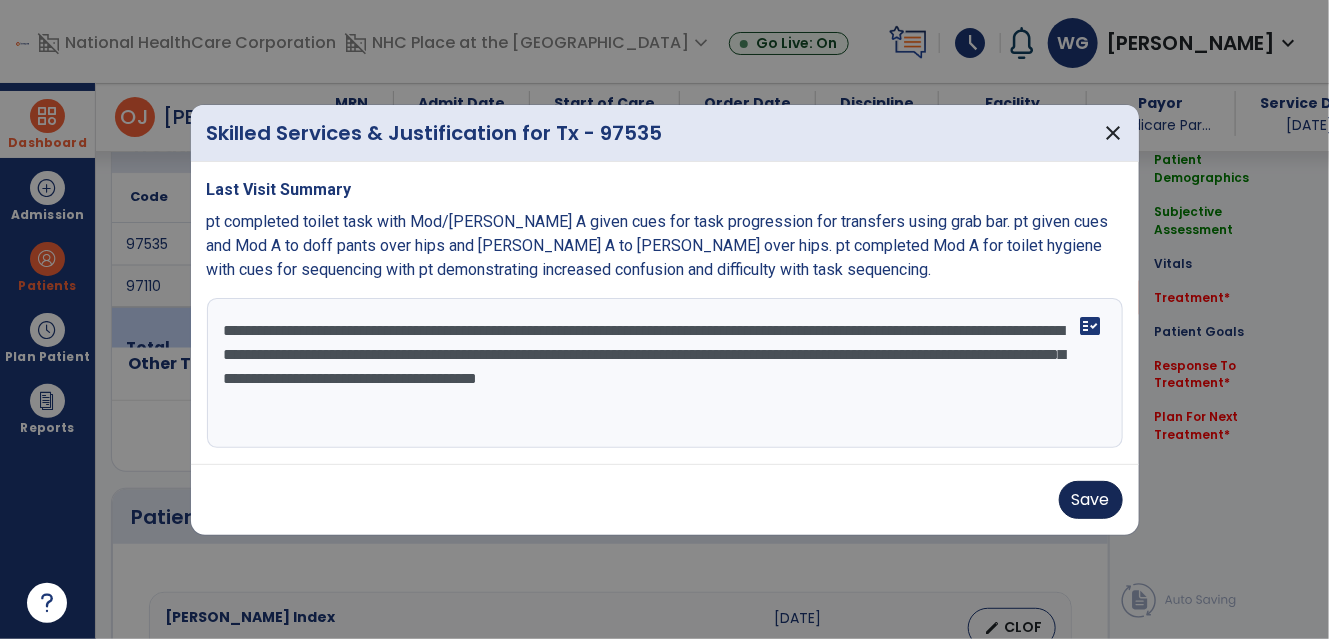 type on "**********" 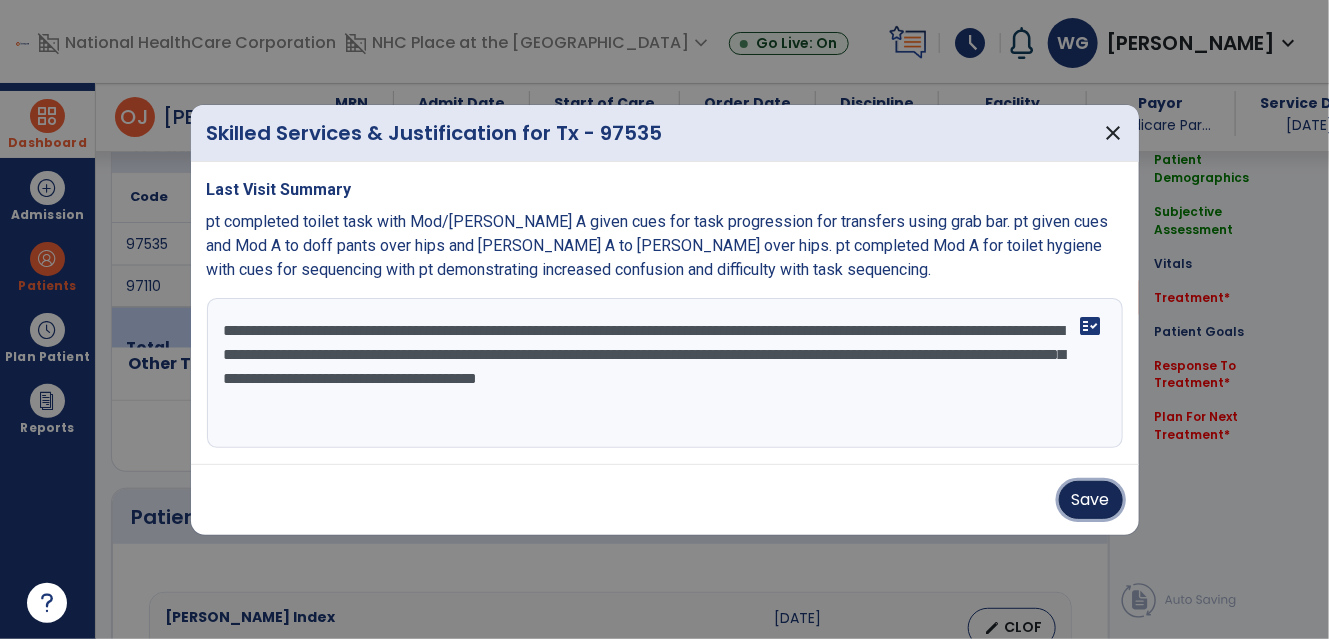 drag, startPoint x: 1094, startPoint y: 494, endPoint x: 1054, endPoint y: 442, distance: 65.60488 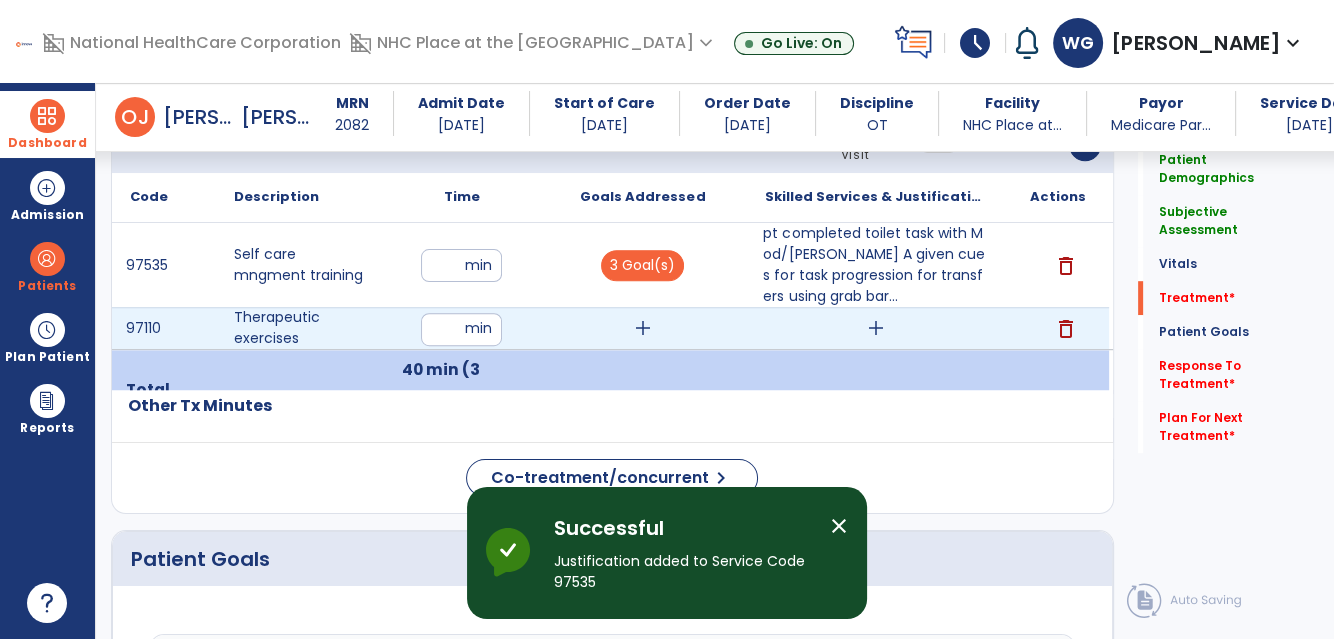 click on "add" at bounding box center [643, 328] 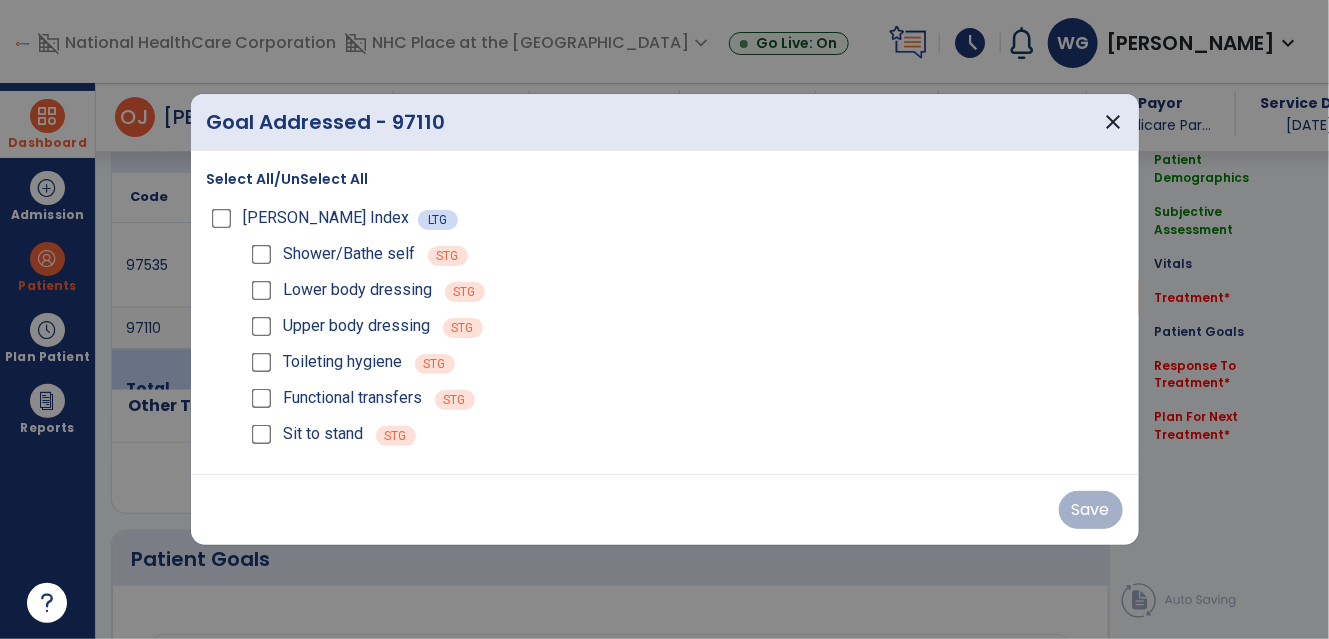 scroll, scrollTop: 1173, scrollLeft: 0, axis: vertical 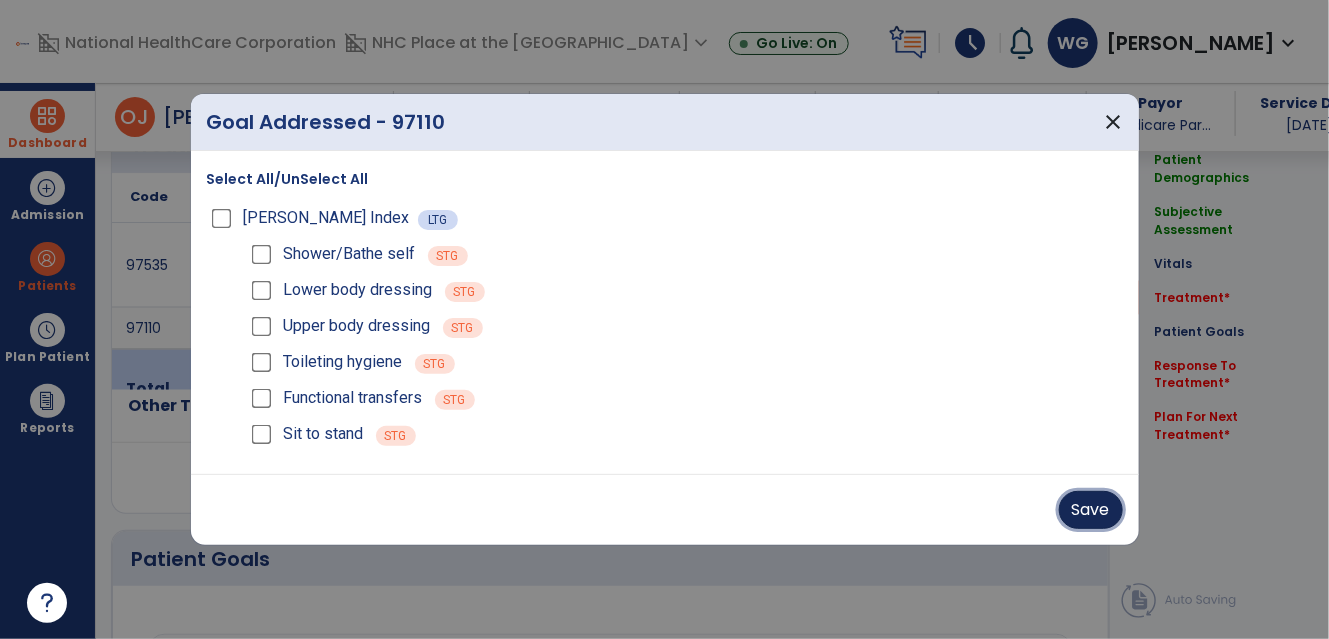 click on "Save" at bounding box center [1091, 510] 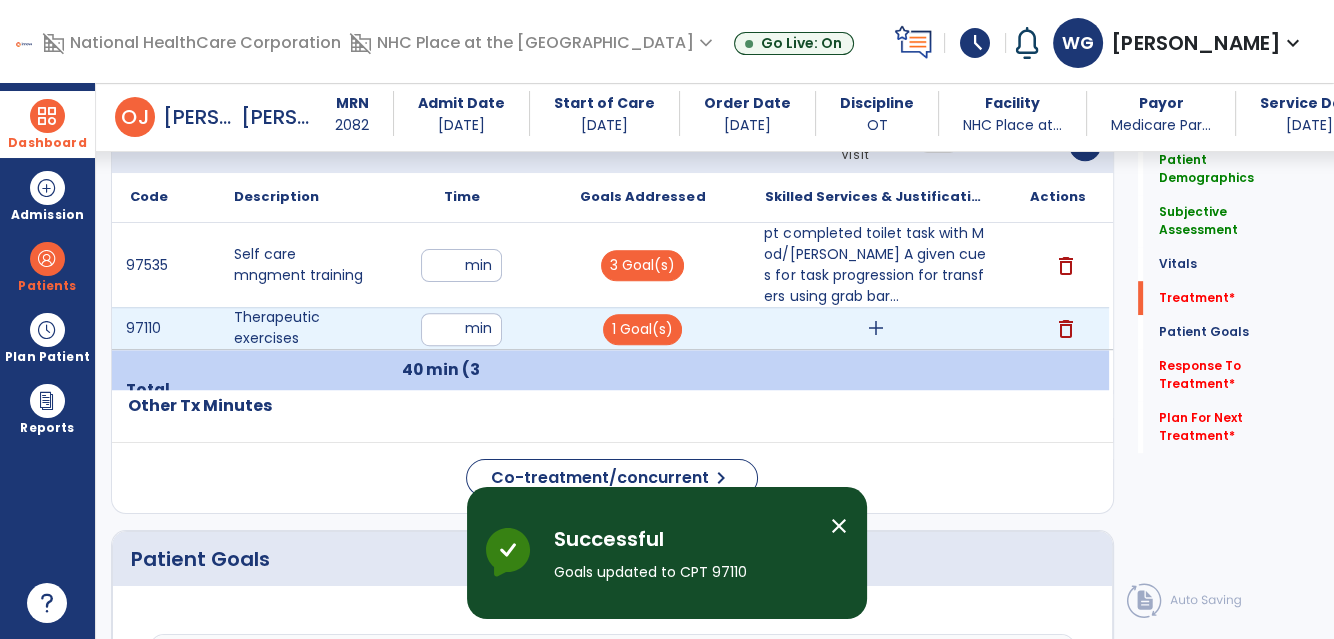 click on "add" at bounding box center (876, 328) 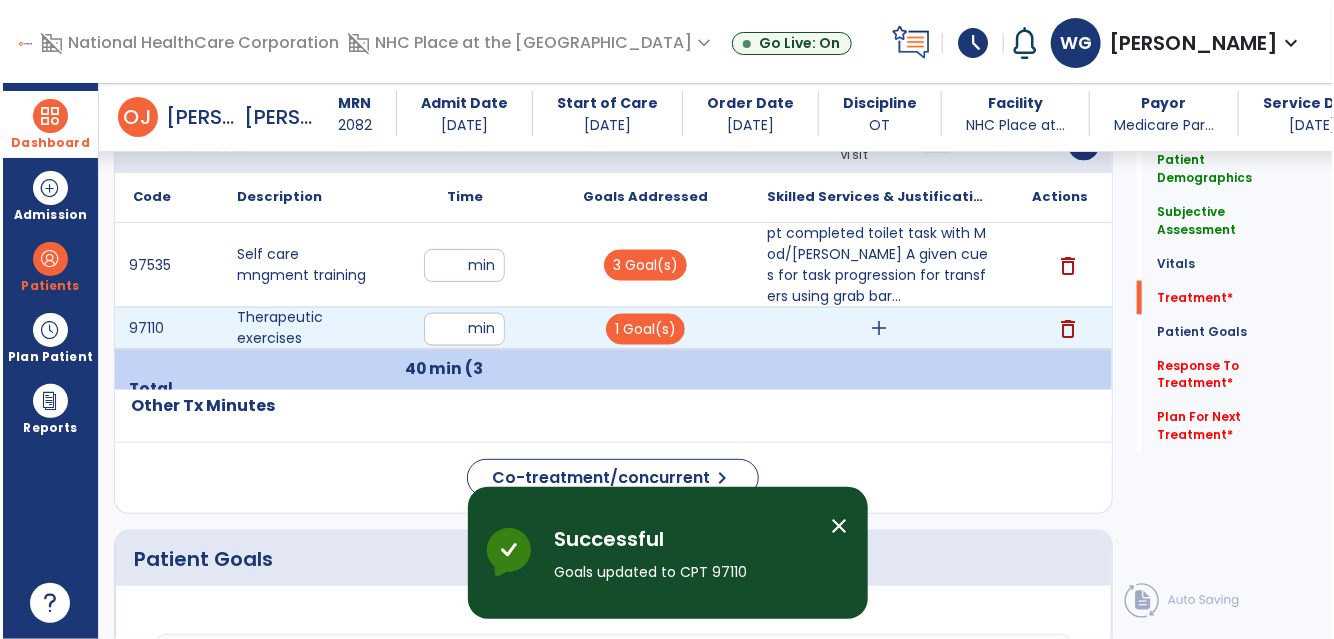 scroll, scrollTop: 1173, scrollLeft: 0, axis: vertical 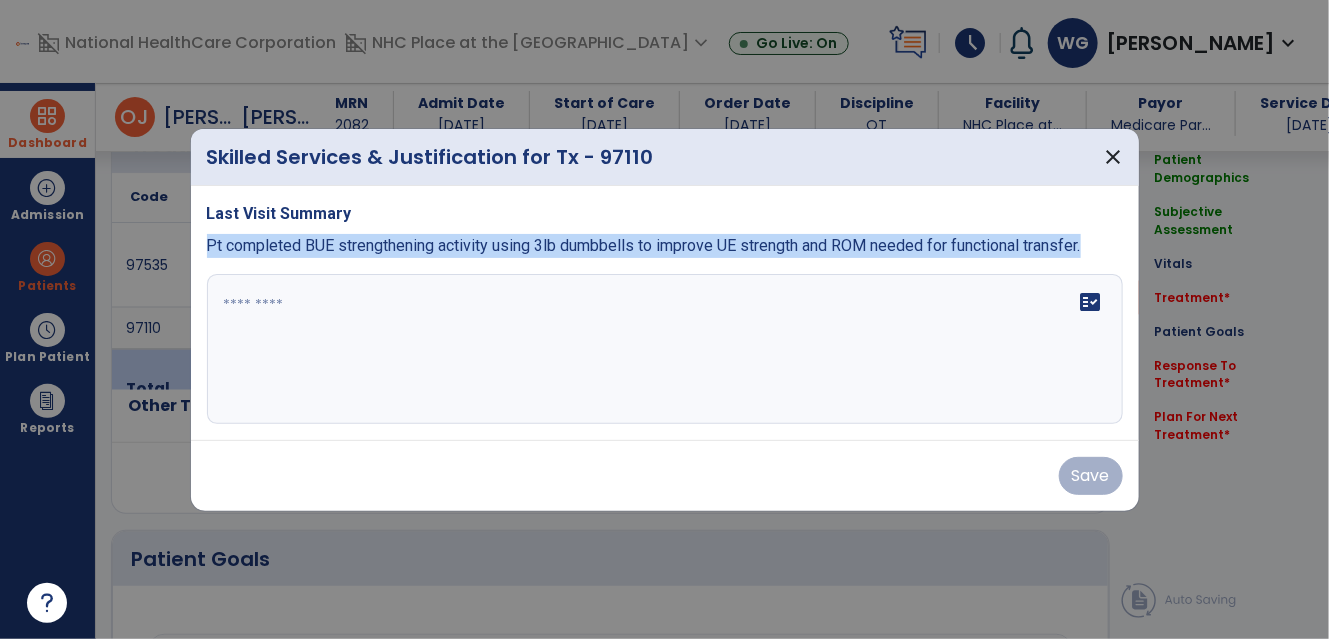drag, startPoint x: 205, startPoint y: 242, endPoint x: 1078, endPoint y: 258, distance: 873.1466 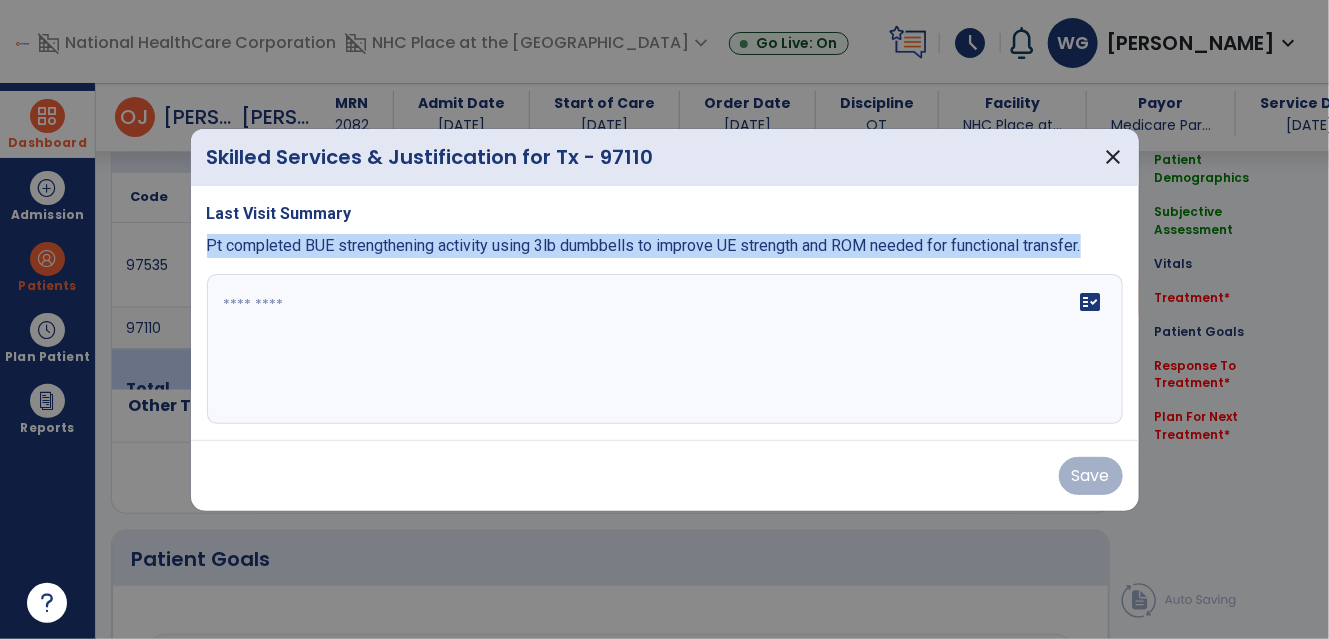 click on "Last Visit Summary Pt completed BUE strengthening activity using 3lb dumbbells to improve UE strength and ROM needed for functional transfer.
fact_check" at bounding box center (665, 313) 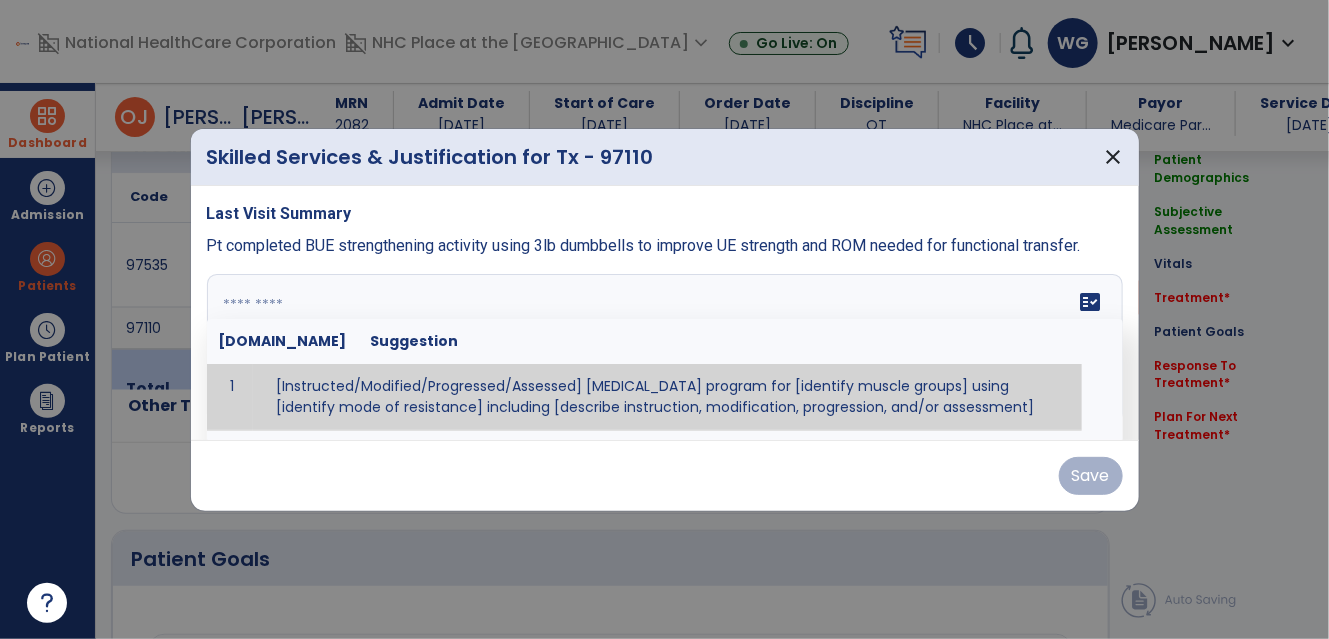 paste on "**********" 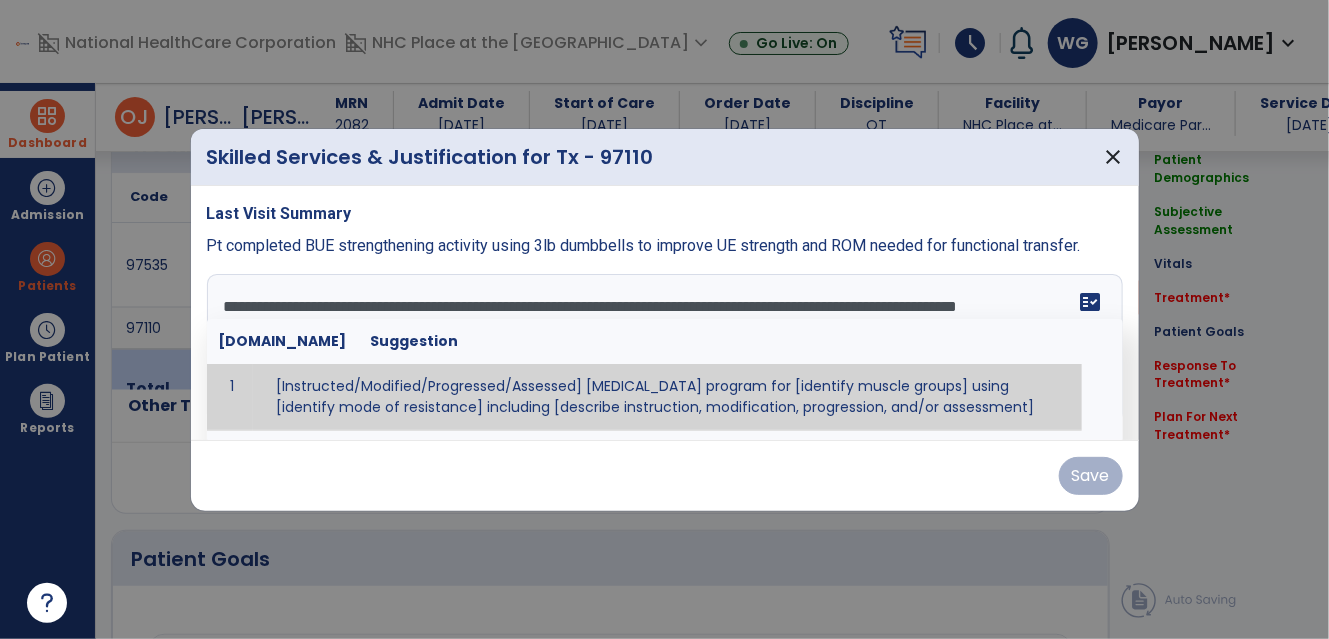 click on "fact_check  [DOMAIN_NAME] Suggestion 1 [Instructed/Modified/Progressed/Assessed] [MEDICAL_DATA] program for [identify muscle groups] using [identify mode of resistance] including [describe instruction, modification, progression, and/or assessment] 2 [Instructed/Modified/Progressed/Assessed] aerobic exercise program using [identify equipment/mode] including [describe instruction, modification,progression, and/or assessment] 3 [Instructed/Modified/Progressed/Assessed] [PROM/A/AROM/AROM] program for [identify joint movements] using [contract-relax, over-pressure, inhibitory techniques, other] 4 [Assessed/Tested] aerobic capacity with administration of [aerobic capacity test]" at bounding box center (665, 349) 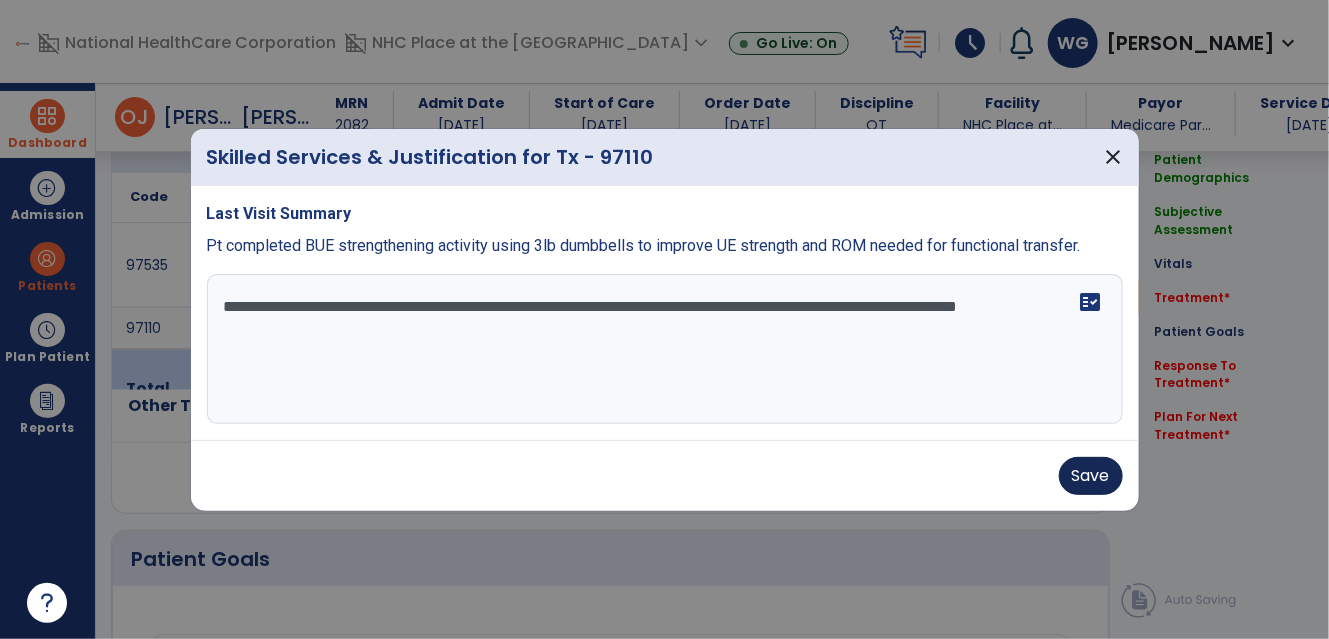 type on "**********" 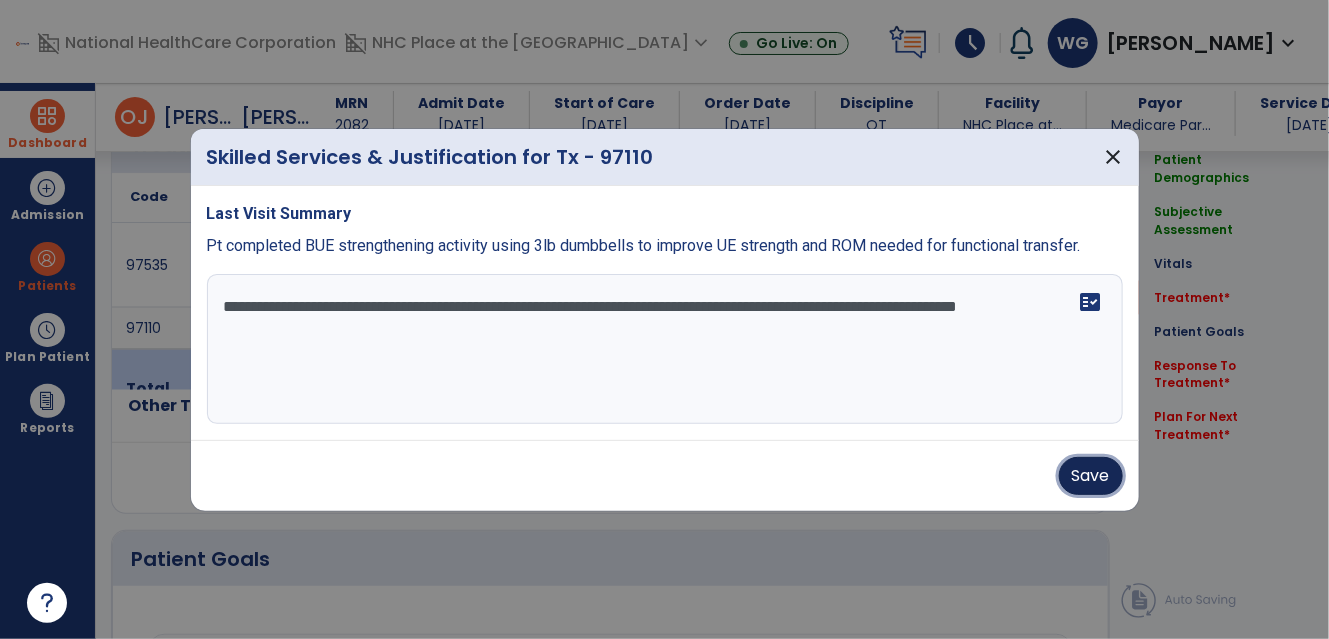 click on "Save" at bounding box center [1091, 476] 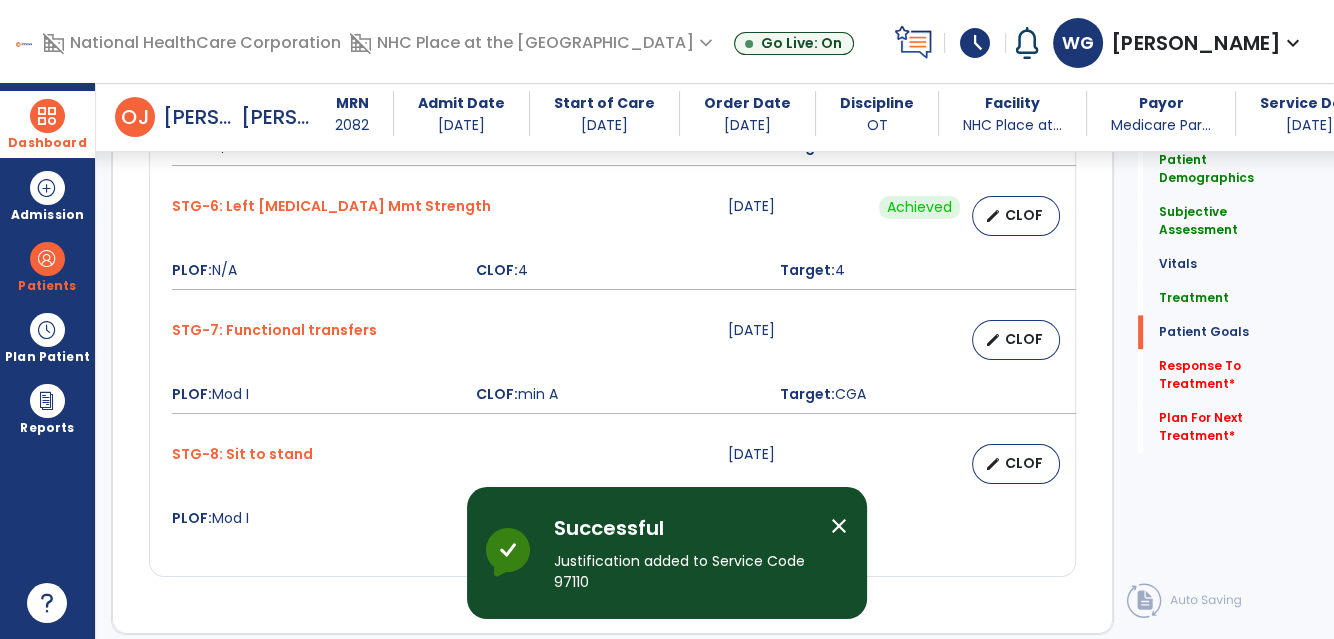 scroll, scrollTop: 2901, scrollLeft: 0, axis: vertical 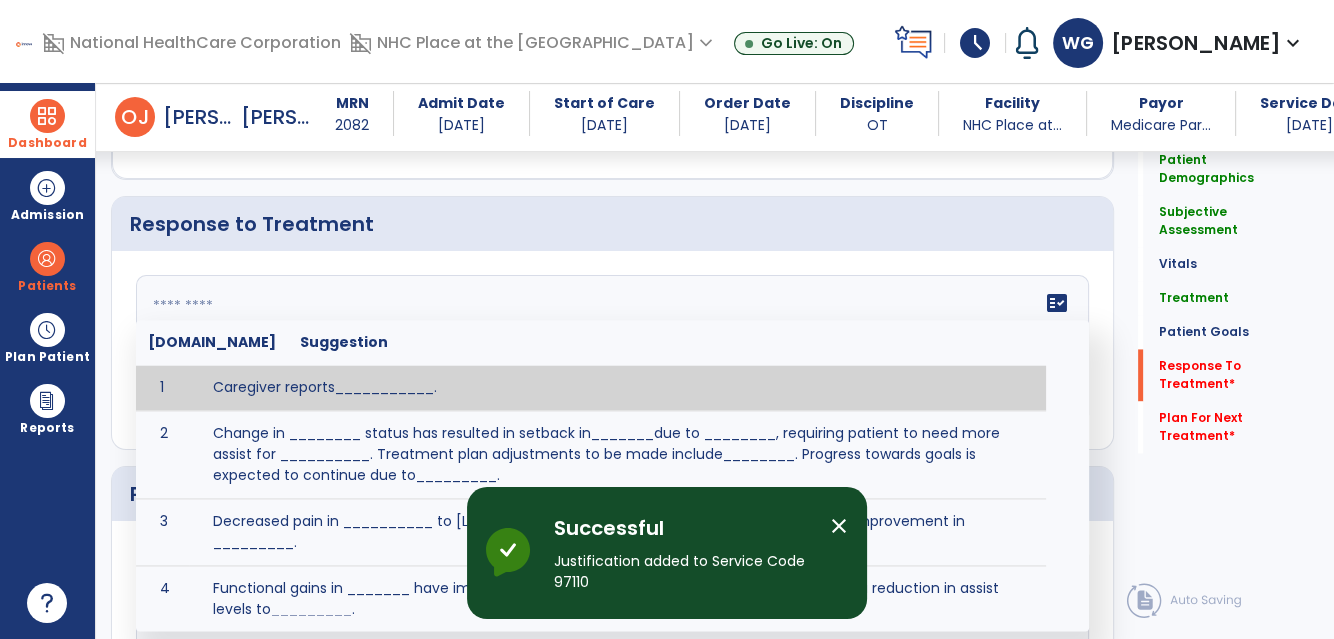 click 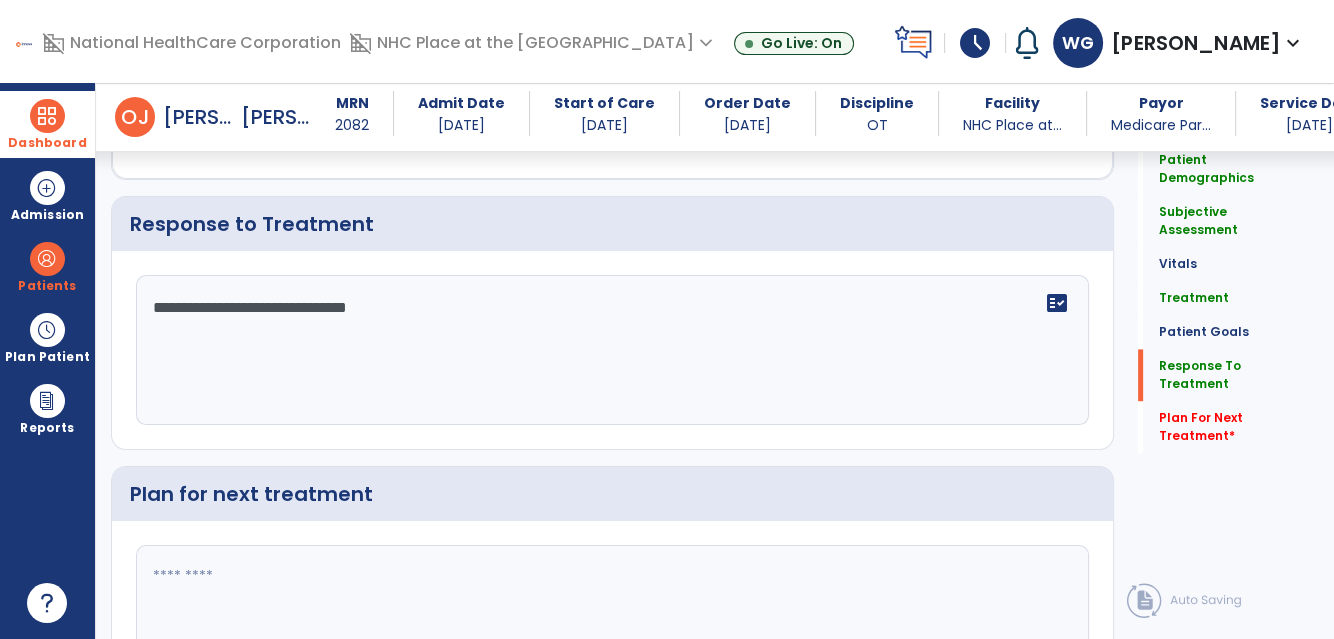 scroll, scrollTop: 2901, scrollLeft: 0, axis: vertical 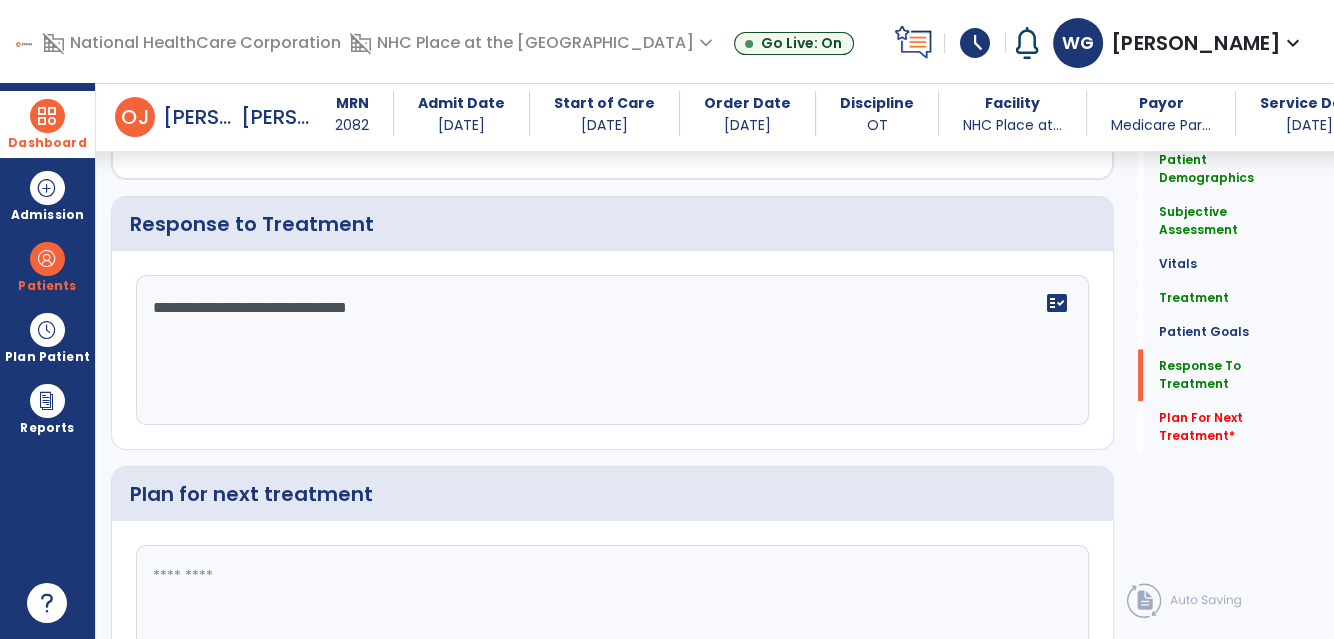 type on "**********" 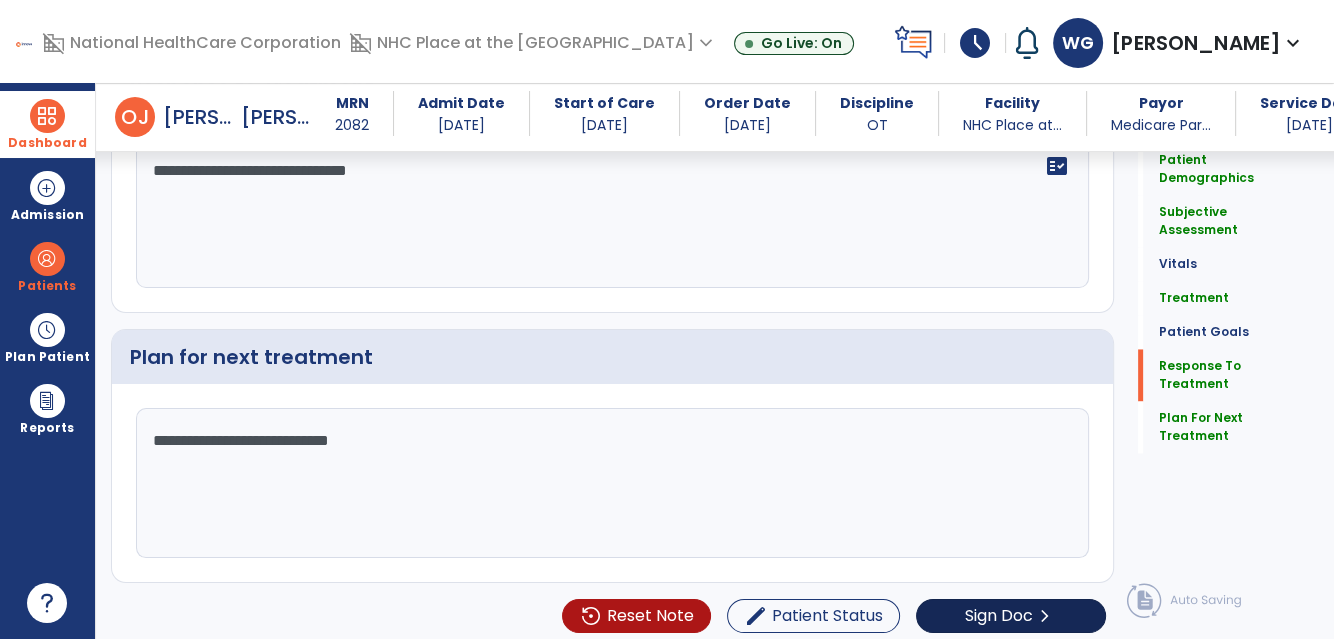 type on "**********" 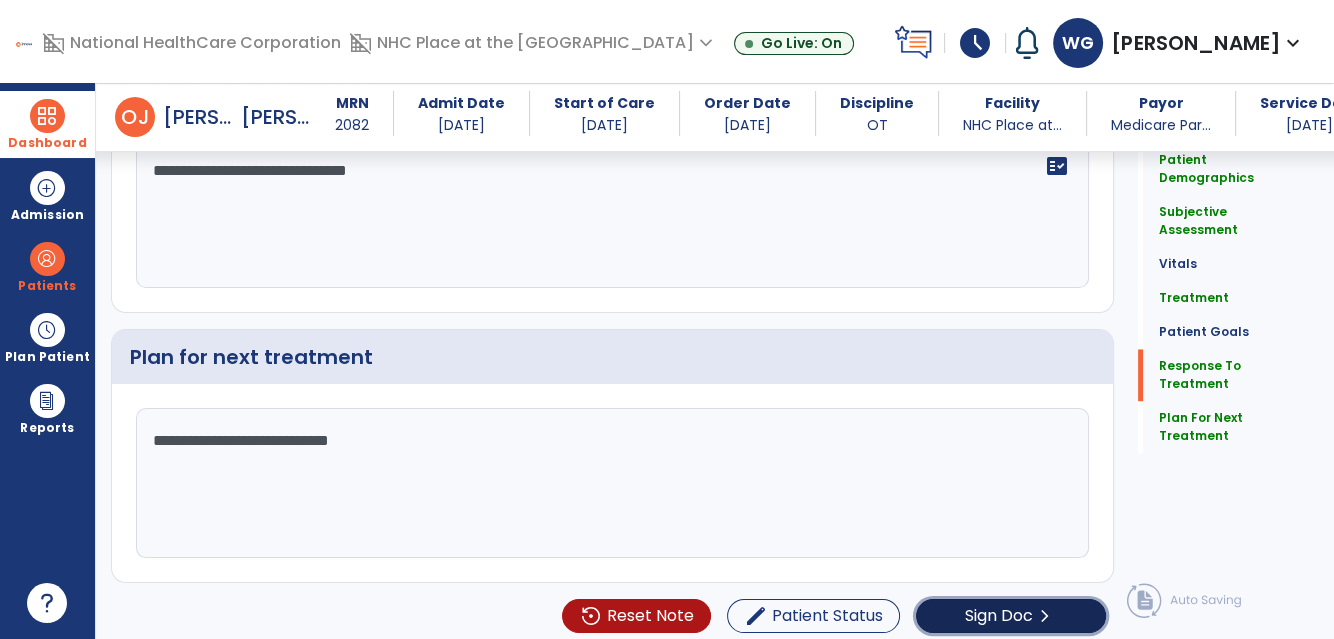 click on "Sign Doc" 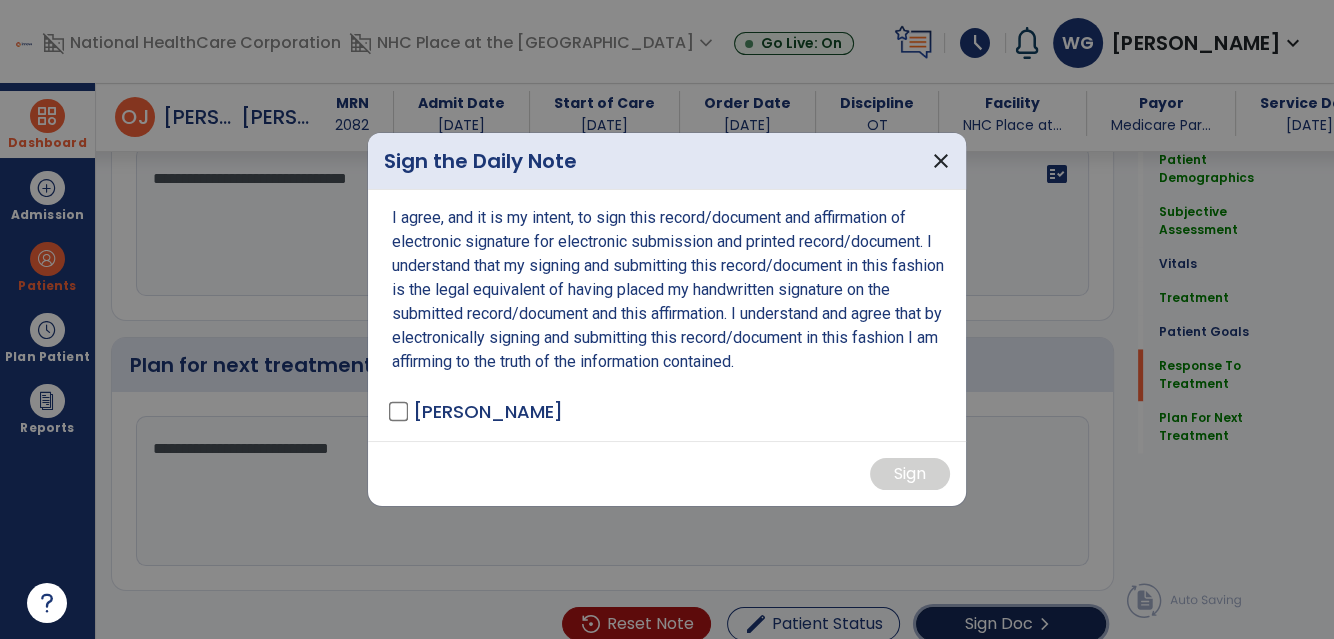 scroll, scrollTop: 3038, scrollLeft: 0, axis: vertical 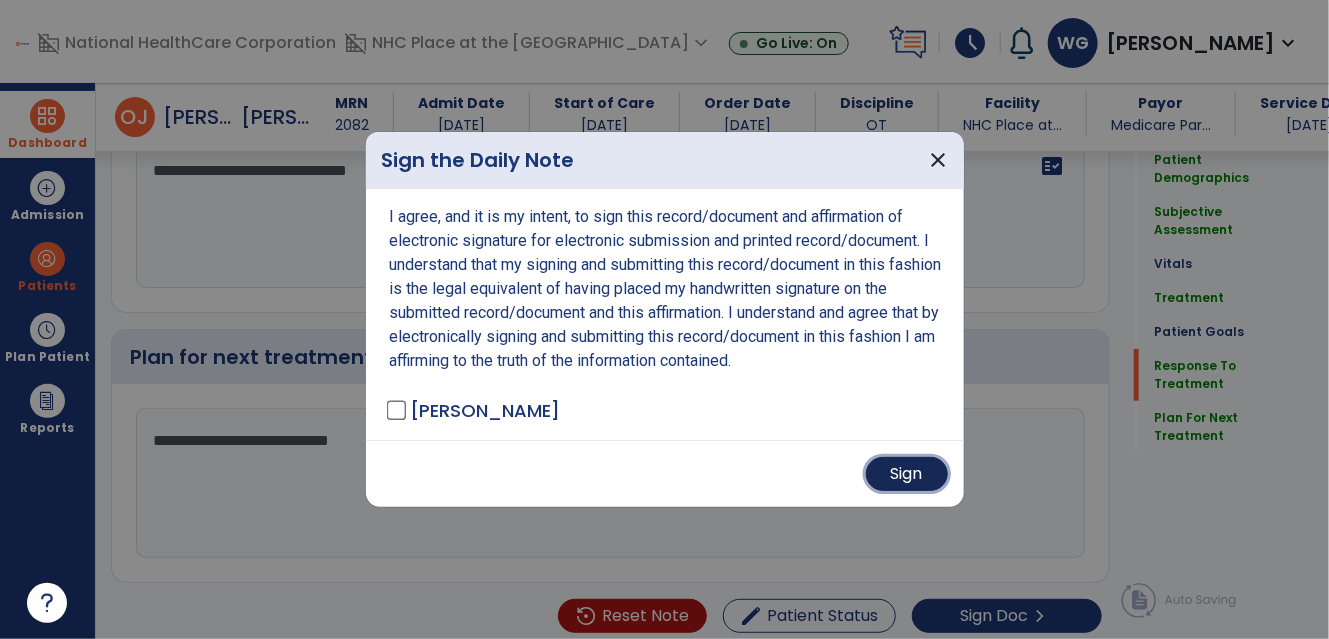 click on "Sign" at bounding box center [907, 474] 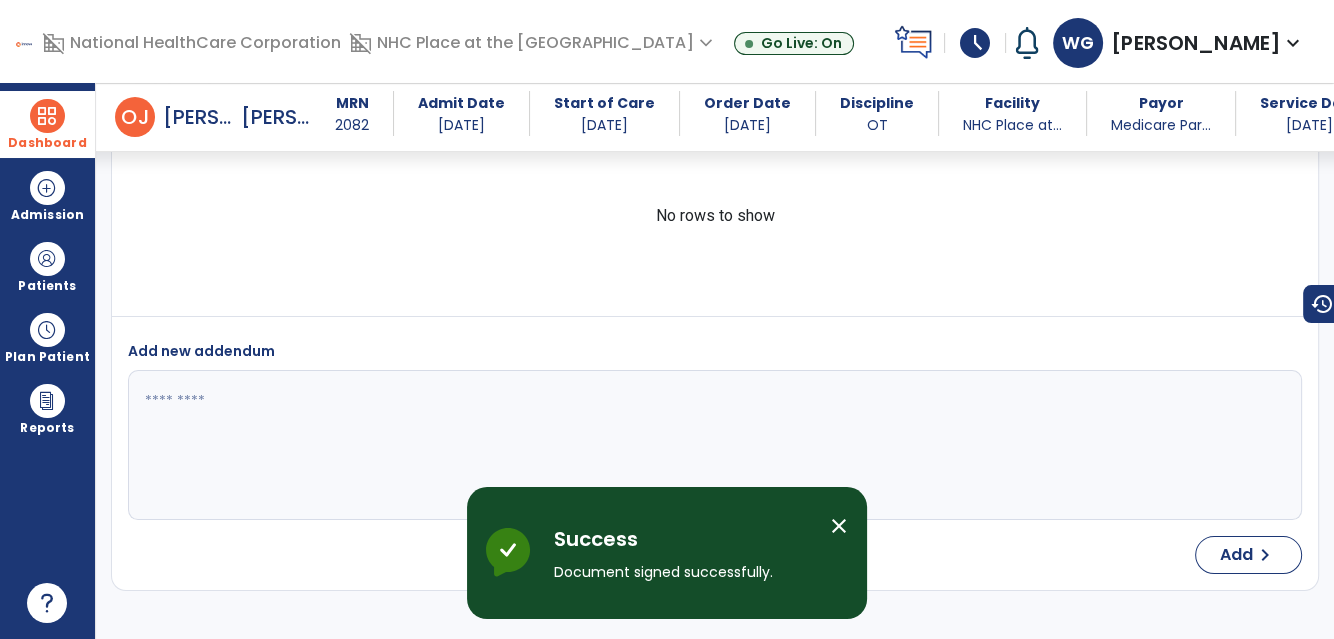 scroll, scrollTop: 4753, scrollLeft: 0, axis: vertical 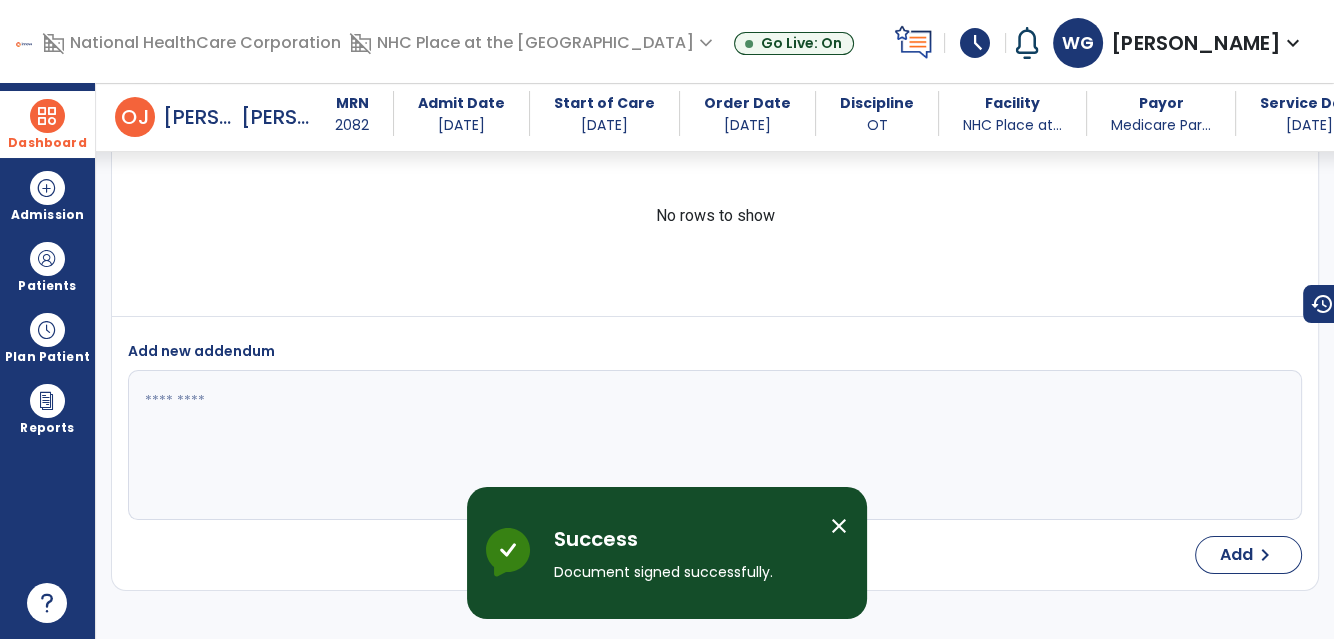 drag, startPoint x: 43, startPoint y: 110, endPoint x: 111, endPoint y: 114, distance: 68.117546 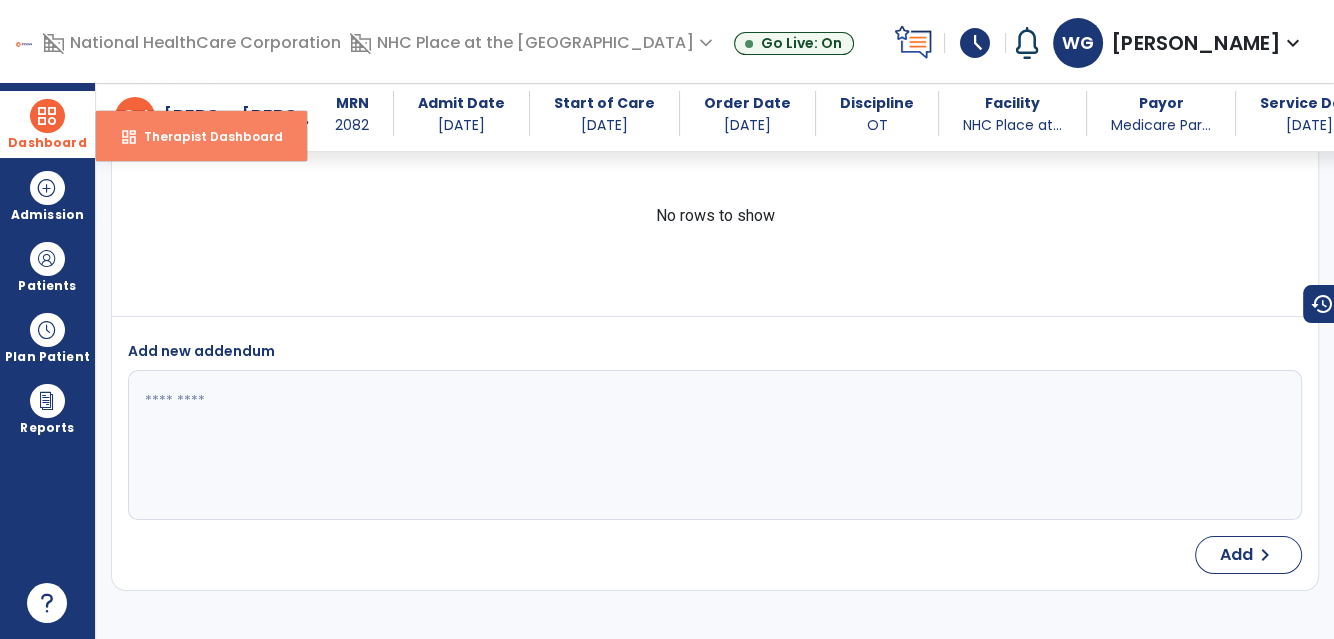 click on "dashboard  Therapist Dashboard" at bounding box center (201, 136) 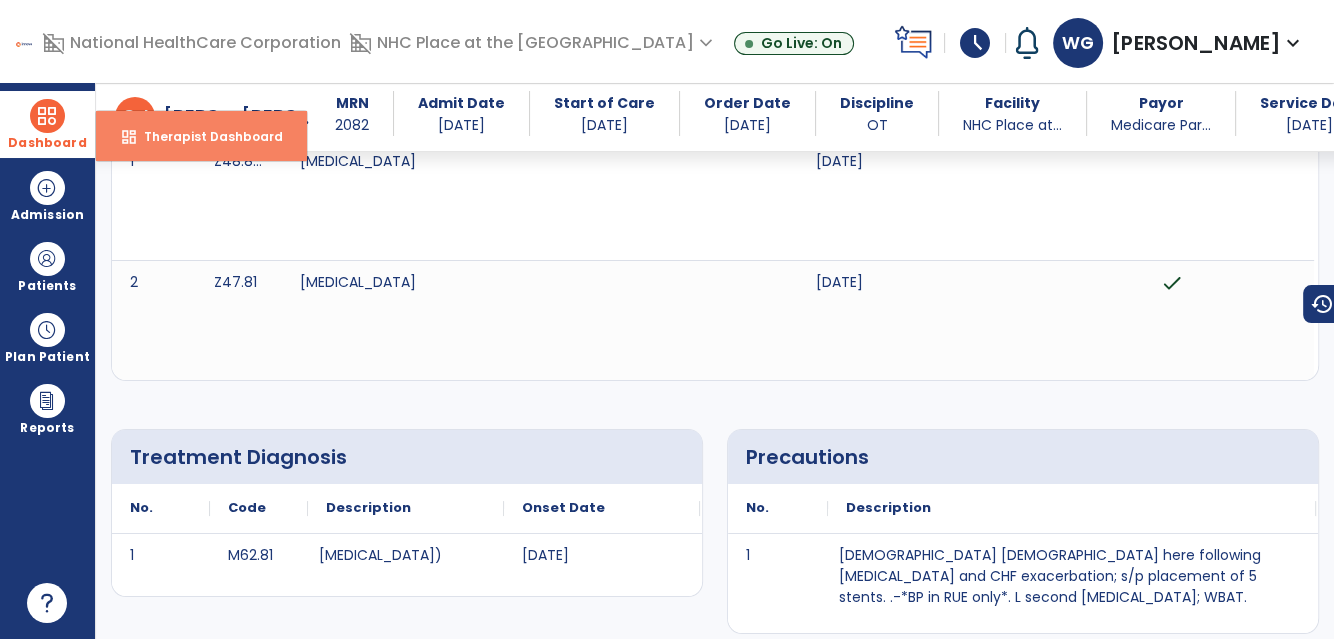 select on "****" 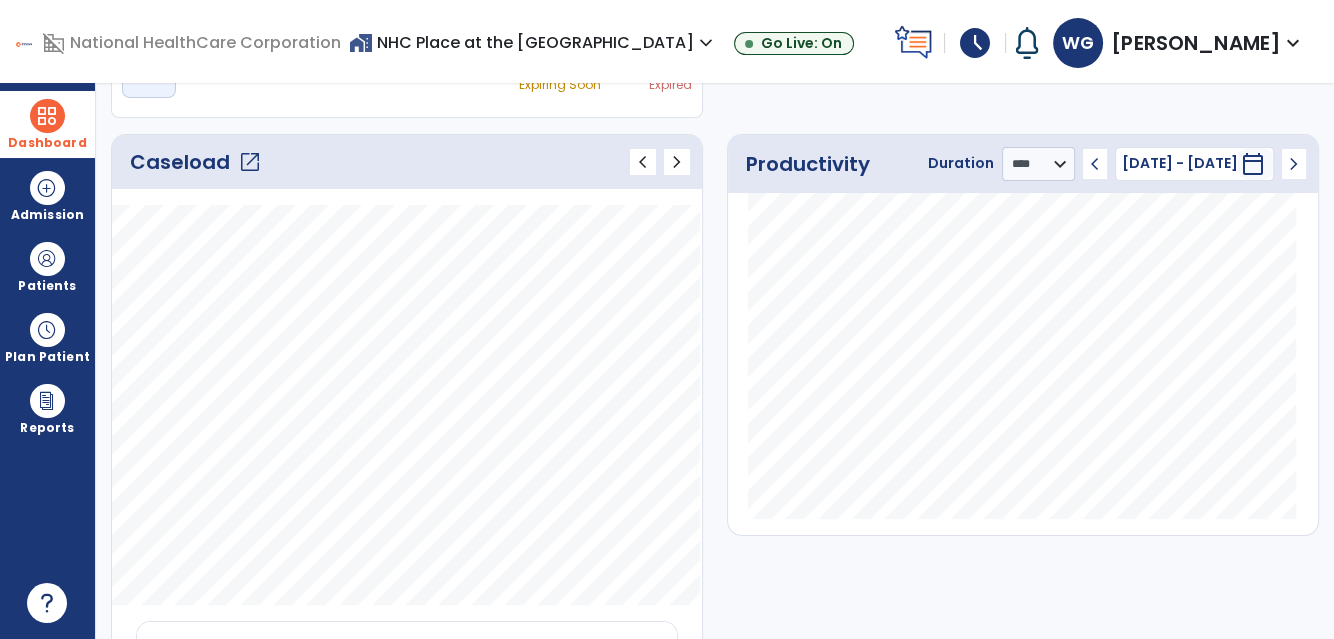 click on "schedule" at bounding box center [975, 43] 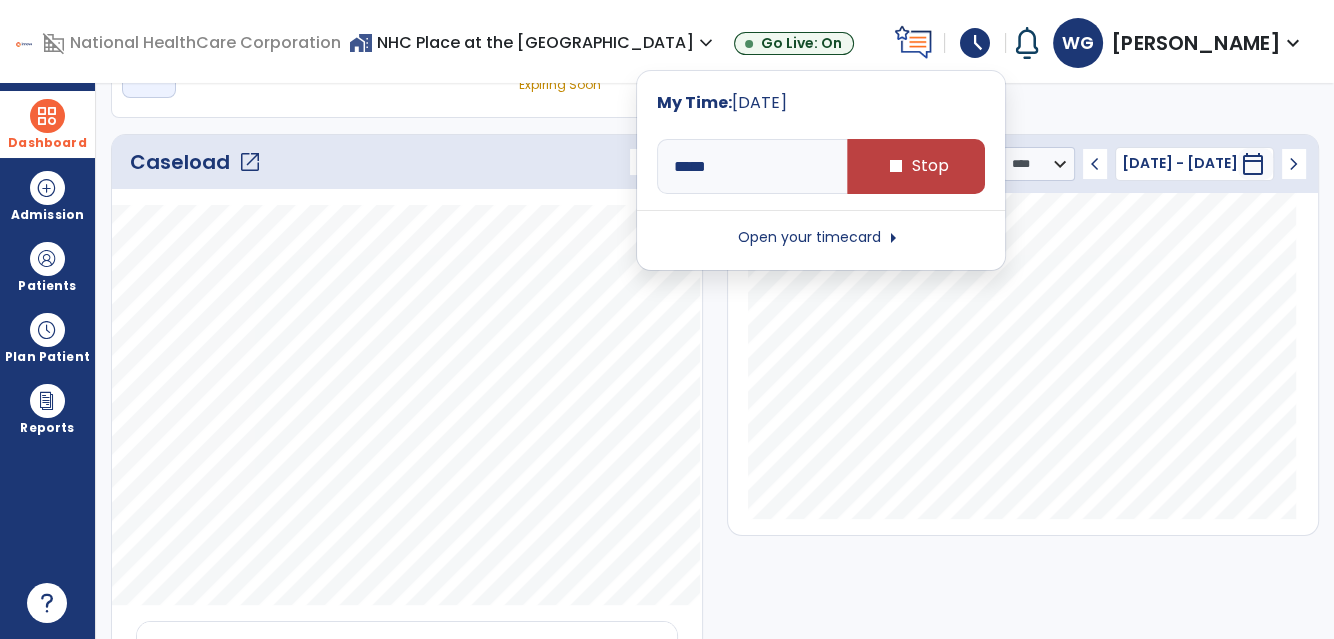 click on "draft   open_in_new  POC Physician Documents 0 Total 0 Outstanding  draft   open_in_new  Pending Documents 6 Total 5 Past Due  draft   open_in_new  Certifications 0 Expiring Soon 0 Expired" 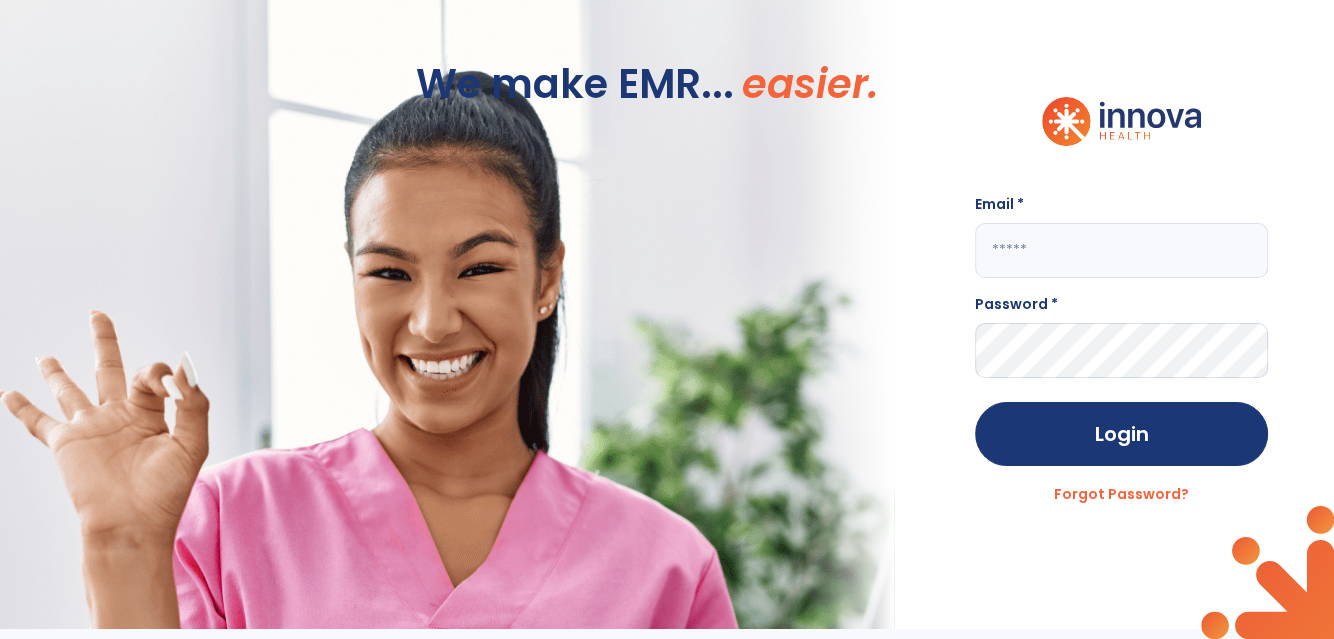 scroll, scrollTop: 0, scrollLeft: 0, axis: both 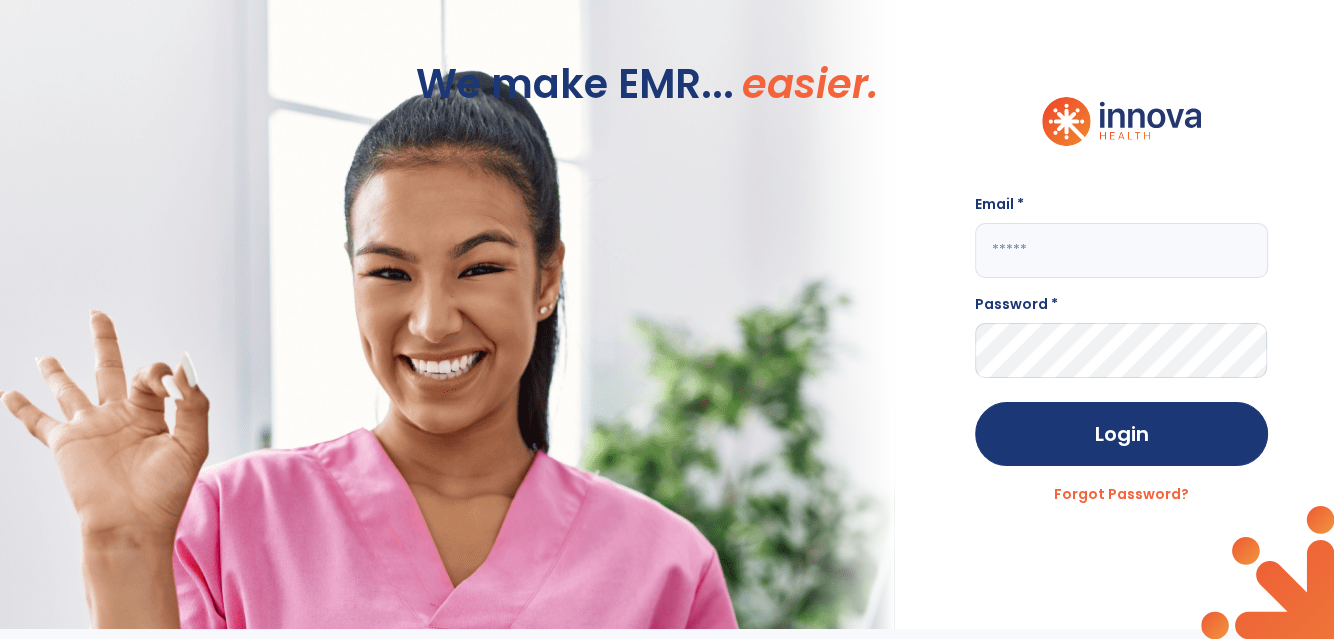 click 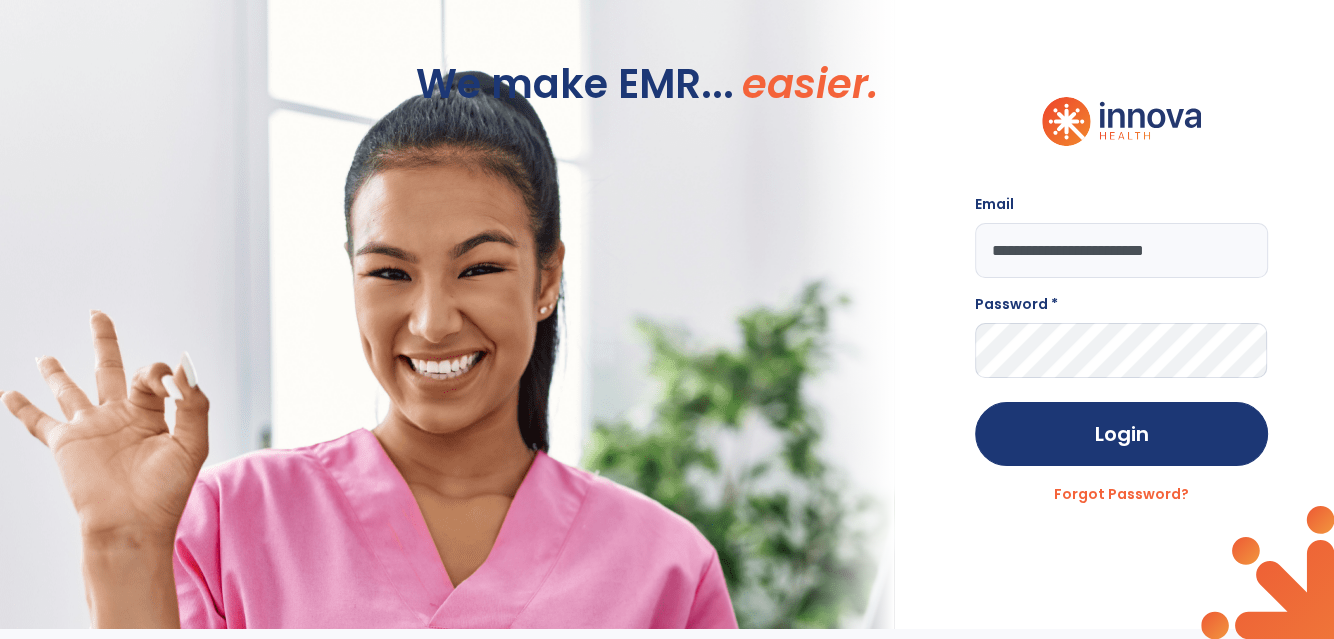 type on "**********" 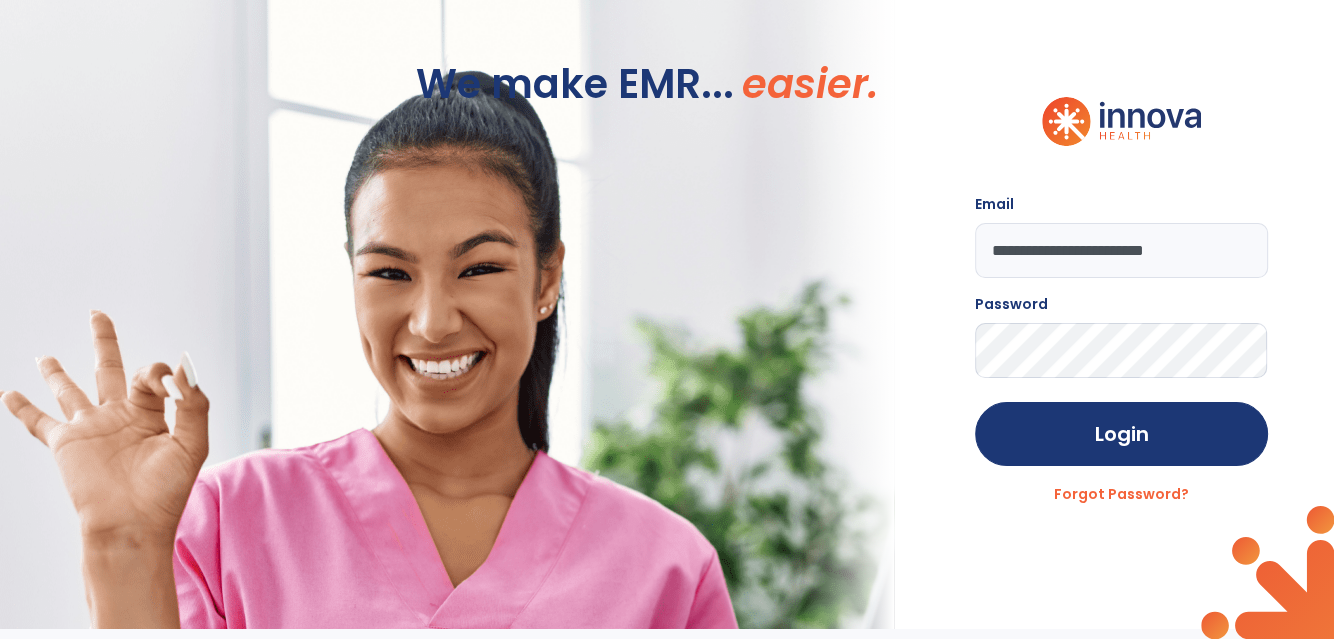 click on "Login" 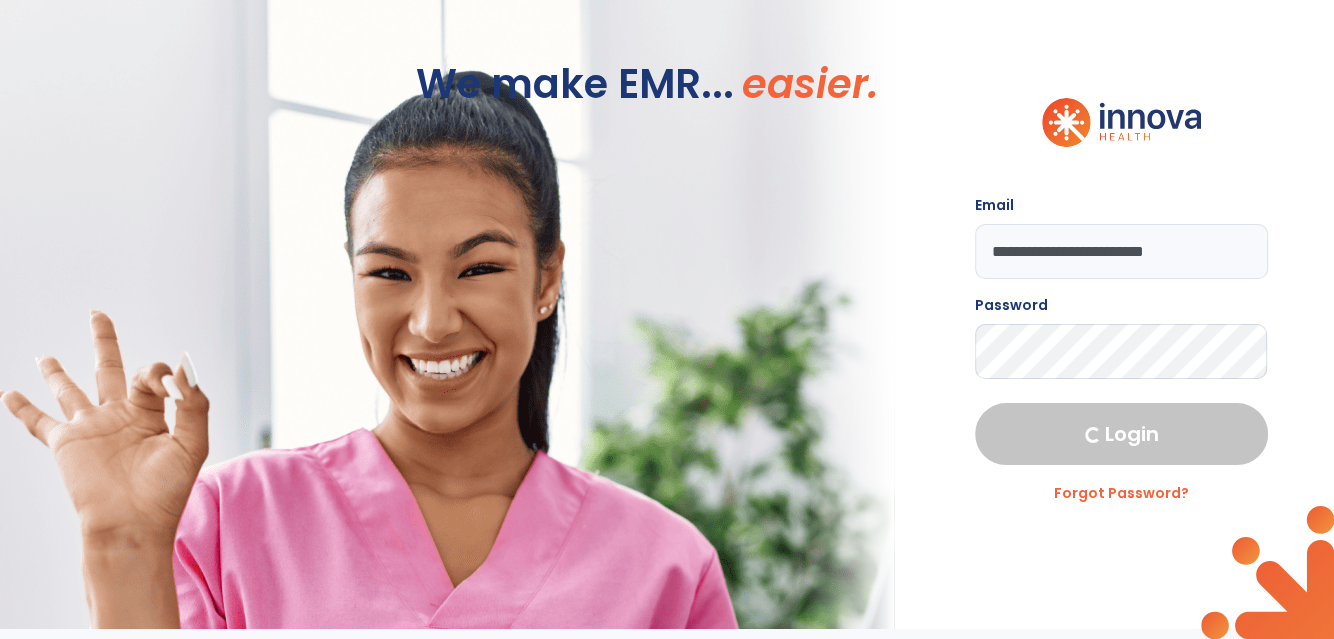 select on "****" 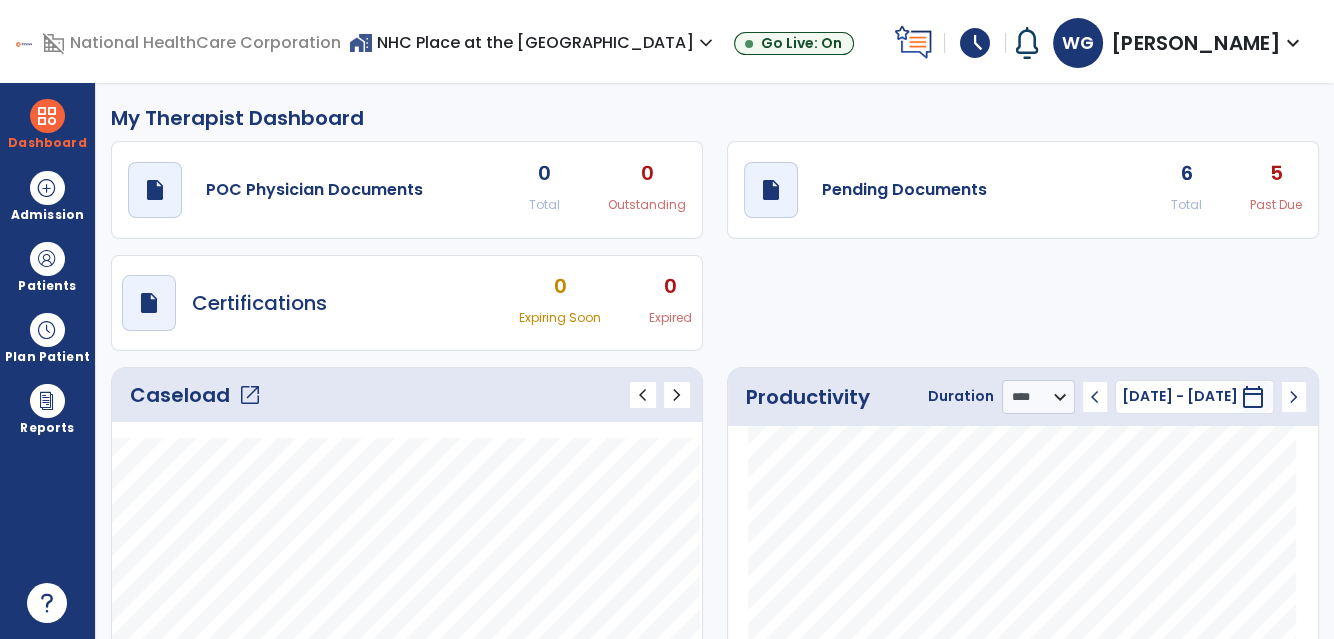 click on "open_in_new" 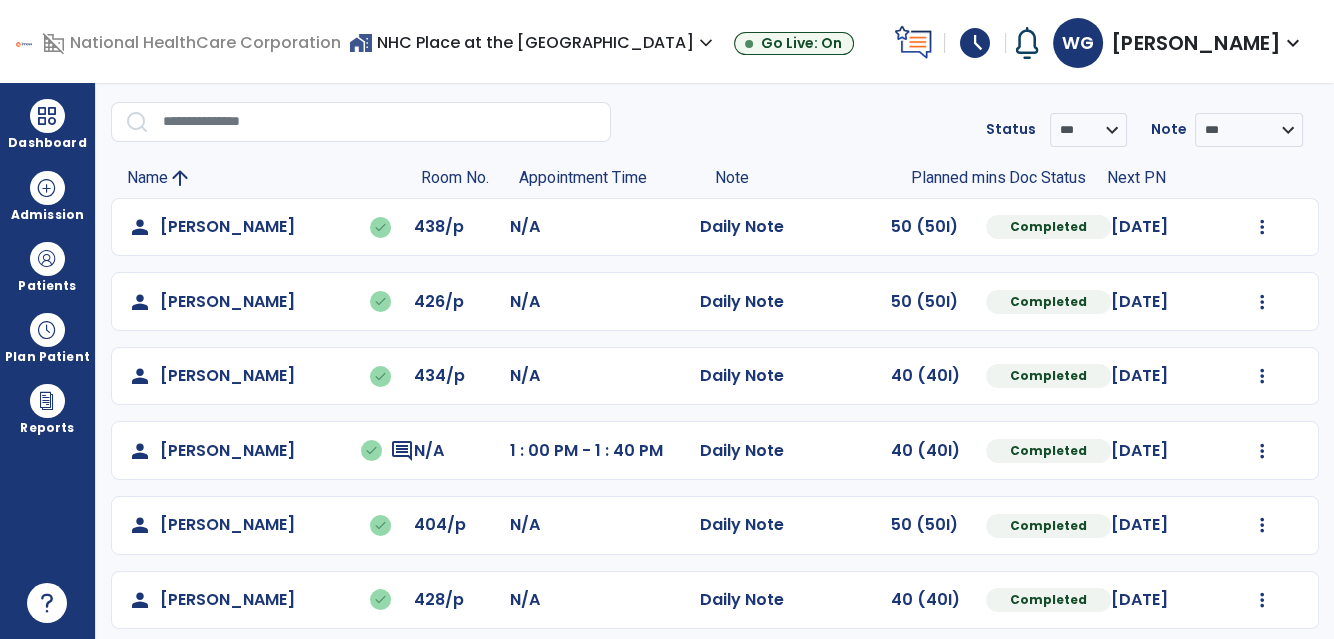 scroll, scrollTop: 0, scrollLeft: 0, axis: both 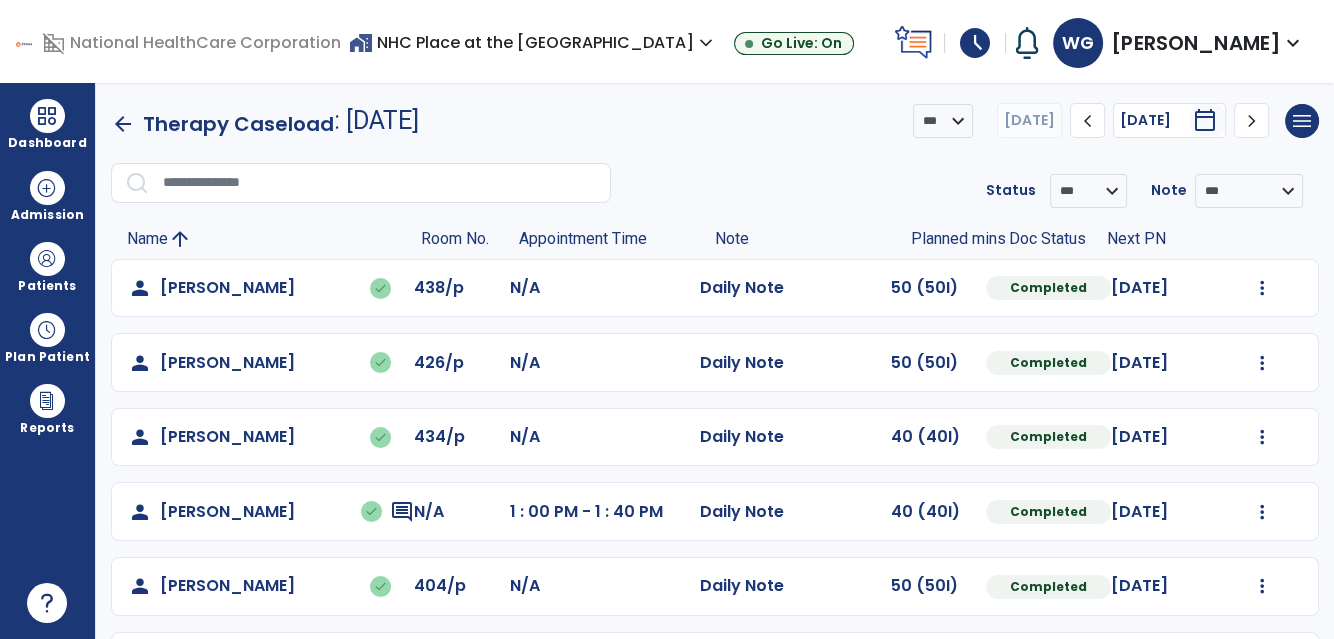 click on "schedule" at bounding box center [975, 43] 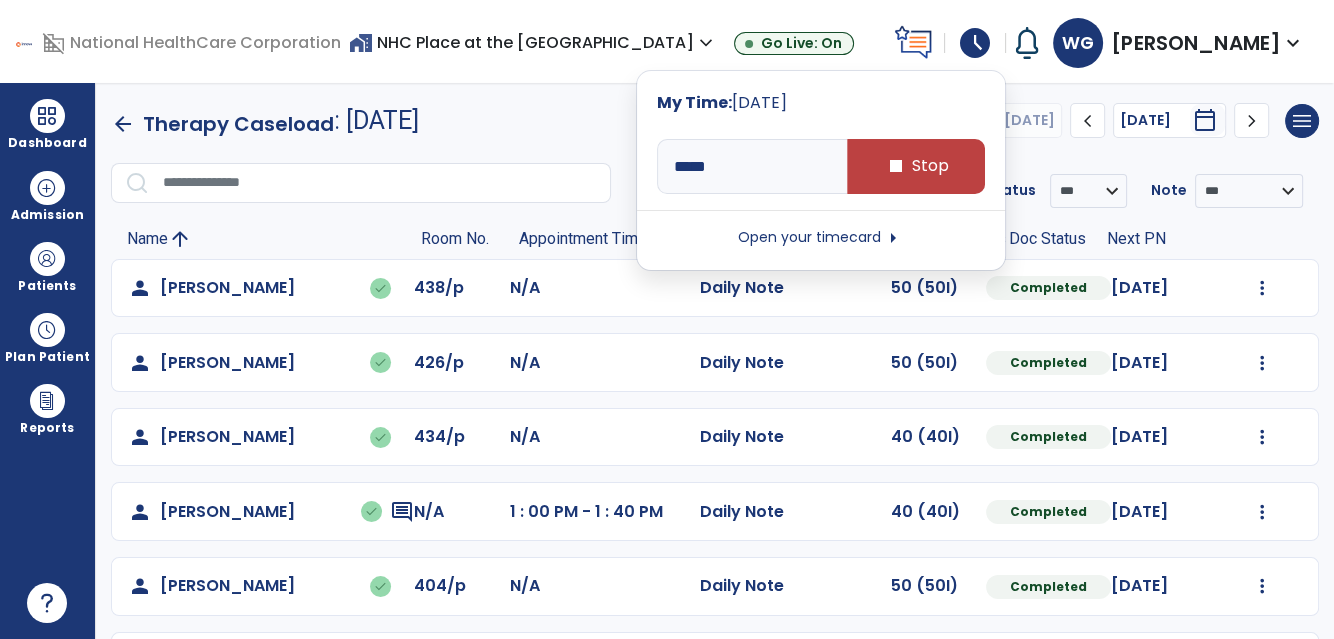 click on "Open your timecard  arrow_right" at bounding box center (821, 238) 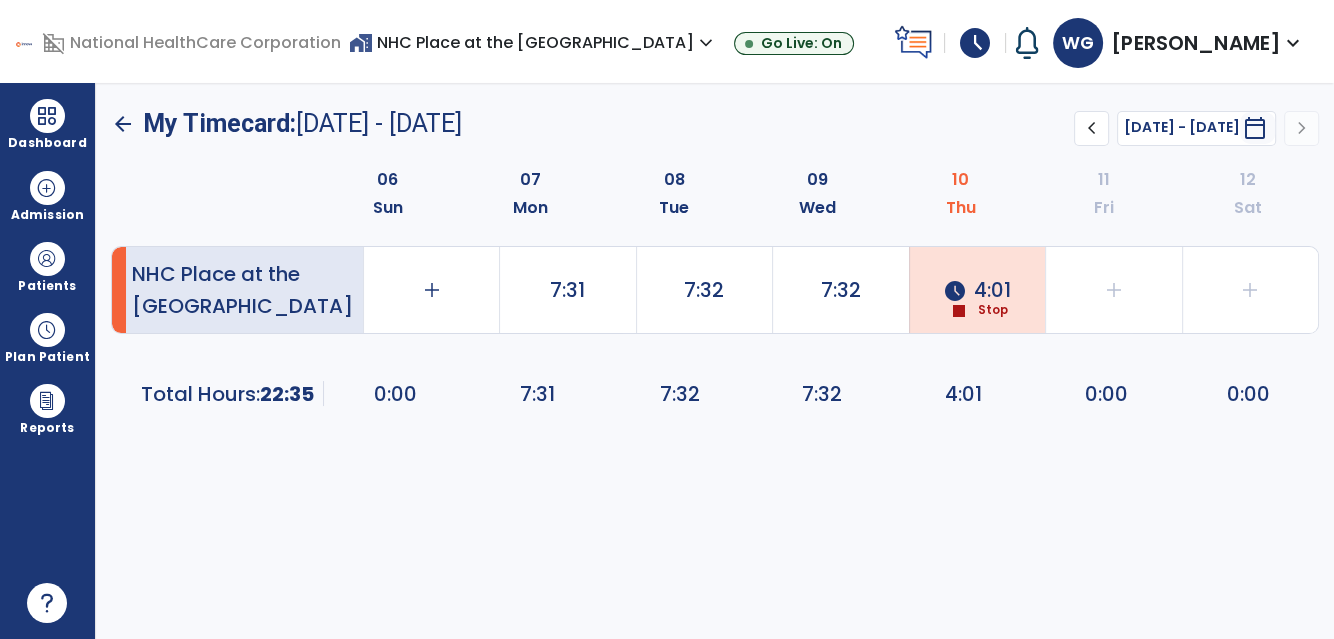 click on "schedule  4:01" 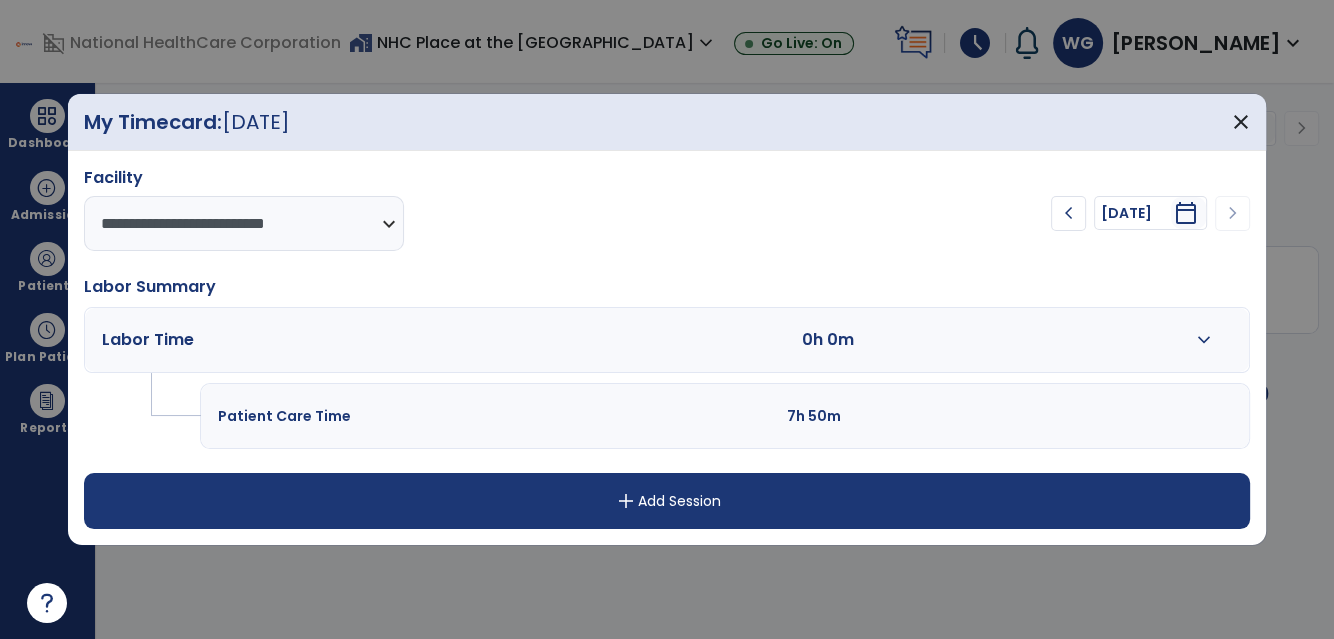 click on "expand_more" at bounding box center (1203, 340) 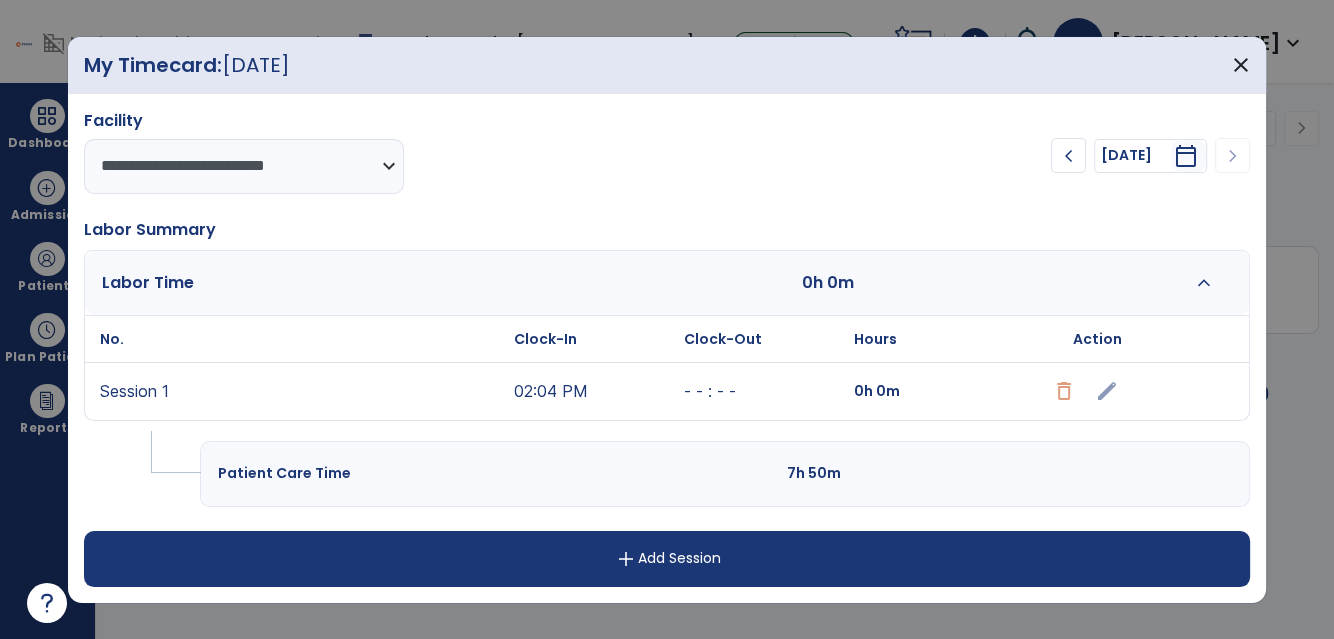click on "edit" at bounding box center (1097, 391) 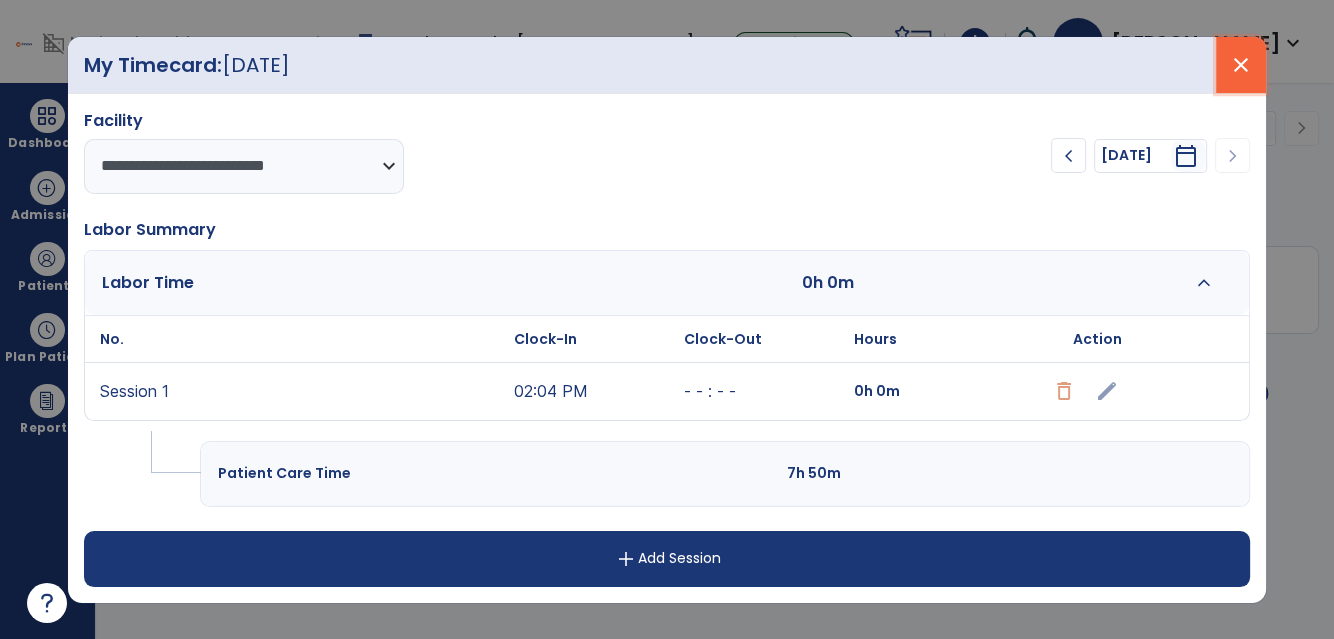 click on "close" at bounding box center [1241, 65] 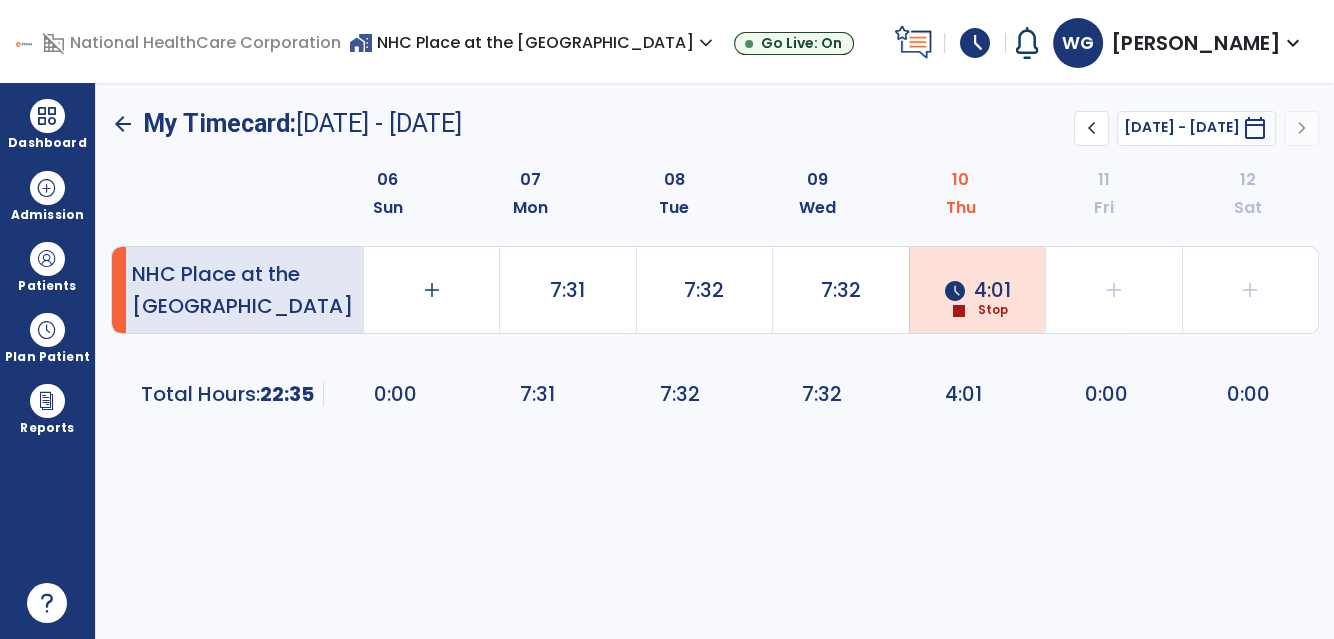click on "Stop" 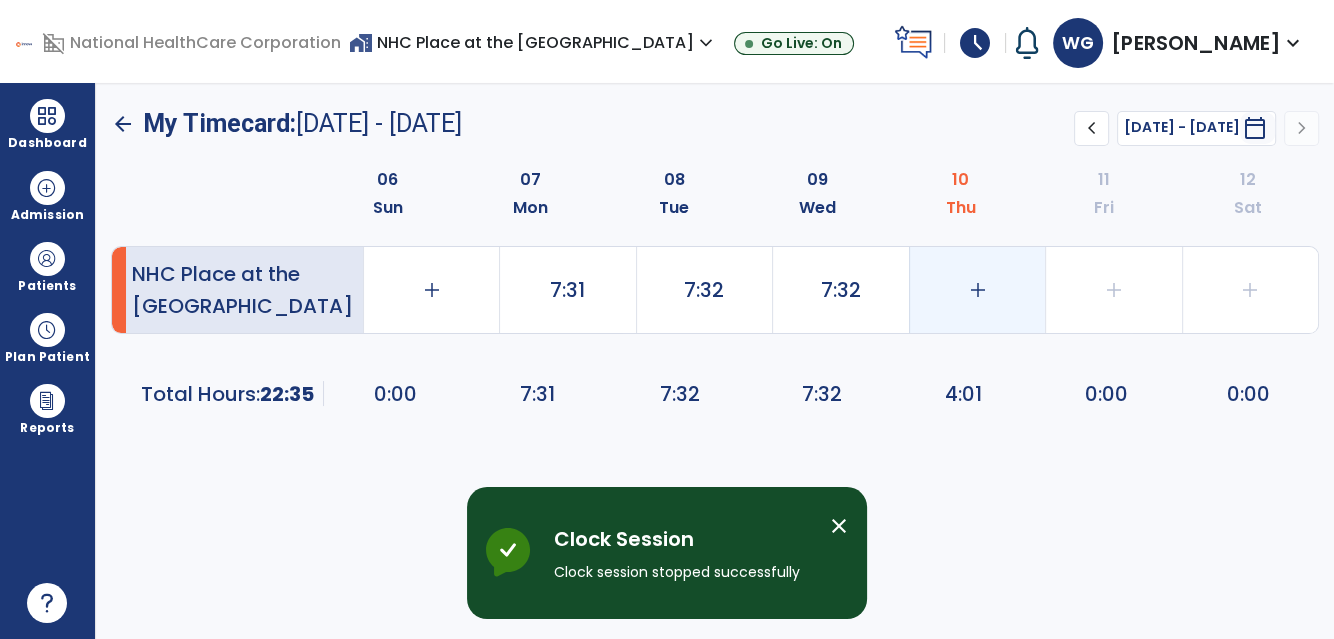 click on "add" 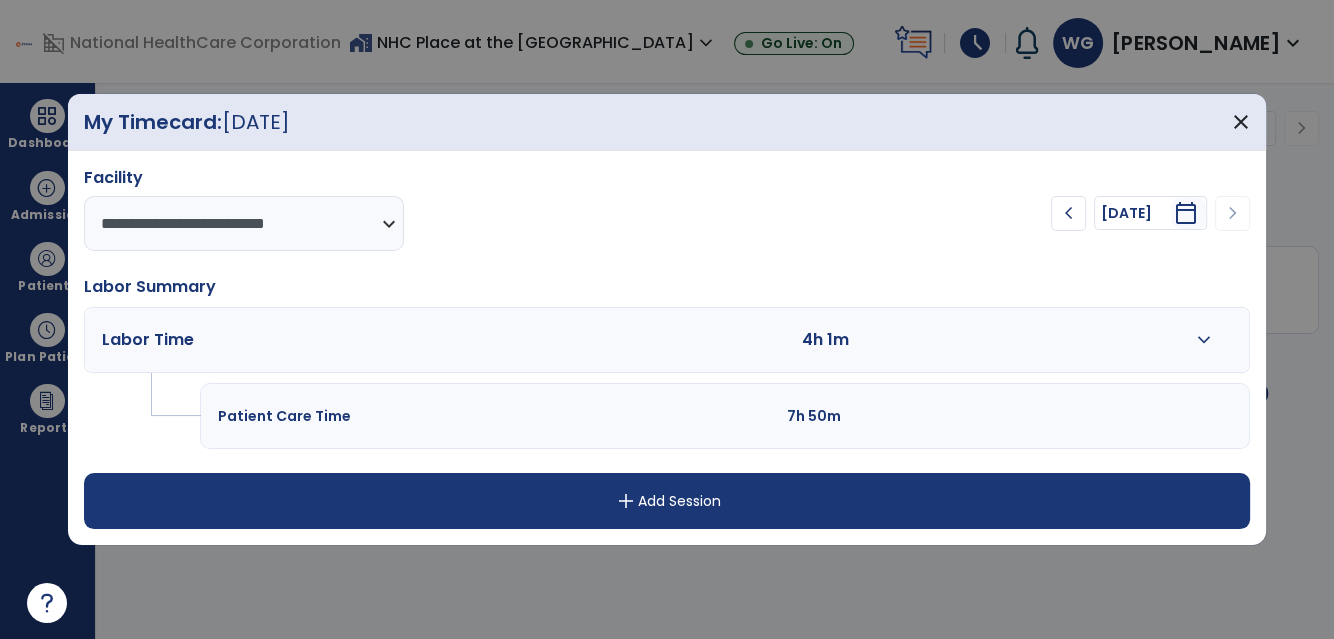 click on "expand_more" at bounding box center (1203, 340) 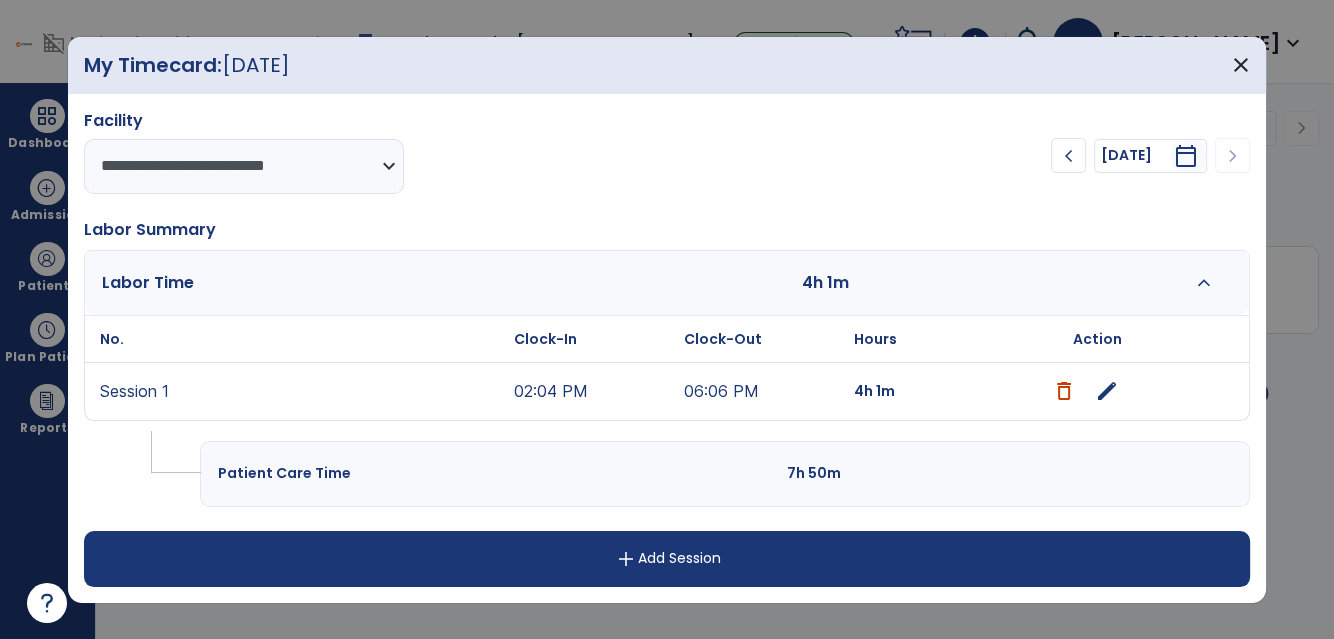 click on "edit" at bounding box center (1107, 391) 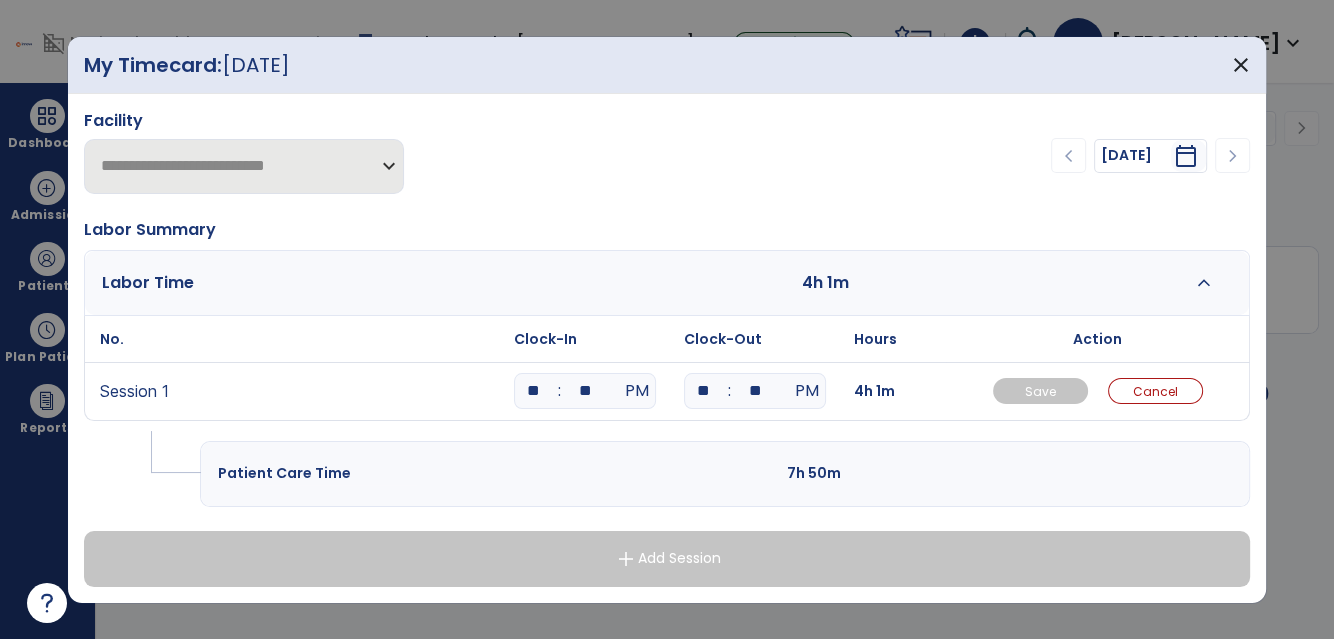 click on "**" at bounding box center (533, 391) 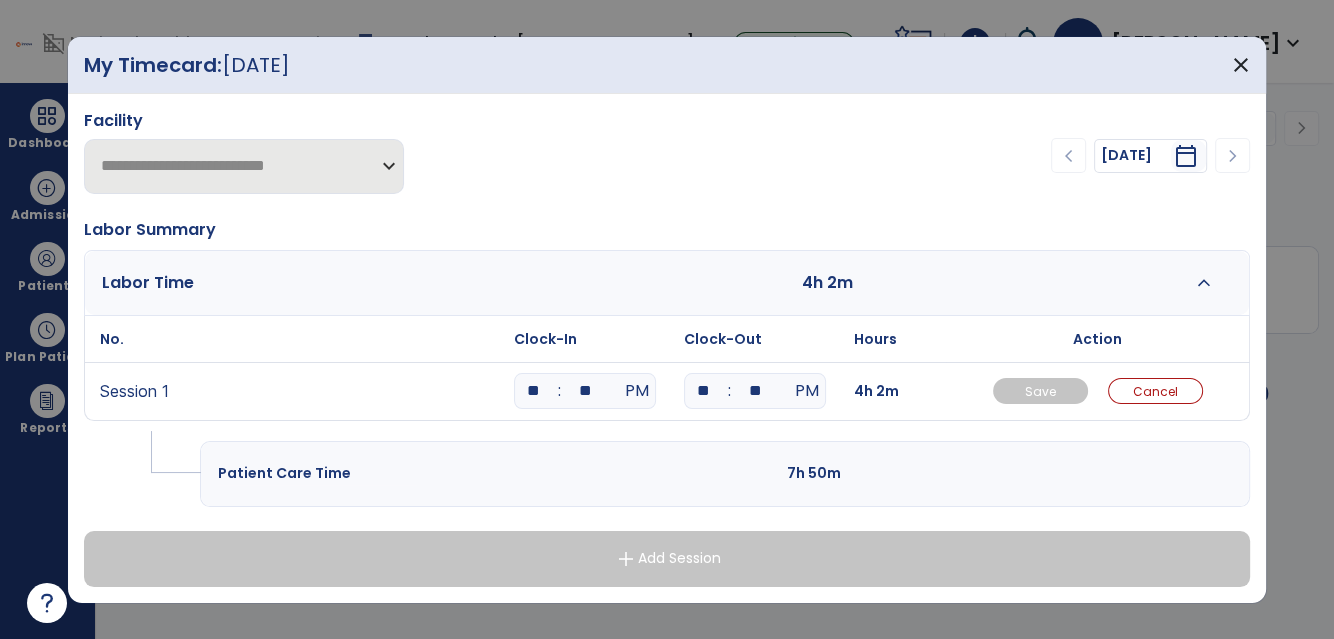 type on "*" 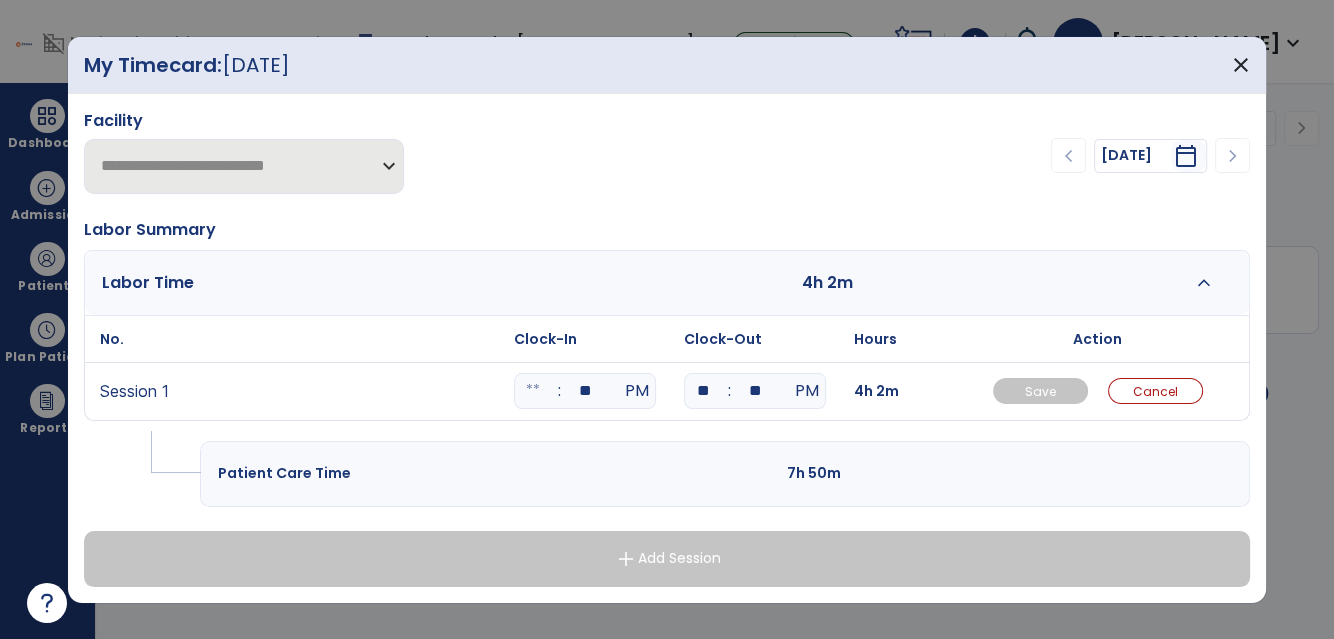 type 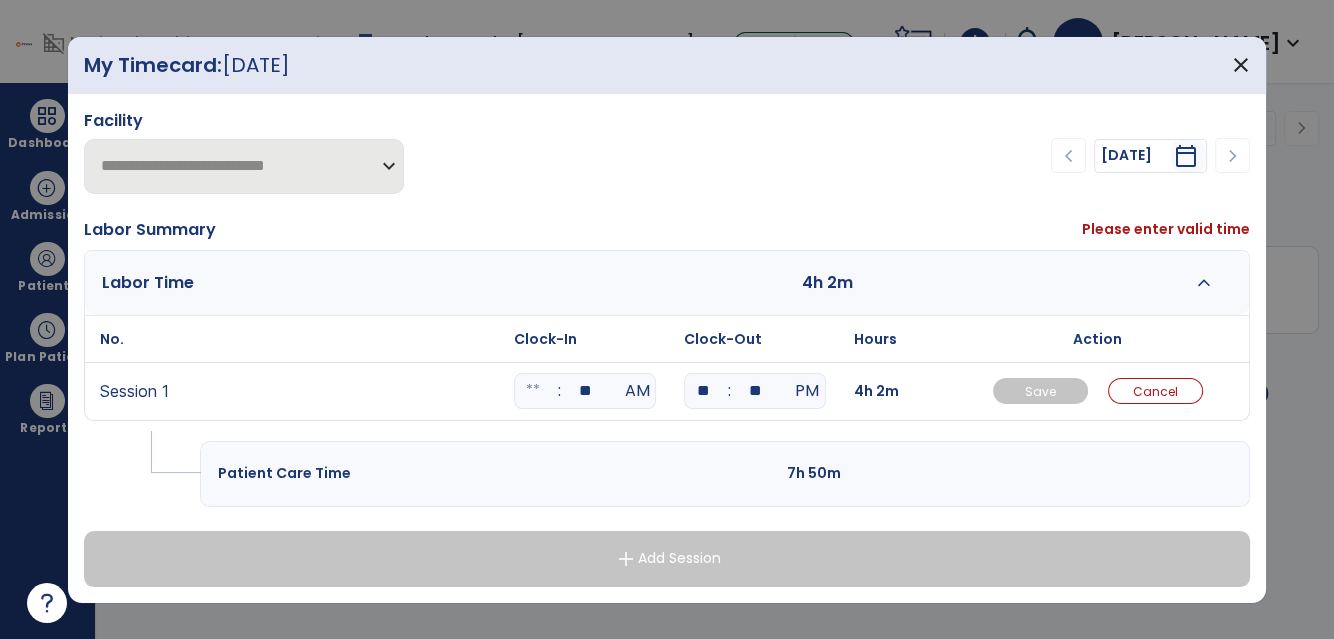 click on "**********" at bounding box center (667, 348) 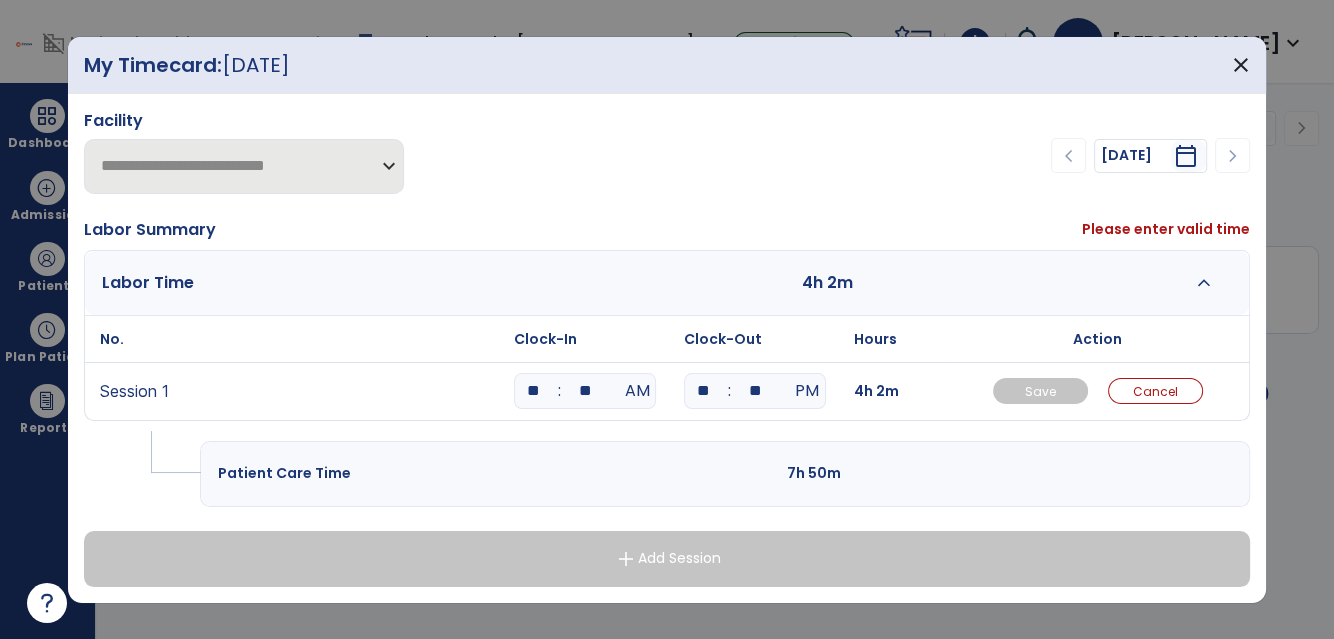 type on "**" 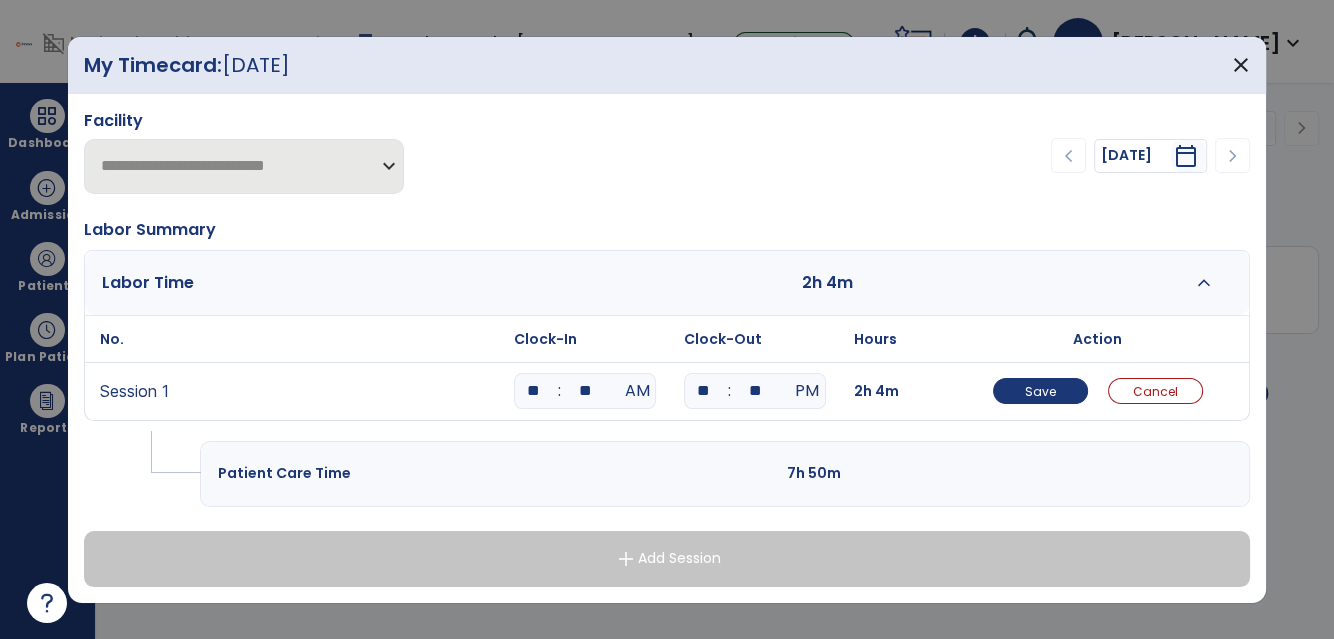 click on "**" at bounding box center (585, 391) 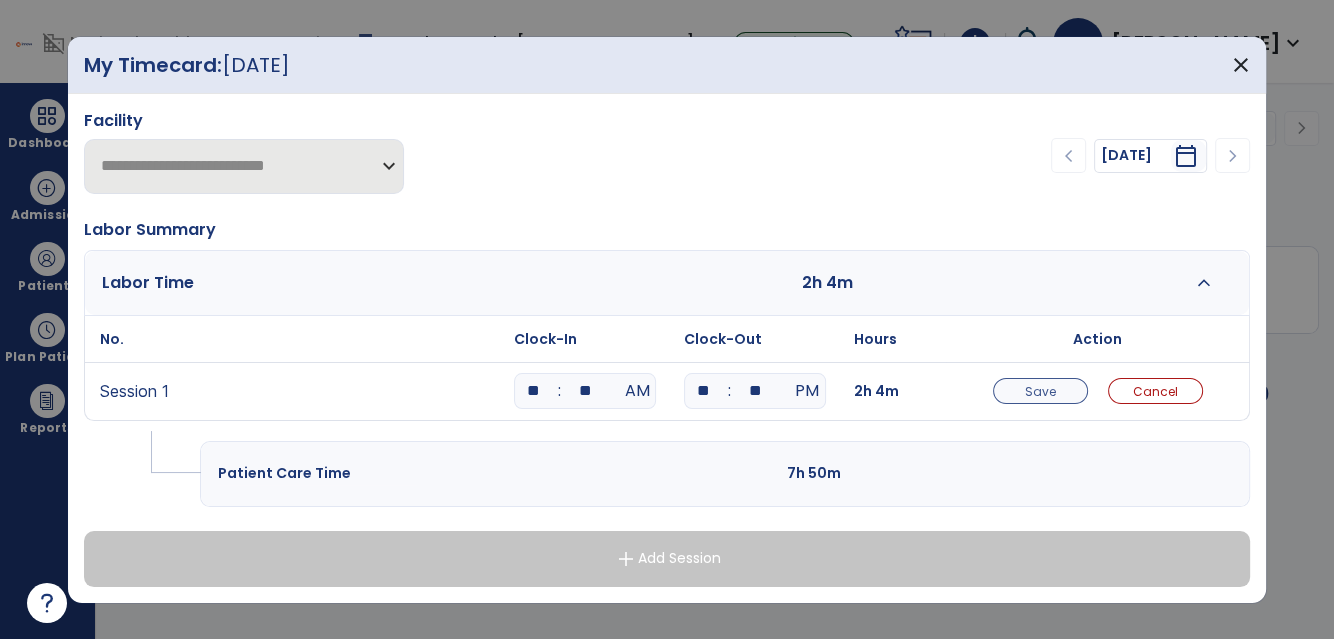 type on "**" 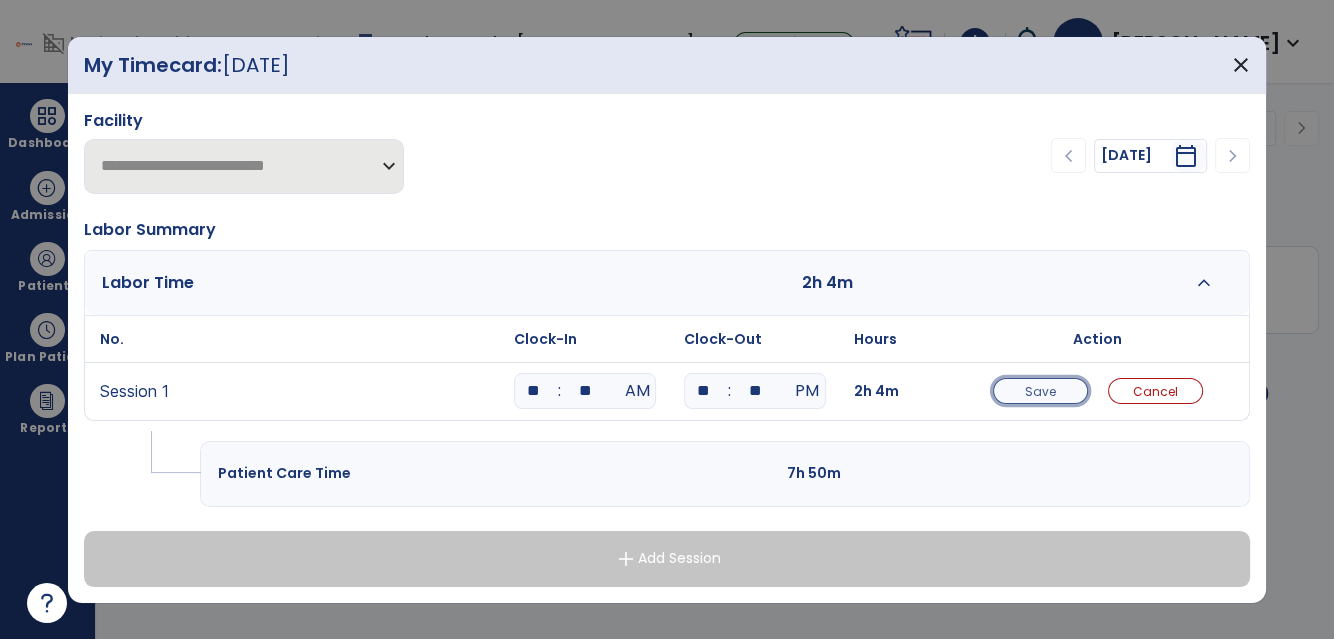 click on "Save" at bounding box center (1040, 391) 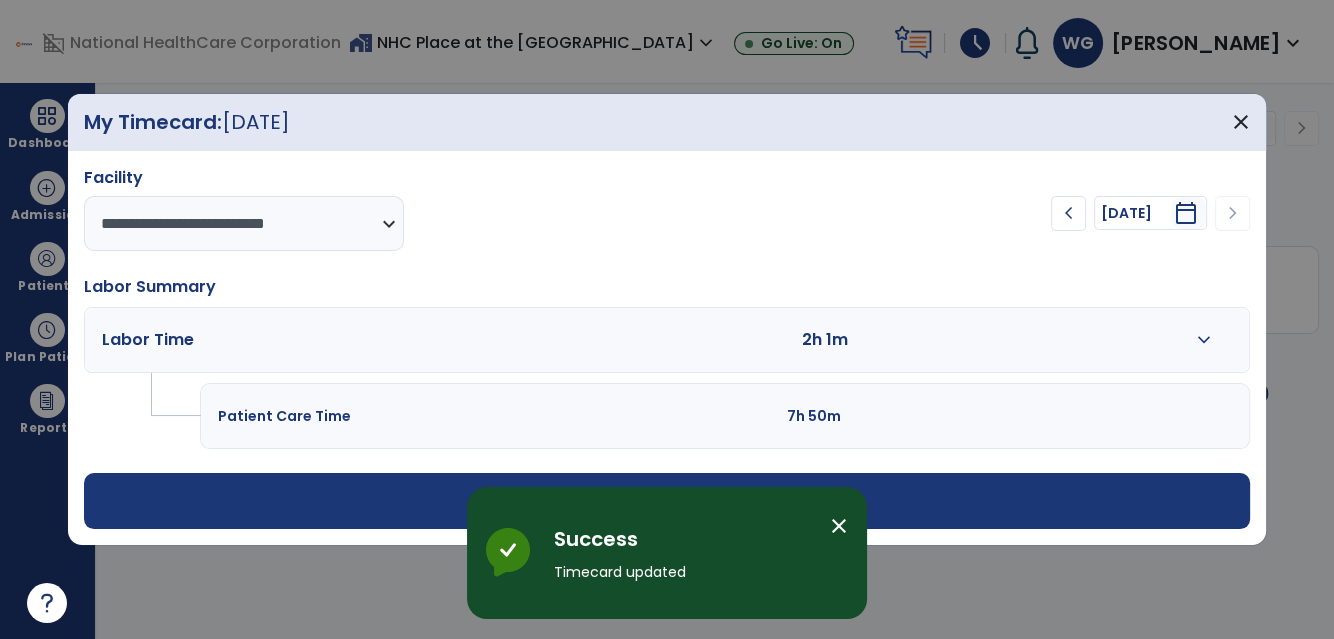 click on "add  Add Session" at bounding box center [667, 501] 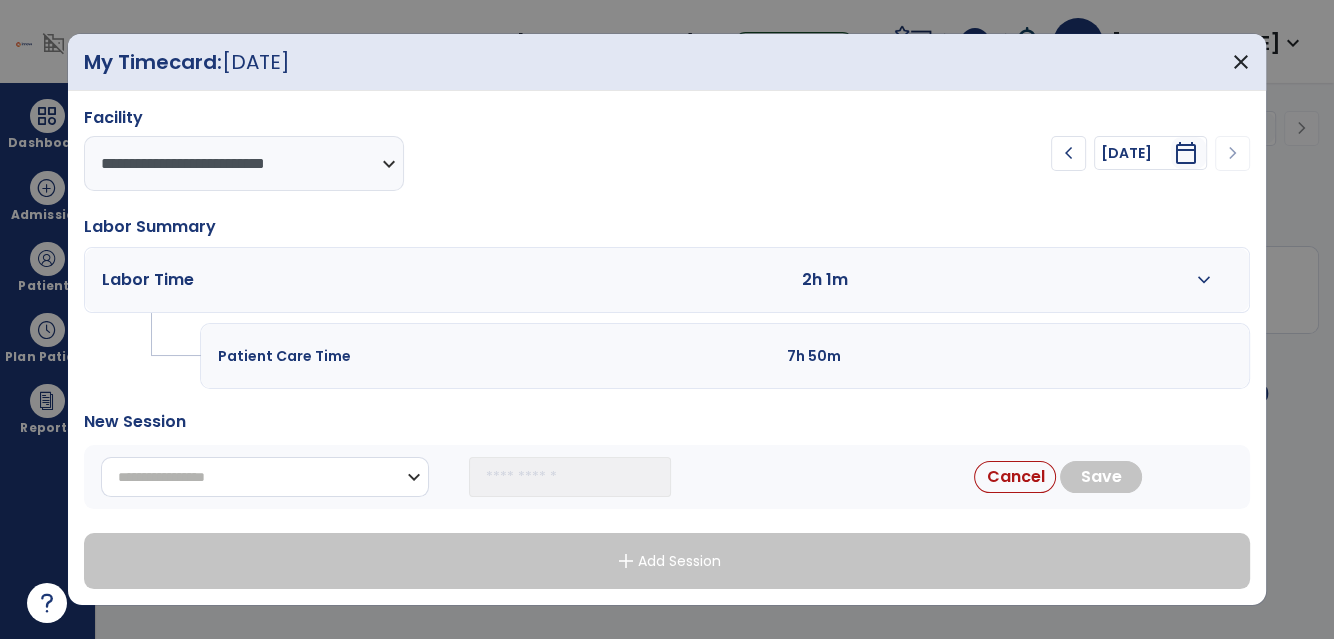 click on "**********" at bounding box center [265, 477] 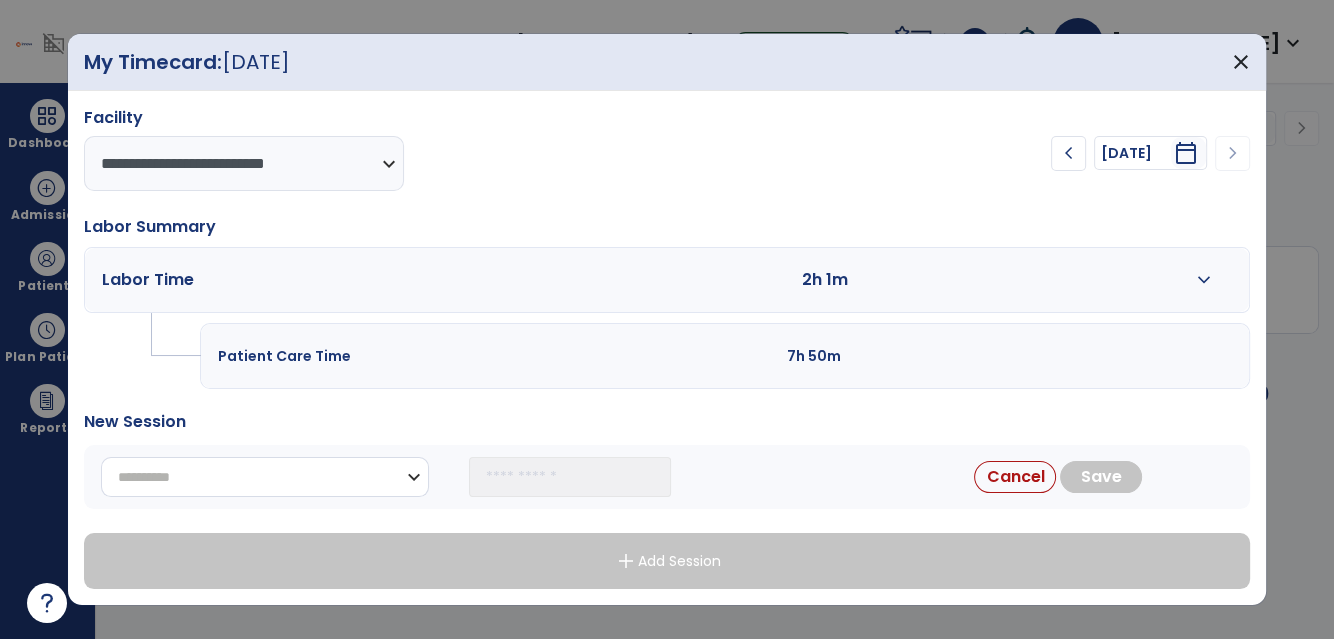 click on "**********" at bounding box center [265, 477] 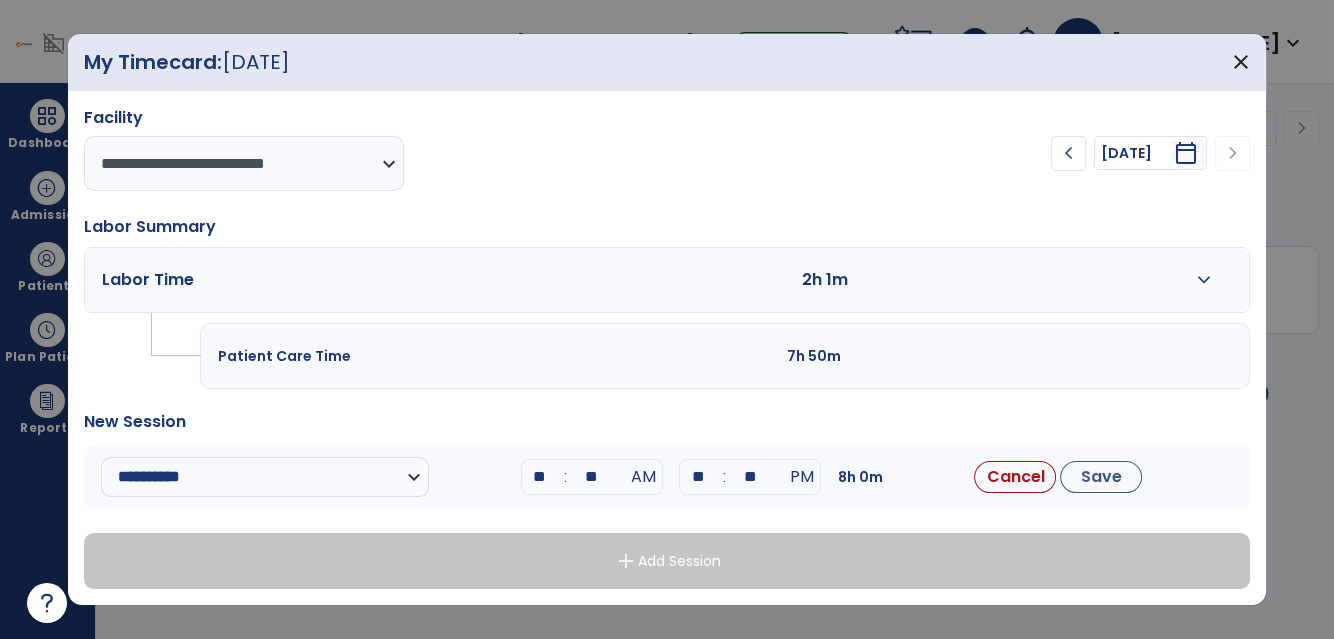 click on "**" at bounding box center (540, 477) 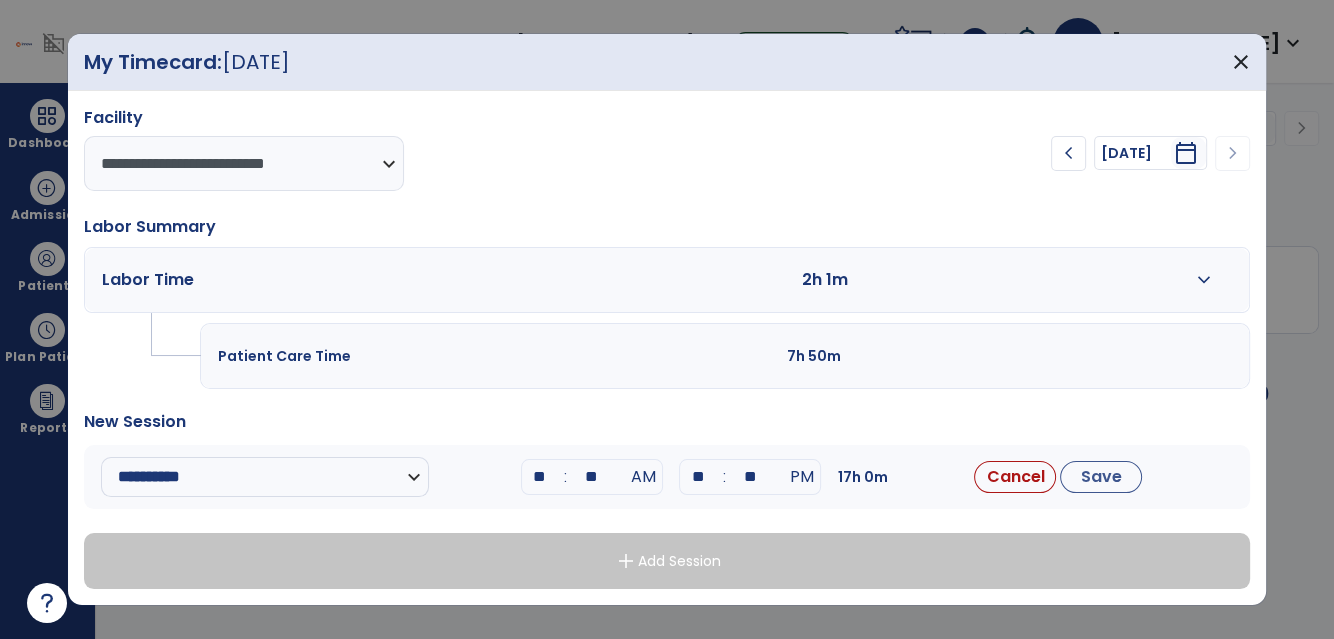 click on "**" at bounding box center [592, 477] 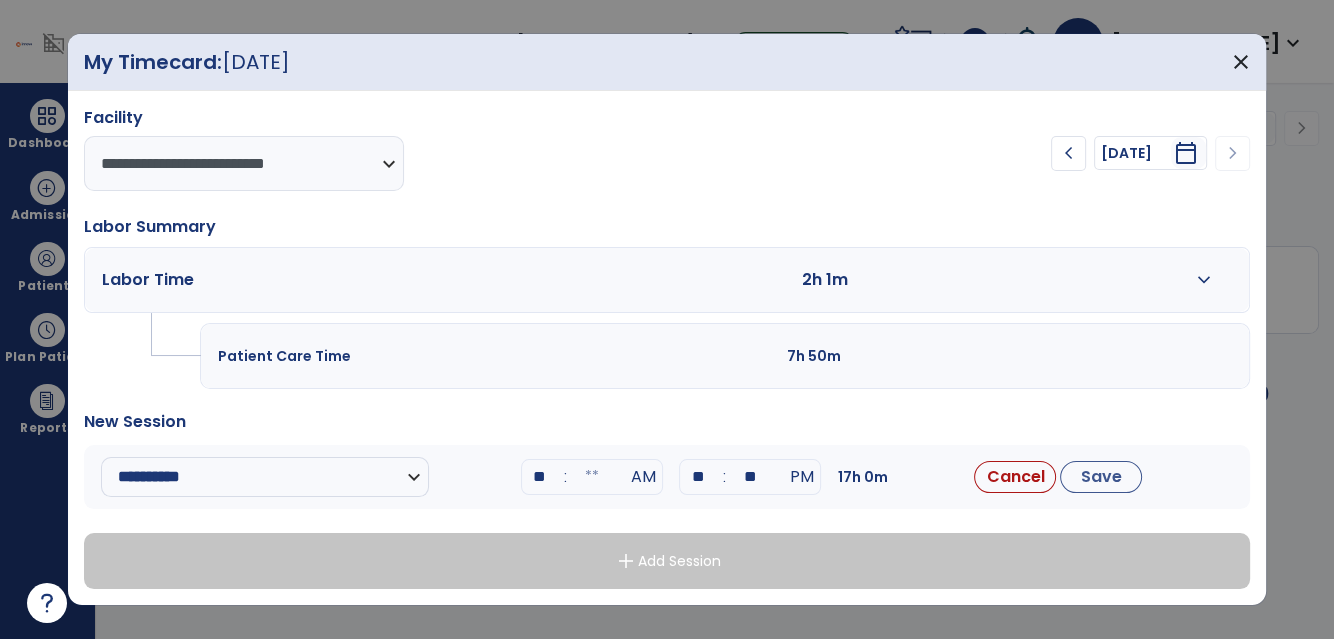 type on "*" 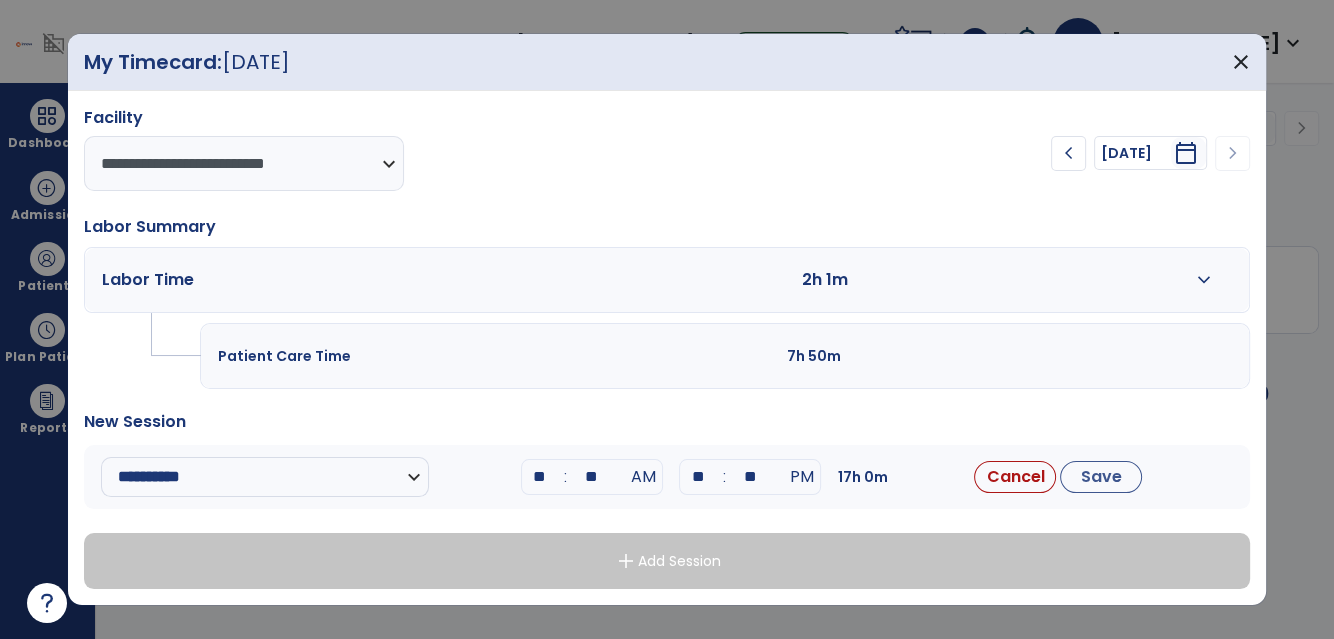 type on "**" 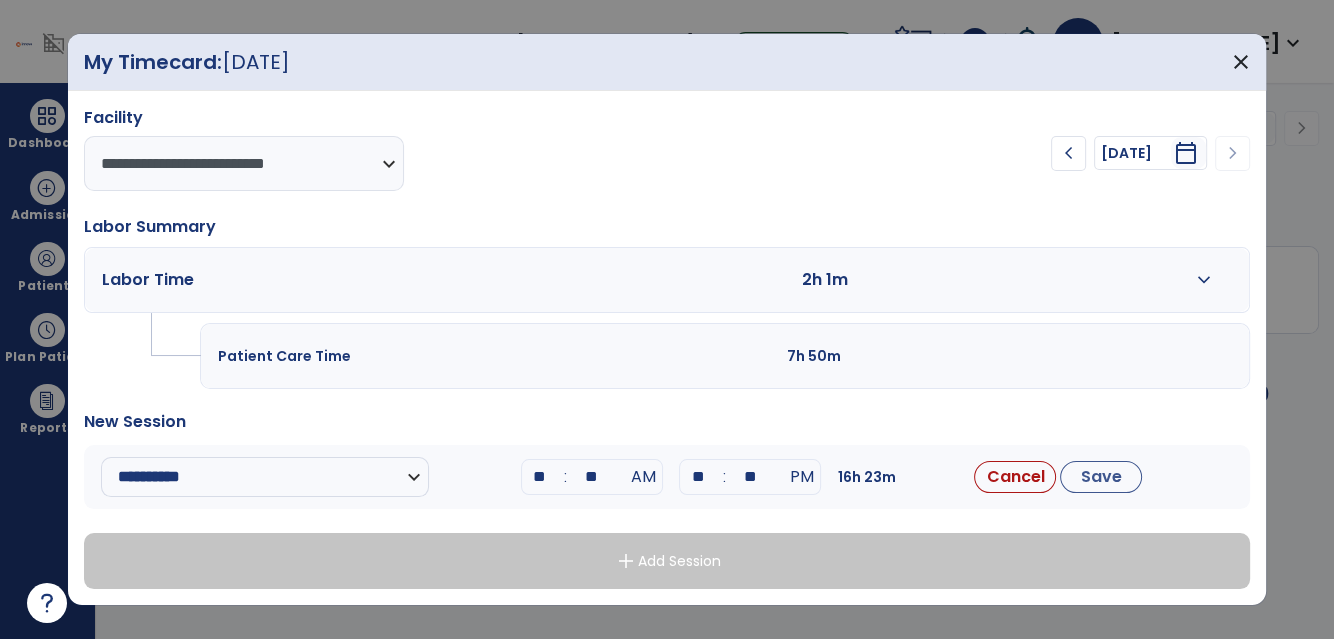 type on "**" 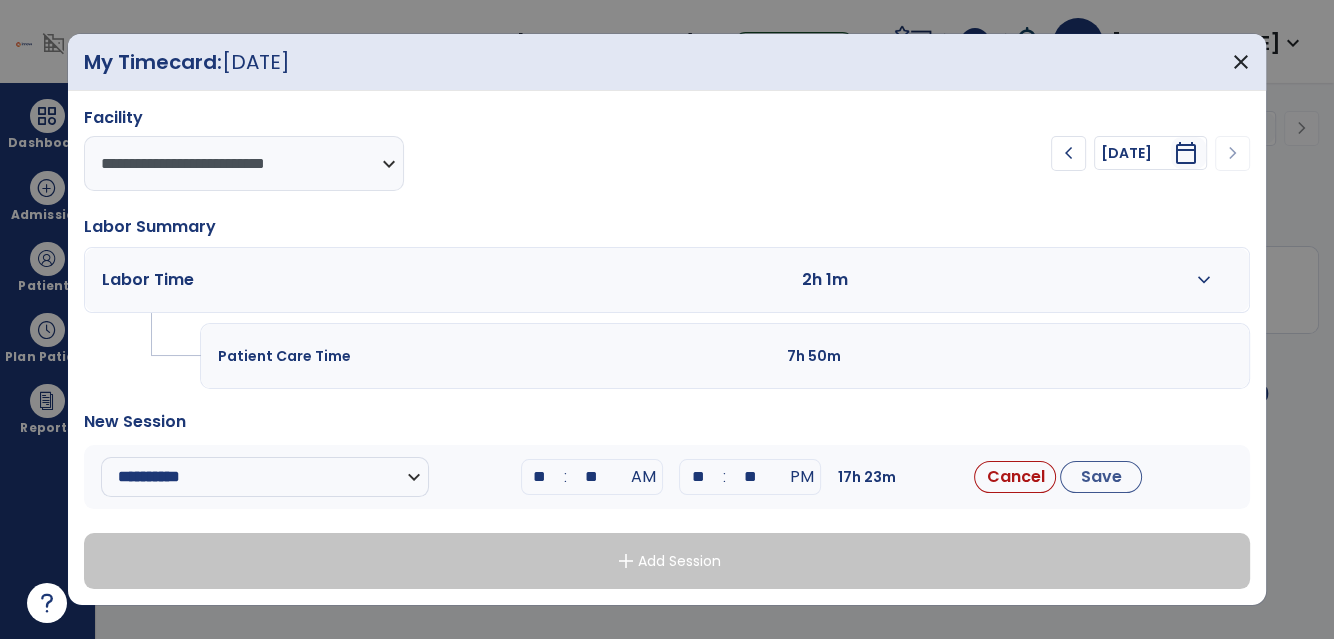 click on "**" at bounding box center [750, 477] 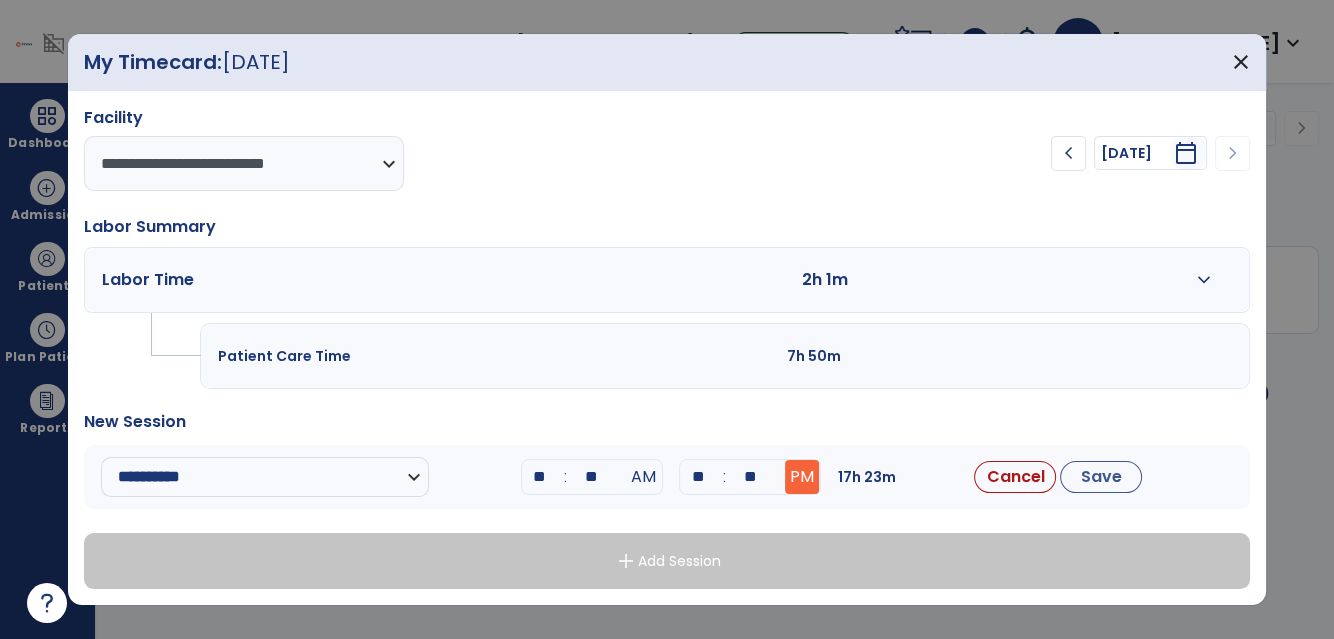 type on "*" 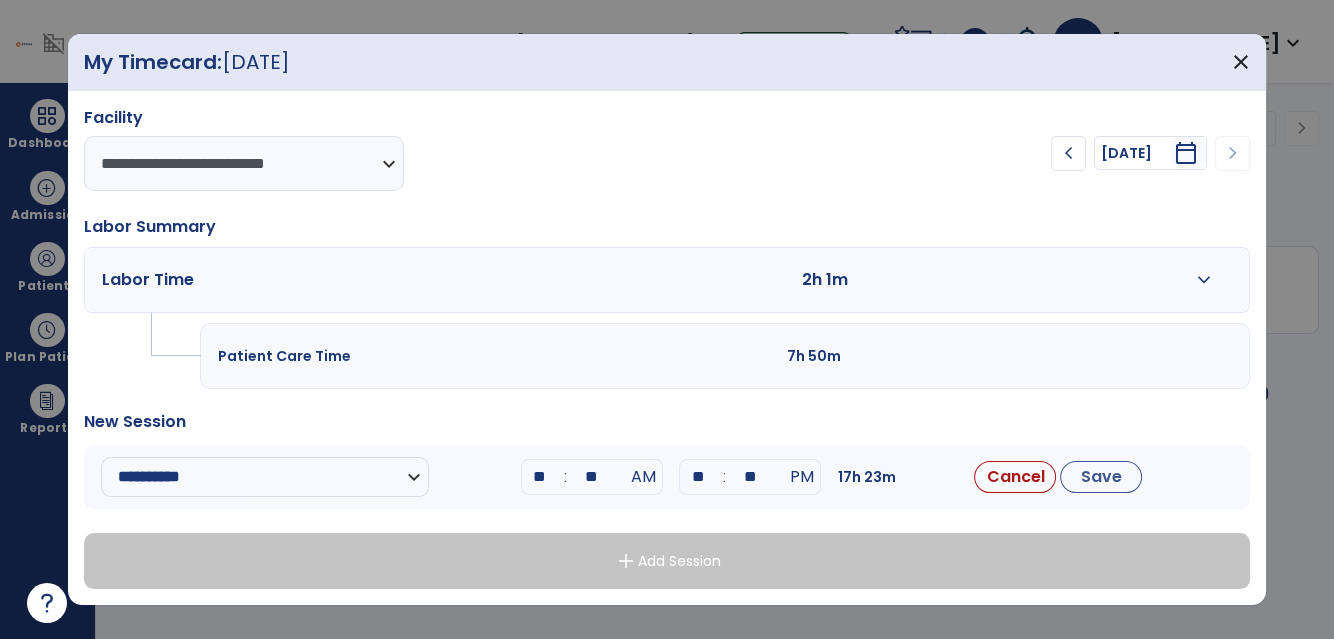 type on "**" 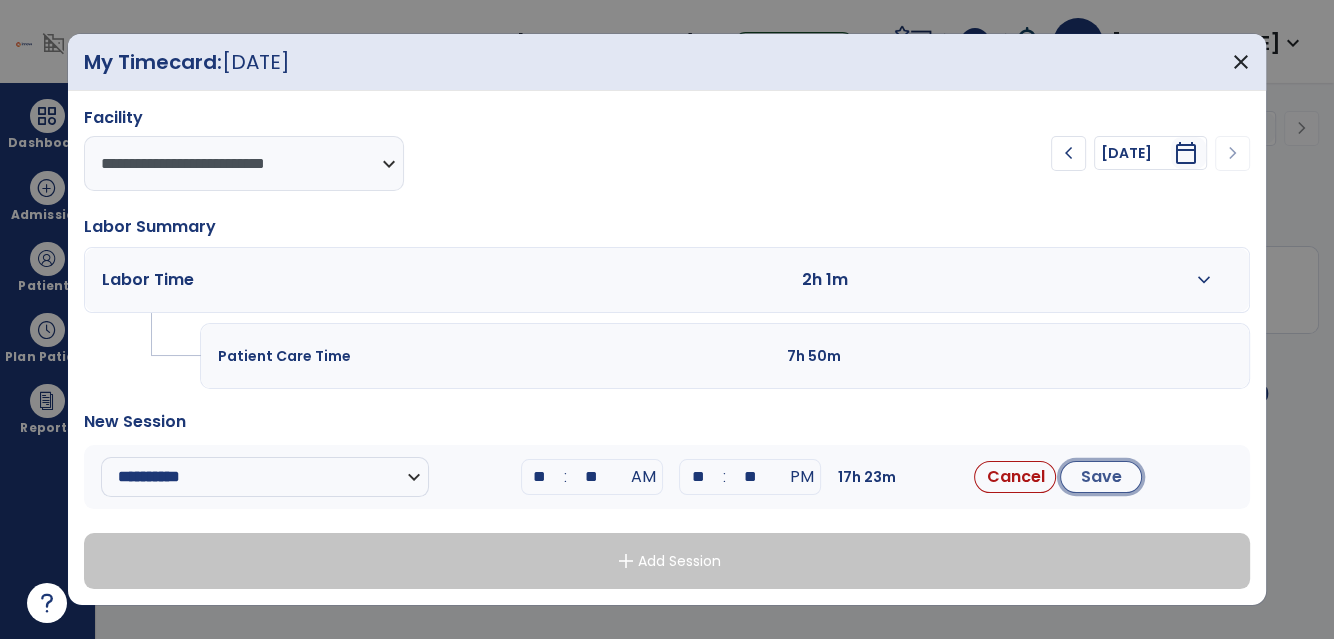 click on "Save" at bounding box center [1101, 477] 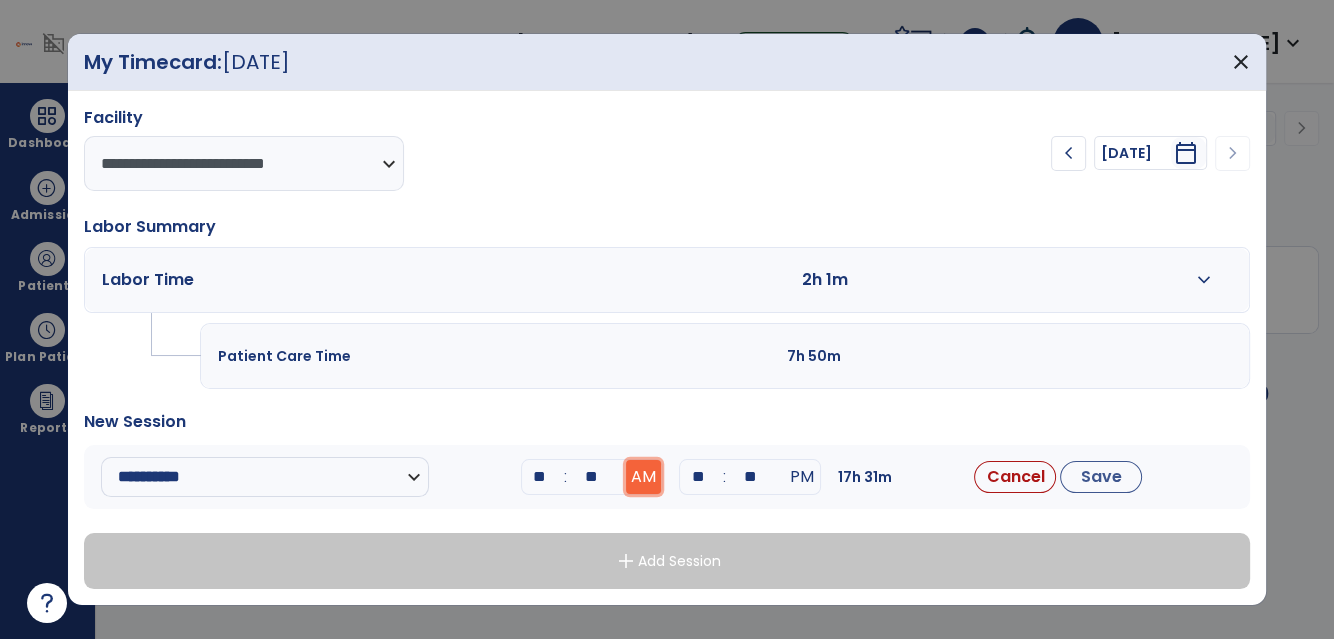 click on "AM" at bounding box center [643, 477] 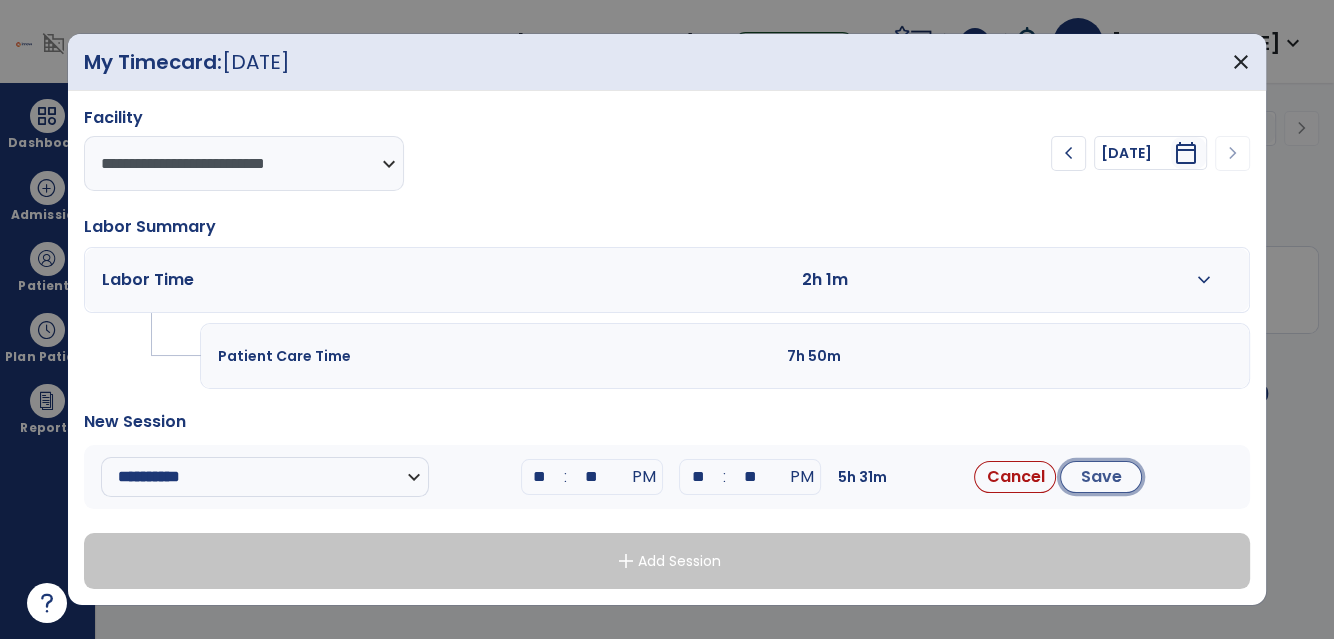 click on "Save" at bounding box center [1101, 477] 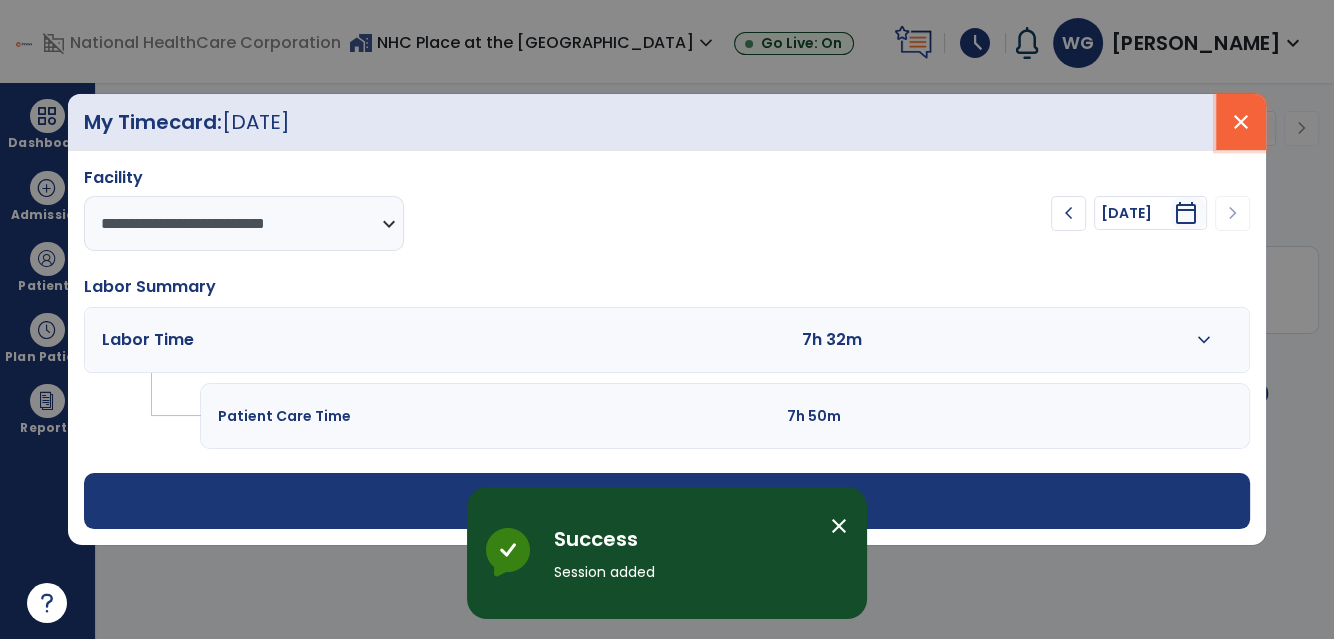 click on "close" at bounding box center (1241, 122) 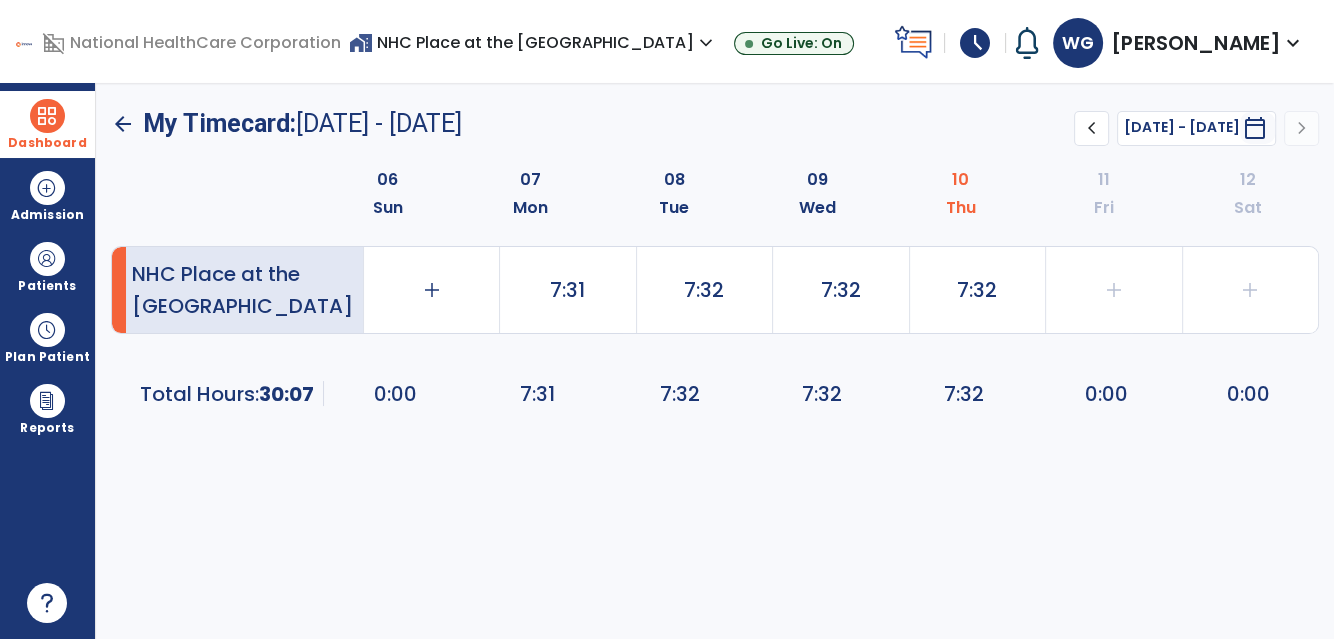 drag, startPoint x: 35, startPoint y: 123, endPoint x: 72, endPoint y: 129, distance: 37.48333 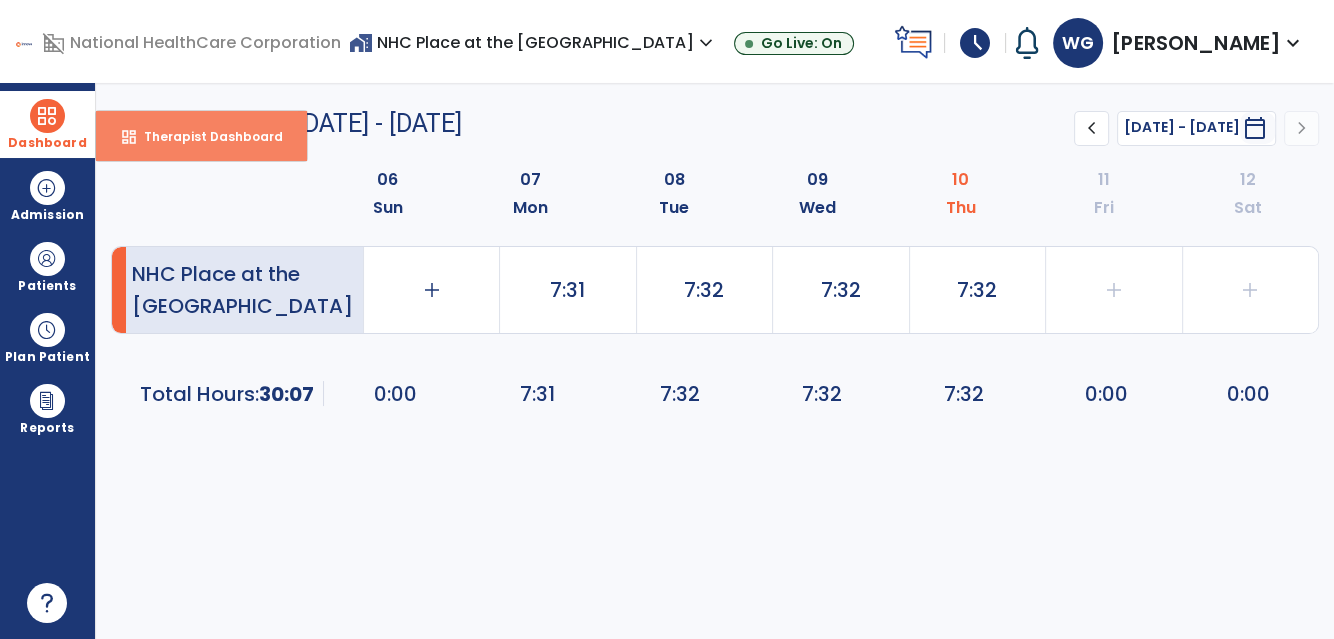click on "dashboard  Therapist Dashboard" at bounding box center (201, 136) 